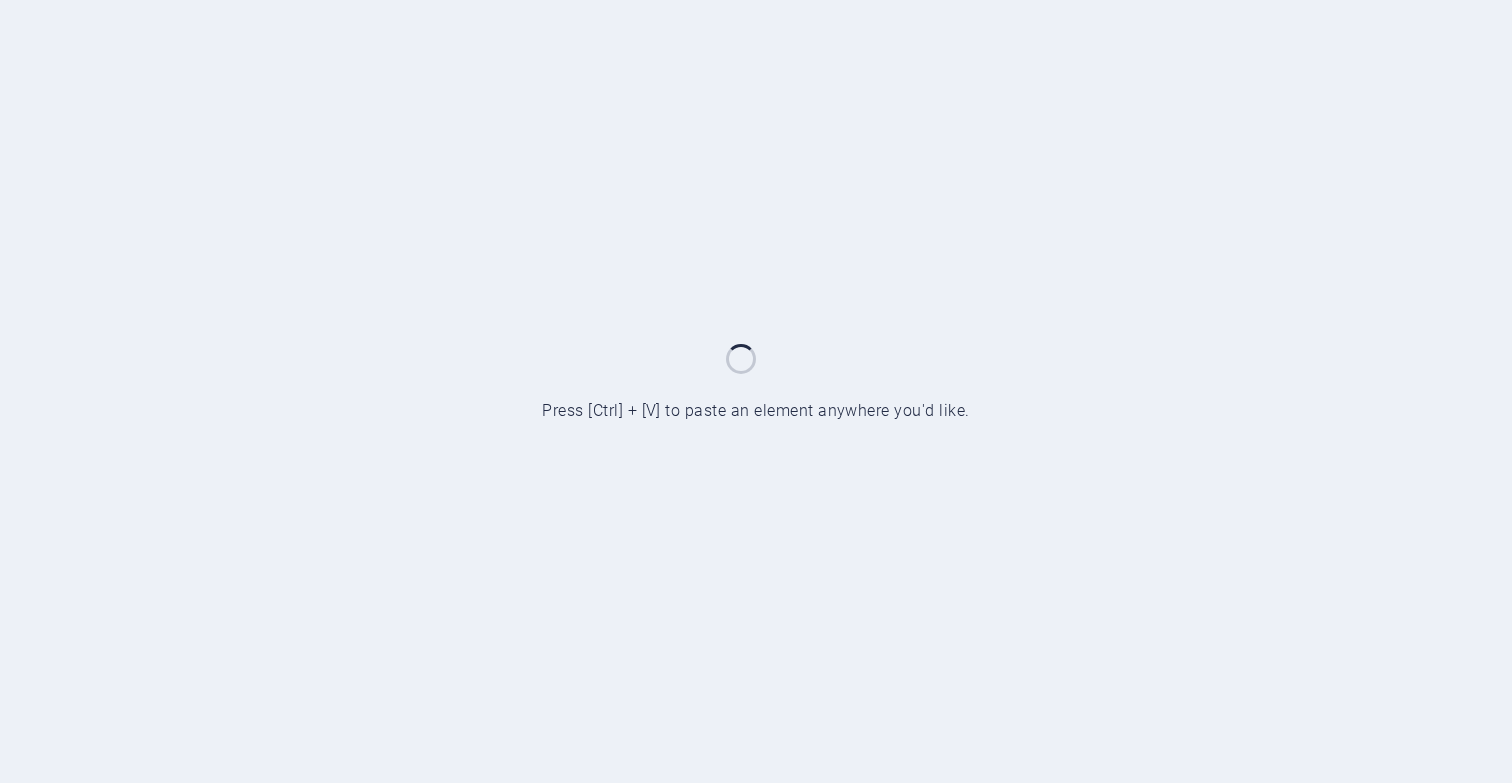 scroll, scrollTop: 0, scrollLeft: 0, axis: both 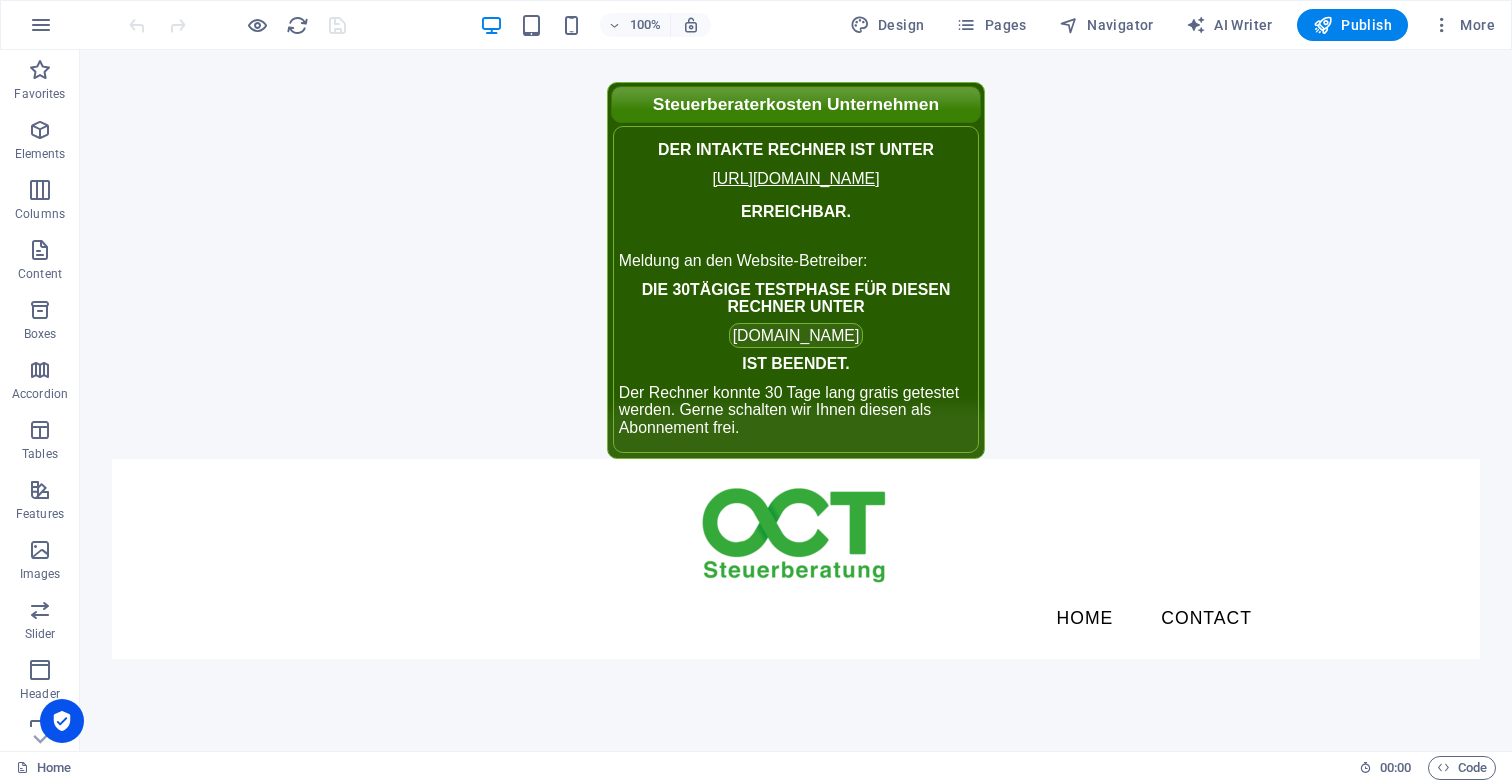 click on "Steuerberaterkosten Unternehmen      Der intakte Rechner ist unter        https://www.smart-rechner.de      erreichbar.     Meldung an den Website-Betreiber:     Die 30tägige Testphase für diesen Rechner unter      preview.sitehub.io      ist beendet.     Der Rechner konnte 30 Tage lang gratis getestet werden. Gerne schalten wir Ihnen diesen als Abonnement frei.
Home Contact
Preisrechner 2025
Preisrechner 2025
Ich bin ein(e):
Freiberufler
Einzelunternehmer
GbR / OHG / KG
GmbH / UG / Limited
Umsatz / Gegenstandswert:  50.000  €
Bilanzierungsart:
Einnahmenüberschussrechnung (EÜR)
Bilanz
Zusatzleistungen (optional):
Berechnen
Gesamtpreis (zzgl. MwSt):" at bounding box center (796, 682) 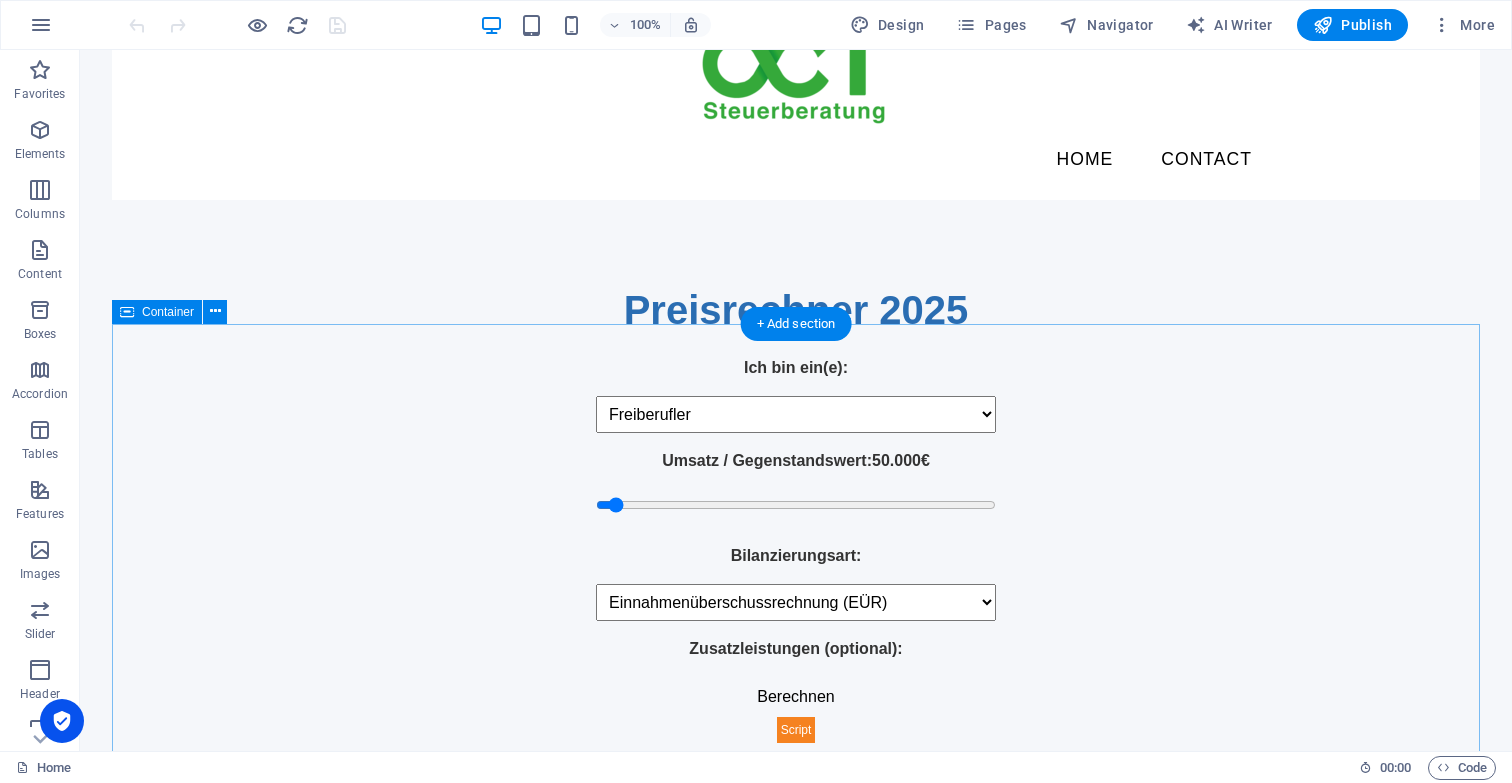 scroll, scrollTop: 516, scrollLeft: 0, axis: vertical 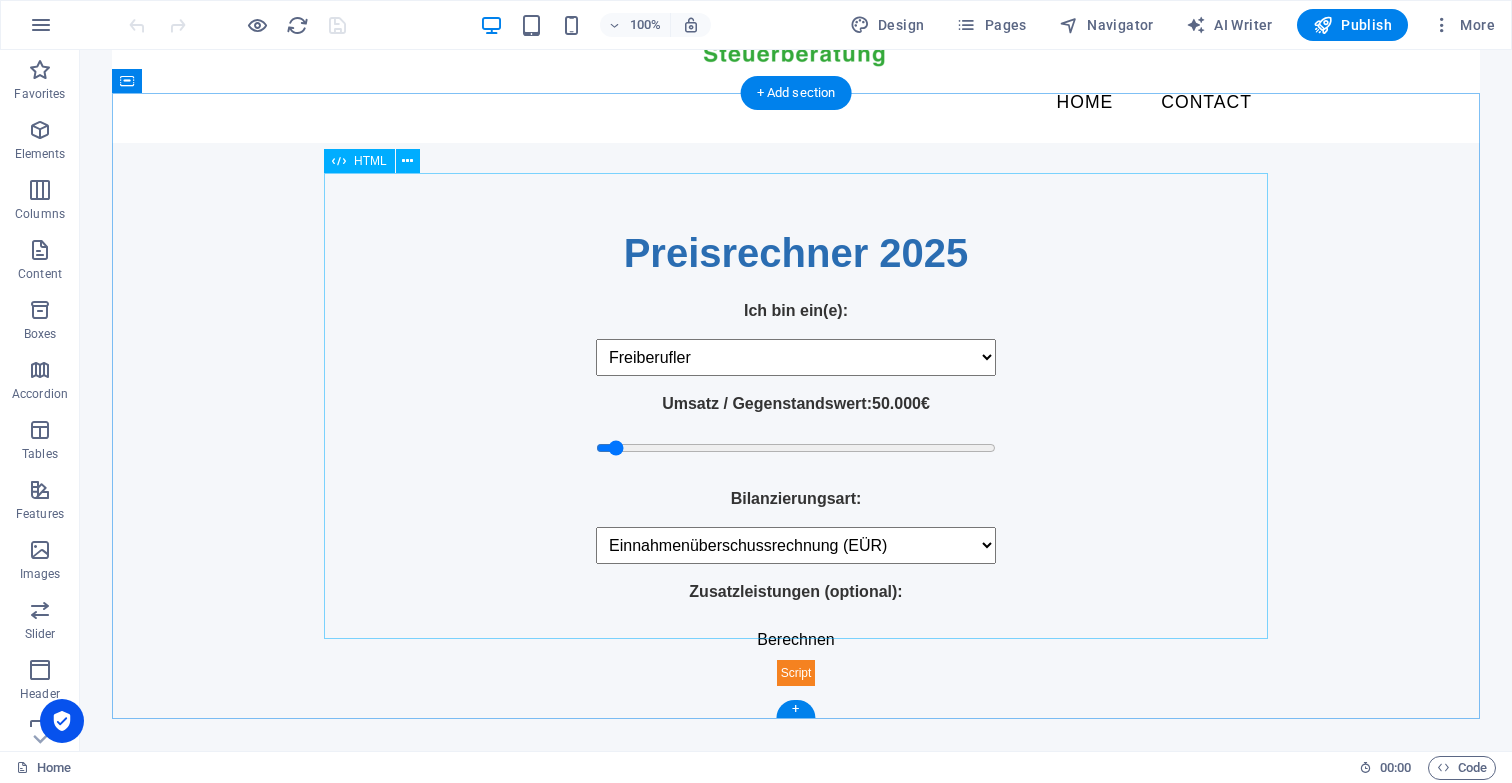 click on "Preisrechner 2025
Preisrechner 2025
Ich bin ein(e):
Freiberufler
Einzelunternehmer
GbR / OHG / KG
GmbH / UG / Limited
Umsatz / Gegenstandswert:  50.000  €
Bilanzierungsart:
Einnahmenüberschussrechnung (EÜR)
Bilanz
Zusatzleistungen (optional):
Berechnen
Gesamtpreis (zzgl. MwSt):" at bounding box center [796, 454] 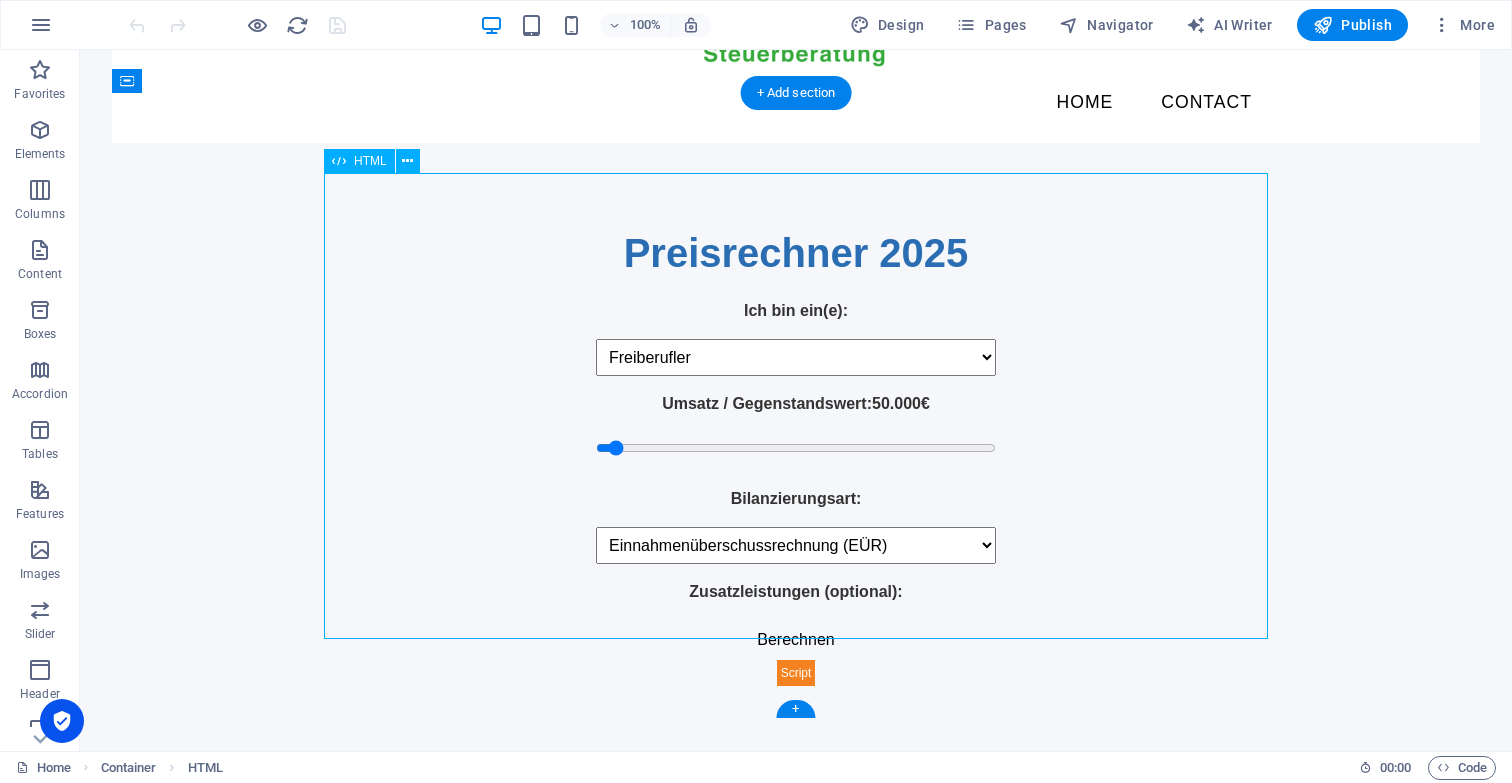 click on "Preisrechner 2025
Preisrechner 2025
Ich bin ein(e):
Freiberufler
Einzelunternehmer
GbR / OHG / KG
GmbH / UG / Limited
Umsatz / Gegenstandswert:  50.000  €
Bilanzierungsart:
Einnahmenüberschussrechnung (EÜR)
Bilanz
Zusatzleistungen (optional):
Berechnen
Gesamtpreis (zzgl. MwSt):" at bounding box center [796, 454] 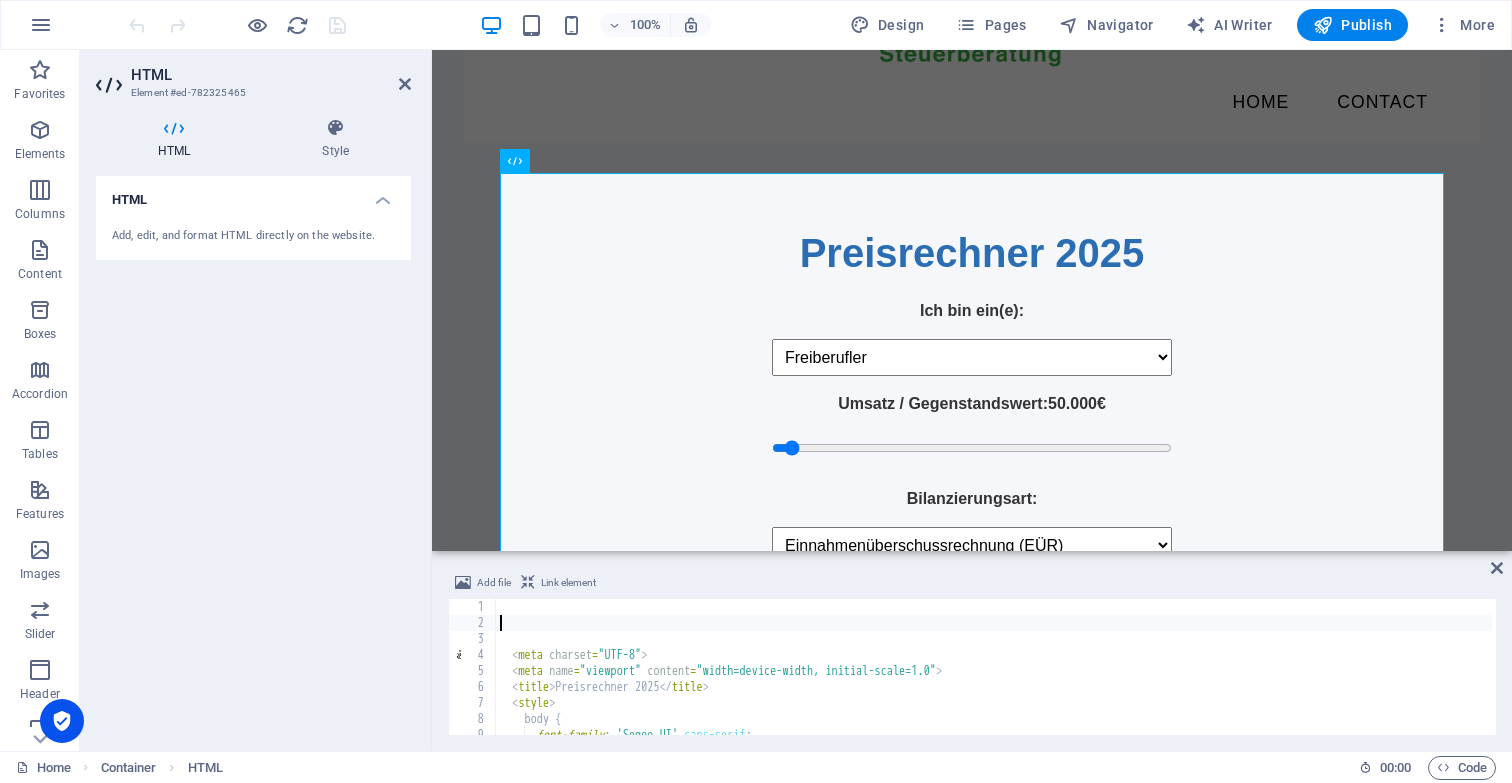 click on "< meta   charset = "UTF-8" >    < meta   name = "viewport"   content = "width=device-width, initial-scale=1.0" >    < title > Preisrechner 2025 </ title >    < style >      body   {         font-family :   ' Segoe UI ' ,  sans-serif ;         background-color :   #f5f7fa ;" at bounding box center [994, 683] 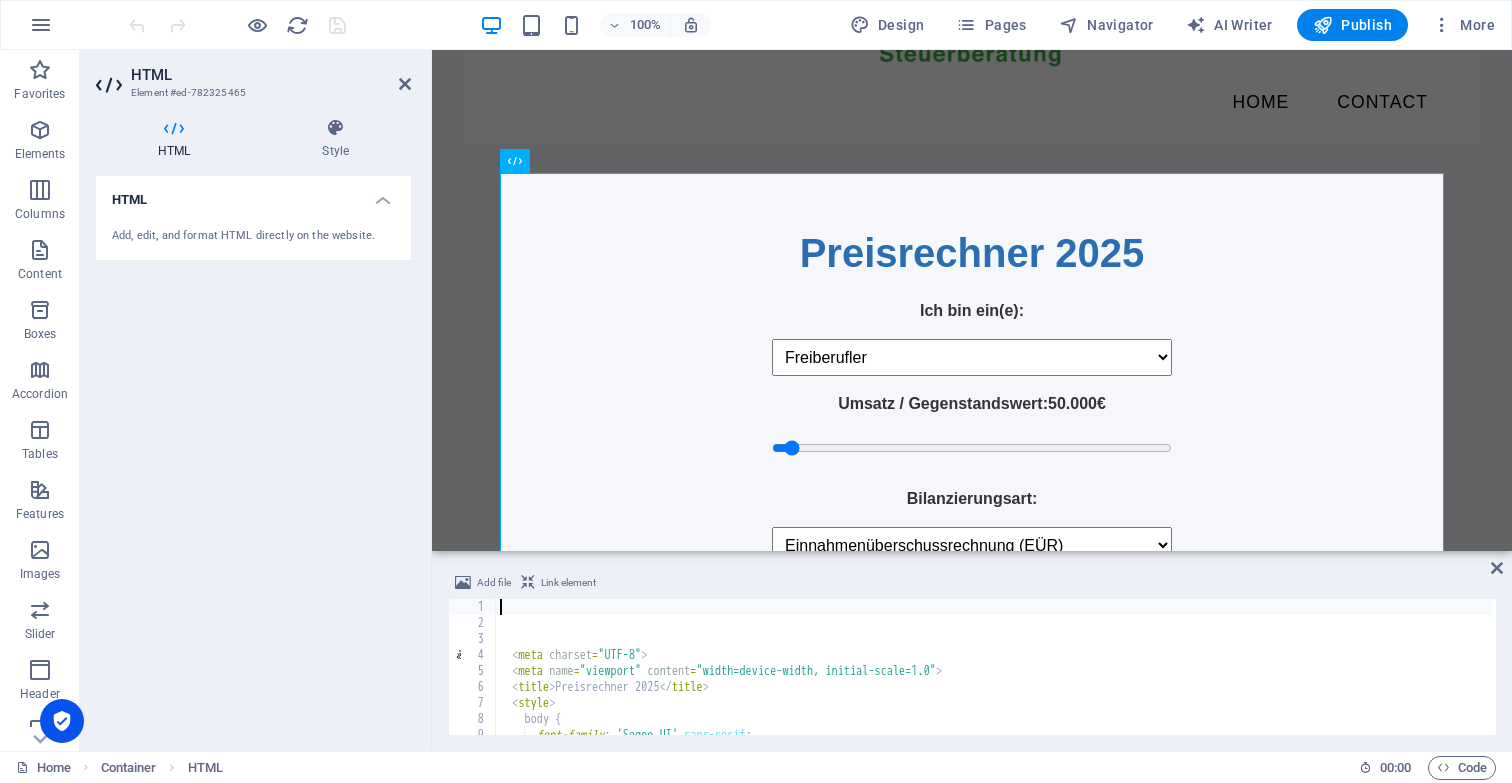 click on "< meta   charset = "UTF-8" >    < meta   name = "viewport"   content = "width=device-width, initial-scale=1.0" >    < title > Preisrechner 2025 </ title >    < style >      body   {         font-family :   ' Segoe UI ' ,  sans-serif ;         background-color :   #f5f7fa ;" at bounding box center [994, 683] 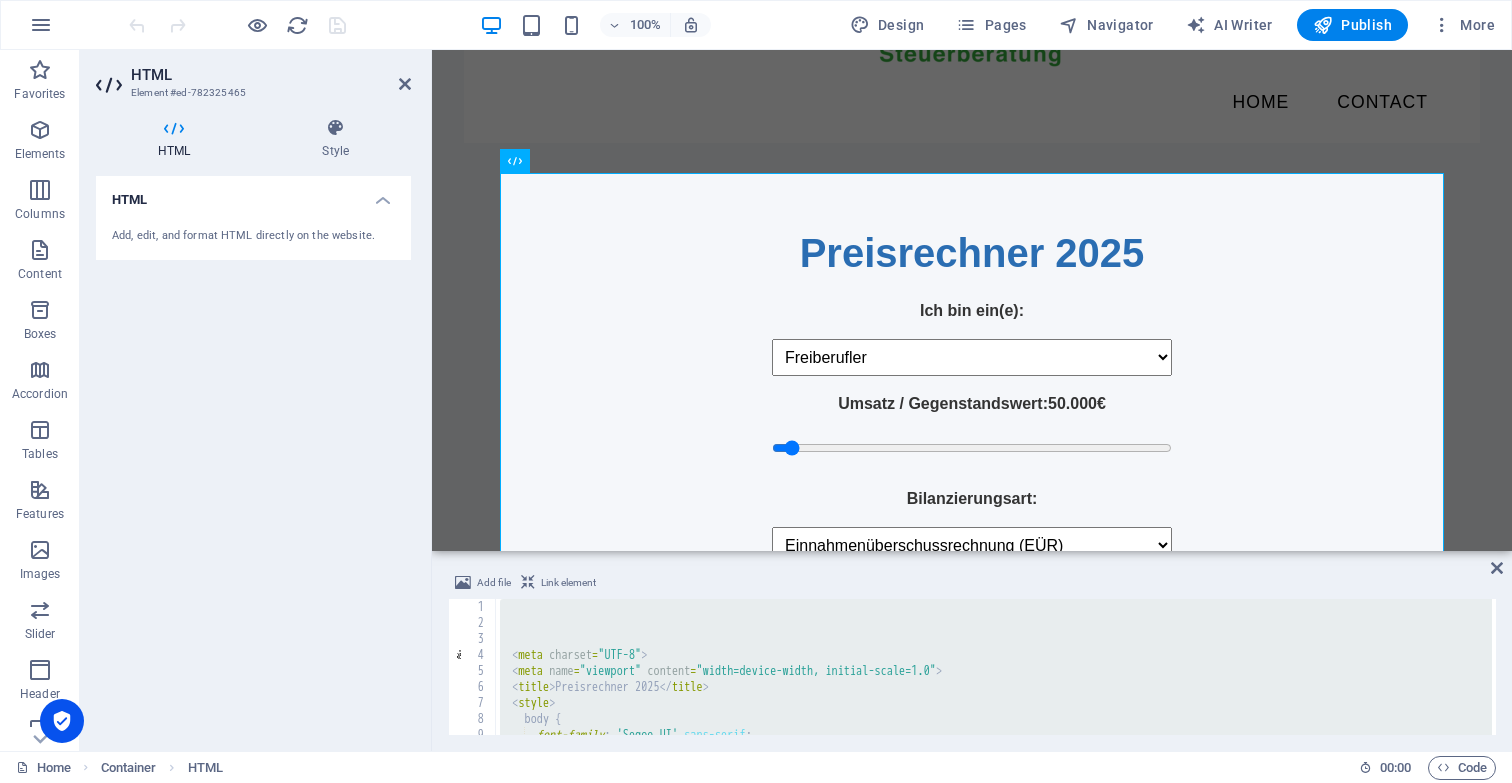 type 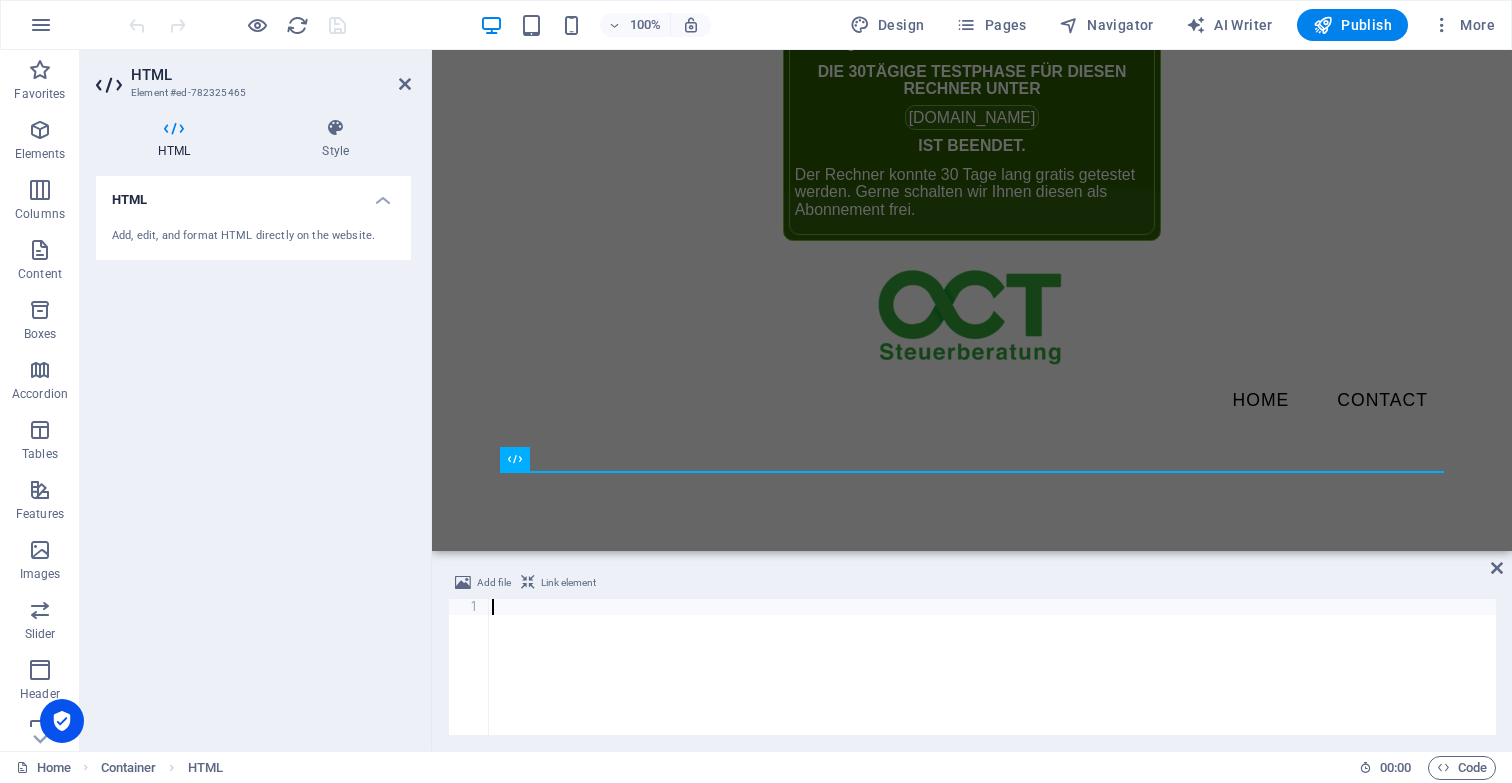scroll, scrollTop: 2520, scrollLeft: 0, axis: vertical 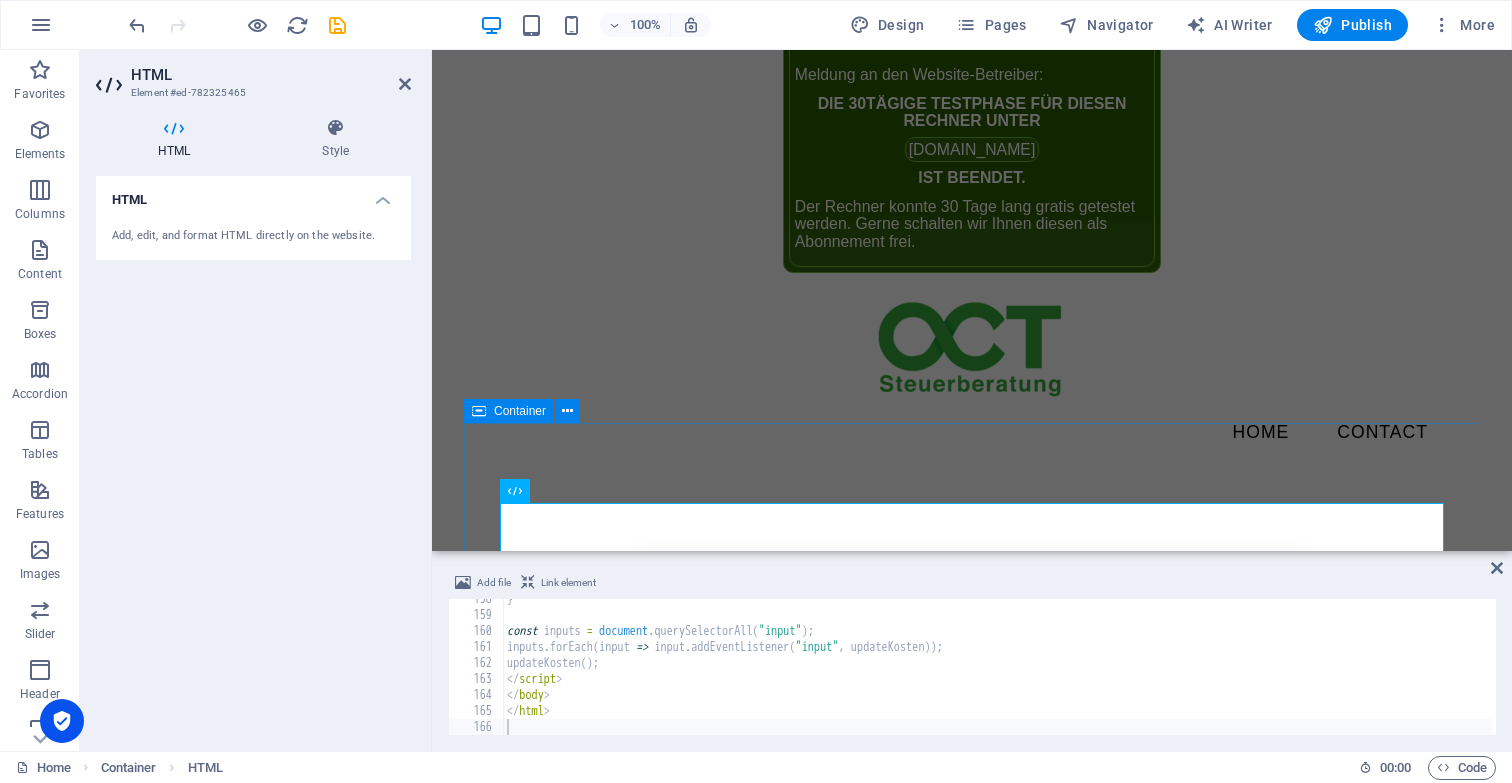 click on "Gebührenrechner Jahresabschluss
Gebührenrechner Jahresabschluss
Umsatz / Gegenstandswert:  25.000  €
Eilzuschlag (20%)
Abweichendes Wirtschaftsjahr (10%)
Gewerbesteuer-Zerlegung (70 €)
eBilanz (100 €)
Hinterlegung Bundesanzeiger (100 €)
Komplementär-GmbH / Liquidationsschlussbilanz (750 €)
Liquidationseröffnungsbilanz (120 €)
Atypisch stille Beteiligung (850 €)
Monatliche Kosten: 0,00 €
Gesamtkosten jährlich: 0,00 €" at bounding box center (972, 926) 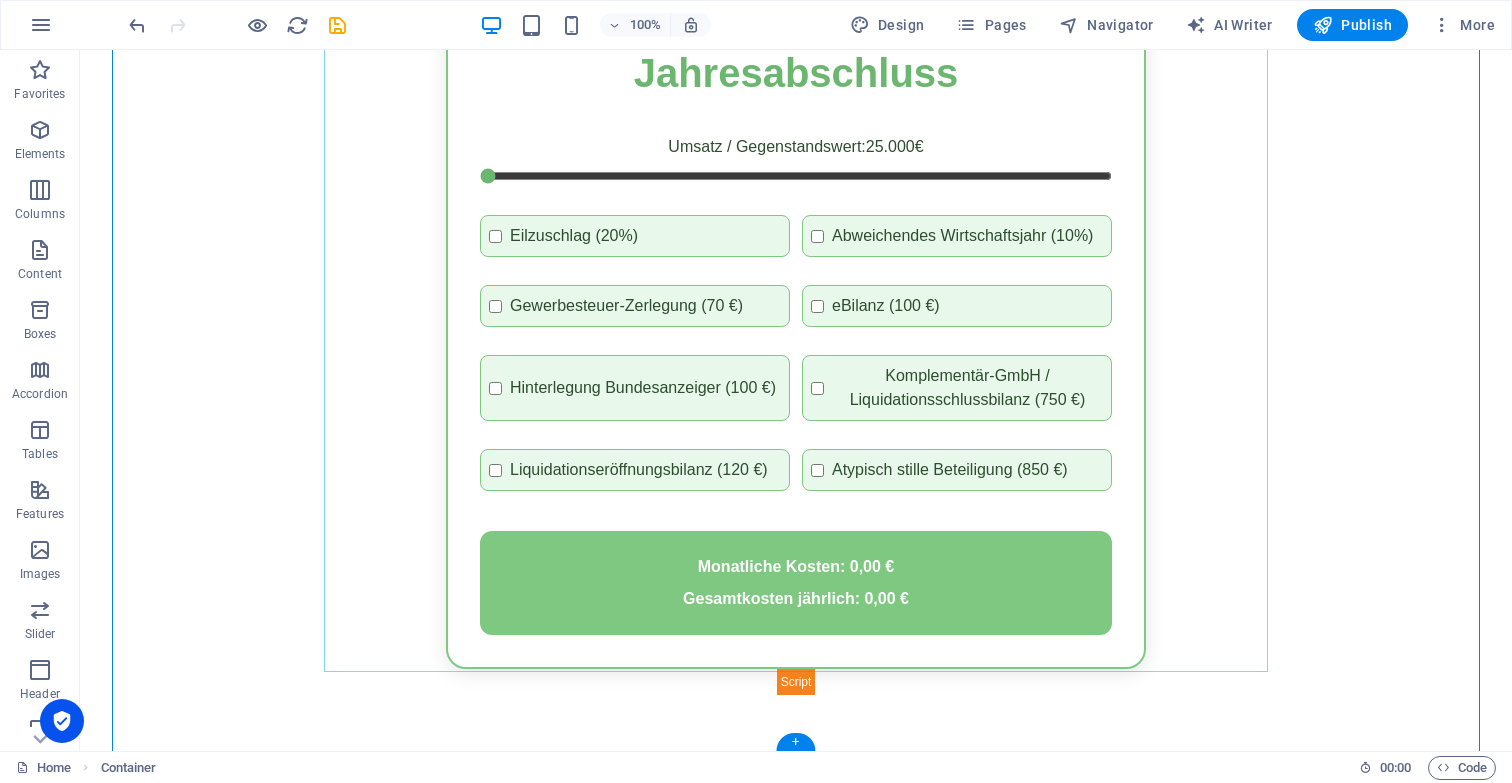 scroll, scrollTop: 797, scrollLeft: 0, axis: vertical 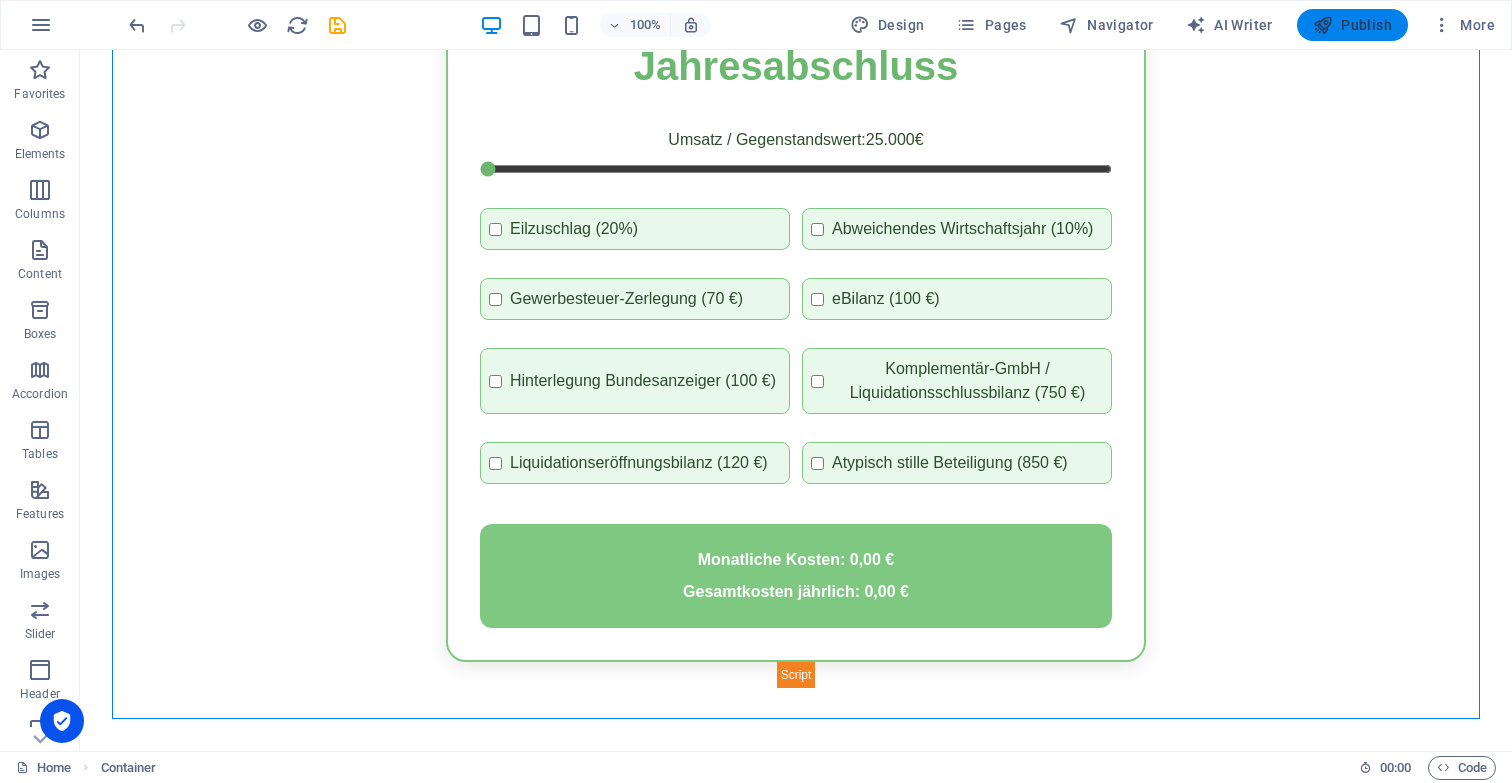 click at bounding box center (1323, 25) 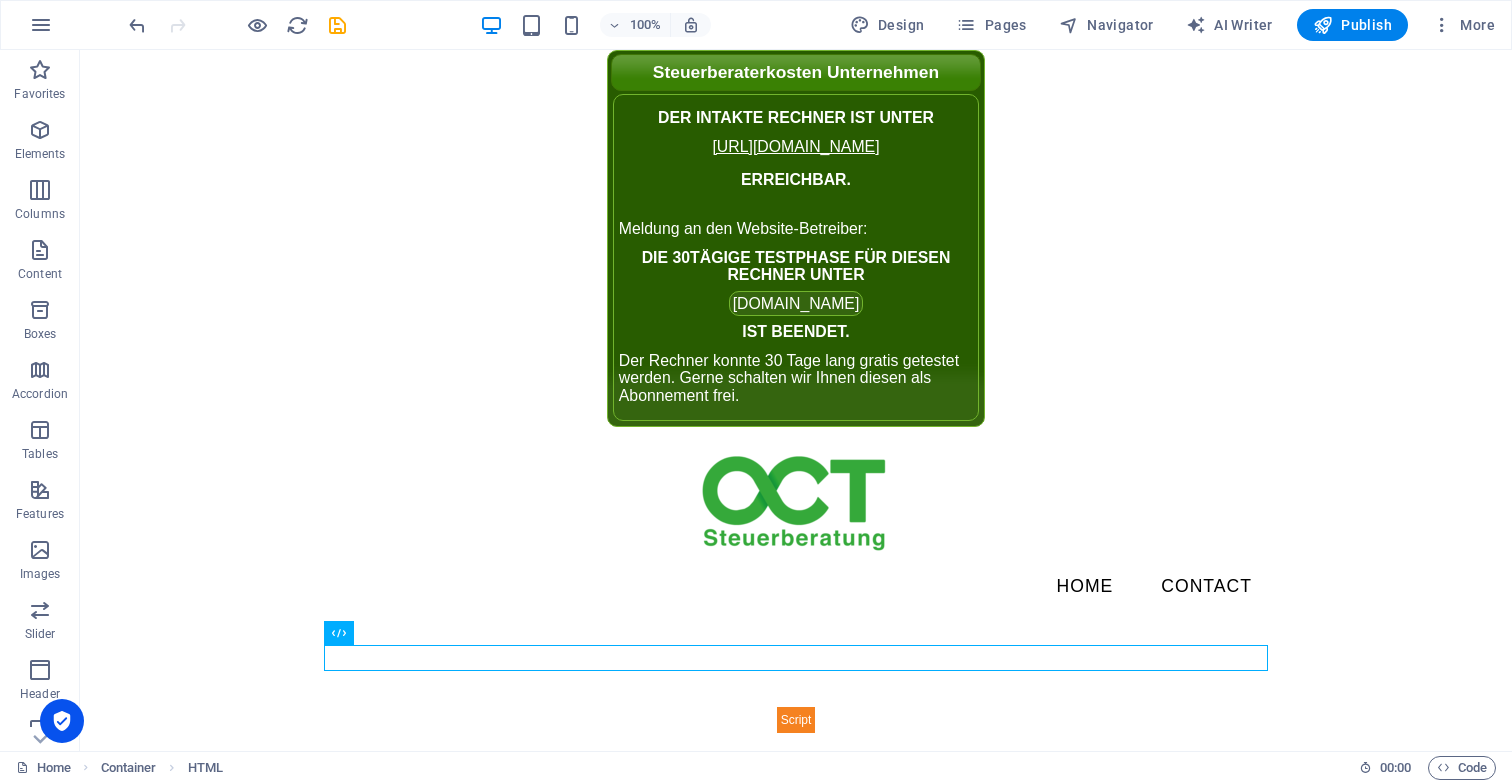 scroll, scrollTop: 13, scrollLeft: 0, axis: vertical 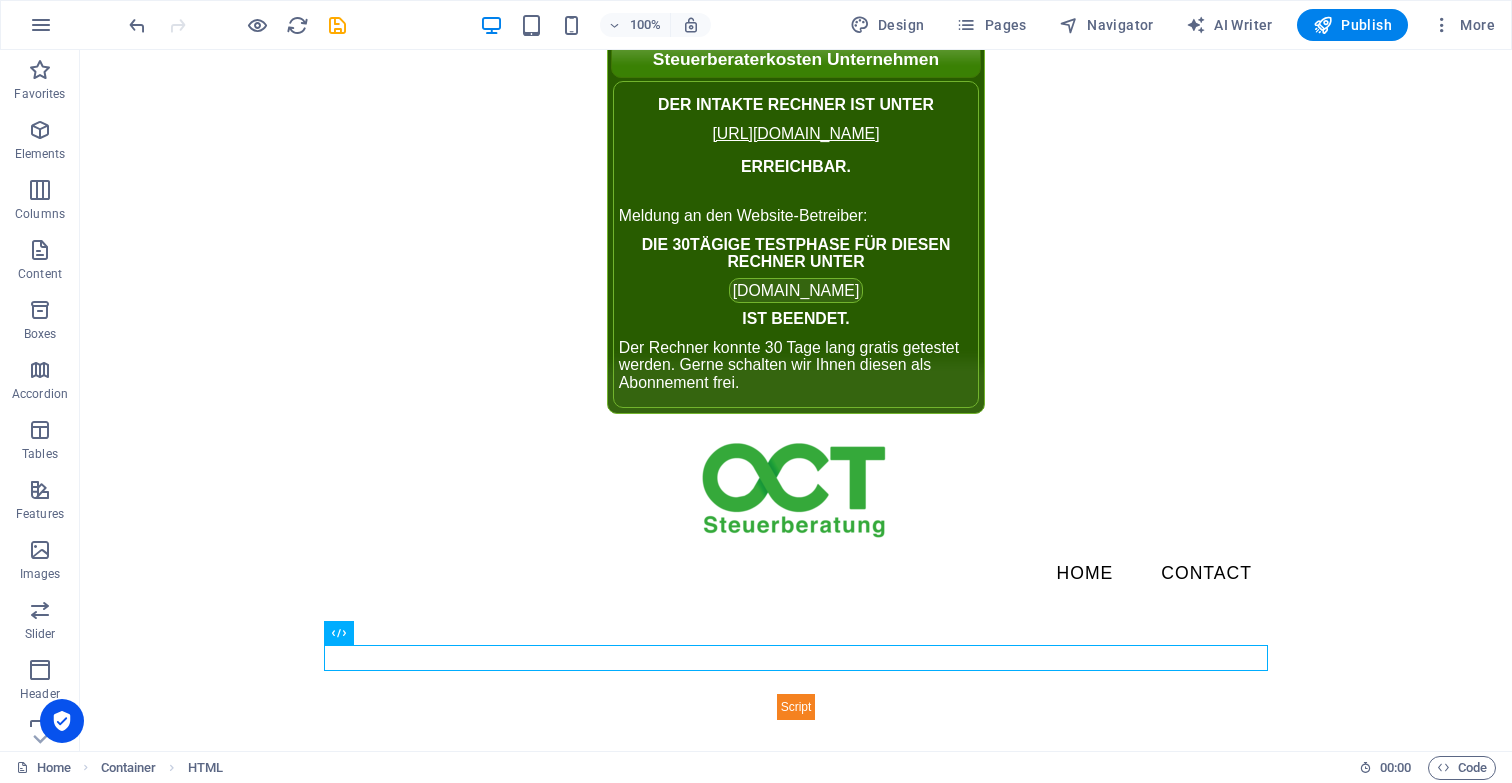 click on "erreichbar." at bounding box center (796, 166) 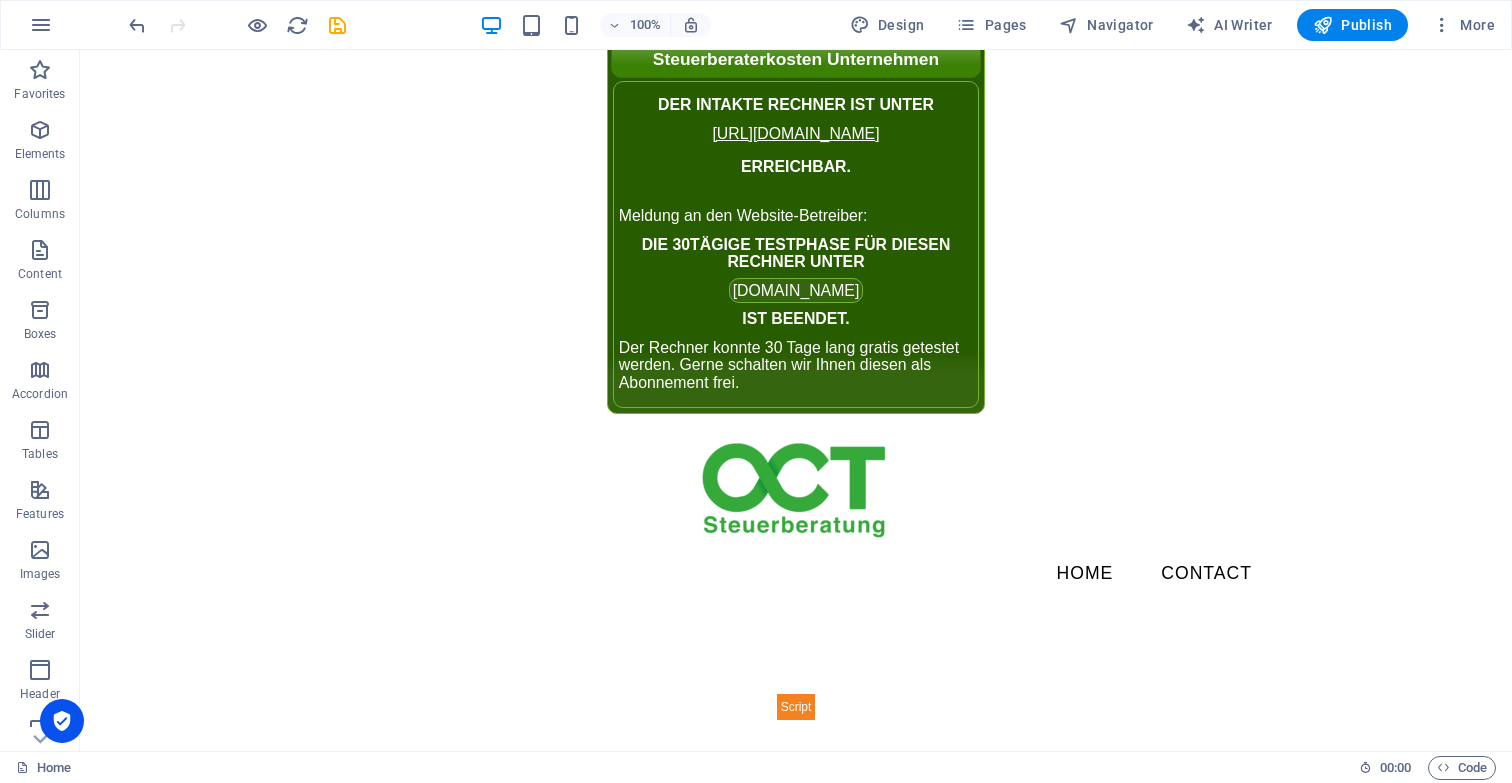 click on "erreichbar." at bounding box center [796, 166] 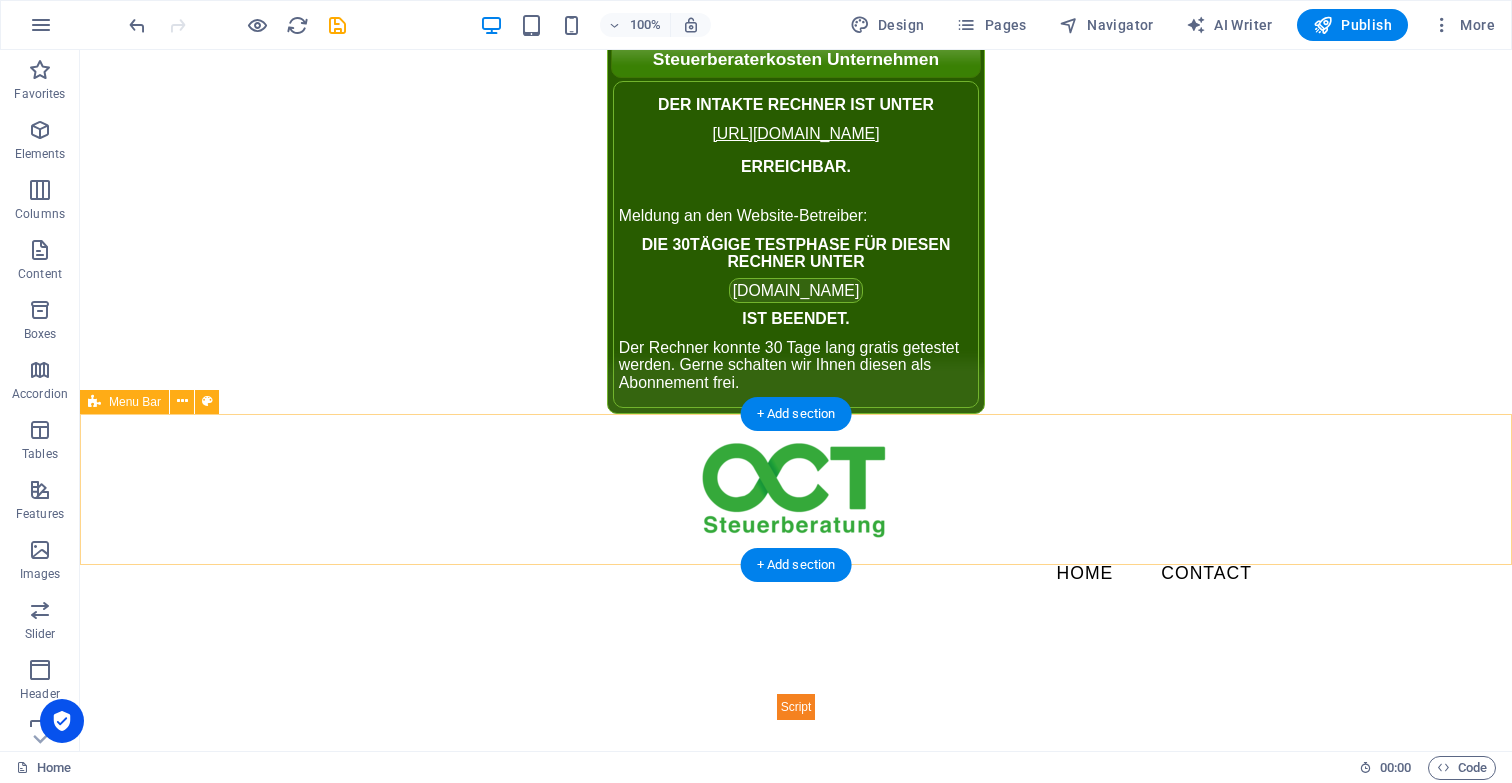 click on "Home Contact" at bounding box center (796, 514) 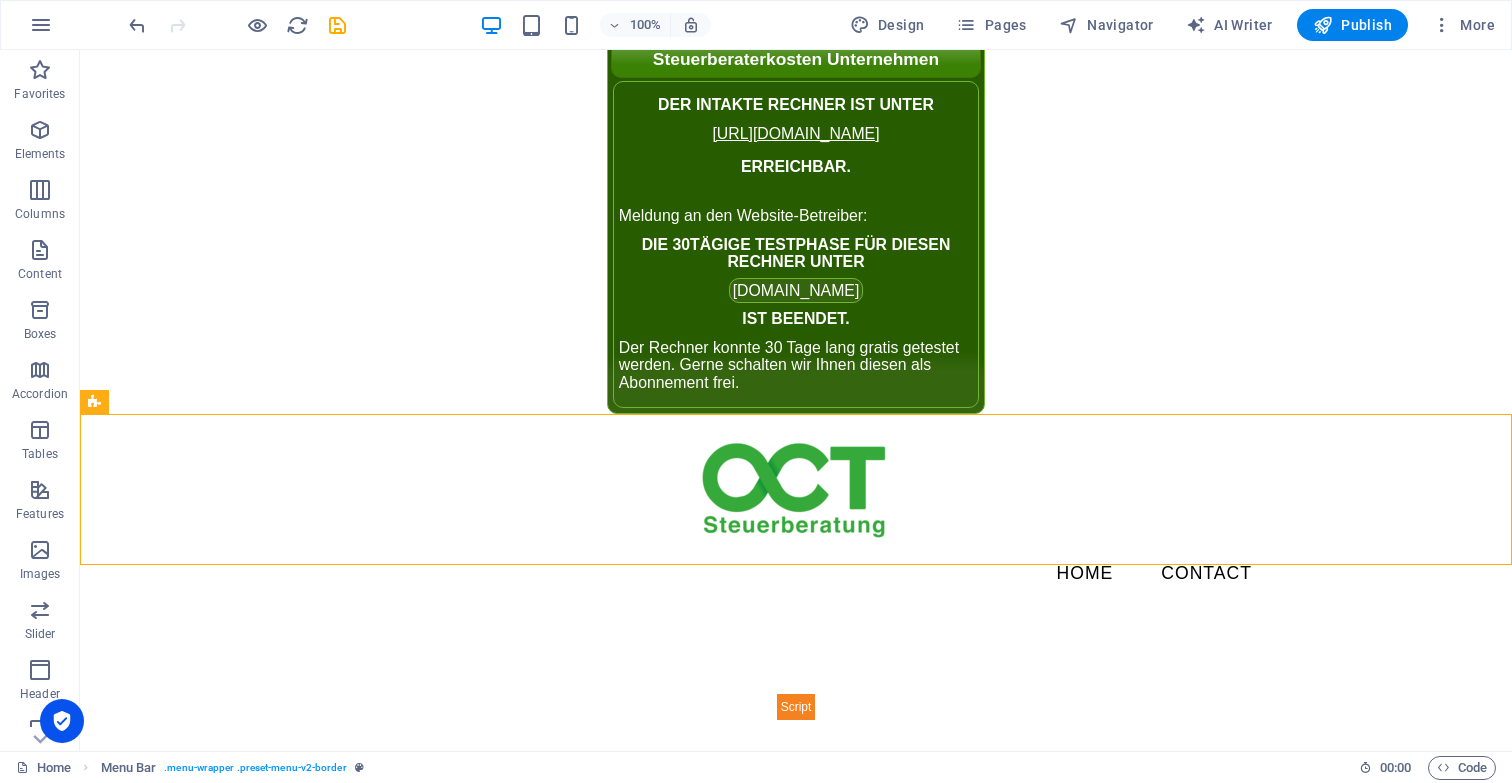 click on "Steuerberaterkosten Unternehmen      Der intakte Rechner ist unter        https://www.smart-rechner.de      erreichbar.     Meldung an den Website-Betreiber:     Die 30tägige Testphase für diesen Rechner unter      preview.sitehub.io      ist beendet.     Der Rechner konnte 30 Tage lang gratis getestet werden. Gerne schalten wir Ihnen diesen als Abonnement frei.
Home Contact
Preisrechner 2025" at bounding box center [796, 418] 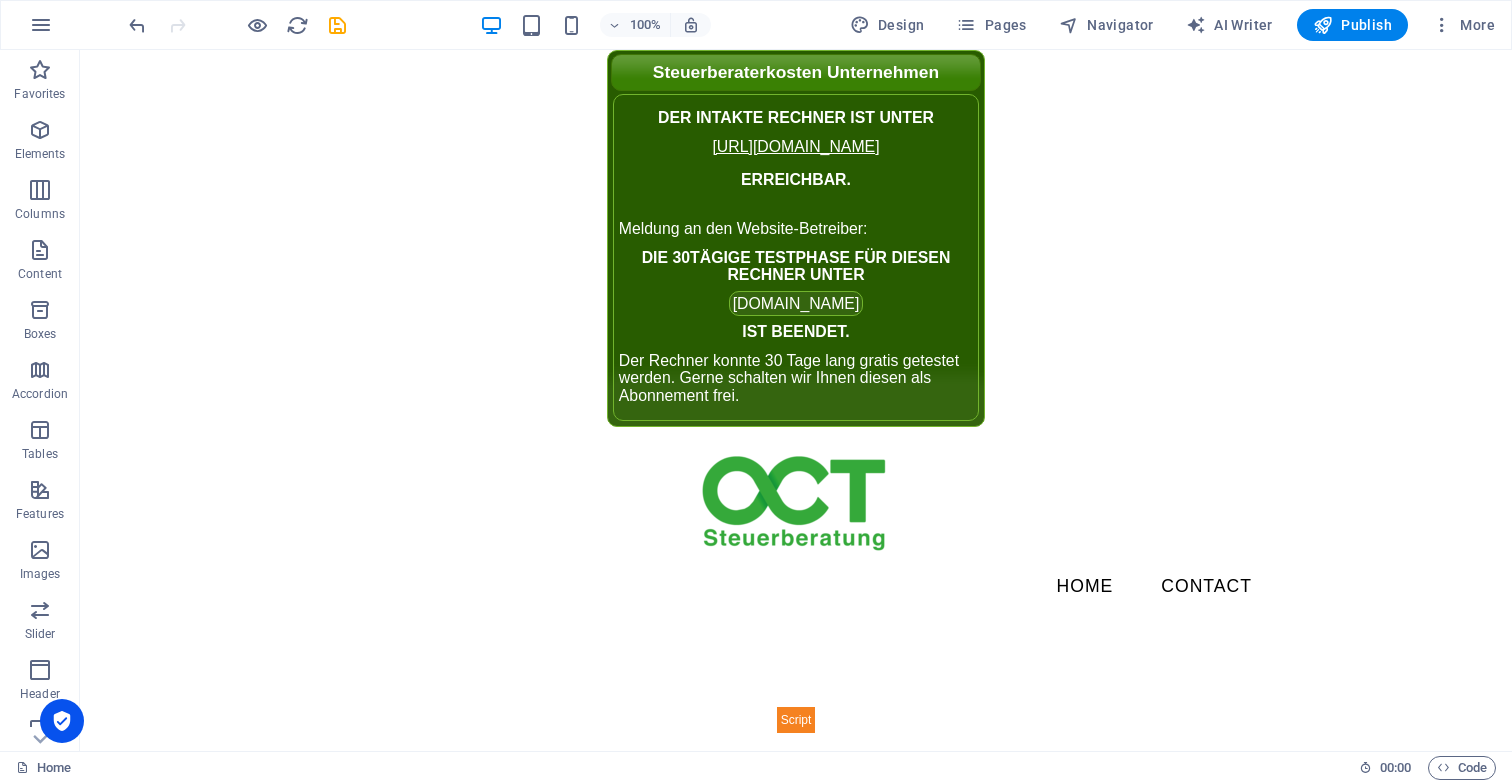 scroll, scrollTop: 13, scrollLeft: 0, axis: vertical 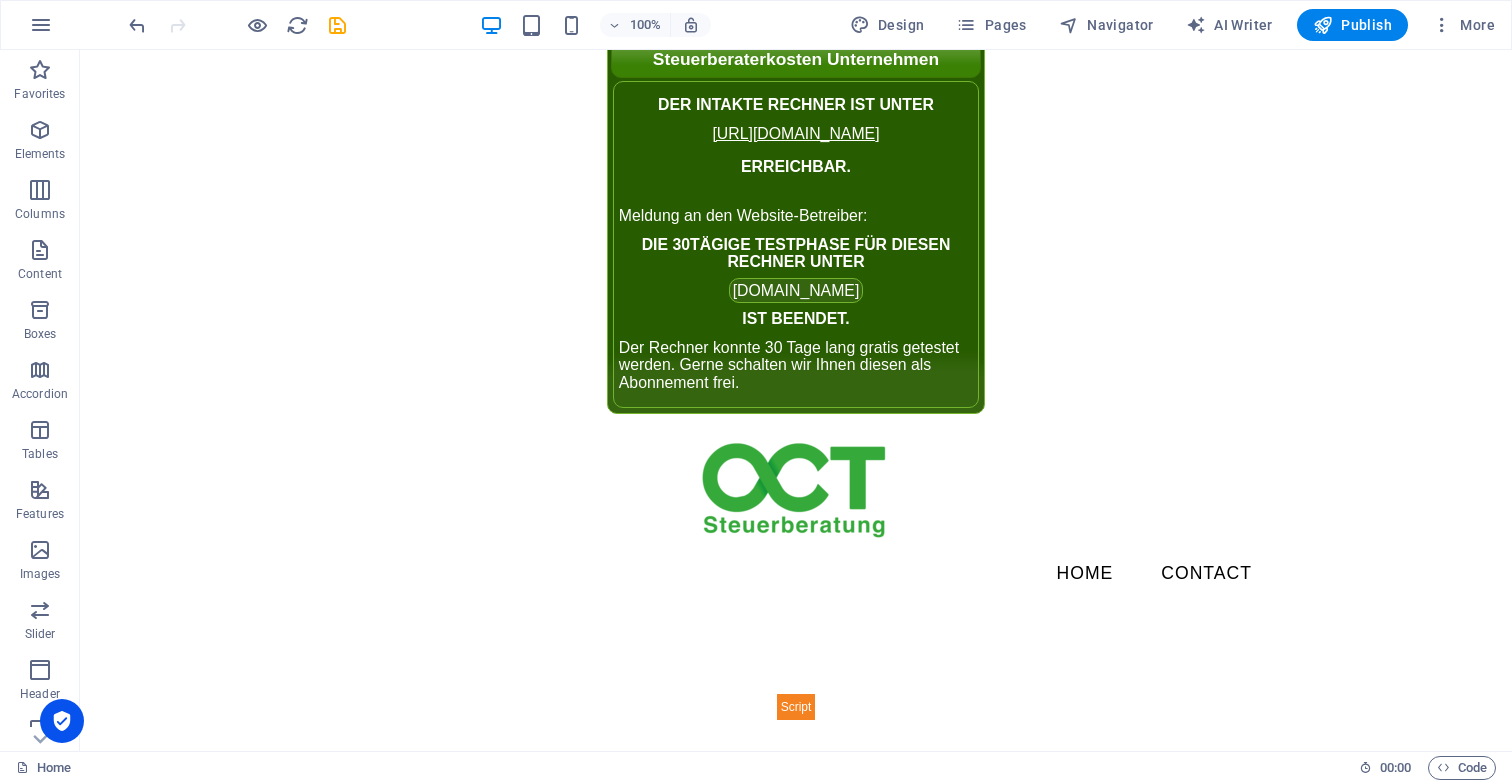 click on "Der intakte Rechner ist unter        https://www.smart-rechner.de      erreichbar.     Meldung an den Website-Betreiber:     Die 30tägige Testphase für diesen Rechner unter      preview.sitehub.io      ist beendet.     Der Rechner konnte 30 Tage lang gratis getestet werden. Gerne schalten wir Ihnen diesen als Abonnement frei." at bounding box center [796, 244] 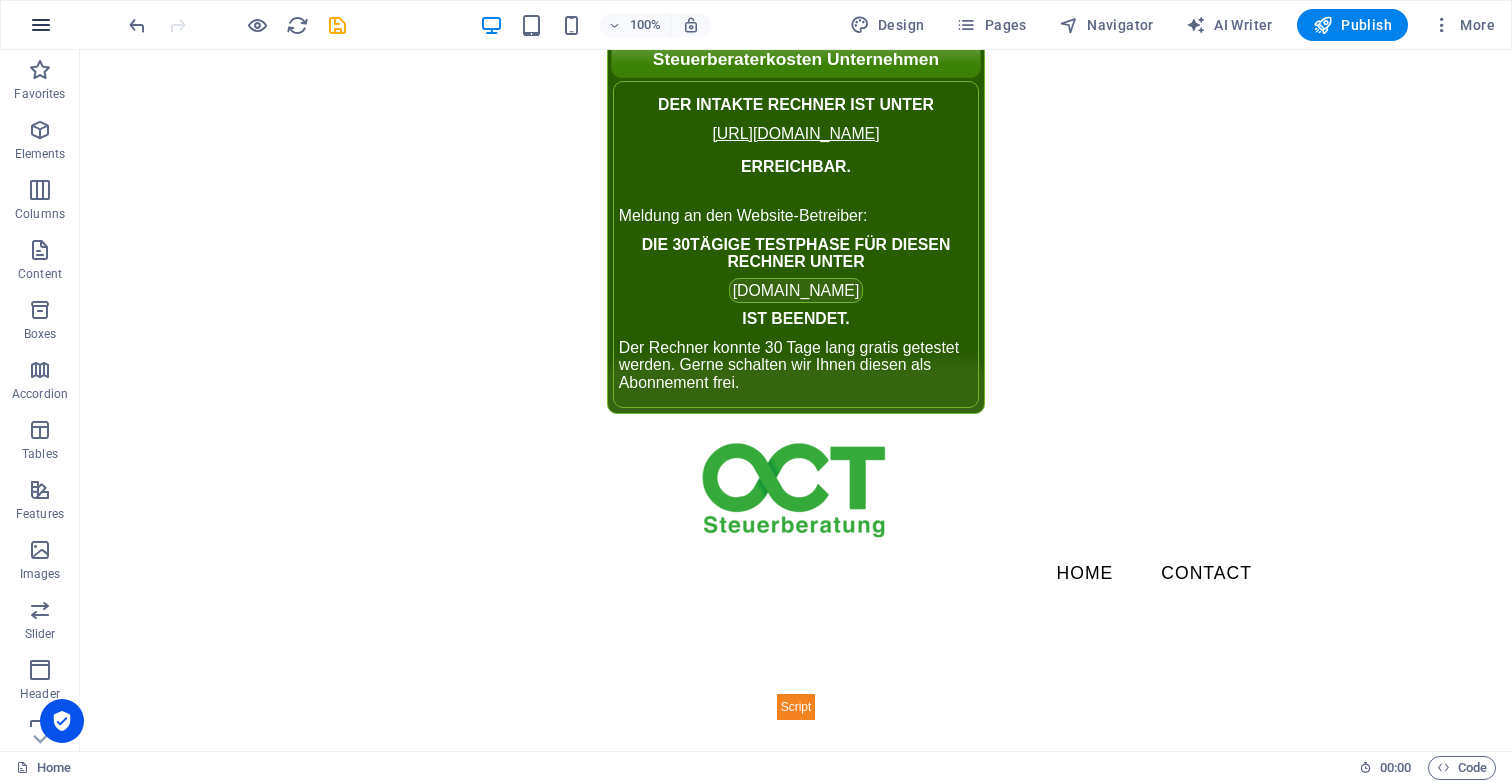 click at bounding box center (41, 25) 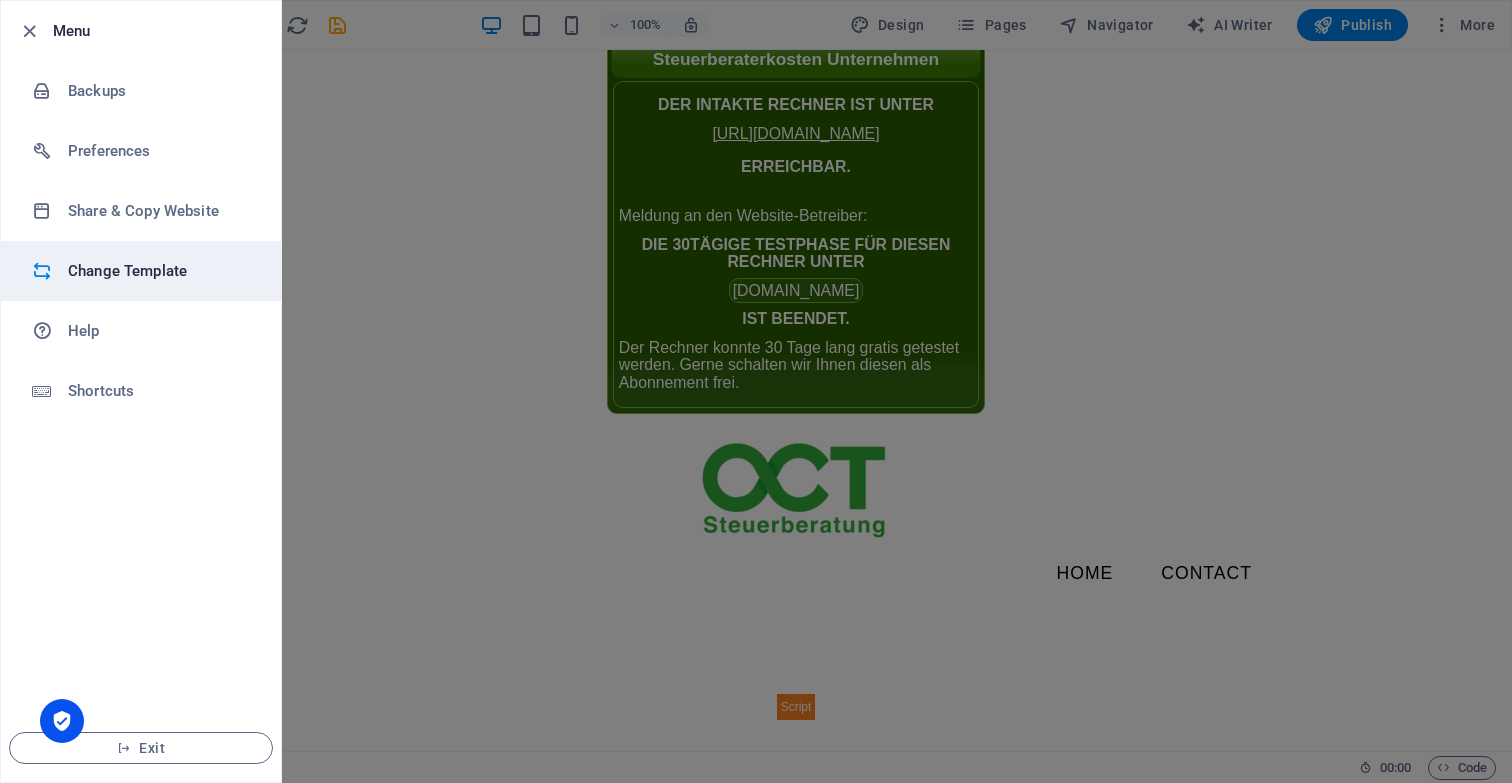 click on "Change Template" at bounding box center (141, 271) 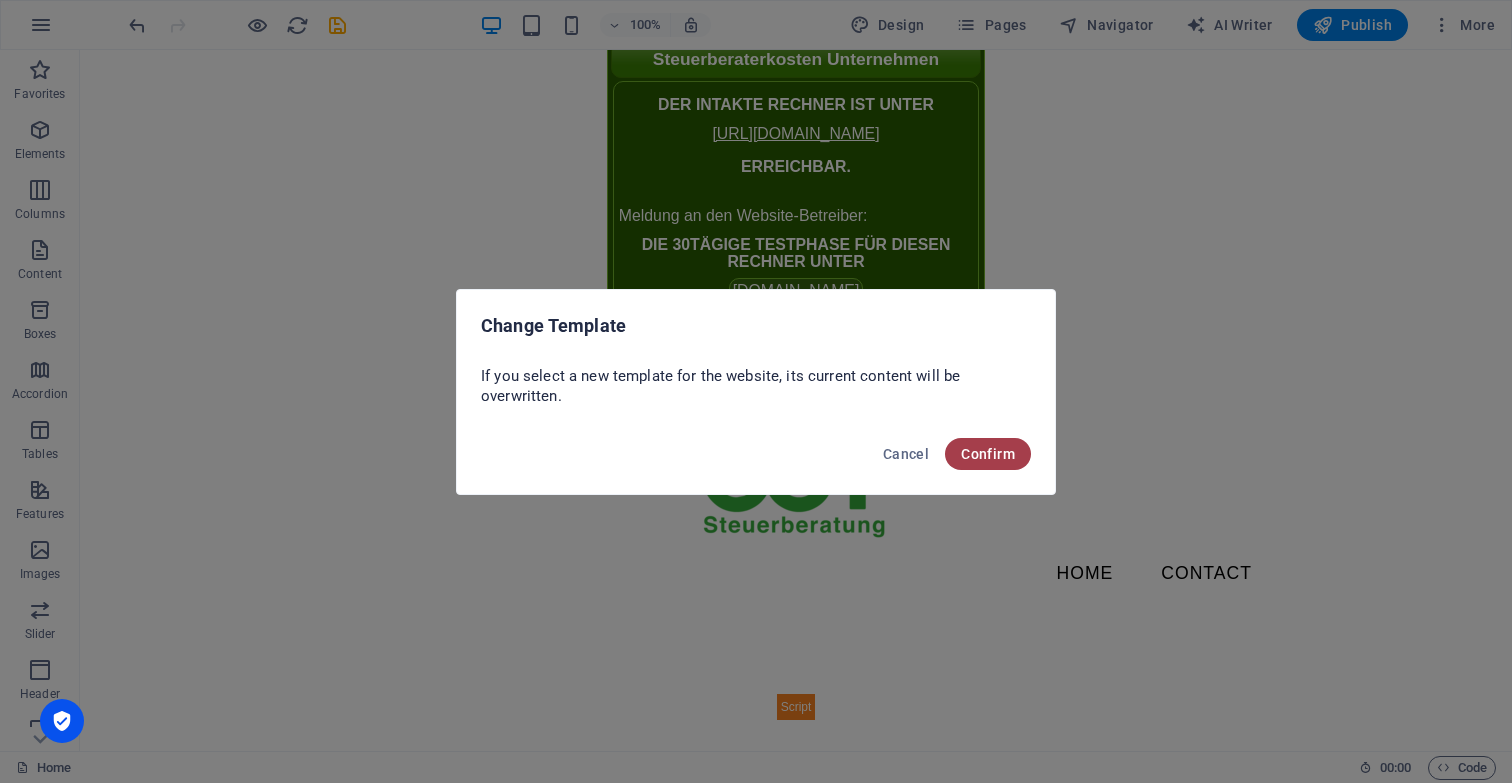 click on "Confirm" at bounding box center [988, 454] 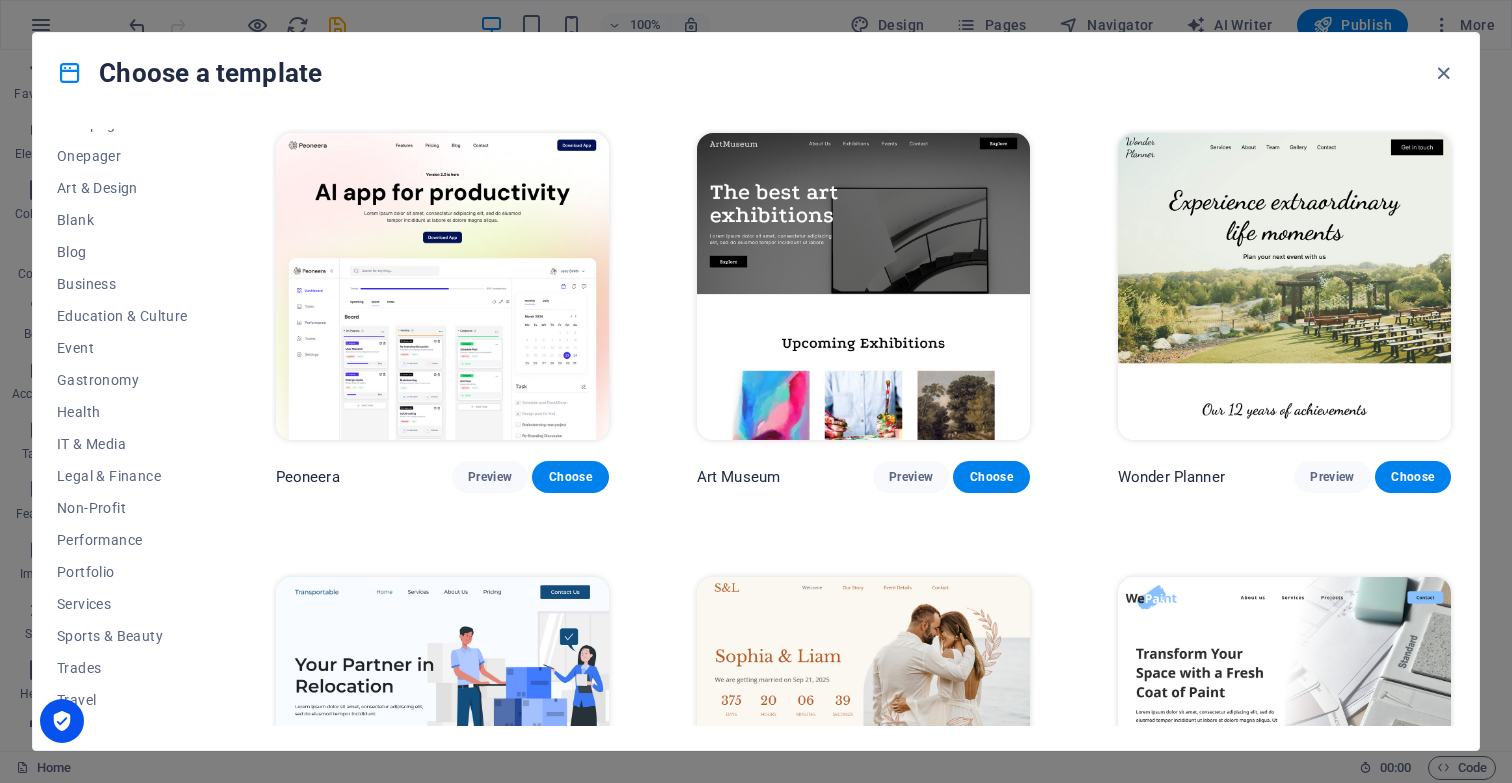 scroll, scrollTop: 203, scrollLeft: 0, axis: vertical 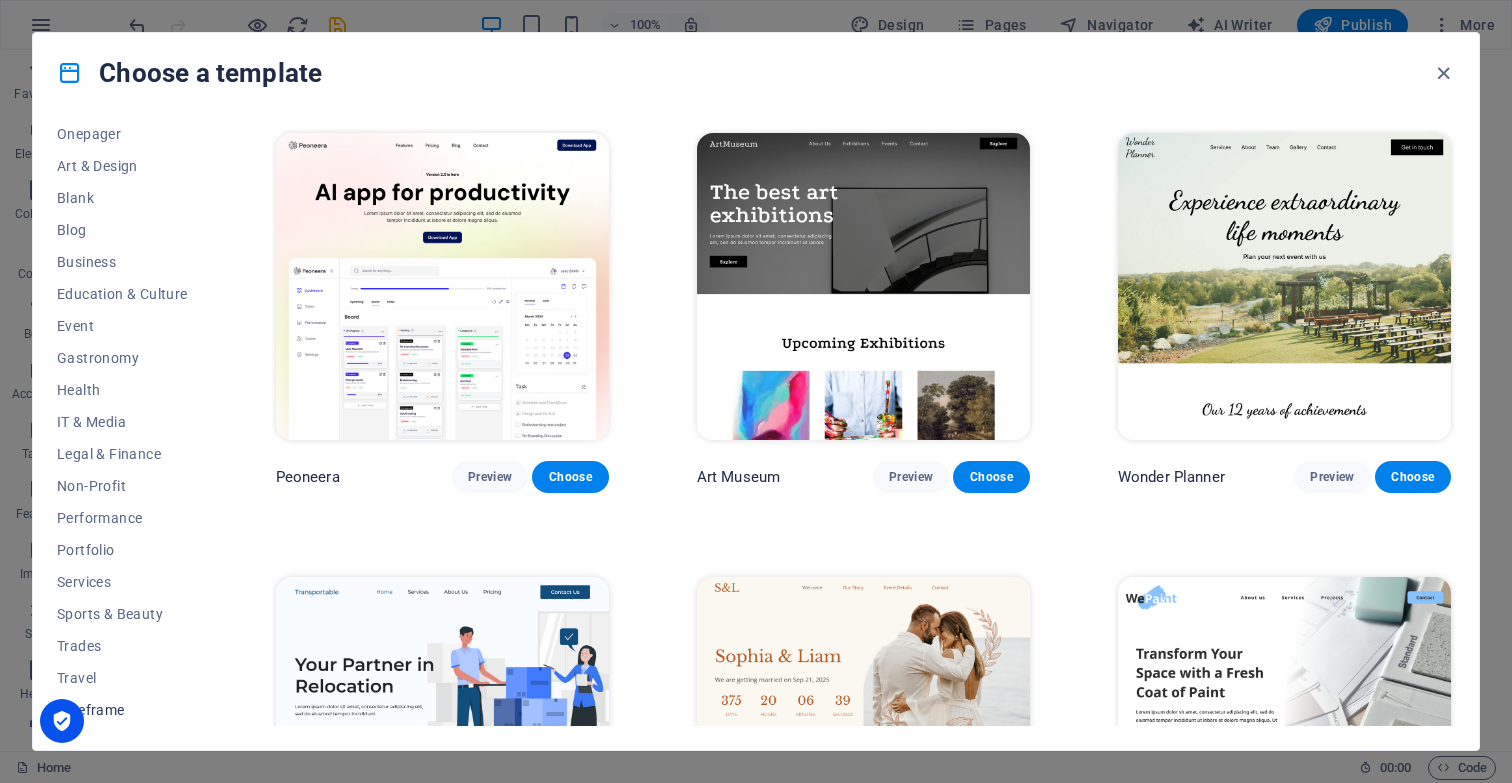 click on "Wireframe" at bounding box center [122, 710] 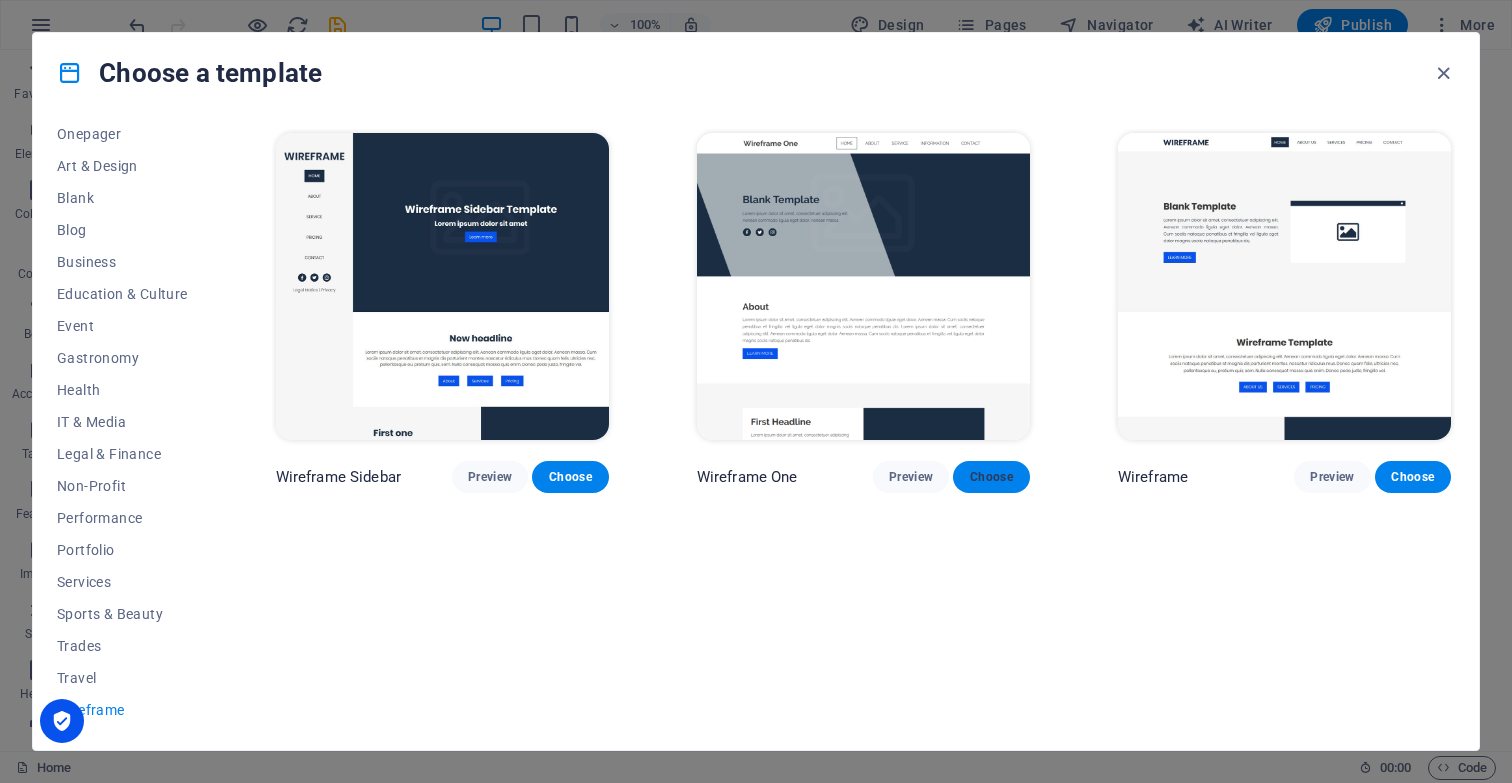 click on "Choose" at bounding box center (991, 477) 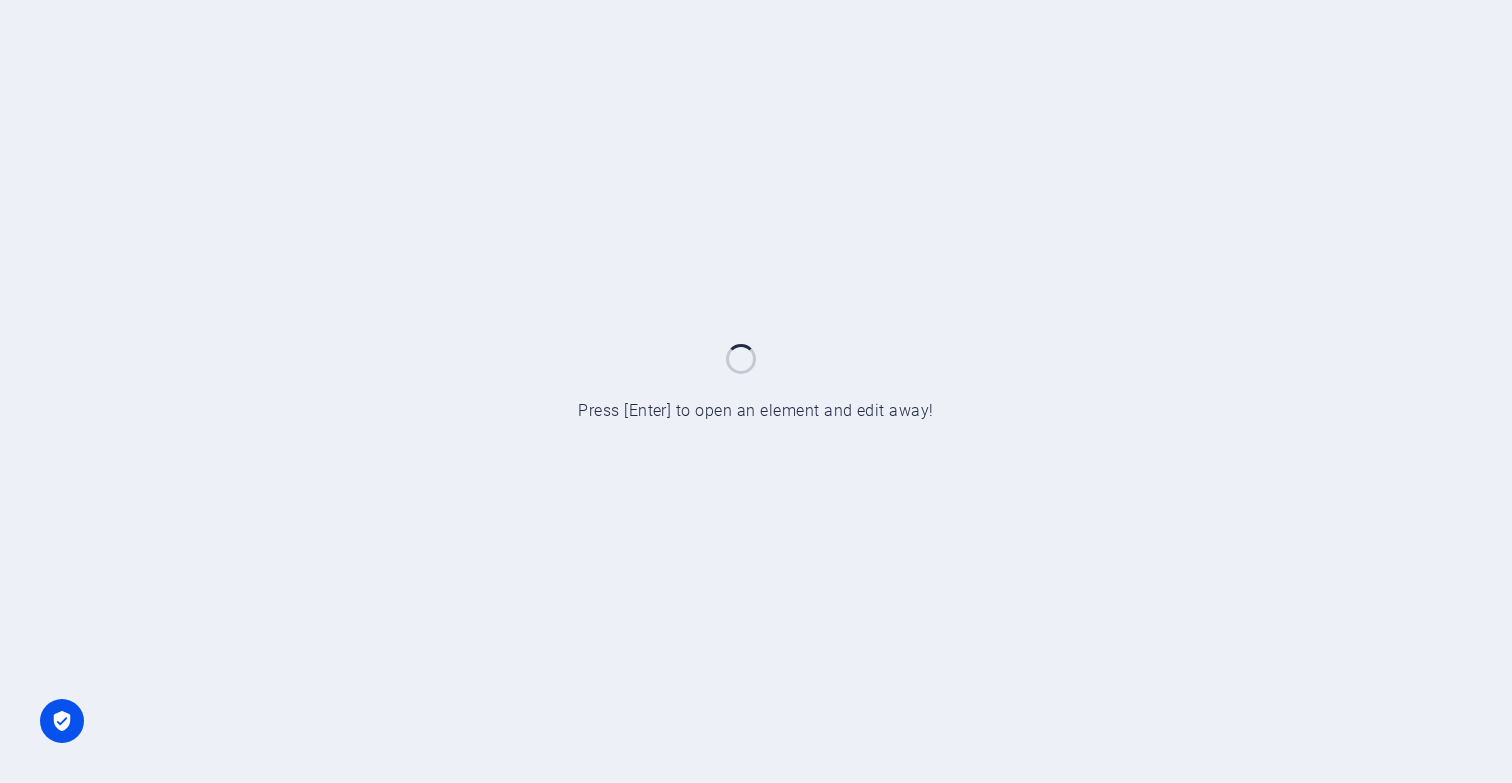 scroll, scrollTop: 0, scrollLeft: 0, axis: both 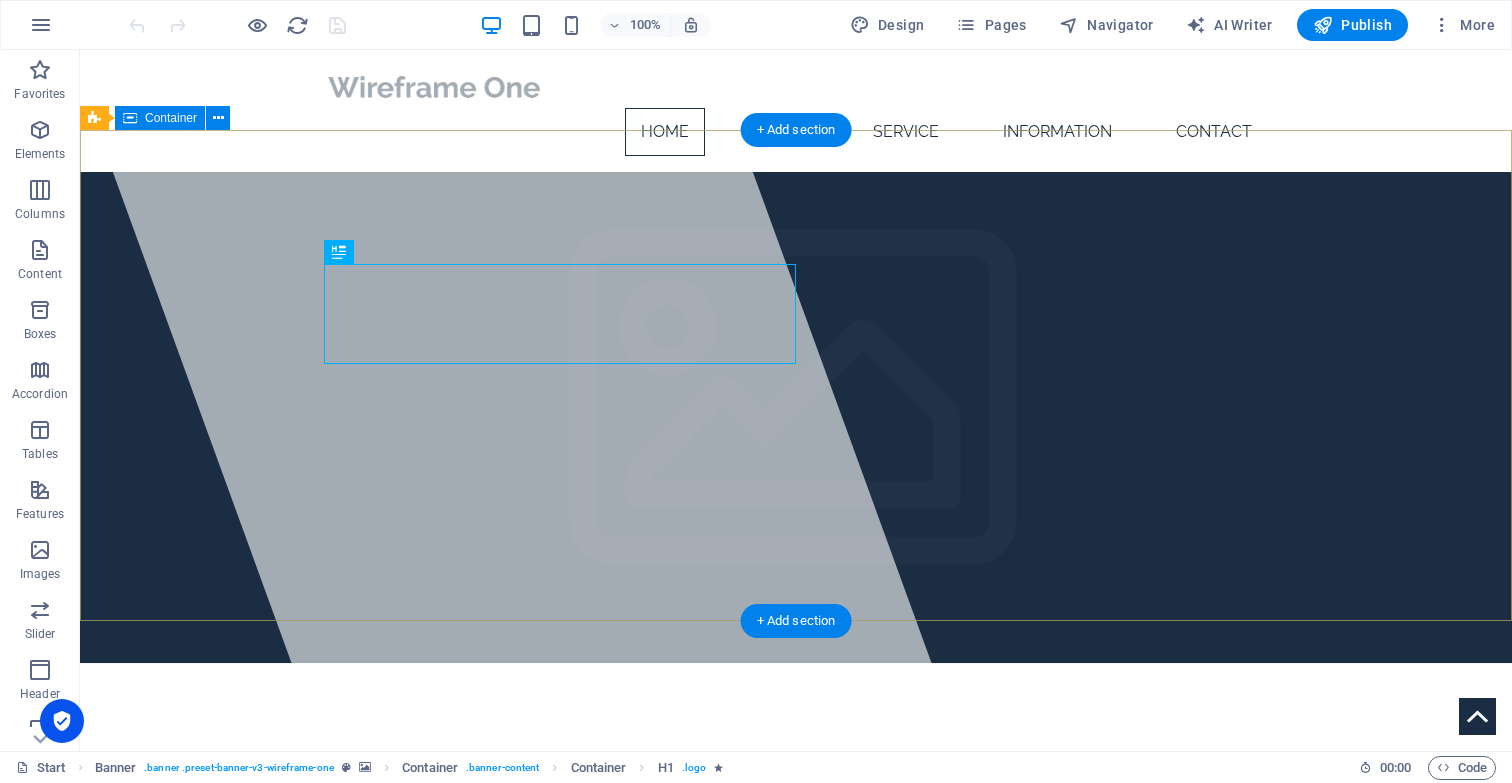 click on "steuerberaterkosten-rechner.de Lorem ipsum dolor sit amet, consectetuer adipiscing elit. Aenean commodo ligula eget dolor. Aenean massa." at bounding box center [796, 889] 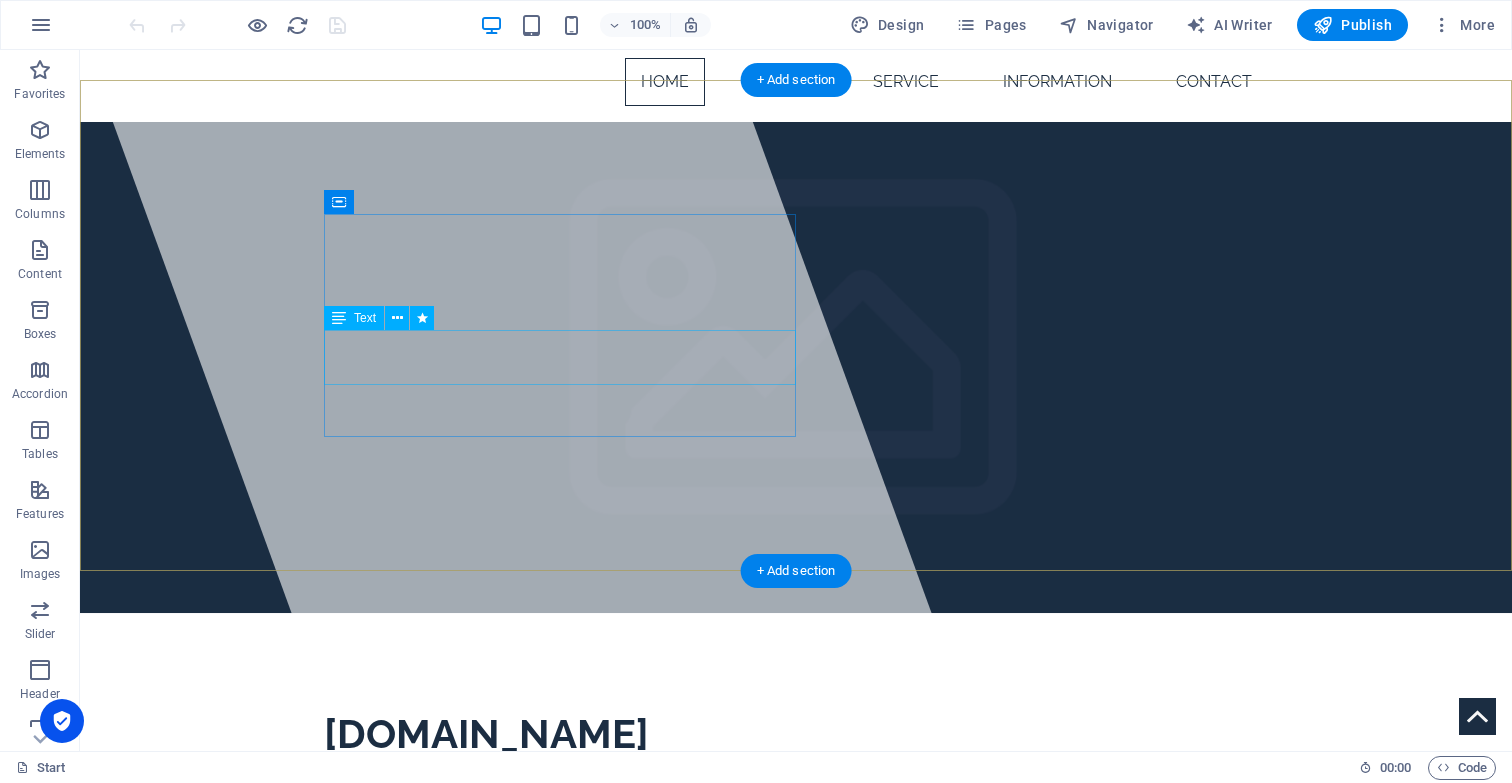 scroll, scrollTop: 0, scrollLeft: 0, axis: both 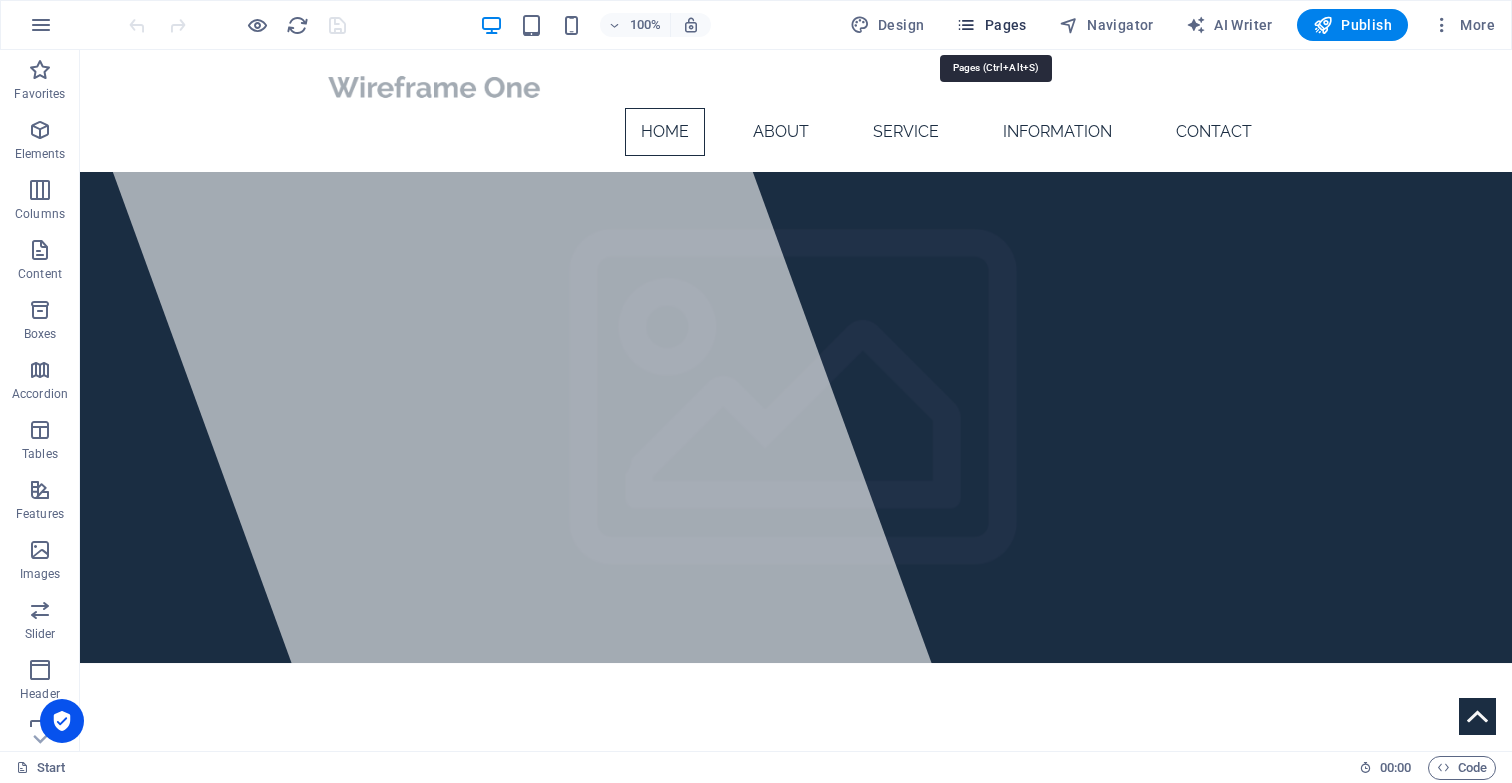 click on "Pages" at bounding box center [991, 25] 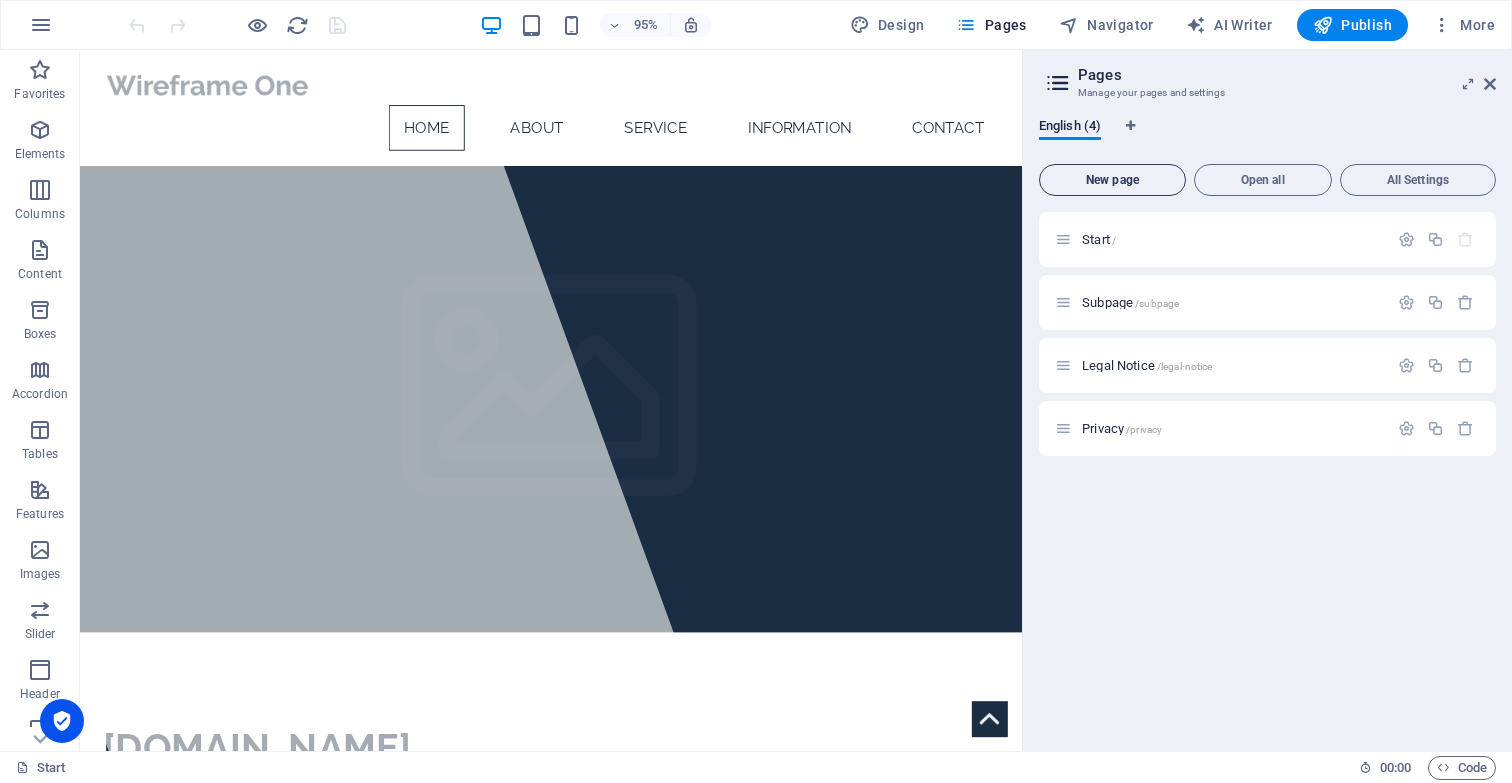 click on "New page" at bounding box center (1112, 180) 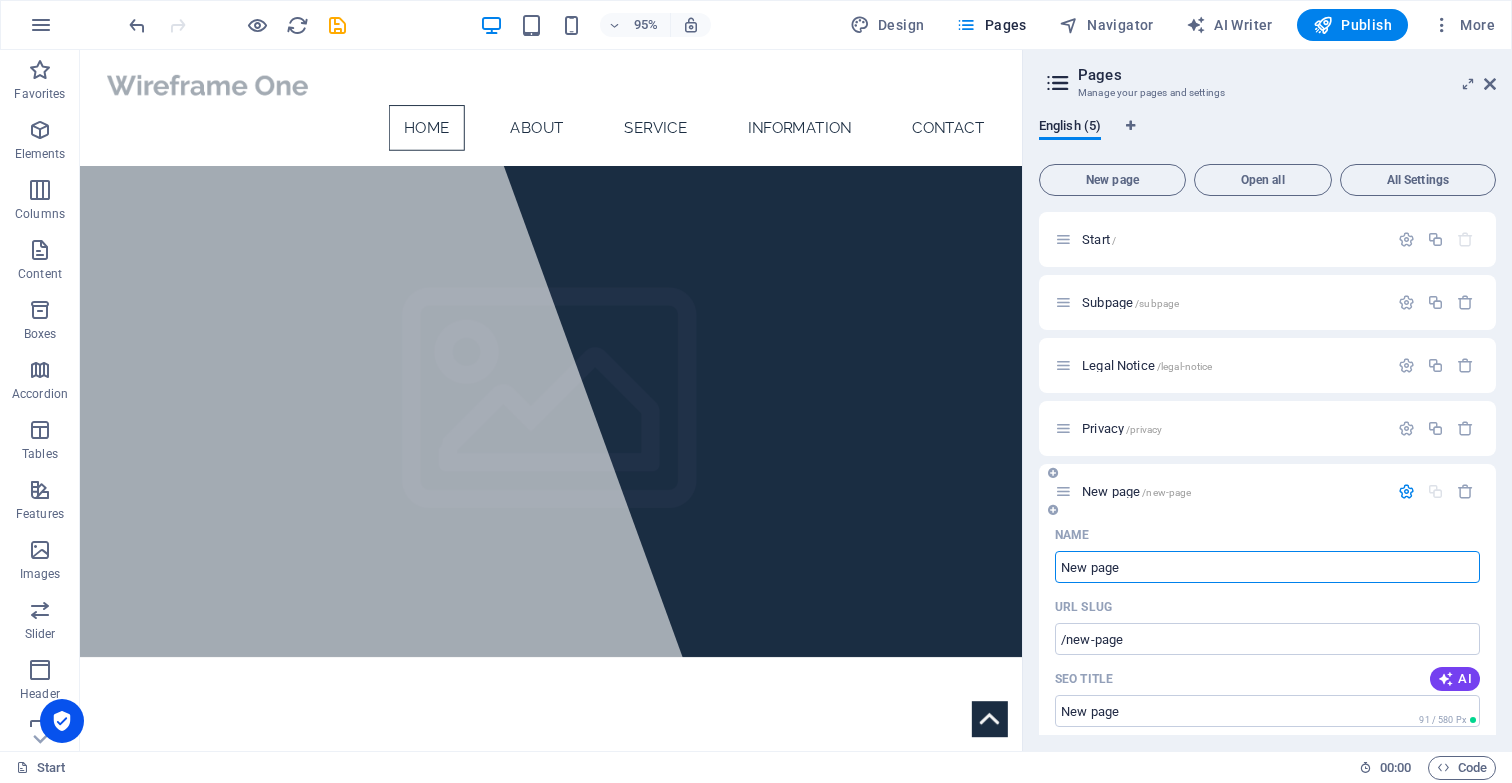 click on "New page" at bounding box center [1267, 567] 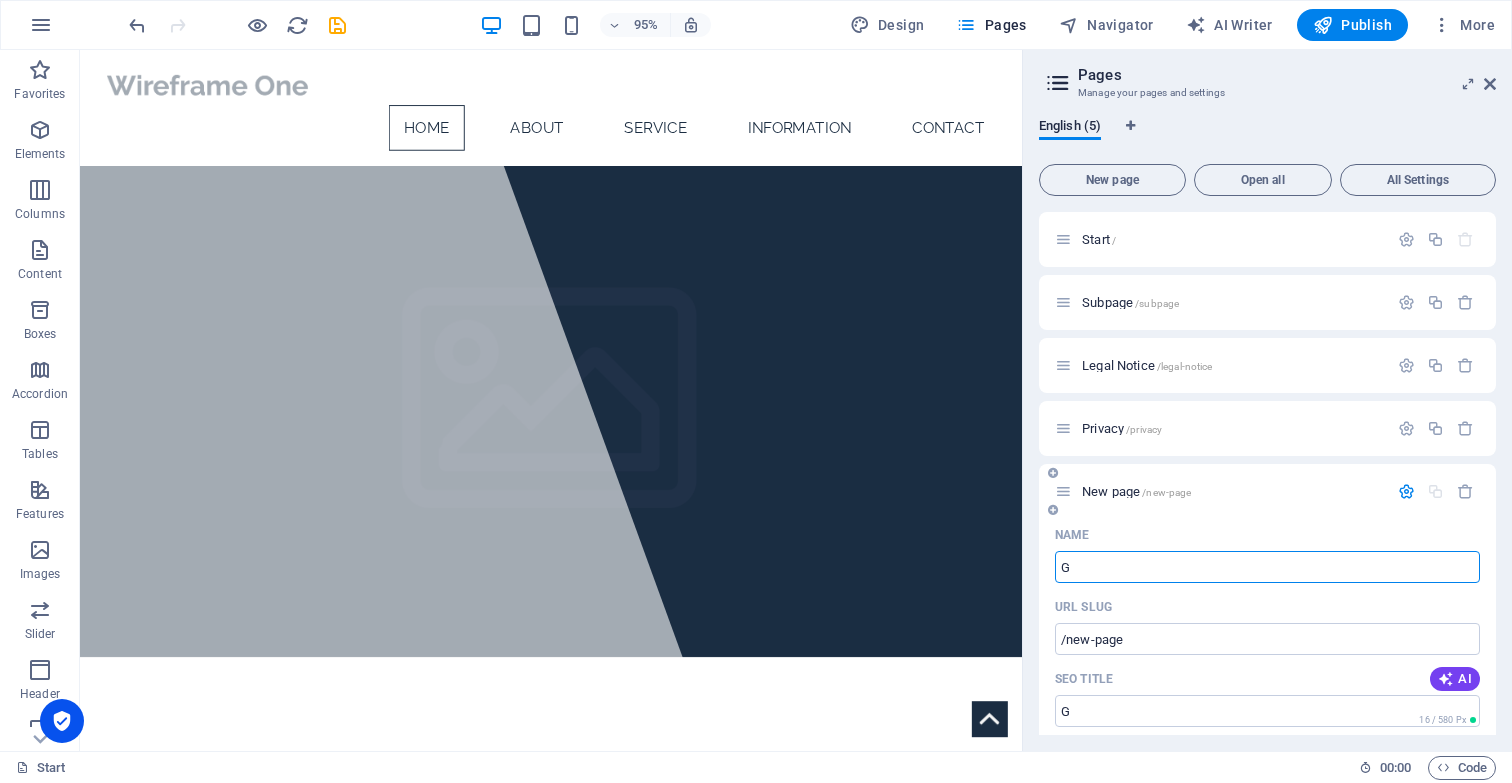 type on "G" 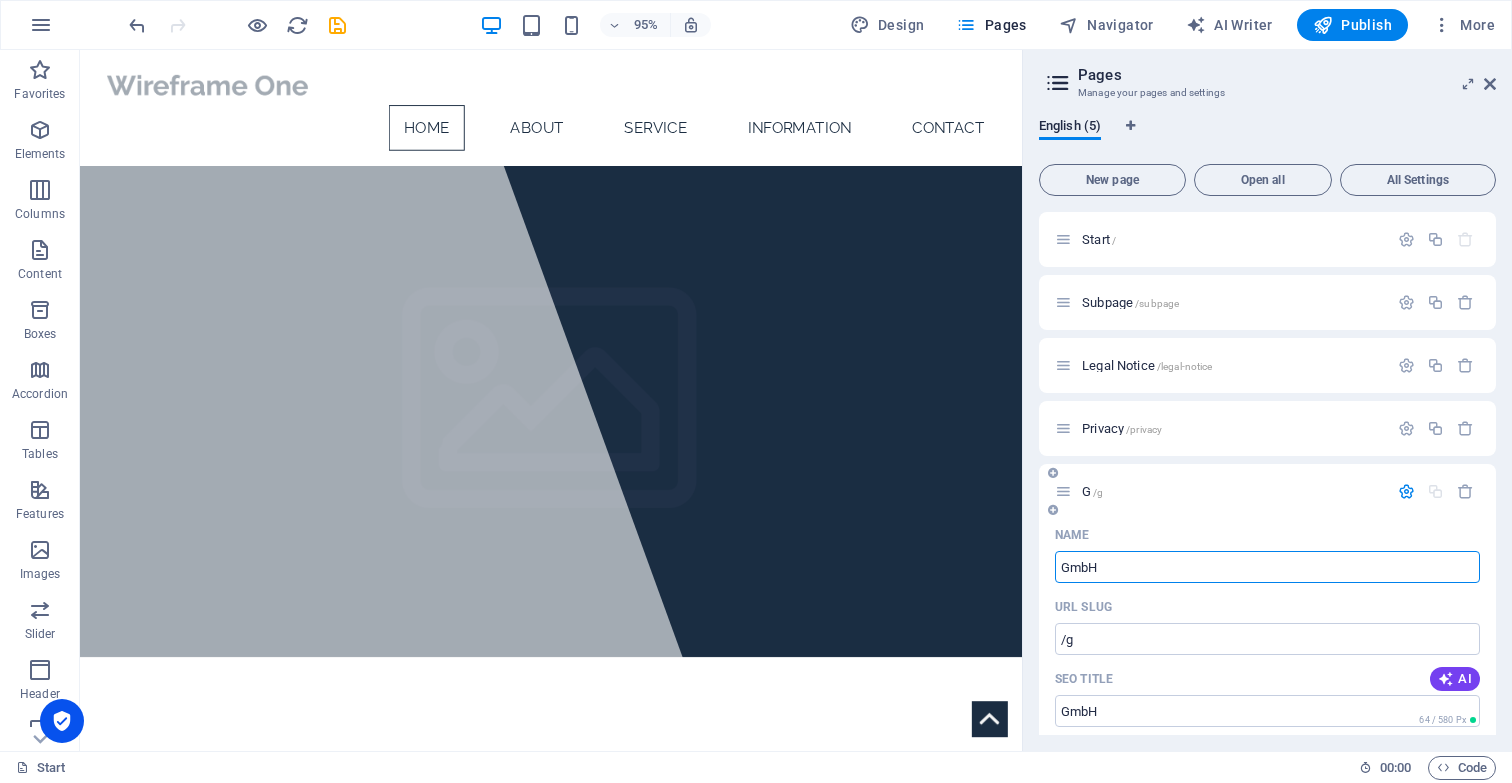 type on "GmbH" 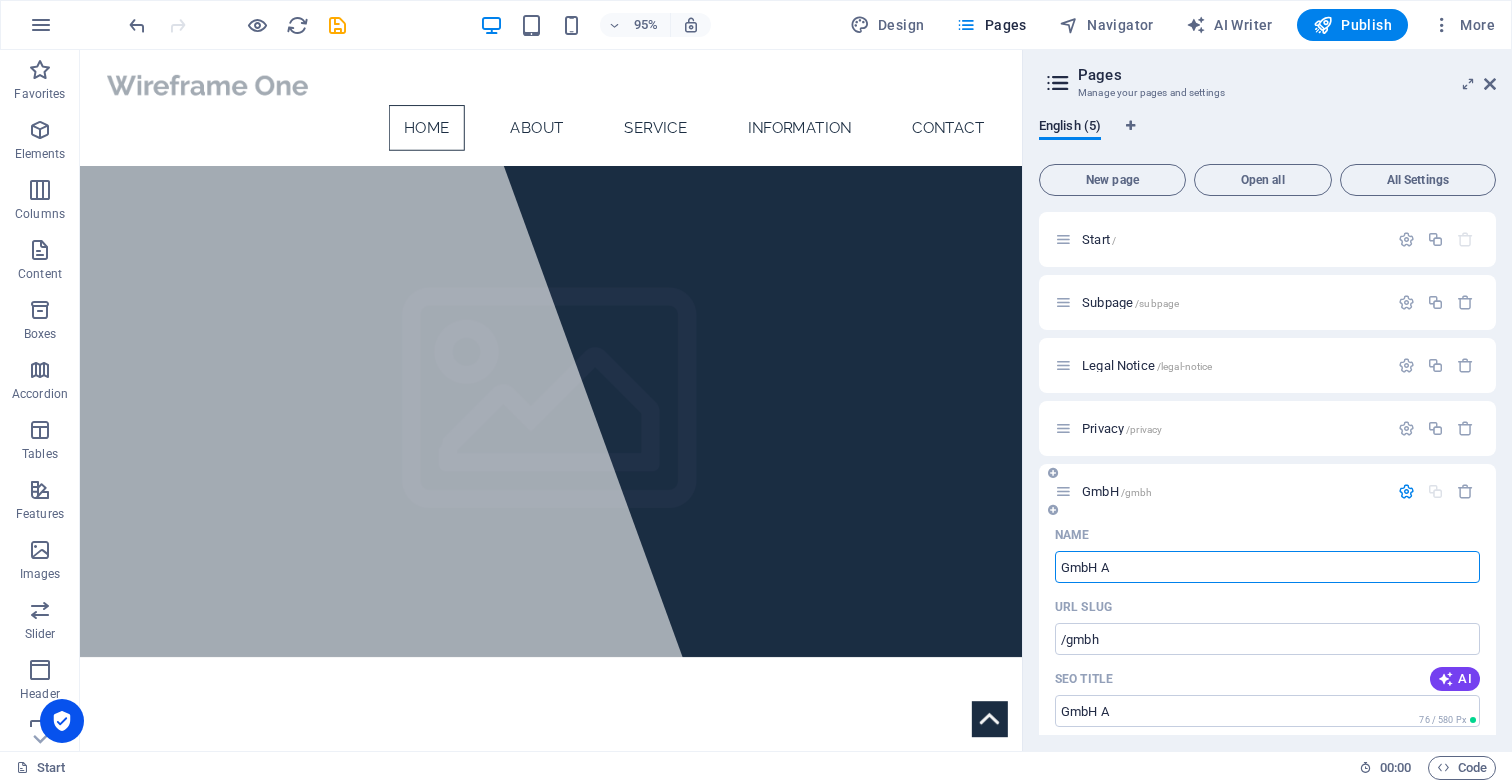 type on "GmbH A" 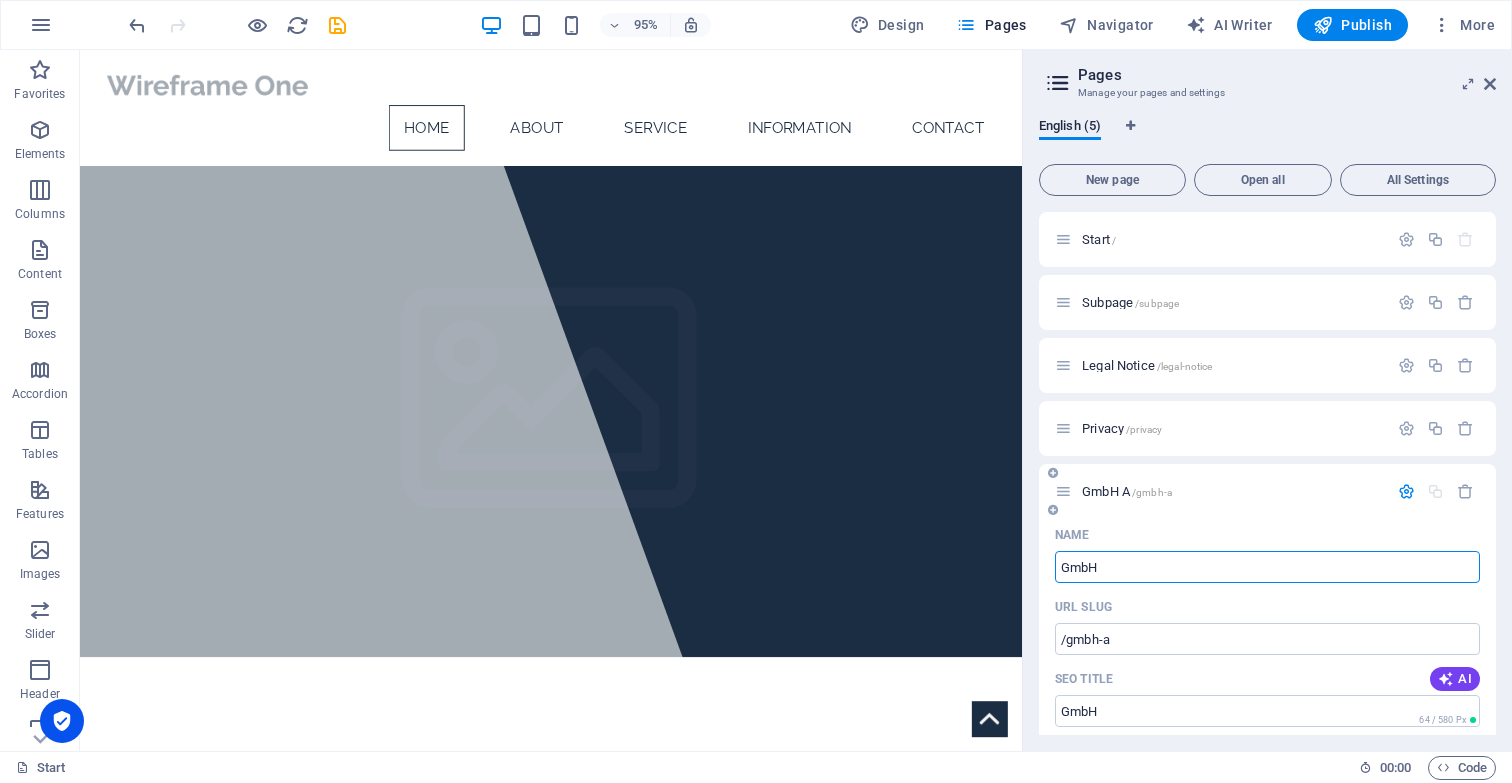 type on "GmbH" 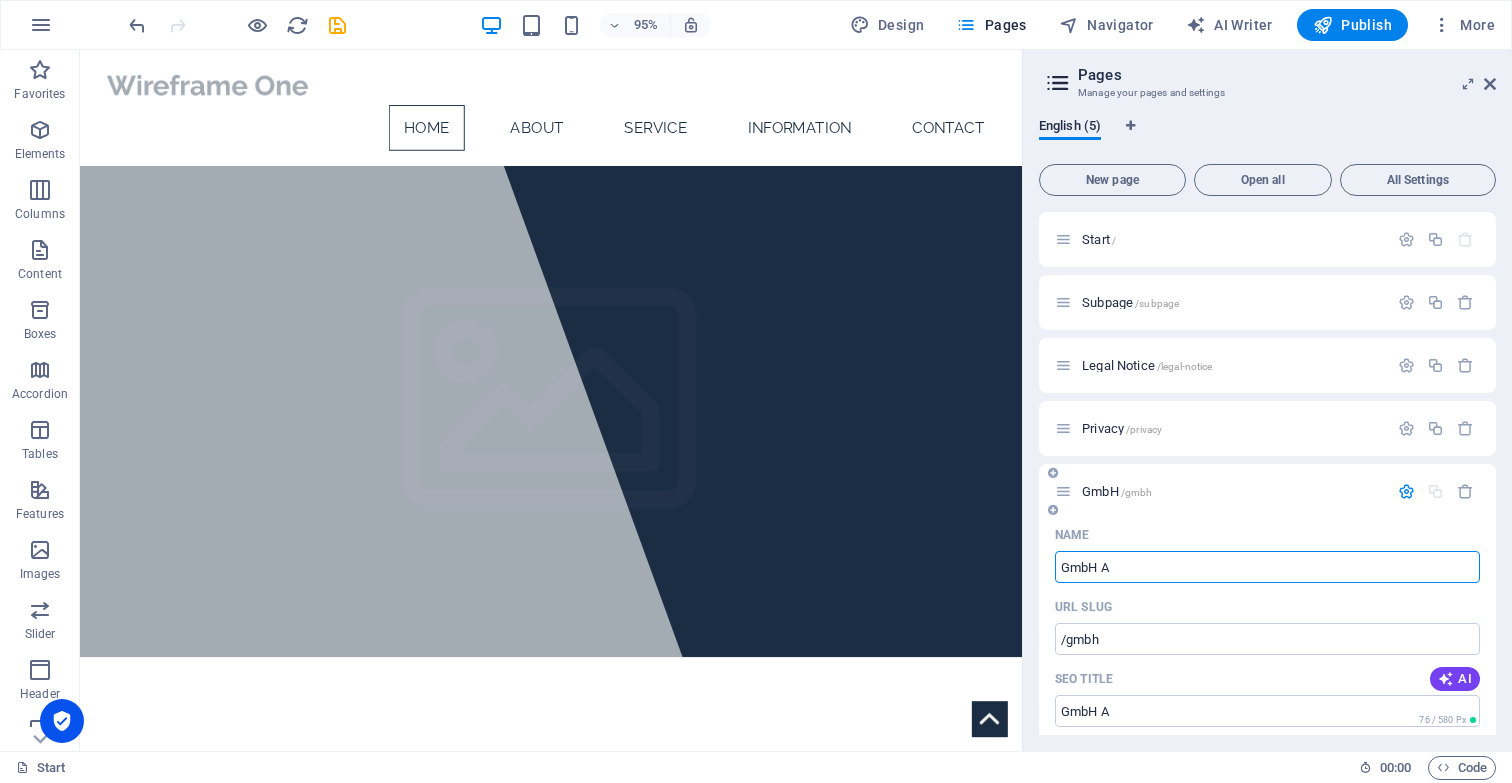 type on "GmbH Ab" 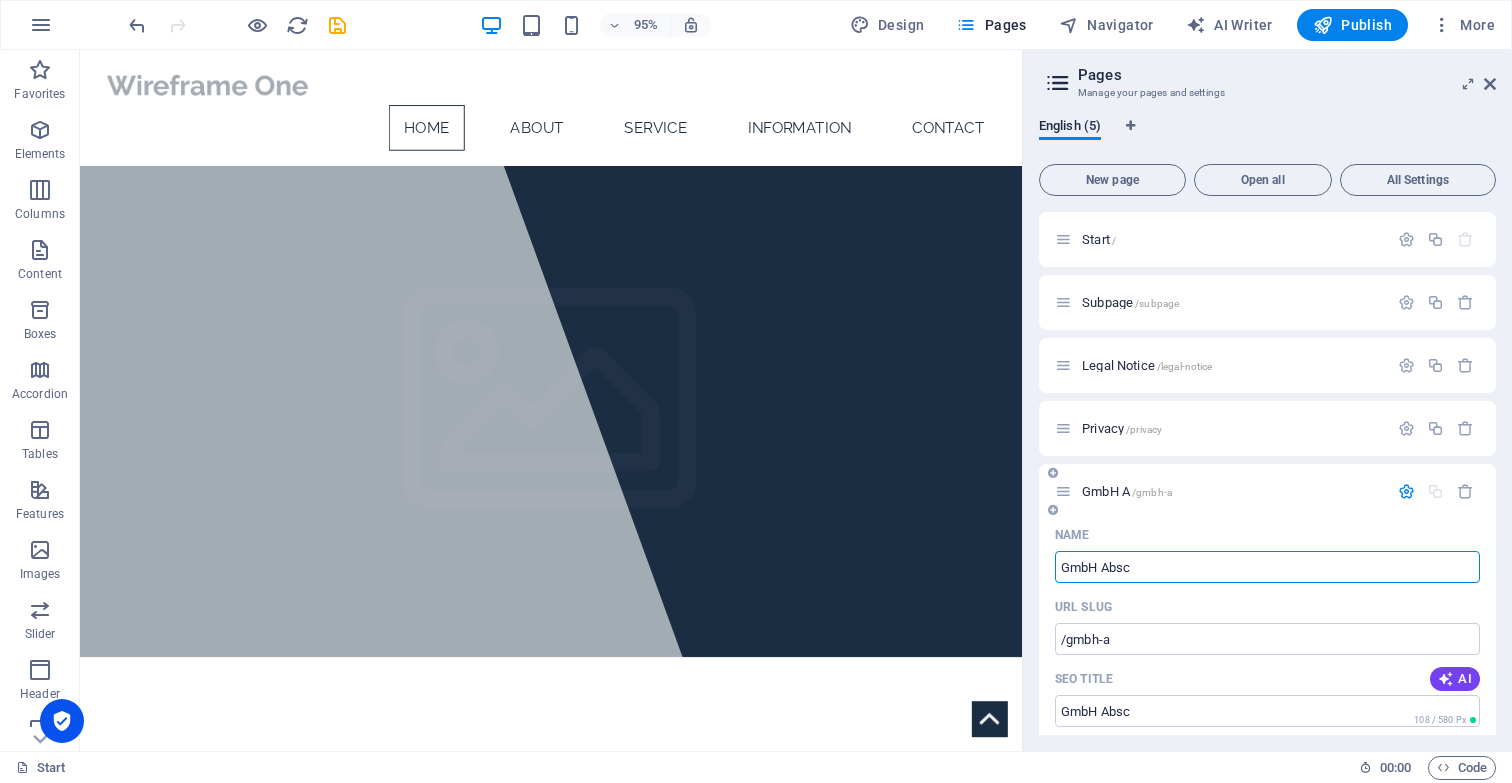 type on "GmbH Absc" 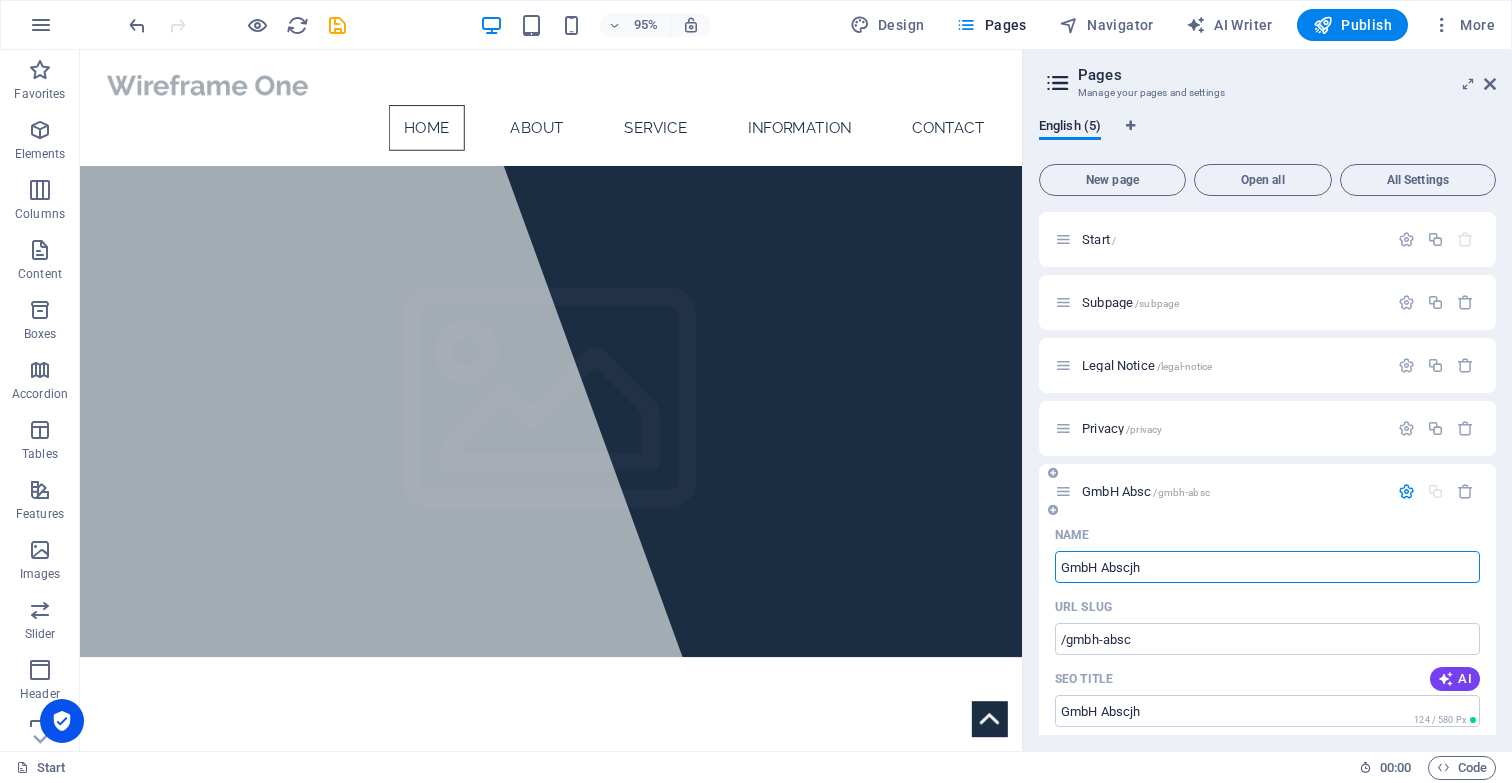type on "GmbH Abscj" 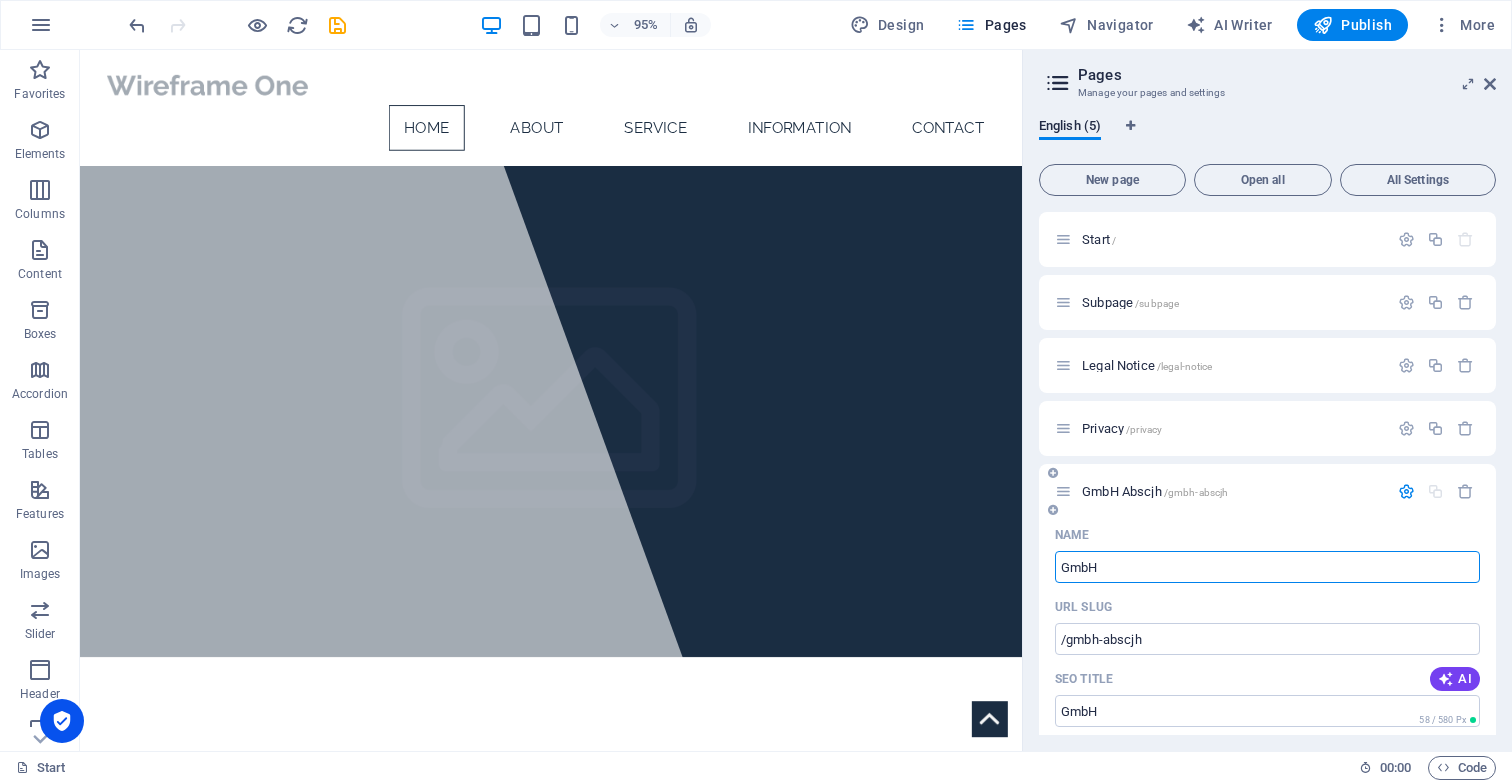 type on "GmbH" 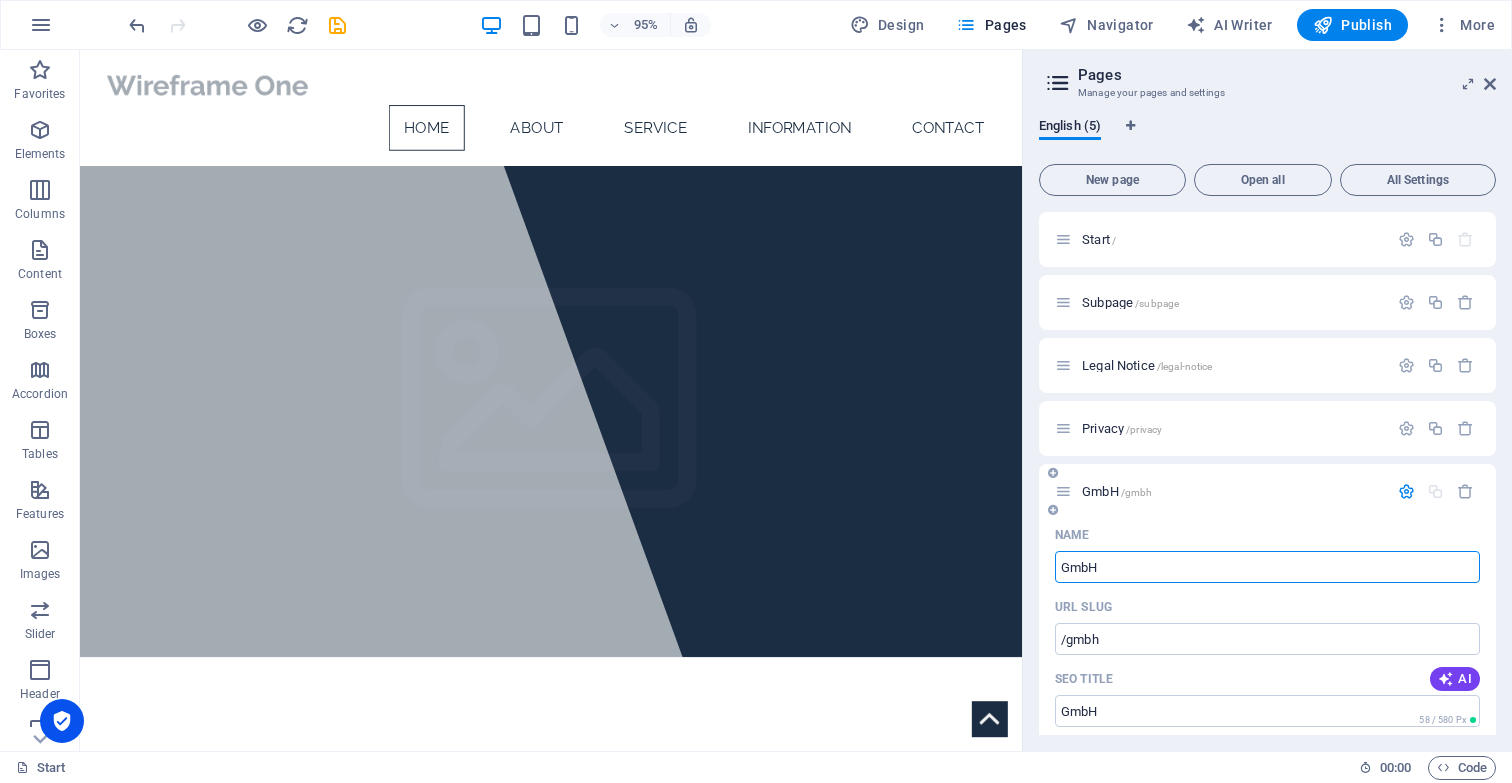 type on "GmbH" 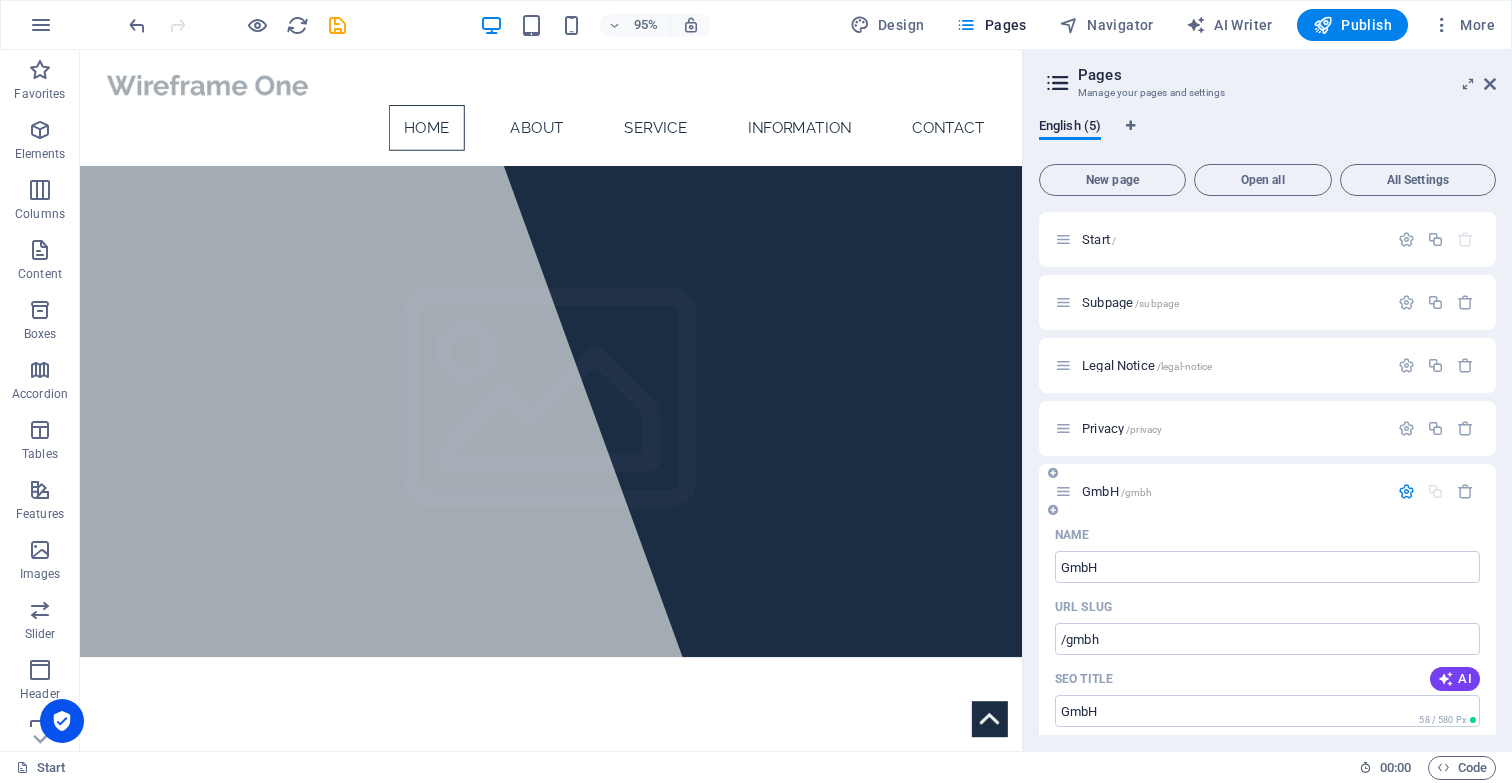 click on "GmbH /gmbh" at bounding box center (1117, 491) 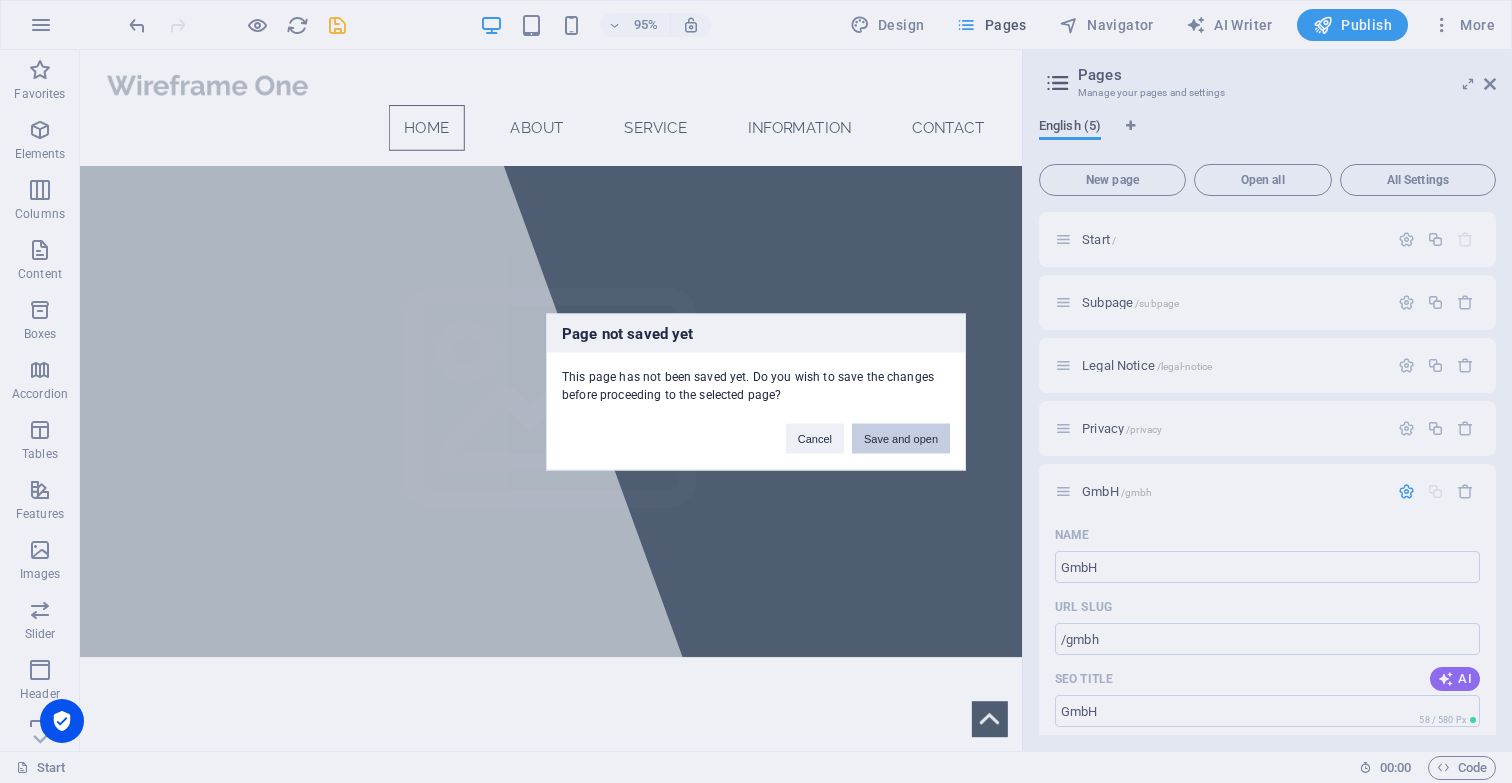 click on "Save and open" at bounding box center [901, 438] 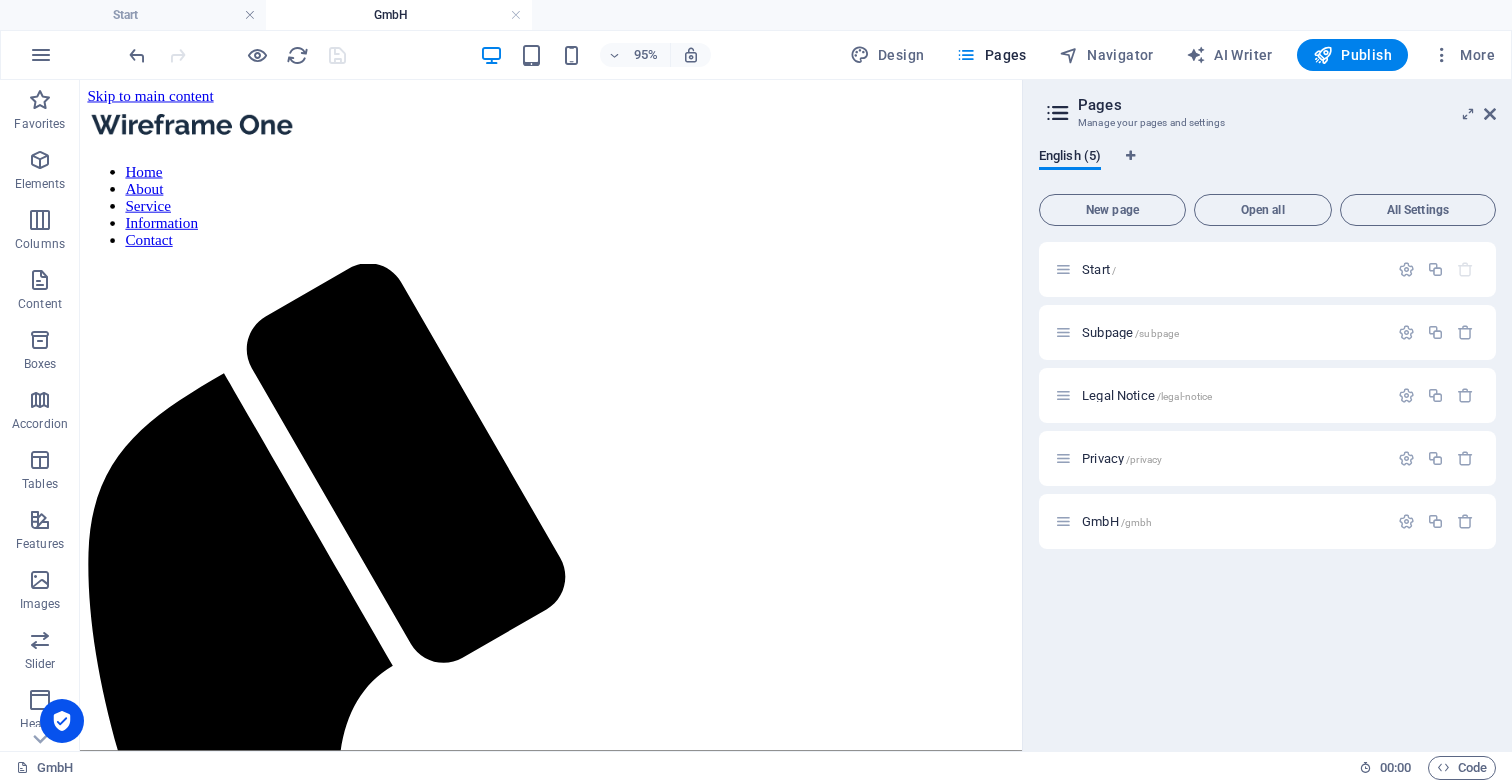 scroll, scrollTop: 0, scrollLeft: 0, axis: both 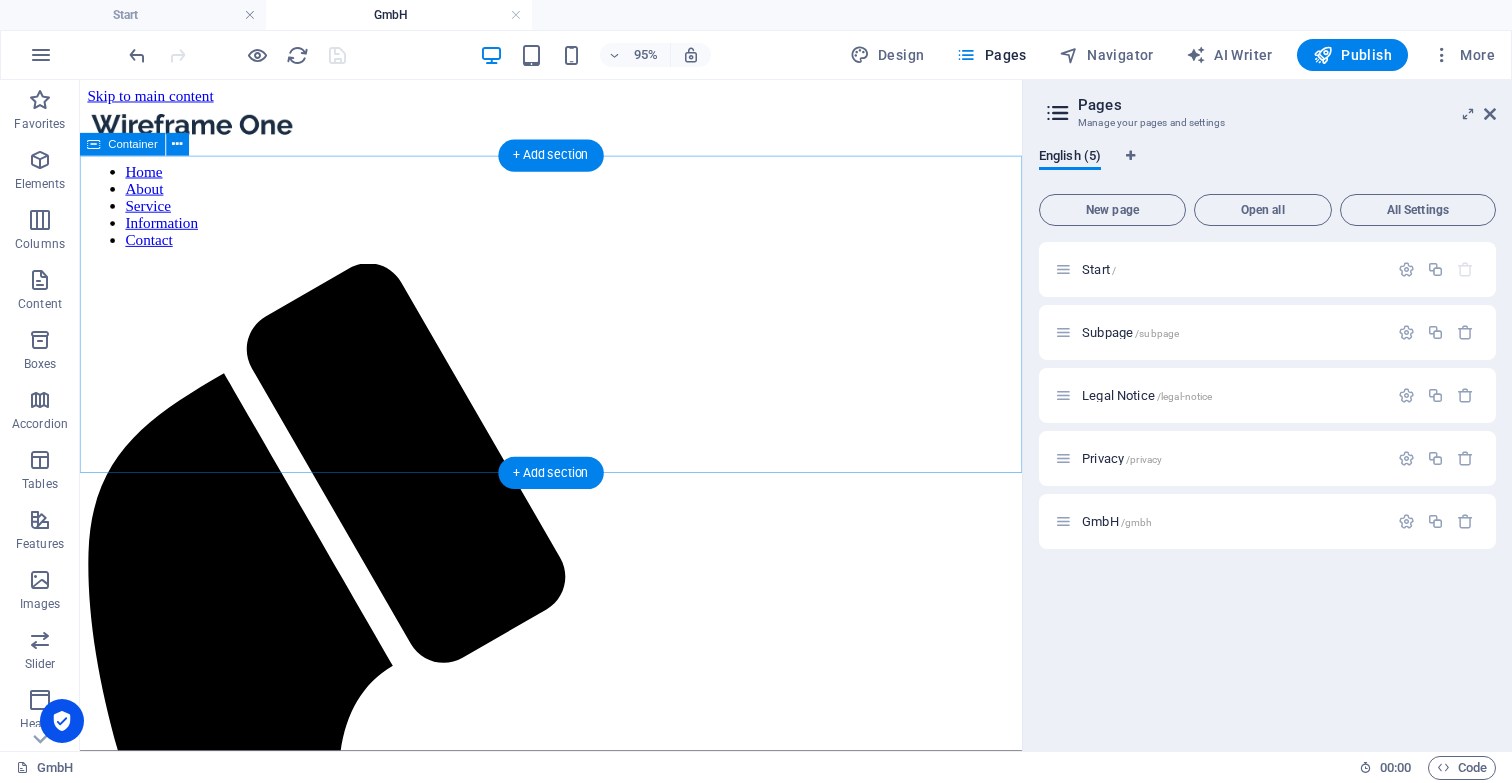 click on "Add elements" at bounding box center (517, 1672) 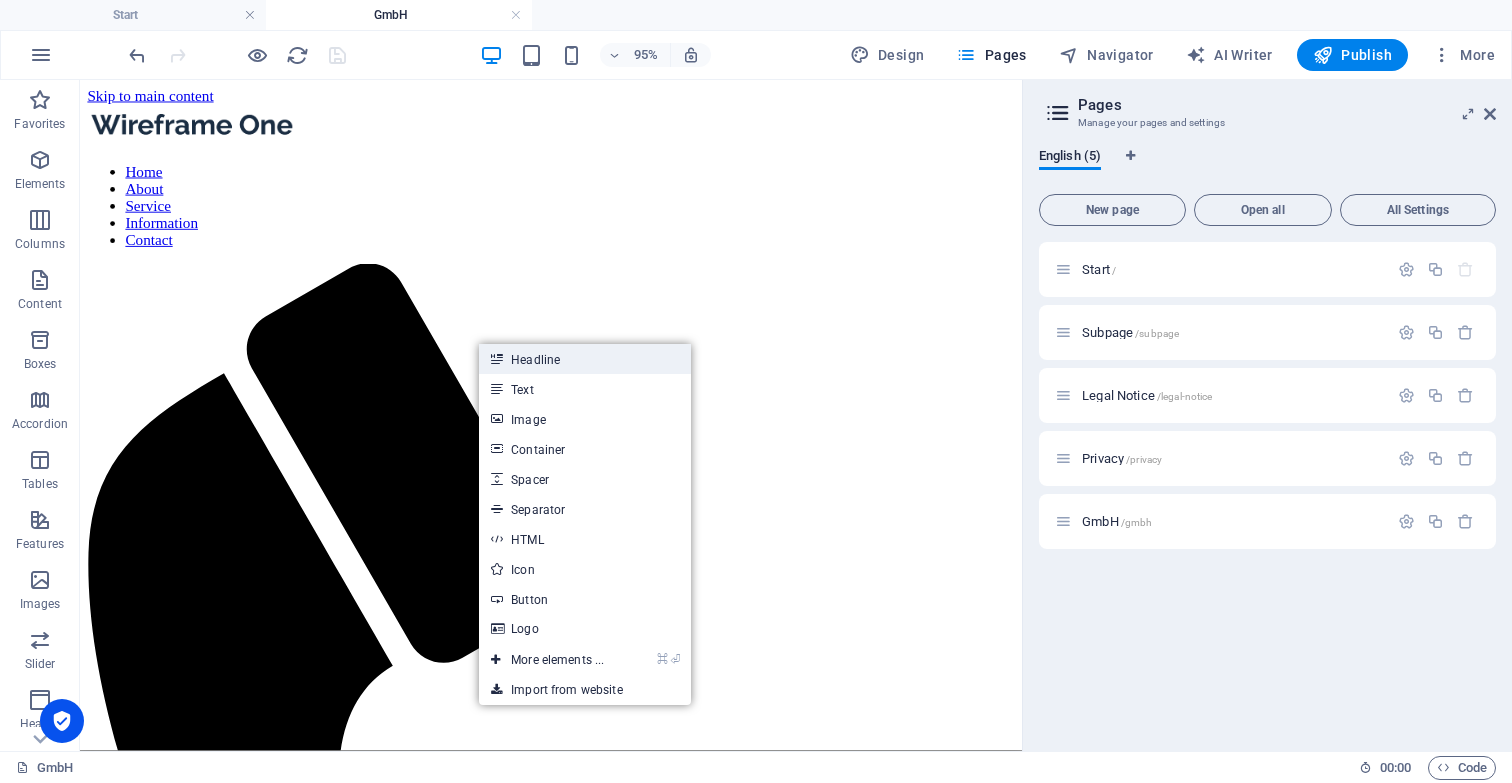 click on "Headline" at bounding box center [585, 359] 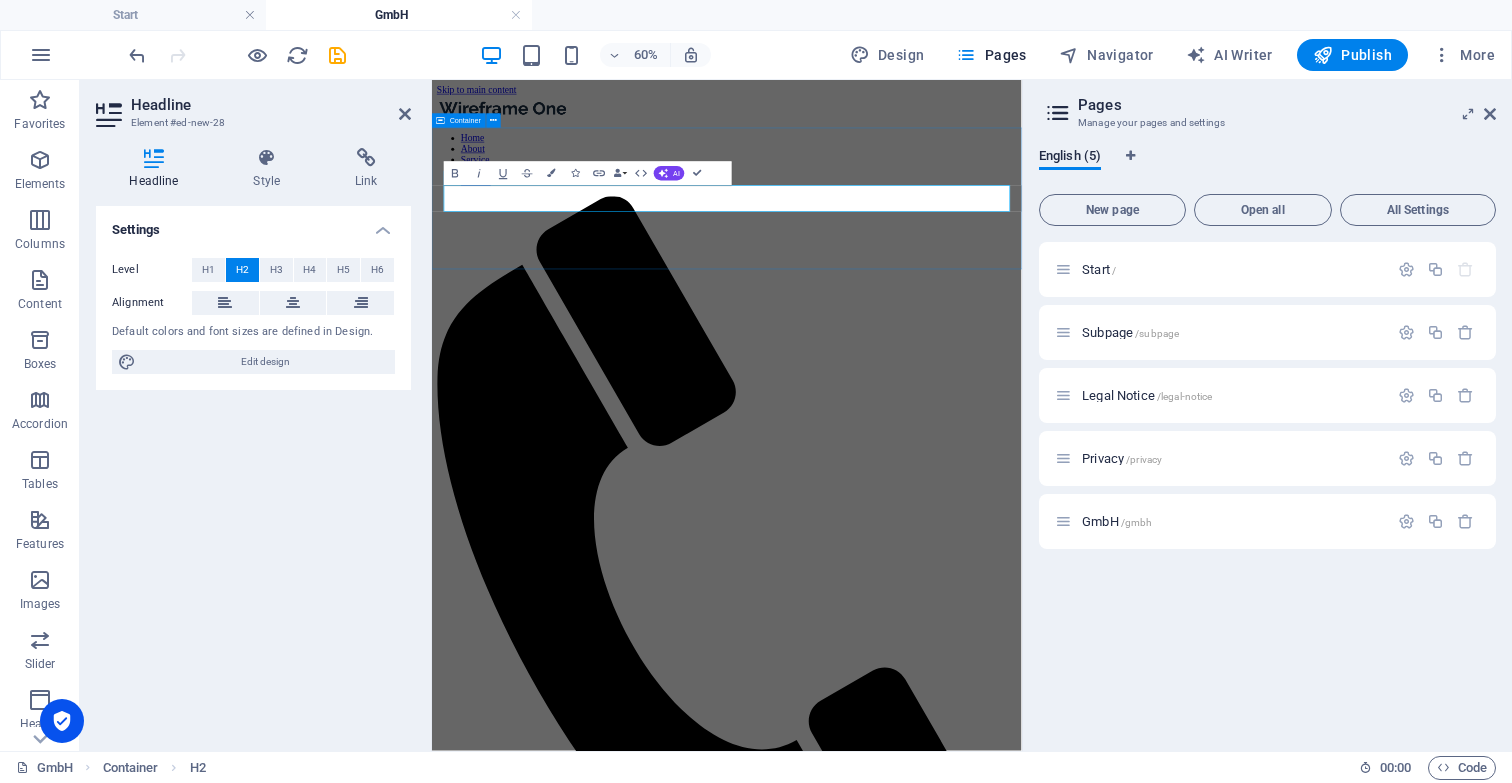 click on "New headline" at bounding box center [923, 1592] 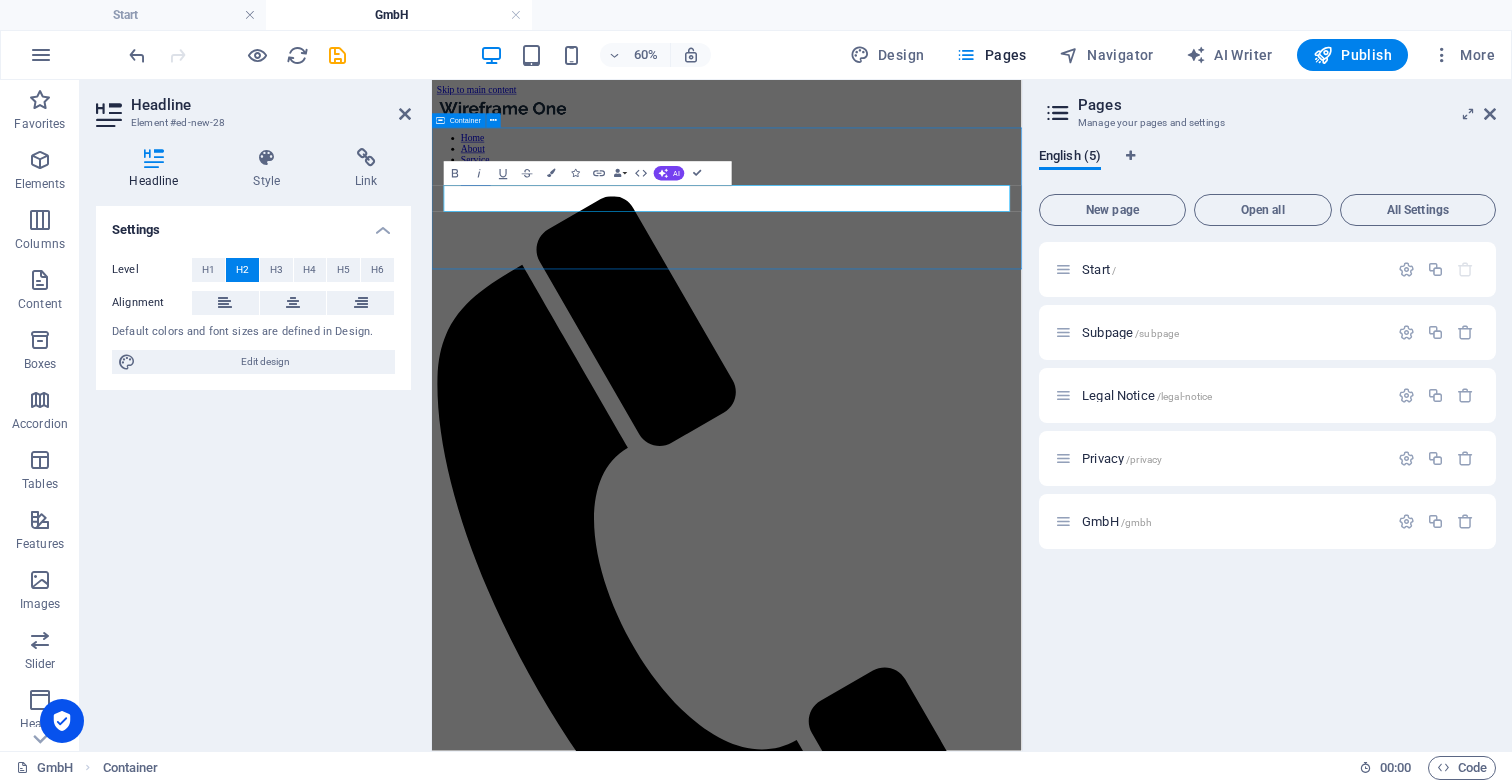 click on "New headline" at bounding box center [923, 1592] 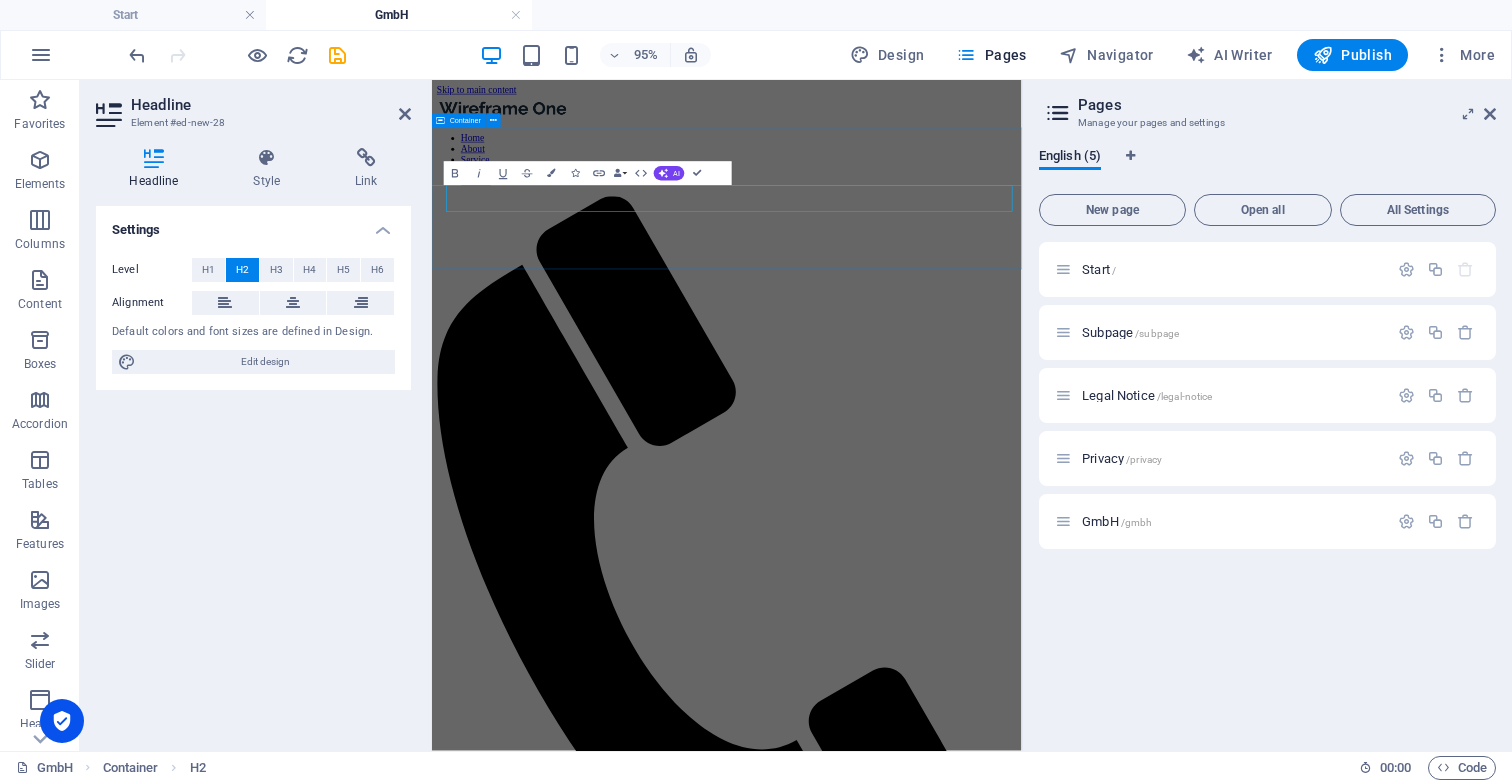 click on "New headline" at bounding box center (923, 1592) 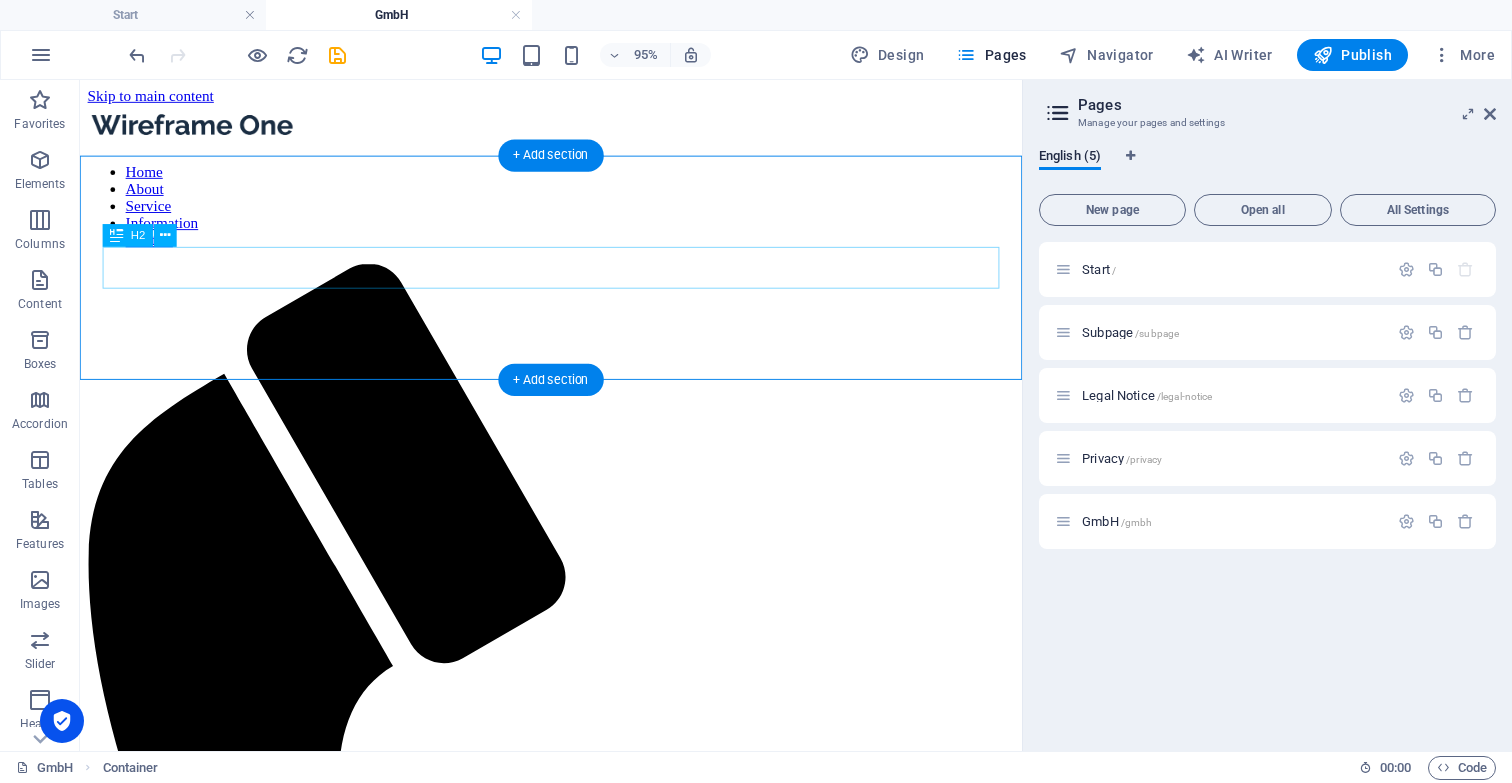 click on "New headline" at bounding box center [576, 1604] 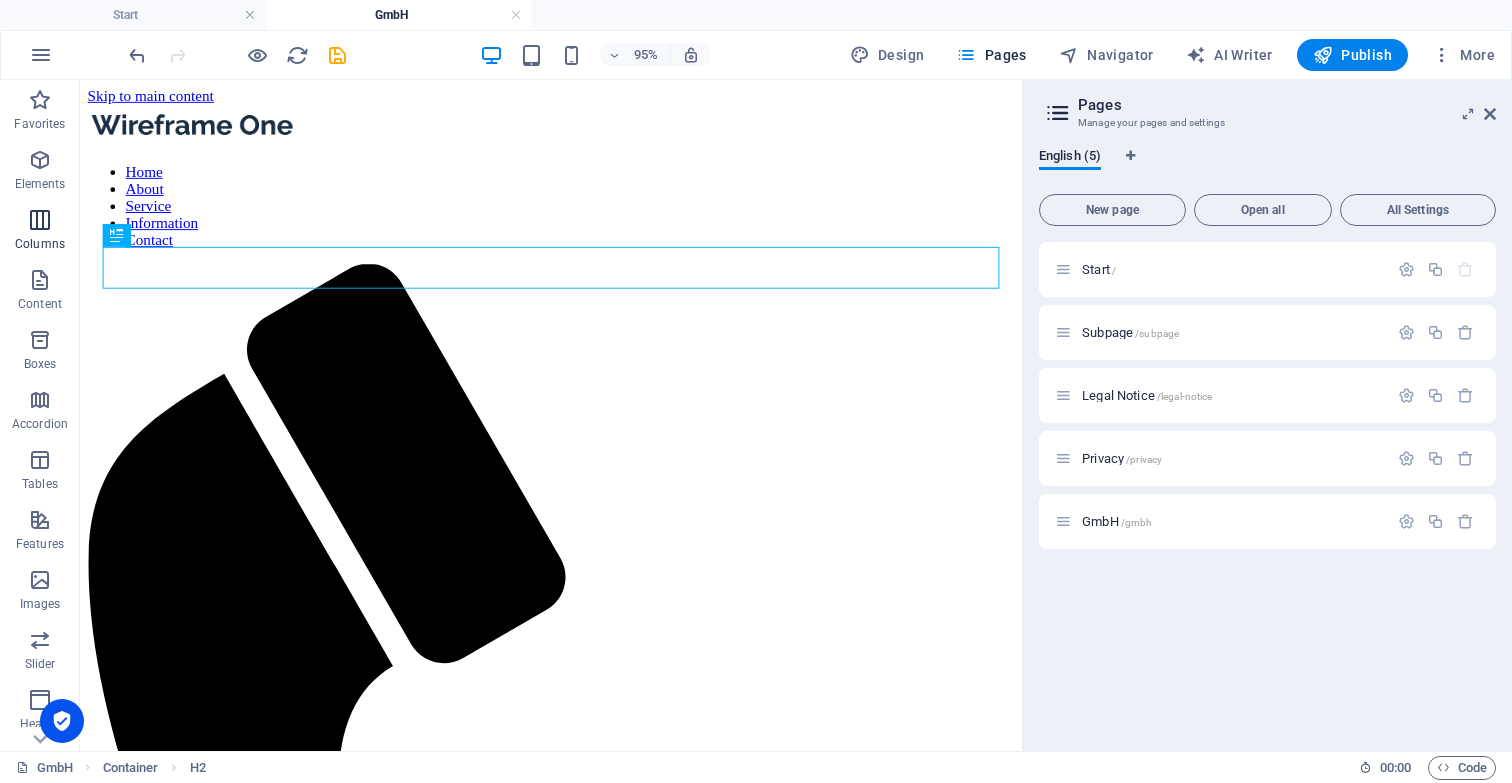 click at bounding box center (40, 220) 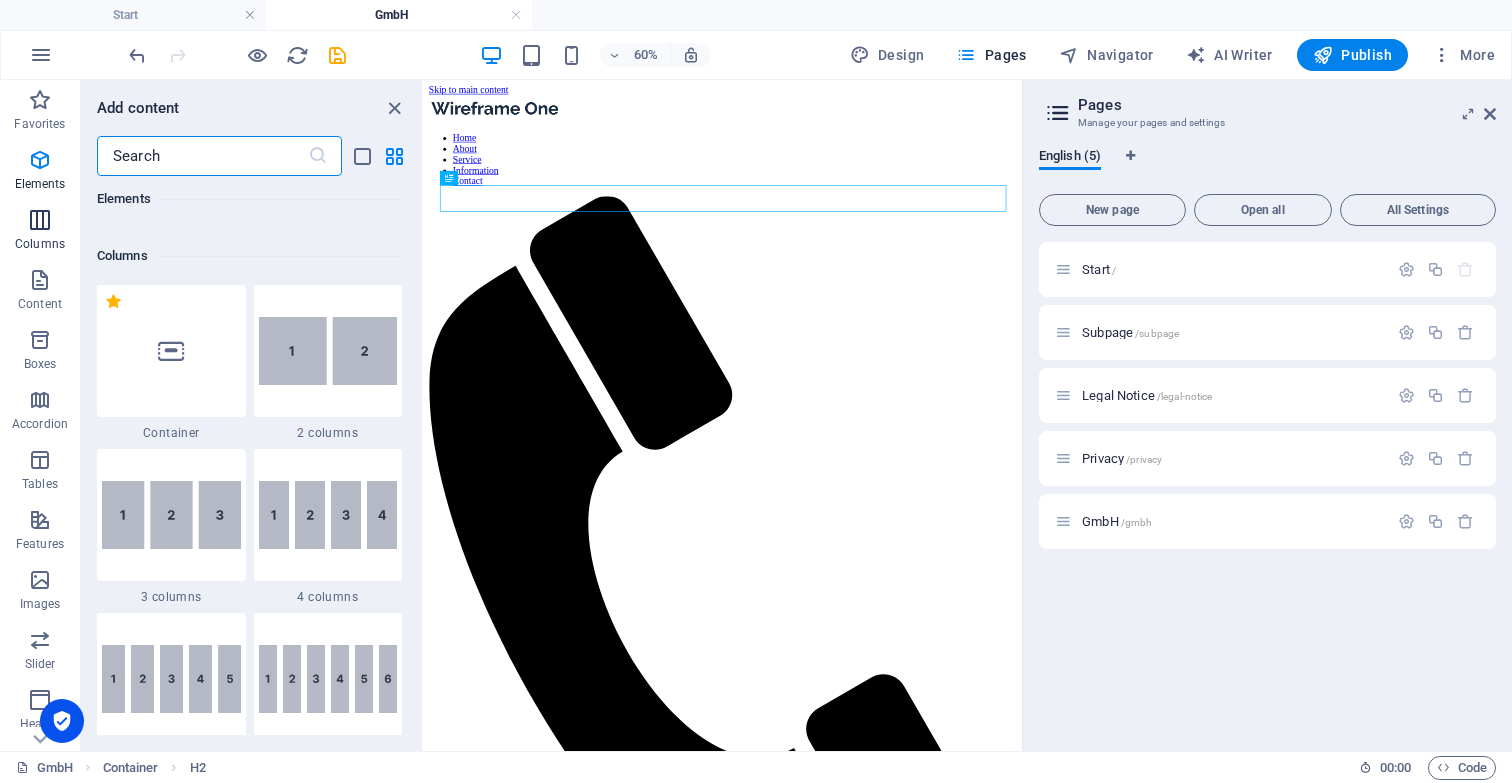 scroll, scrollTop: 990, scrollLeft: 0, axis: vertical 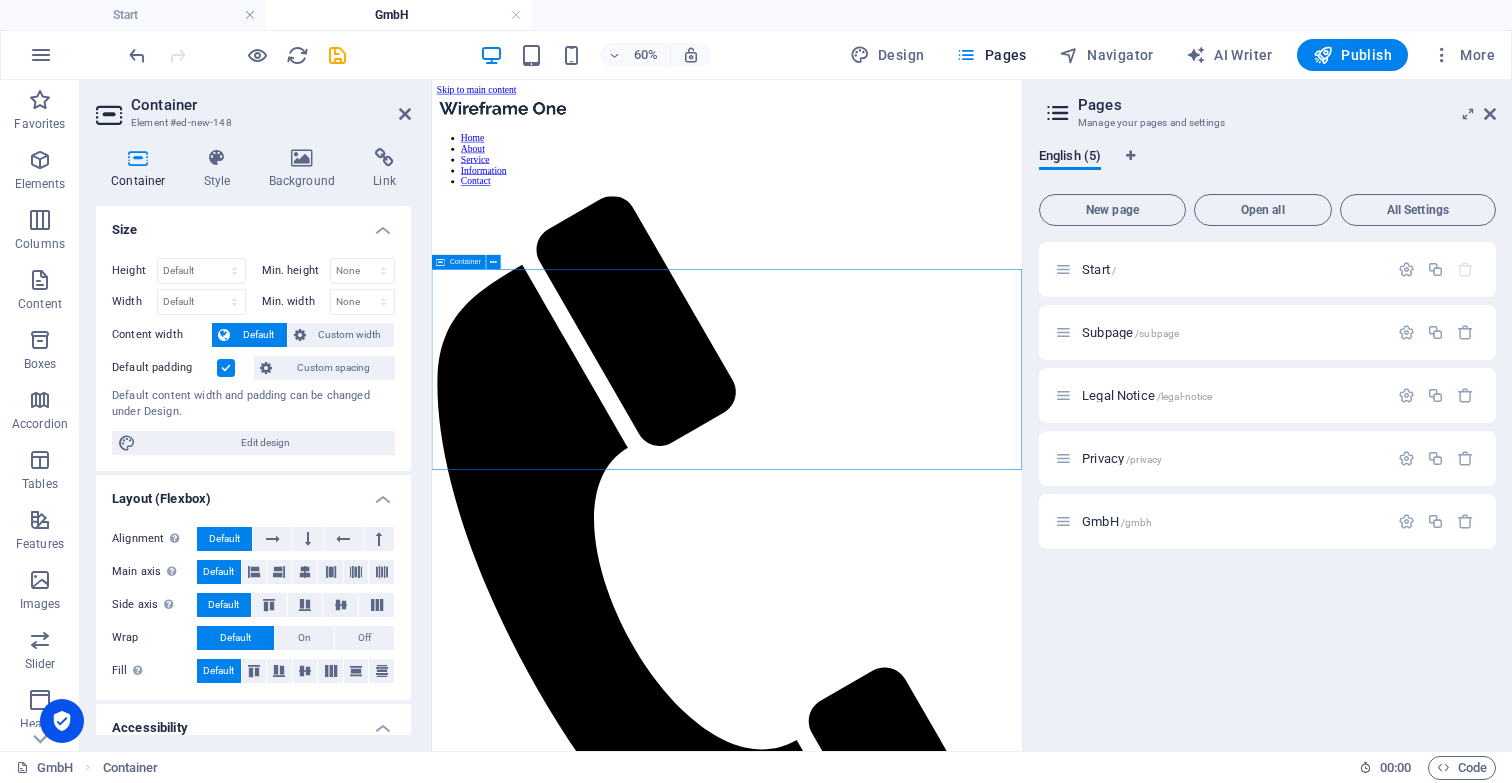 click on "Add elements" at bounding box center (864, 1727) 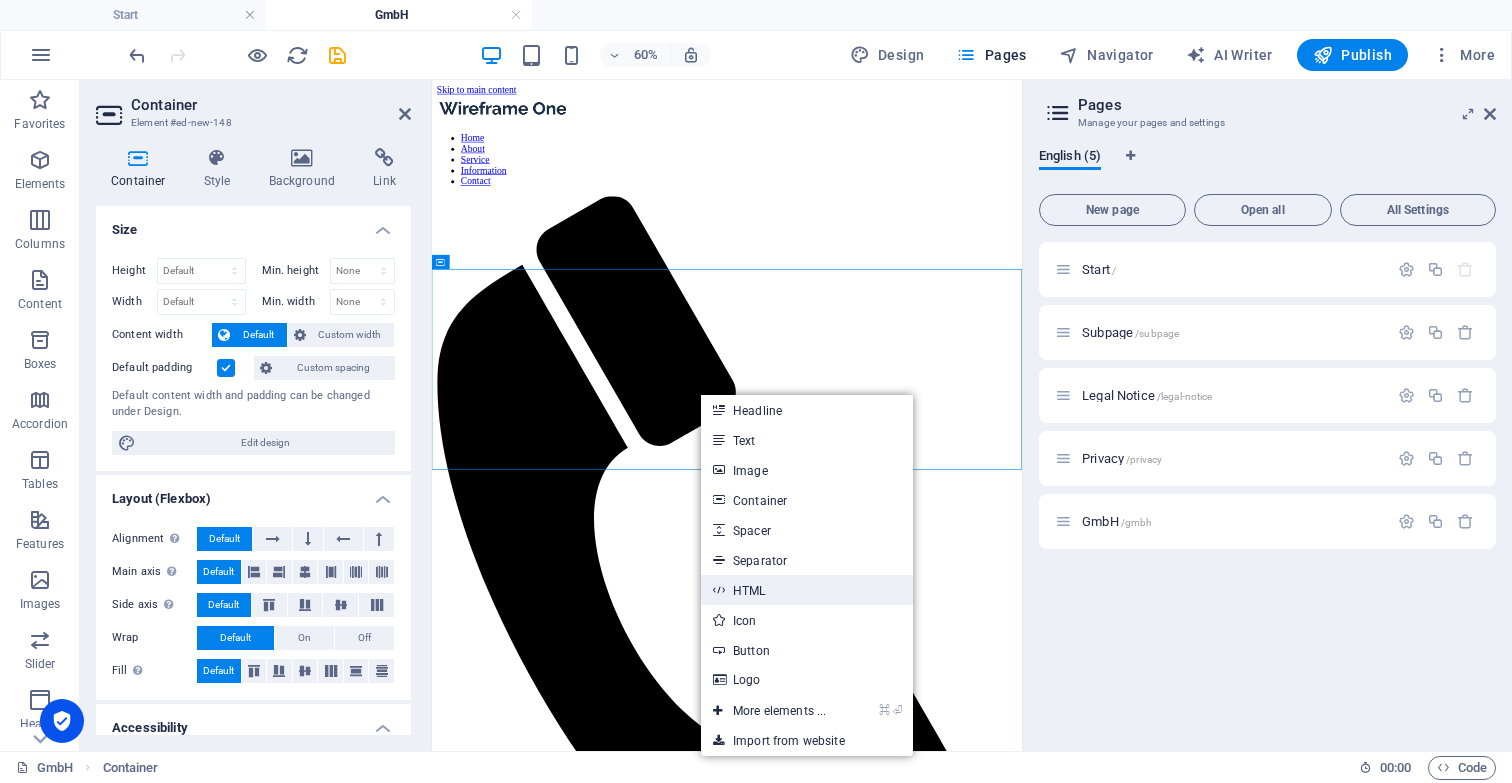 click on "HTML" at bounding box center (807, 590) 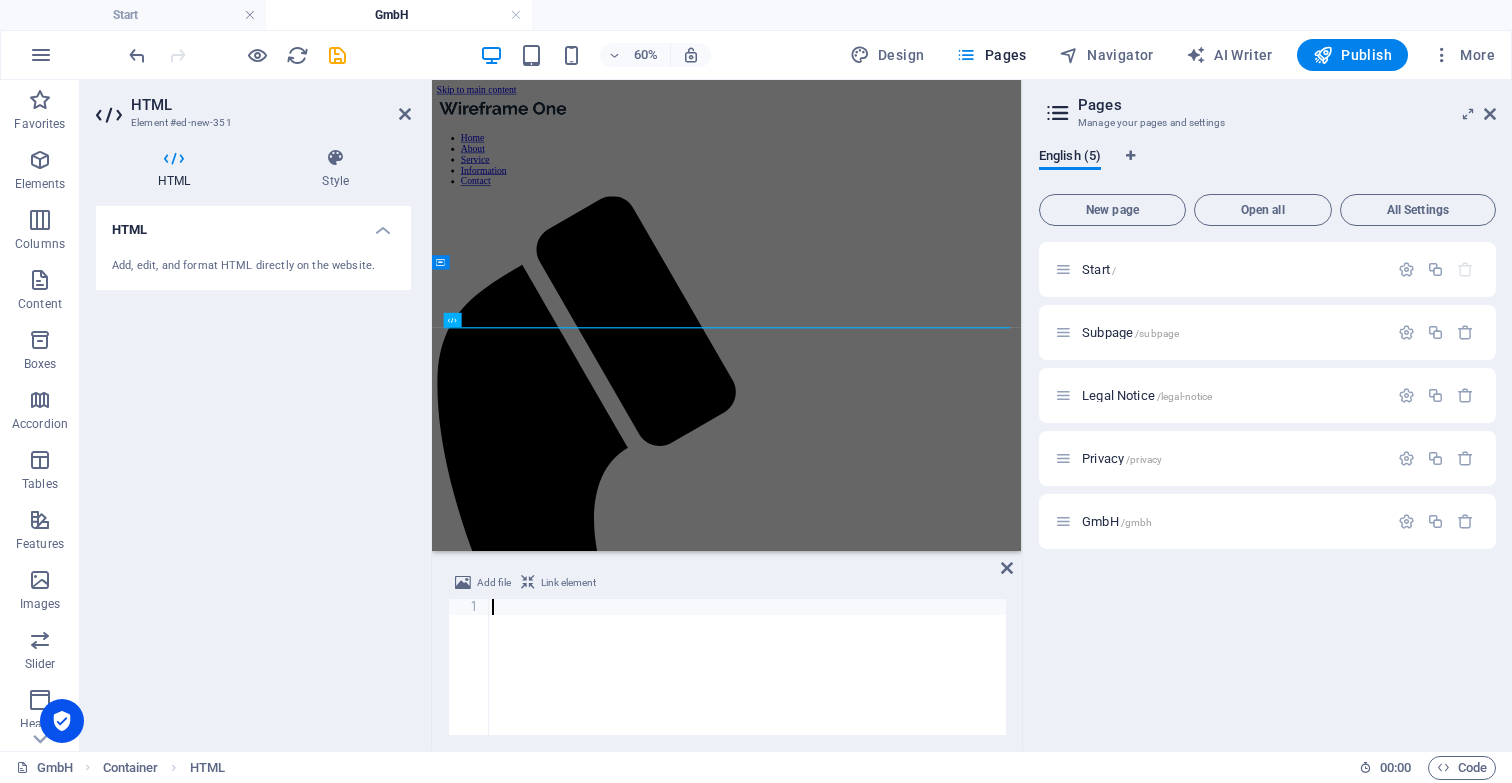 scroll, scrollTop: 2520, scrollLeft: 0, axis: vertical 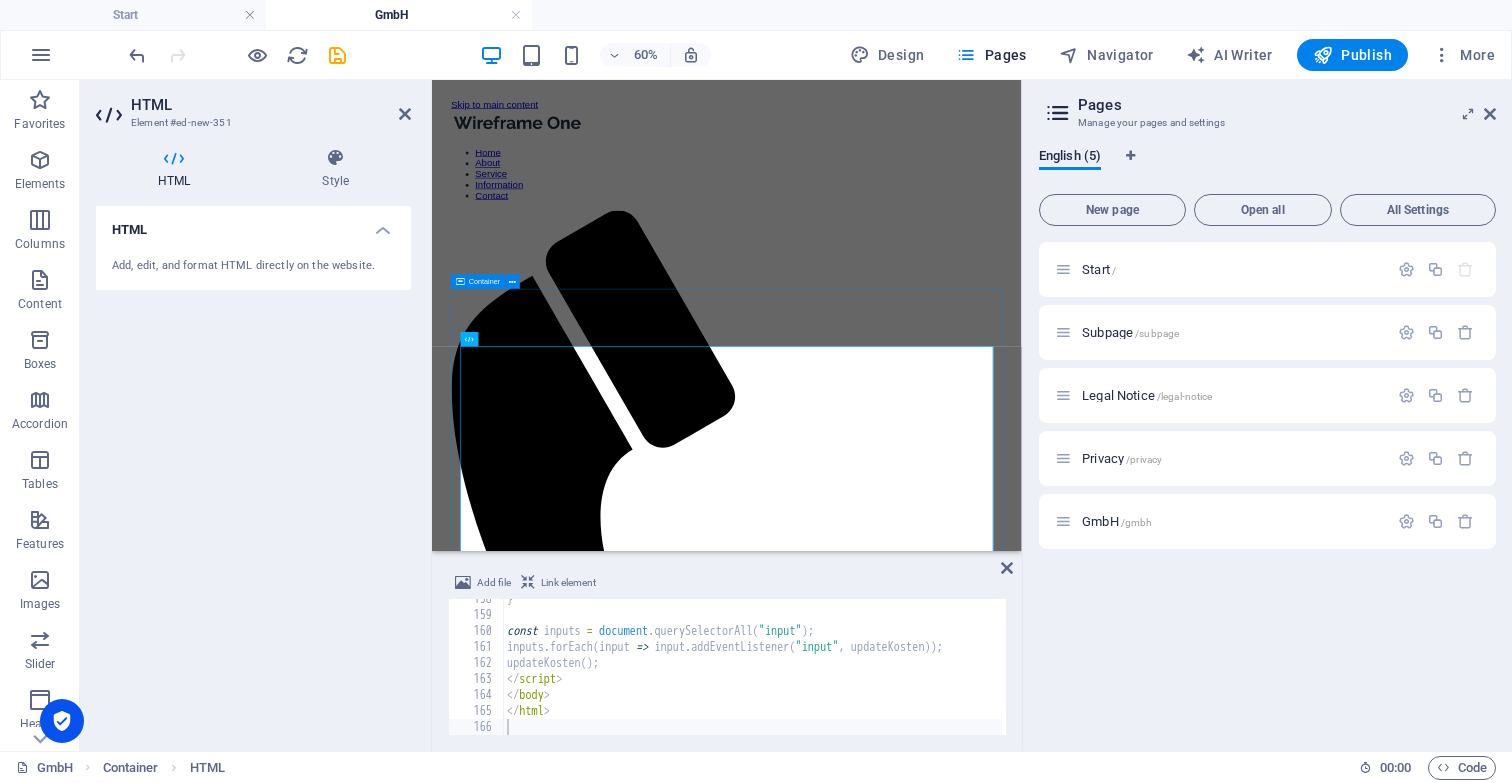 click on "Gebührenrechner Jahresabschluss
Gebührenrechner Jahresabschluss
Umsatz / Gegenstandswert:  25.000  €
Eilzuschlag (20%)
Abweichendes Wirtschaftsjahr (10%)
Gewerbesteuer-Zerlegung (70 €)
eBilanz (100 €)
Hinterlegung Bundesanzeiger (100 €)
Komplementär-GmbH / Liquidationsschlussbilanz (750 €)
Liquidationseröffnungsbilanz (120 €)
Atypisch stille Beteiligung (850 €)
Monatliche Kosten: 0,00 €
Gesamtkosten jährlich: 0,00 €" at bounding box center (923, 1884) 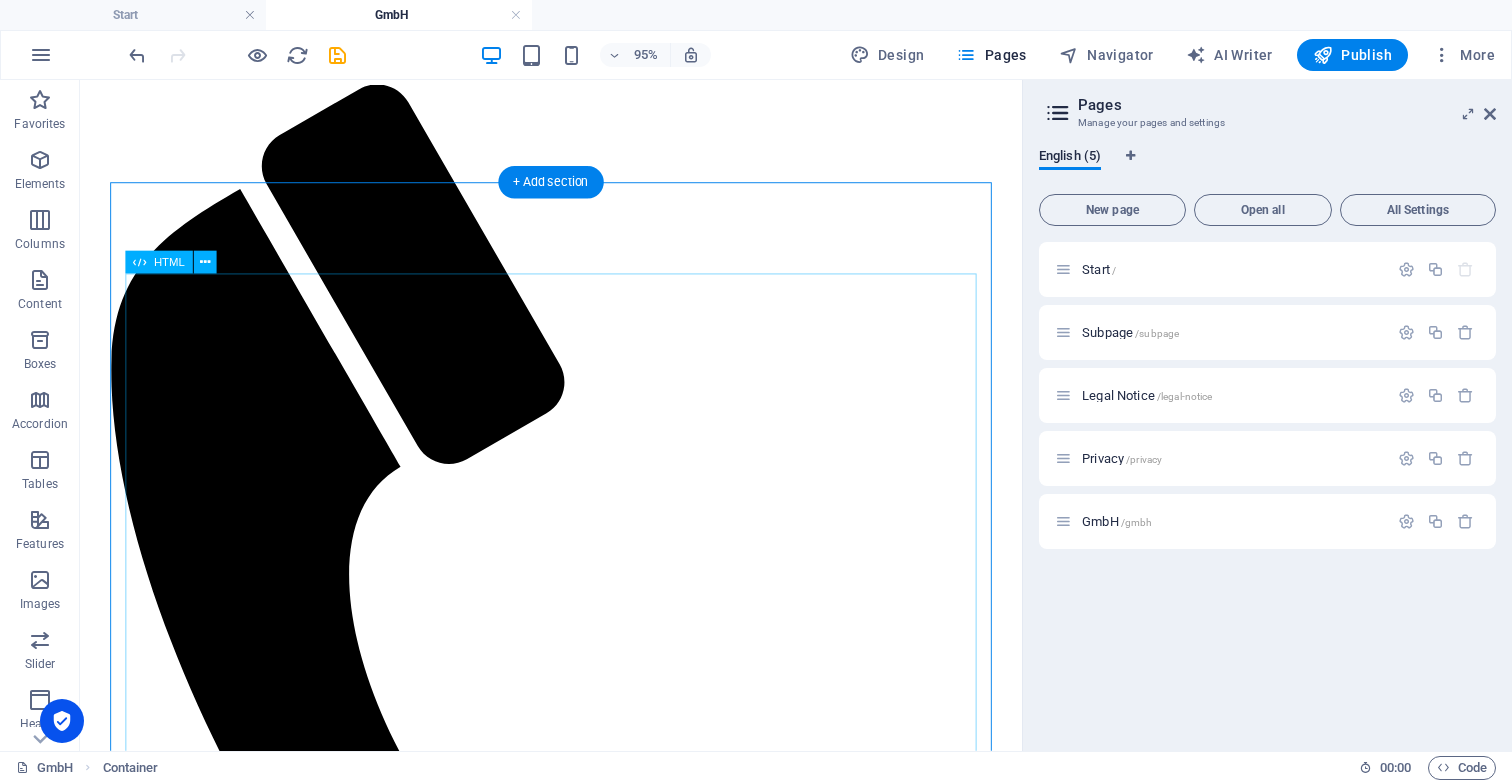 scroll, scrollTop: 0, scrollLeft: 0, axis: both 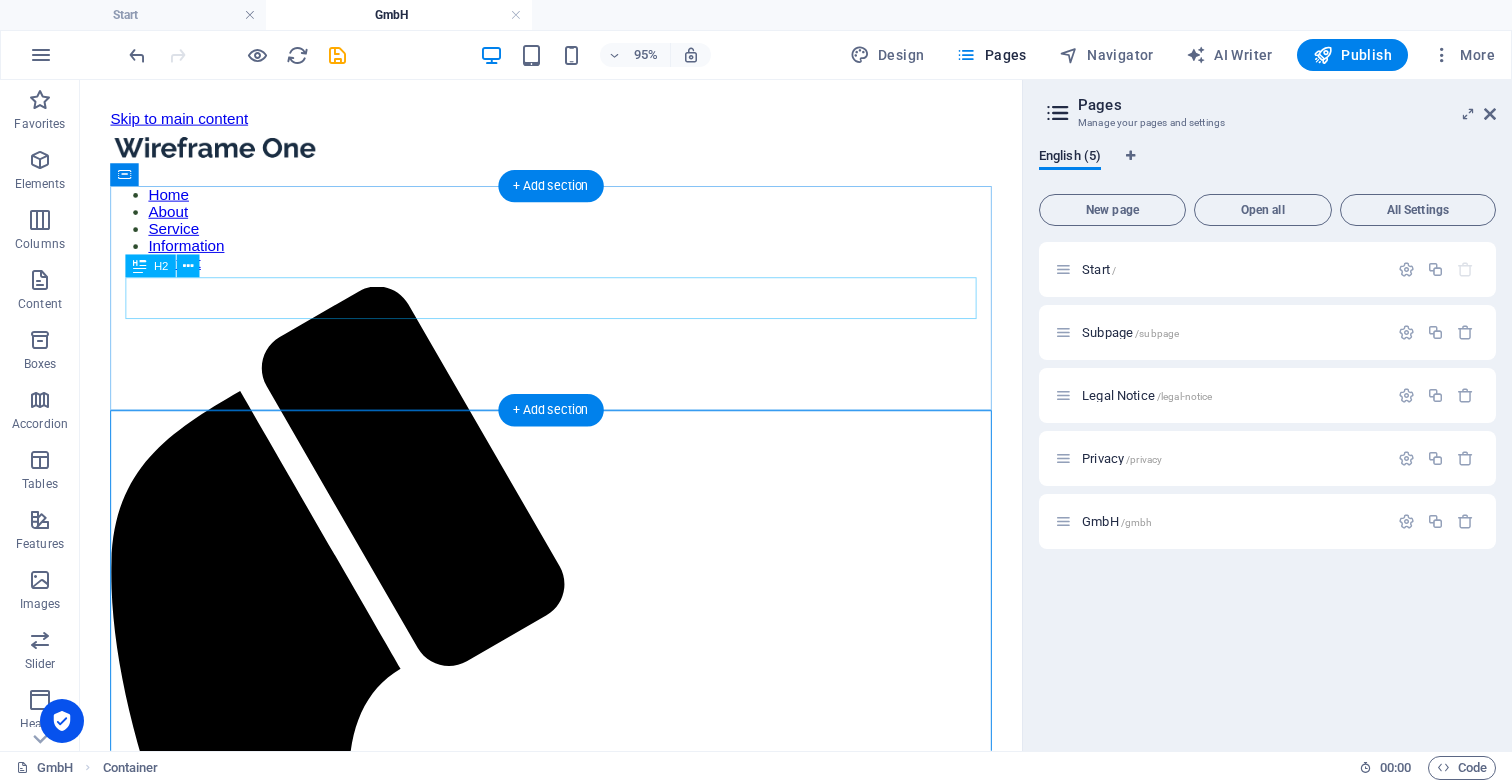 click on "New headline" at bounding box center [576, 1565] 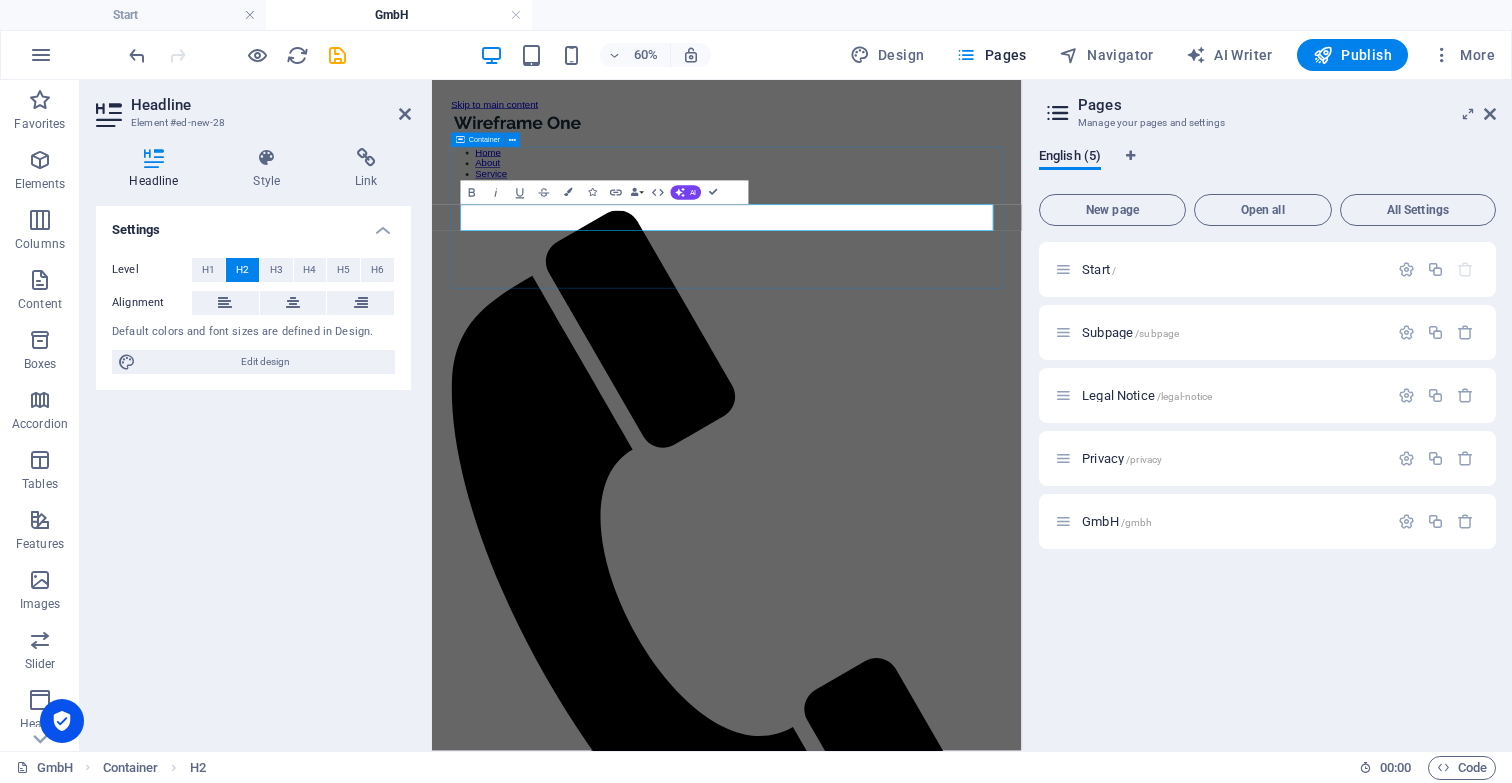 click on "AHRESABSCHLUSS GMBH, UG, LIMITED" at bounding box center [923, 1553] 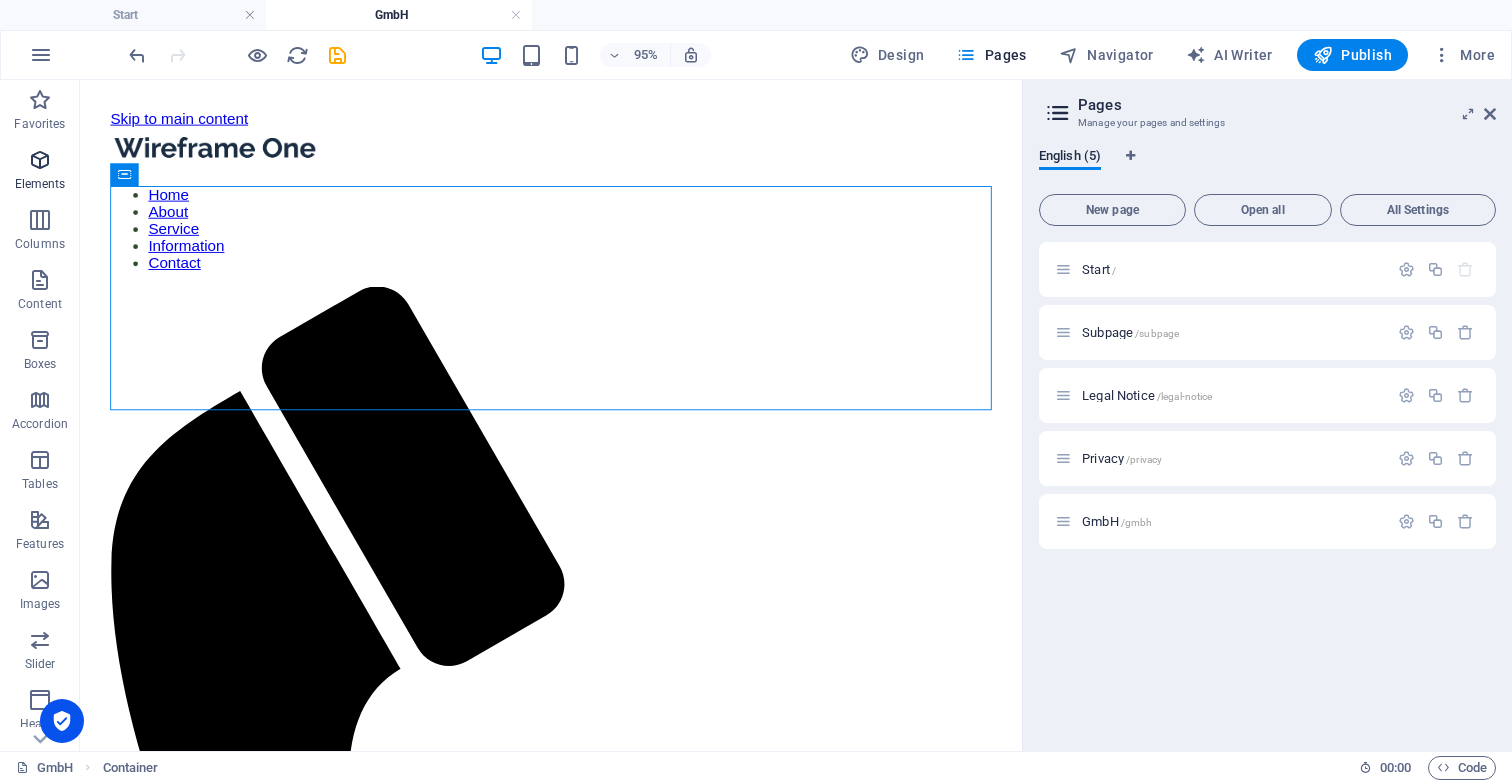 click on "Elements" at bounding box center (40, 184) 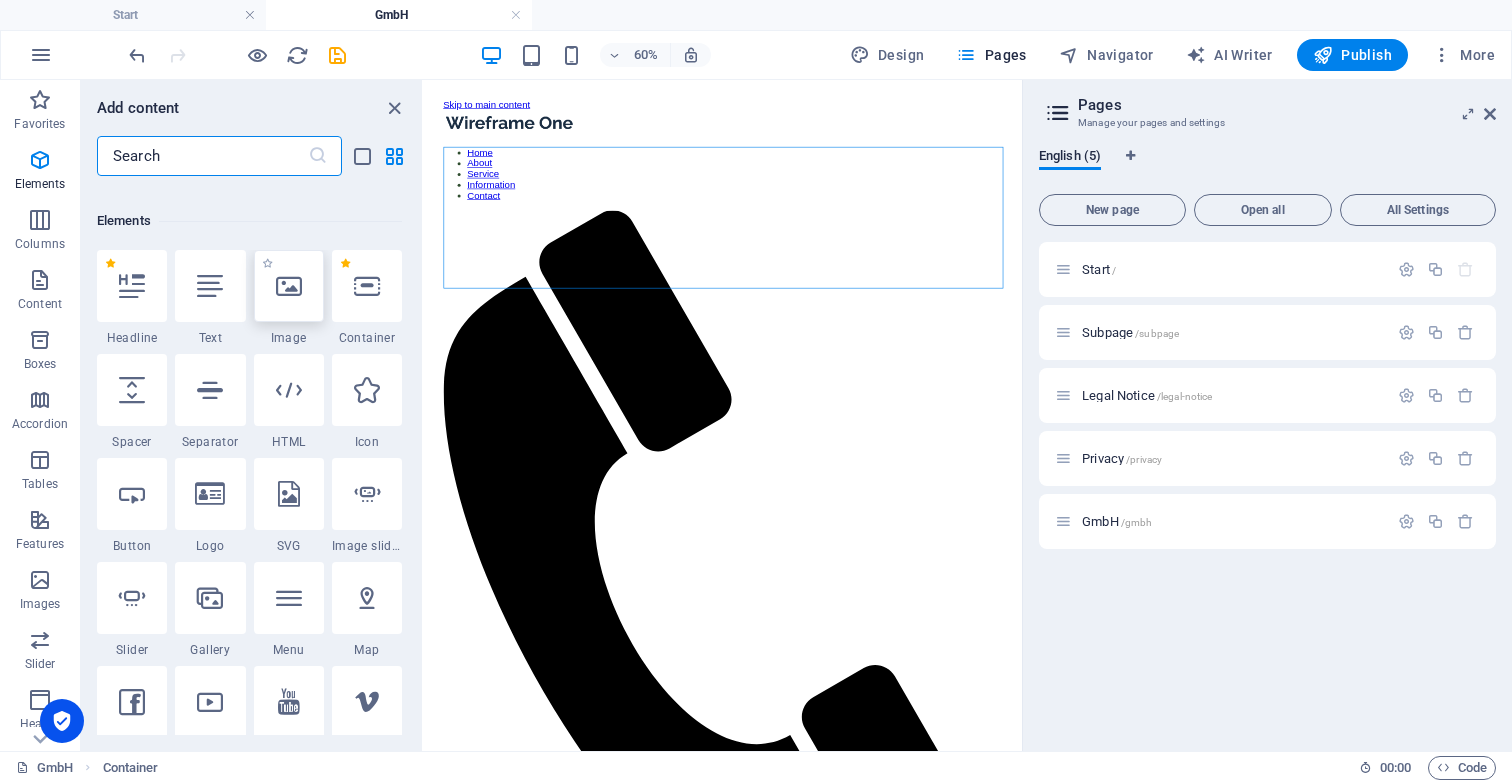 scroll, scrollTop: 213, scrollLeft: 0, axis: vertical 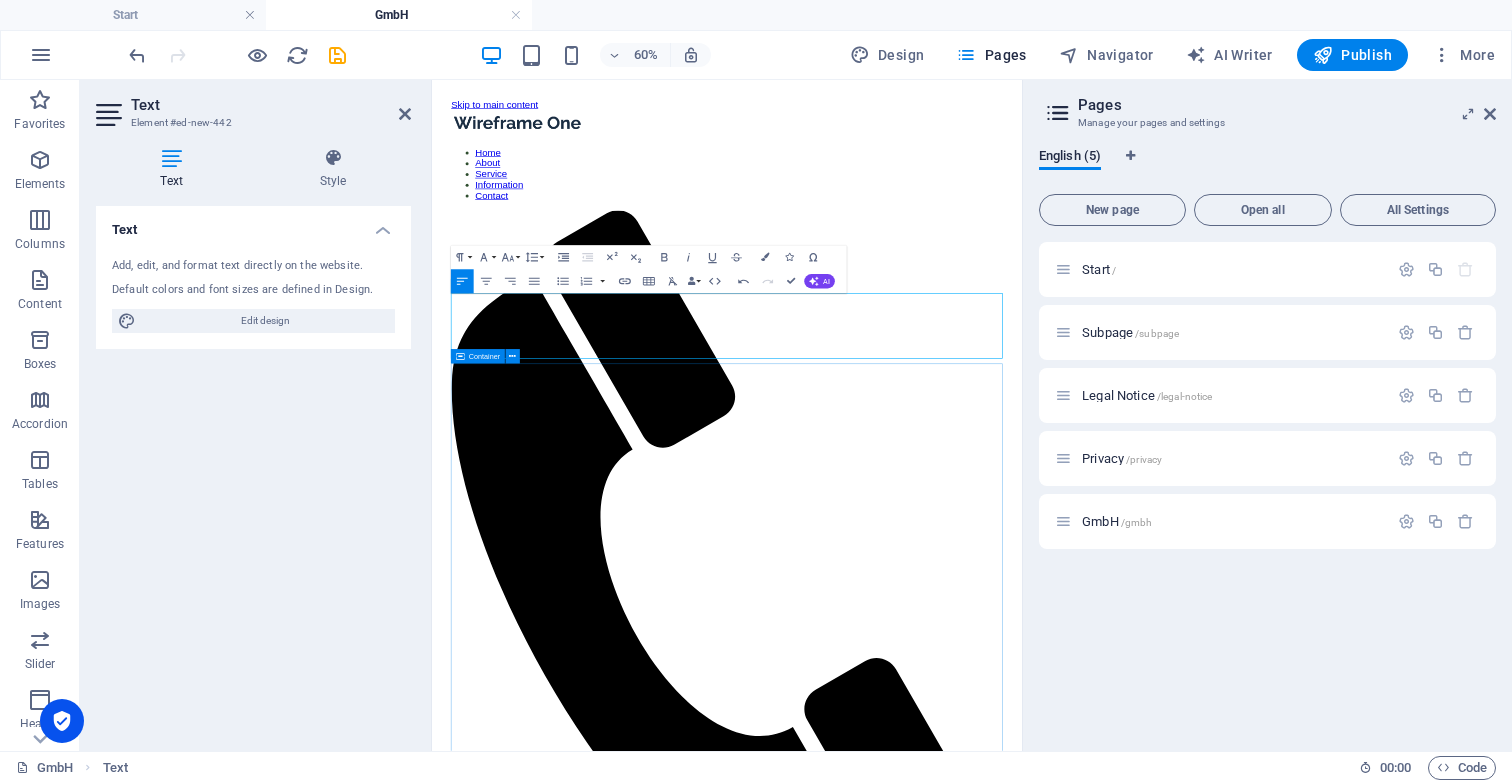 click on "Gebührenrechner Jahresabschluss
Gebührenrechner Jahresabschluss
Umsatz / Gegenstandswert:  25.000  €
Eilzuschlag (20%)
Abweichendes Wirtschaftsjahr (10%)
Gewerbesteuer-Zerlegung (70 €)
eBilanz (100 €)
Hinterlegung Bundesanzeiger (100 €)
Komplementär-GmbH / Liquidationsschlussbilanz (750 €)
Liquidationseröffnungsbilanz (120 €)
Atypisch stille Beteiligung (850 €)
Monatliche Kosten: 0,00 €
Gesamtkosten jährlich: 0,00 €" at bounding box center (923, 1964) 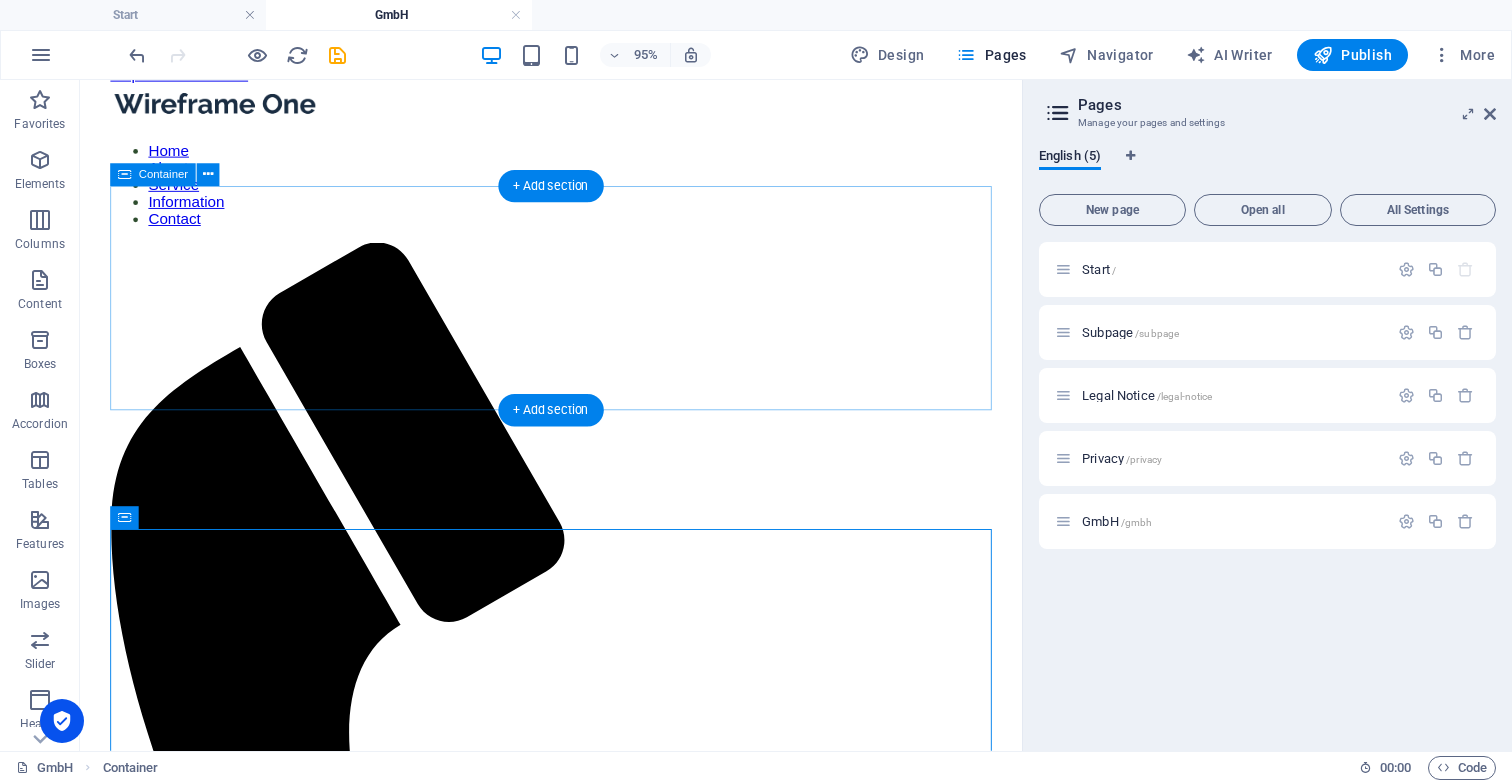 scroll, scrollTop: 0, scrollLeft: 0, axis: both 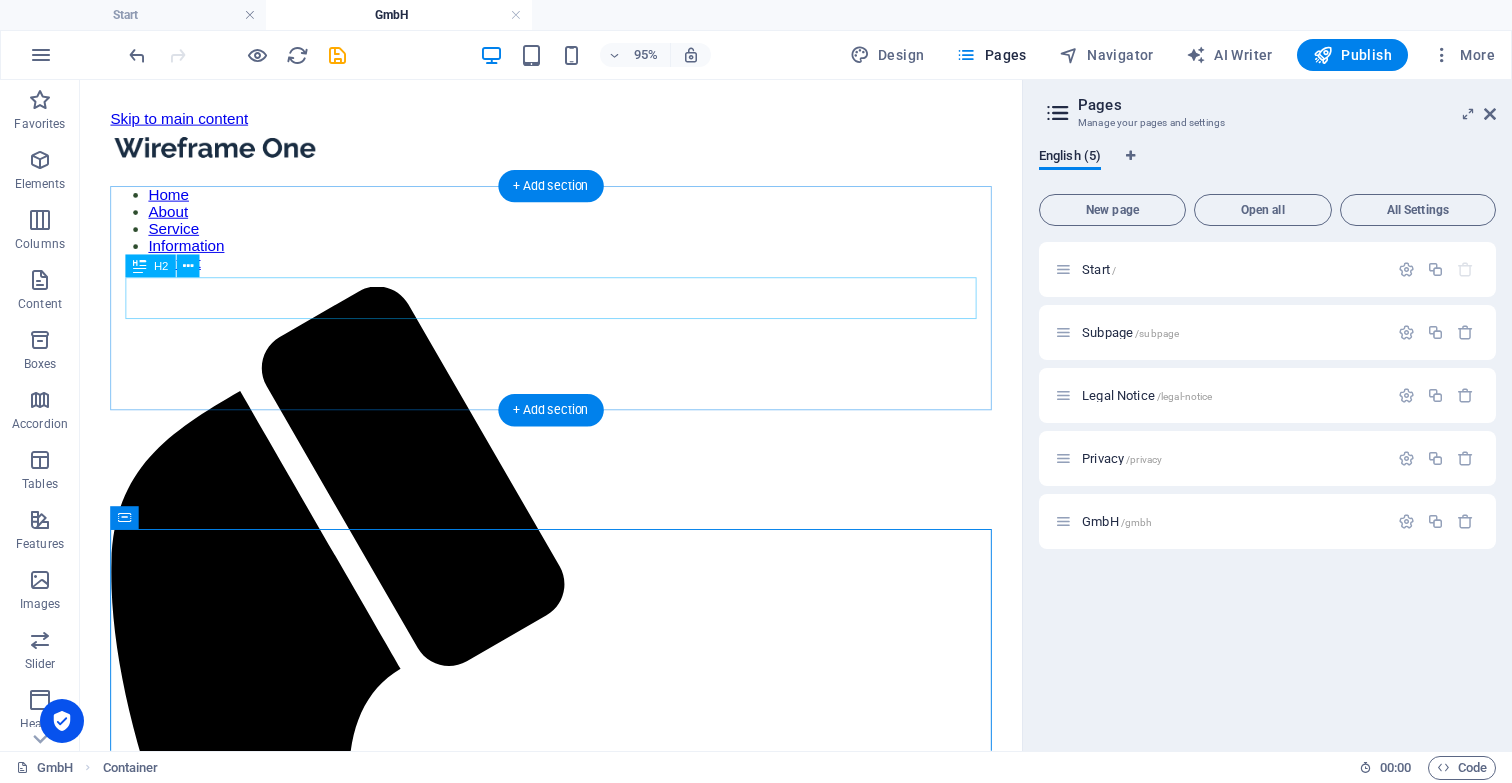 click on "AHRESABSCHLUSS GMBH, UG, LIMITED" at bounding box center [576, 1565] 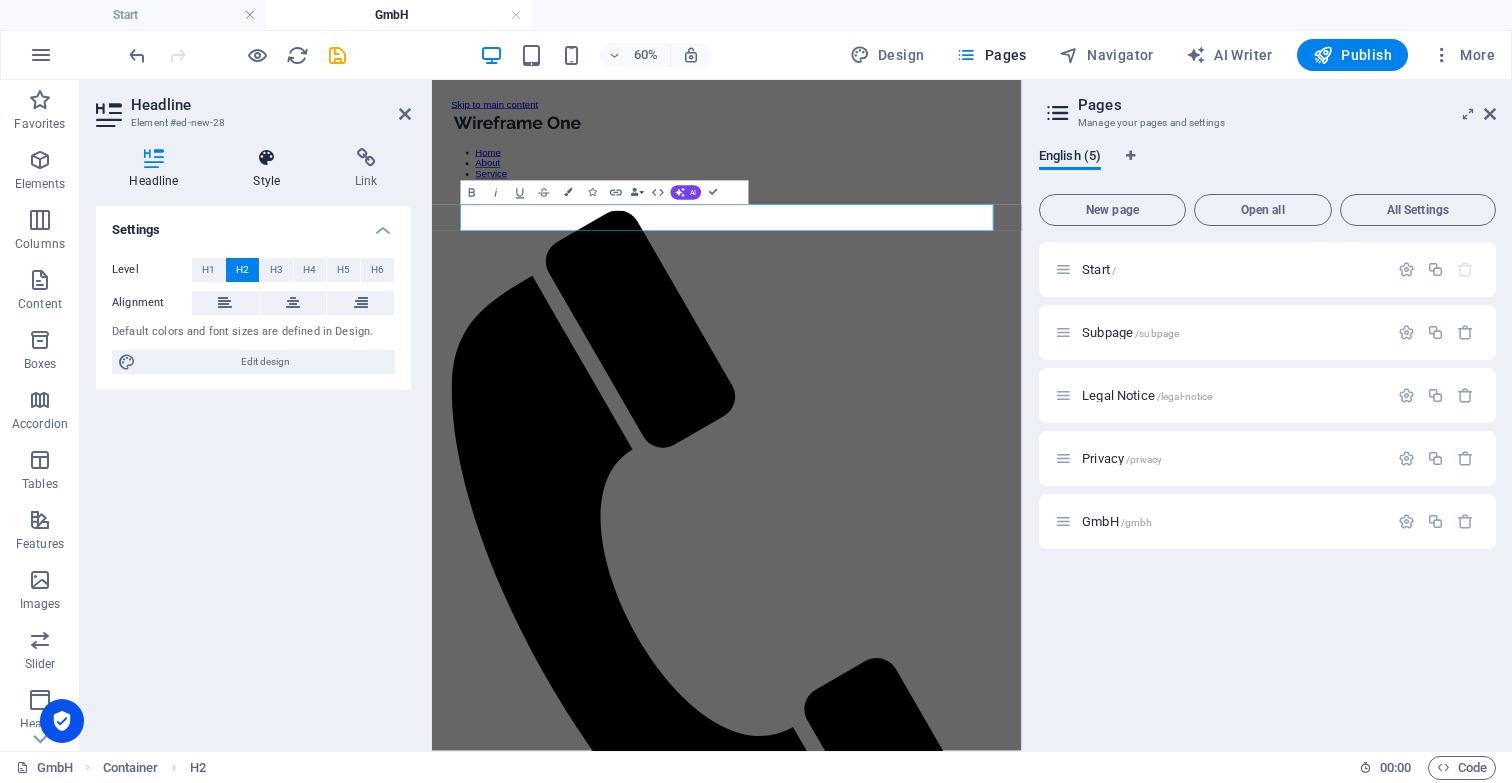 click at bounding box center [267, 158] 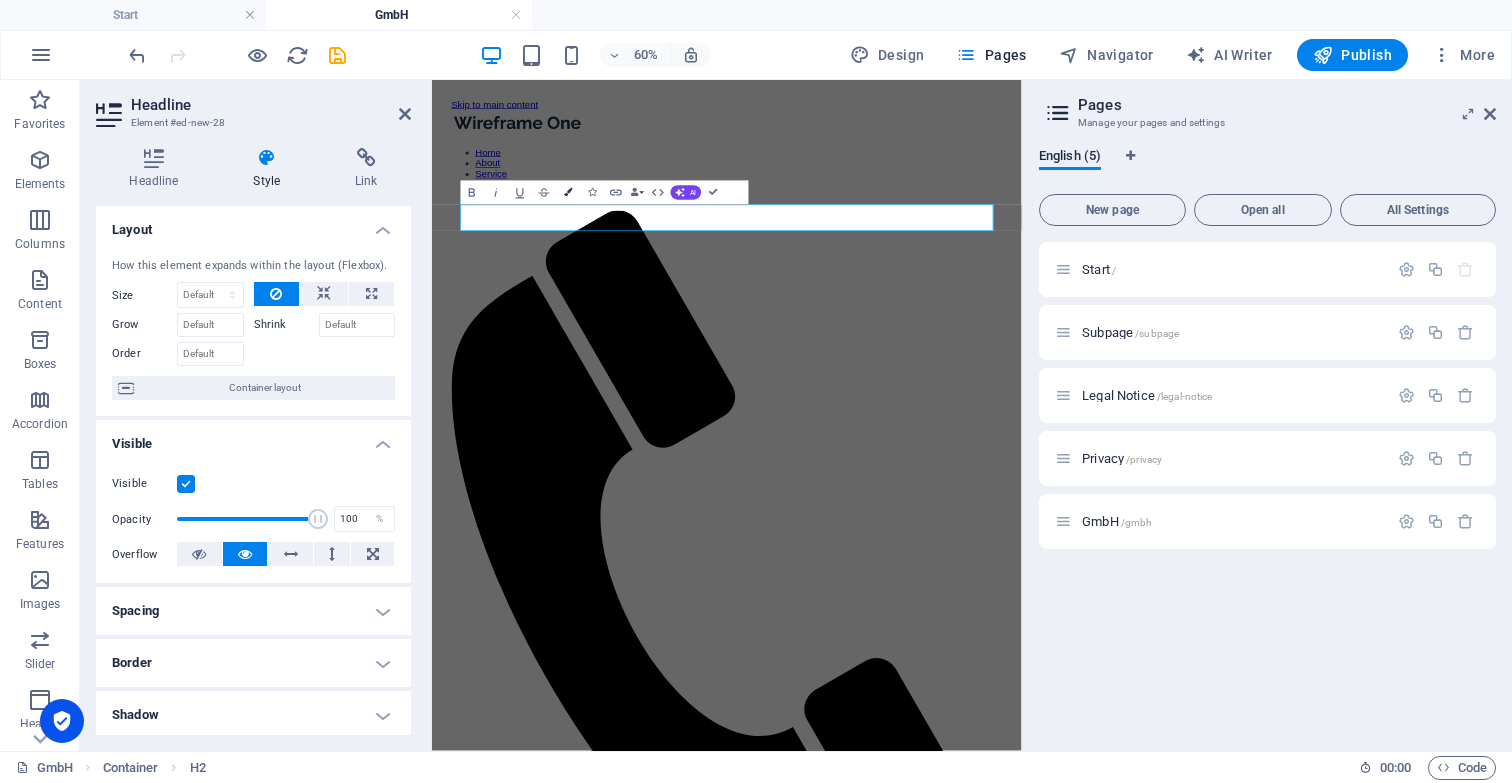 click at bounding box center [568, 193] 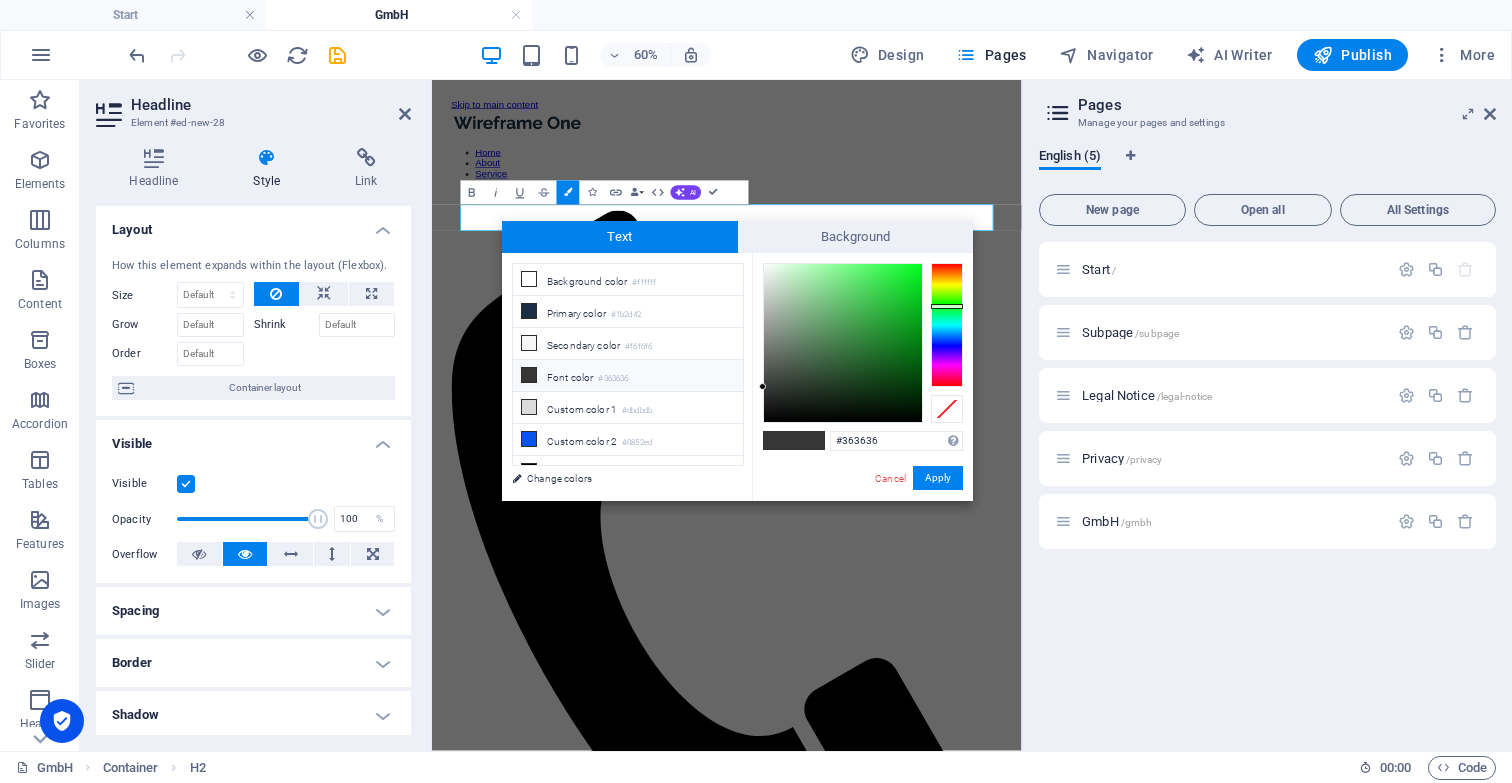 click at bounding box center (947, 325) 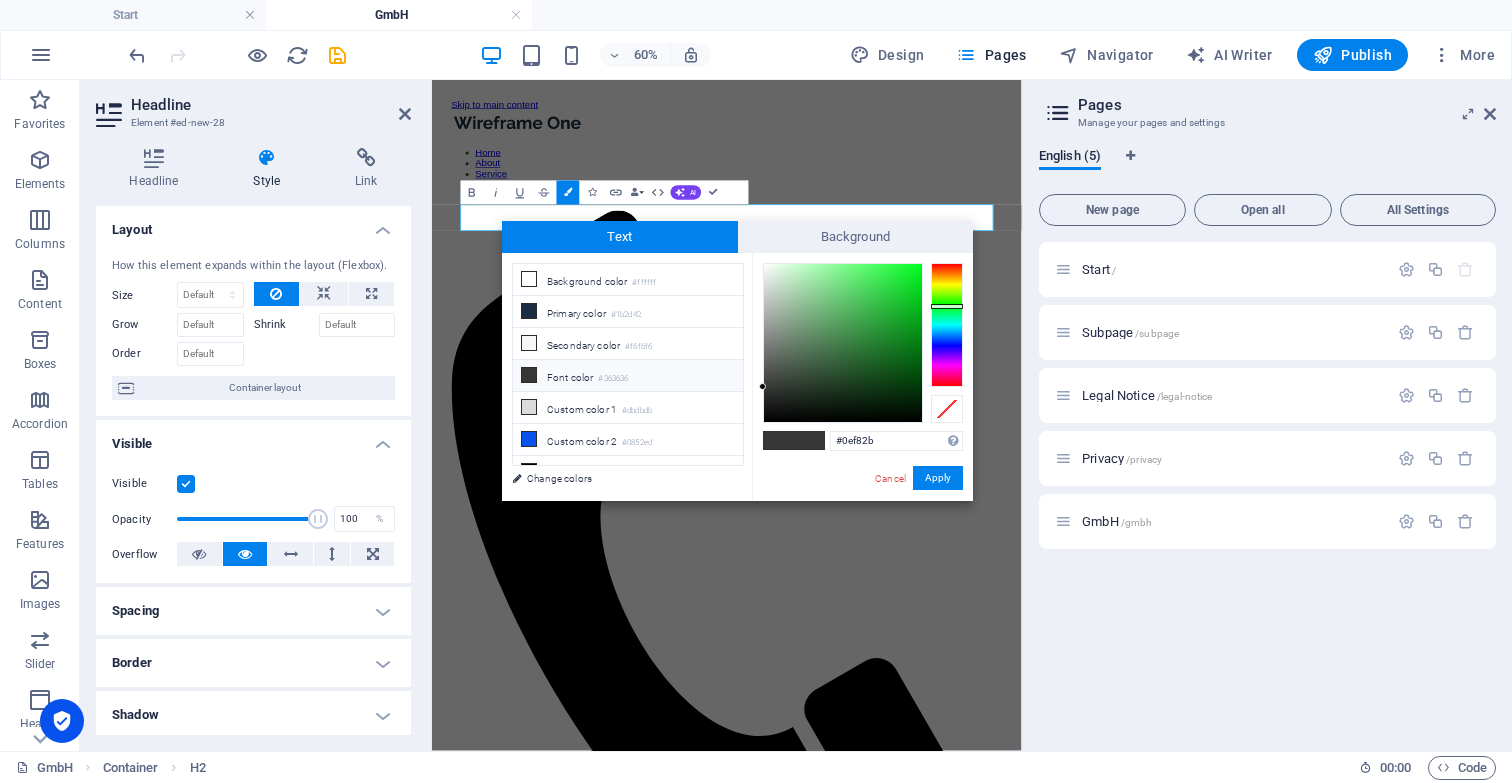 click at bounding box center (843, 343) 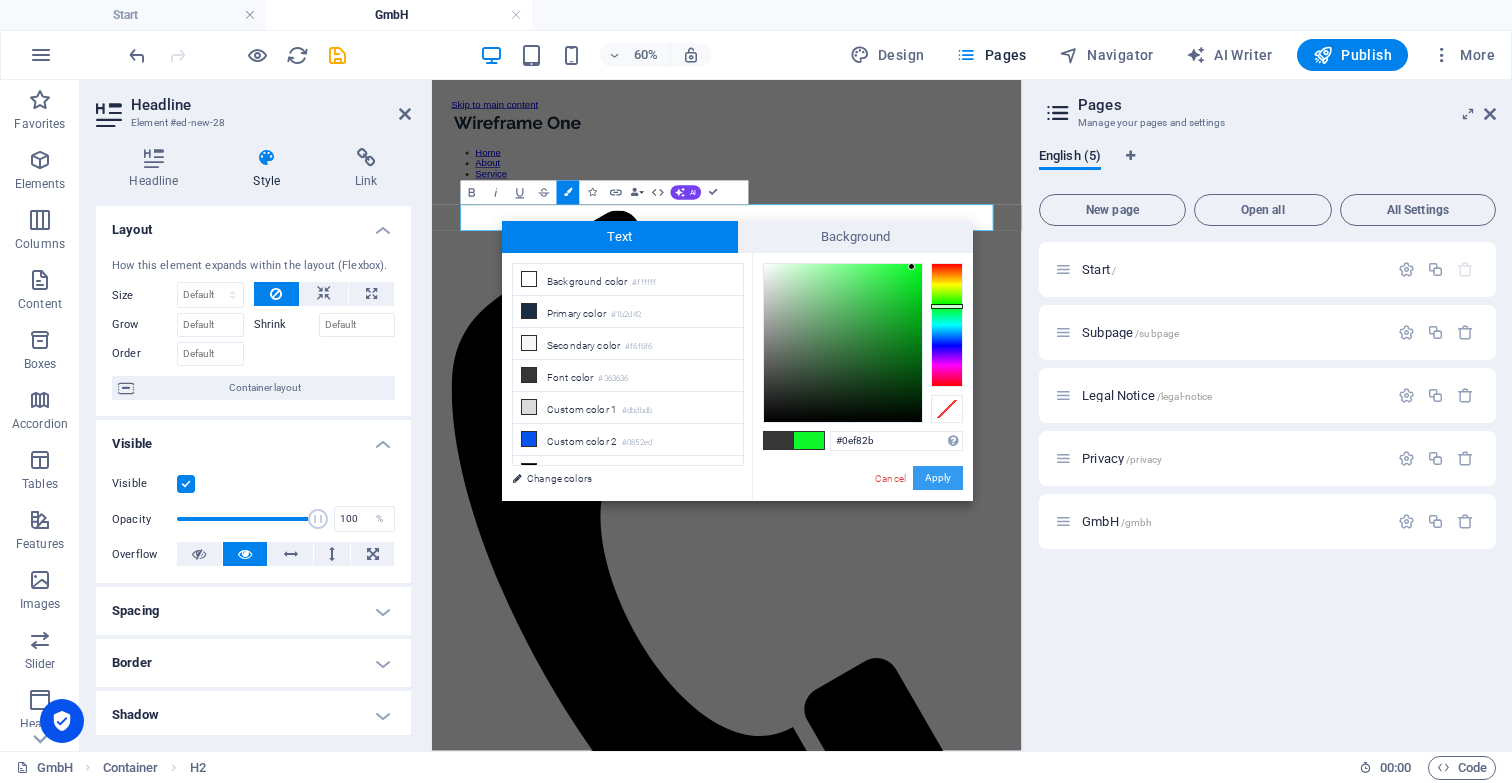 click on "Apply" at bounding box center [938, 478] 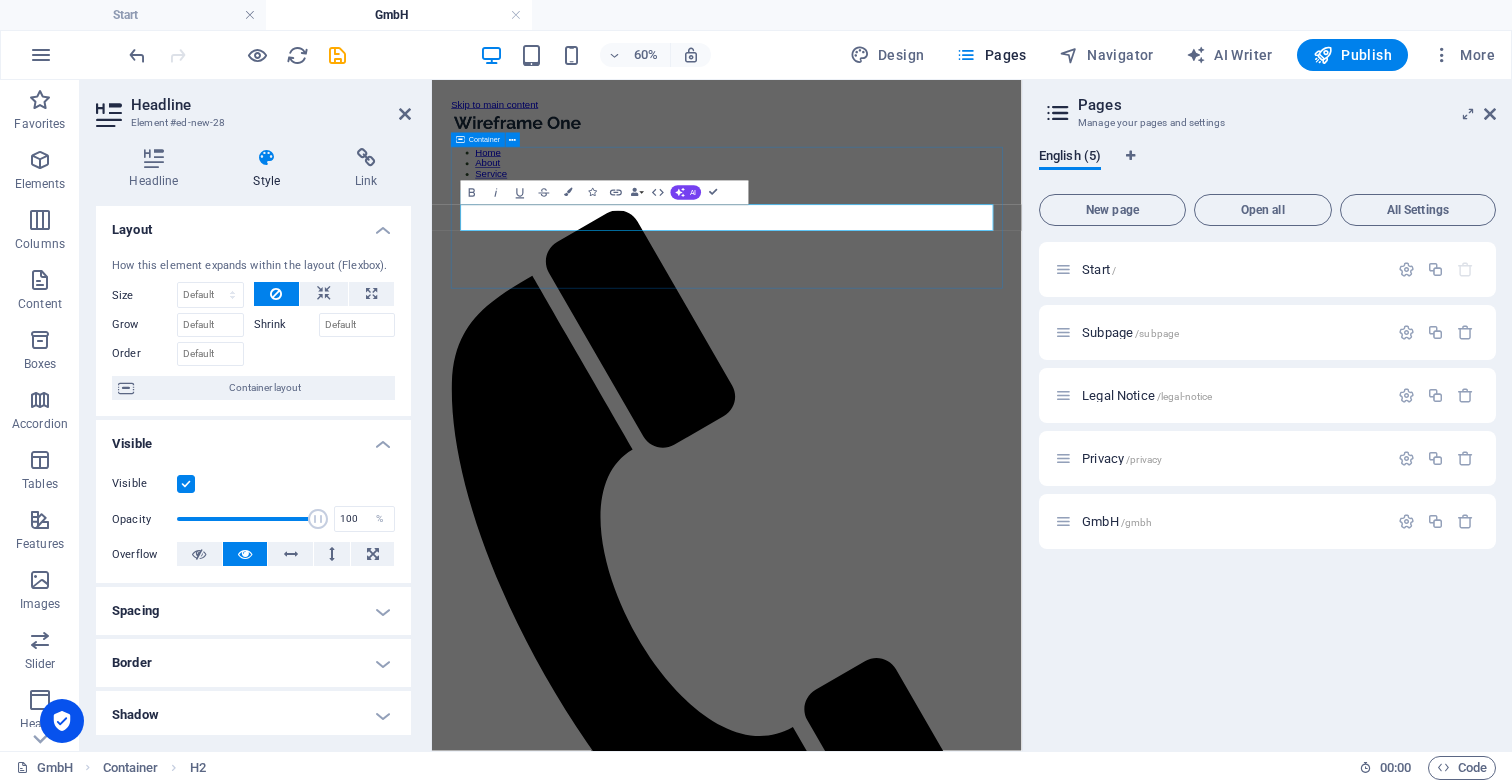 click on "AHRESABSCHLUSS GMBH, UG, LIMITED" at bounding box center (923, 1553) 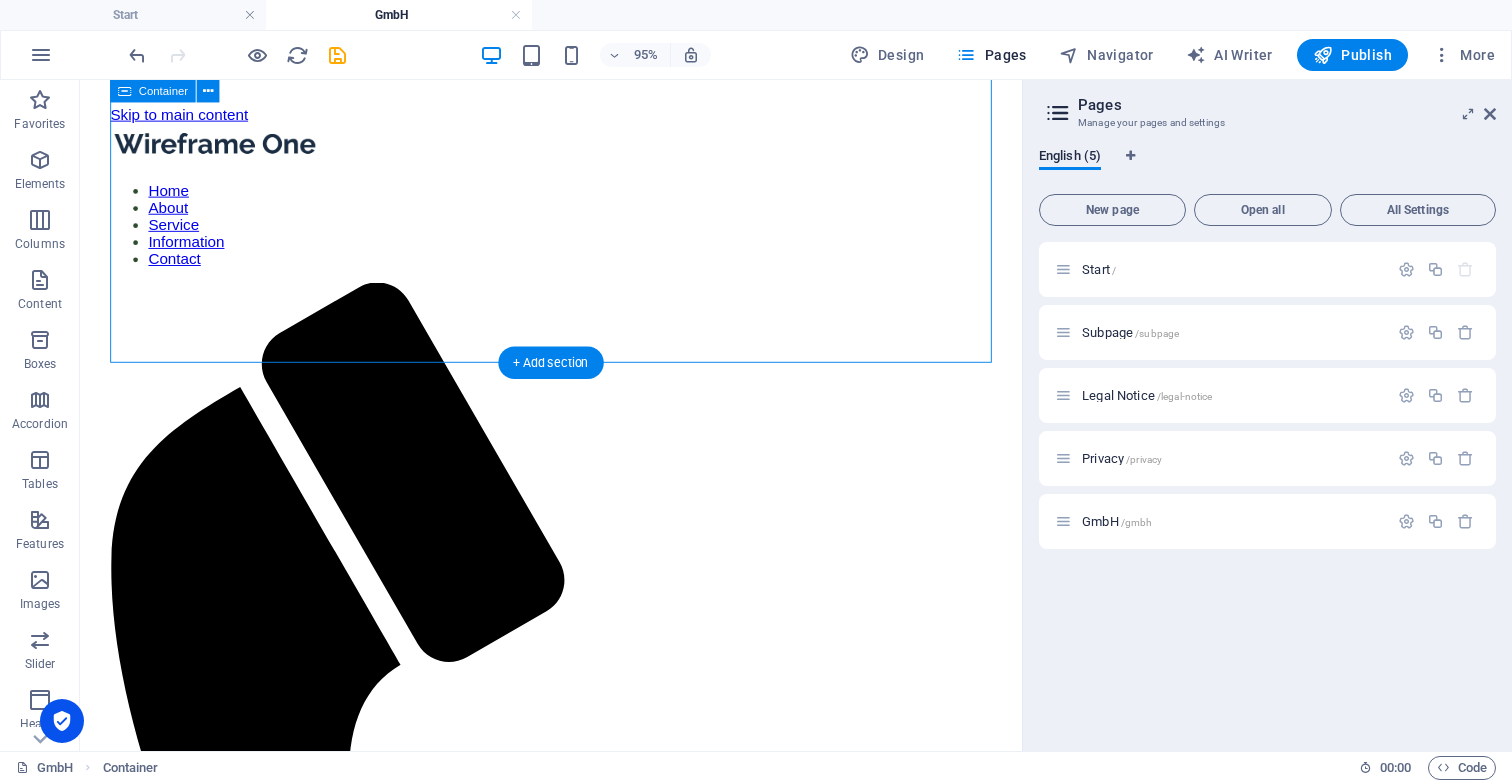 scroll, scrollTop: 0, scrollLeft: 0, axis: both 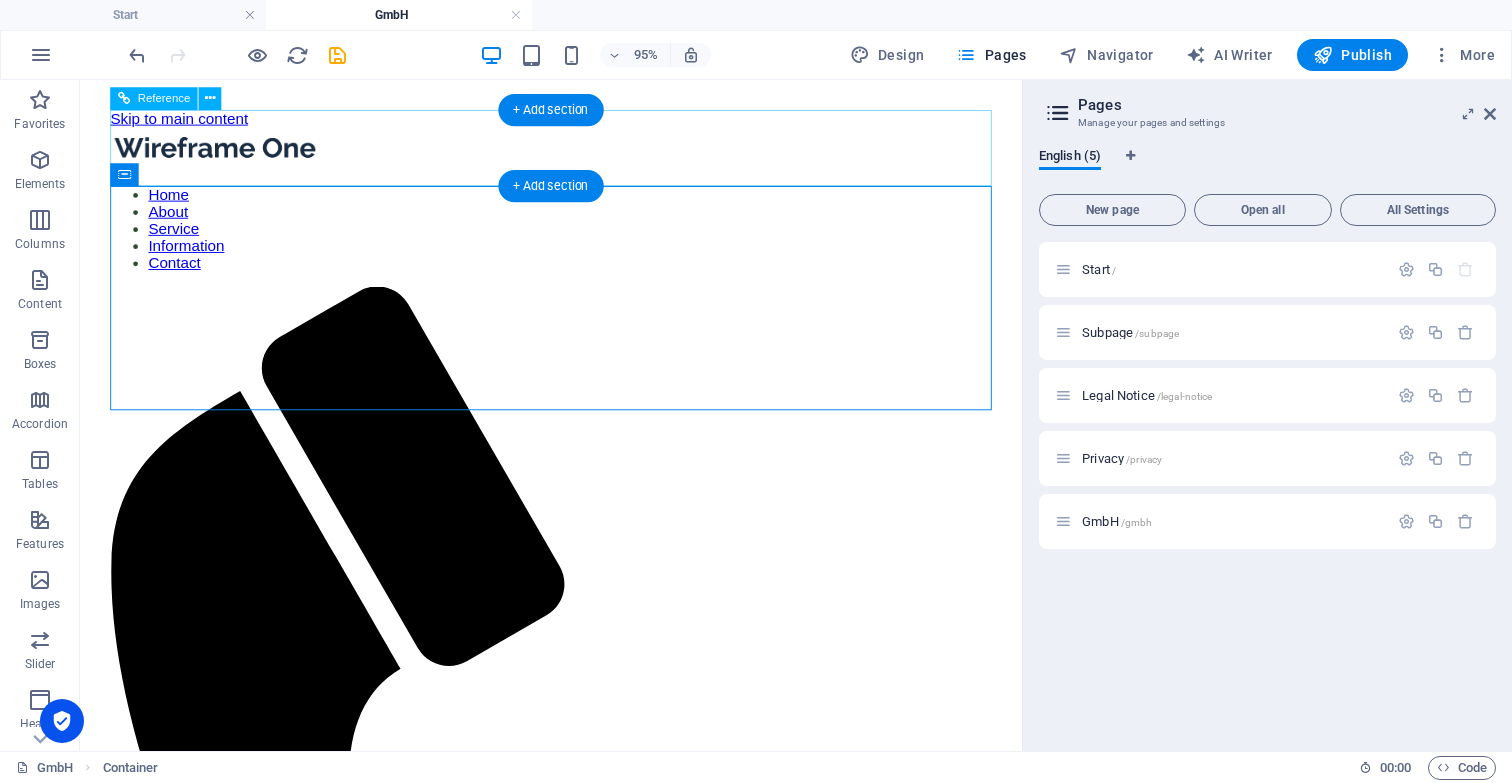 click at bounding box center [576, 153] 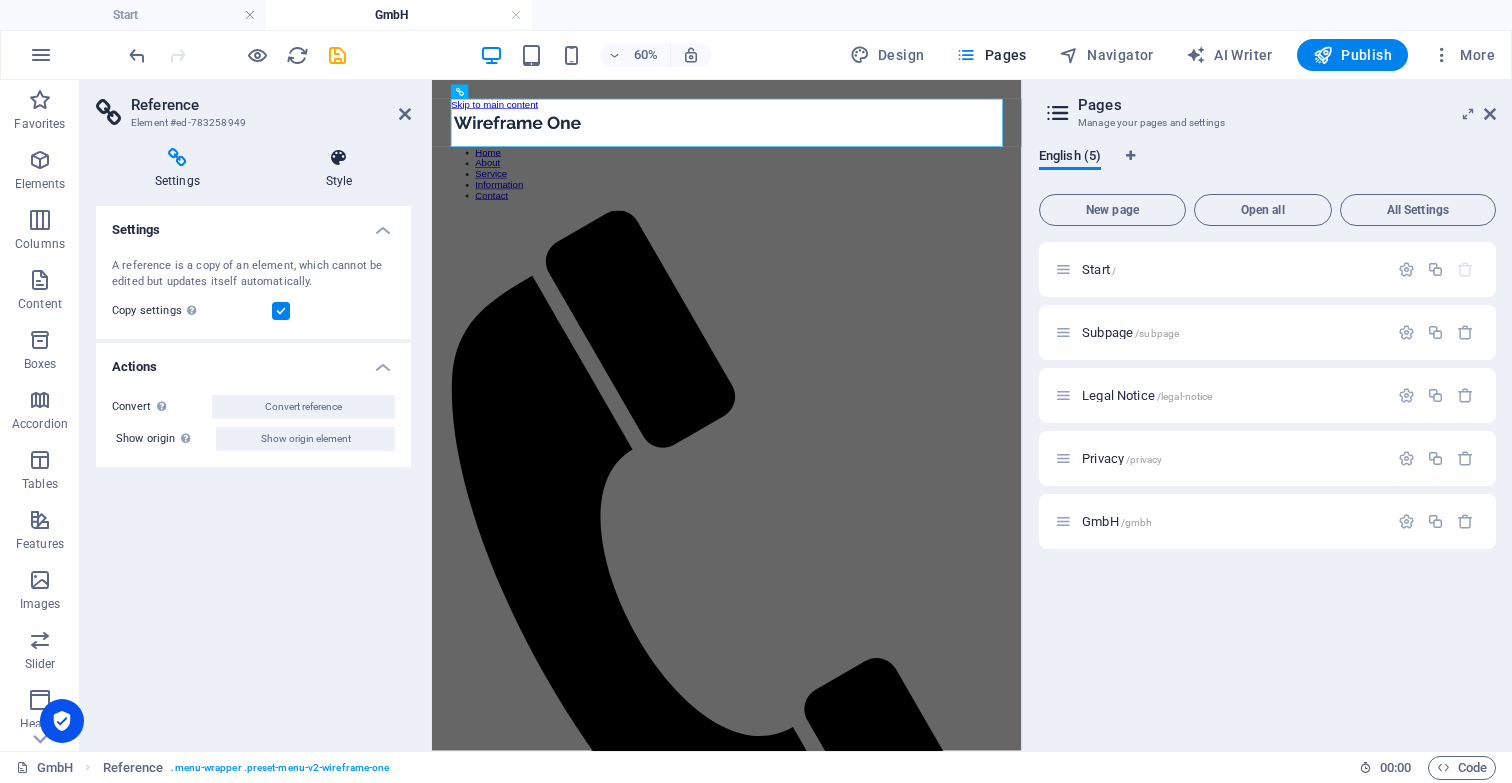 click at bounding box center [339, 158] 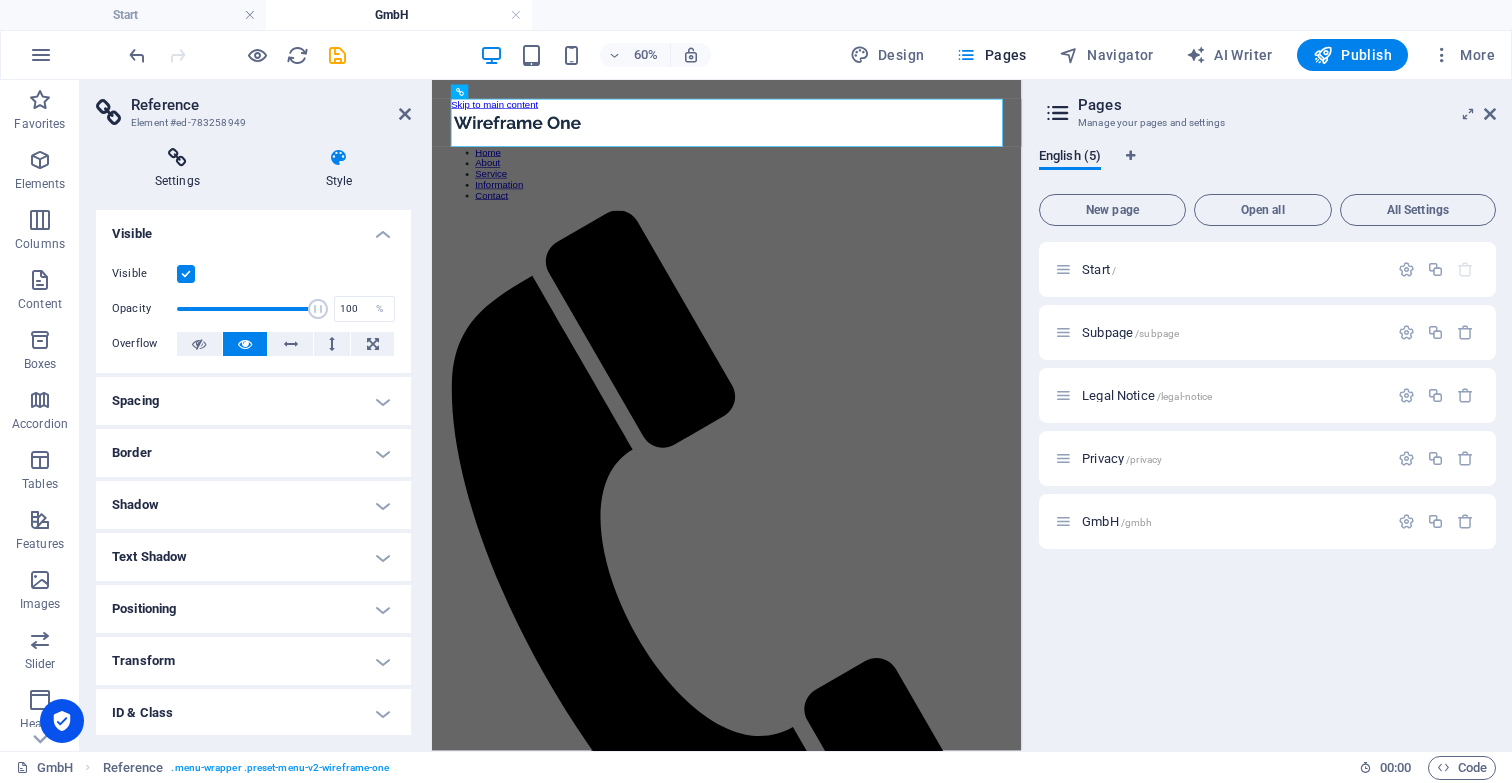 click at bounding box center (177, 158) 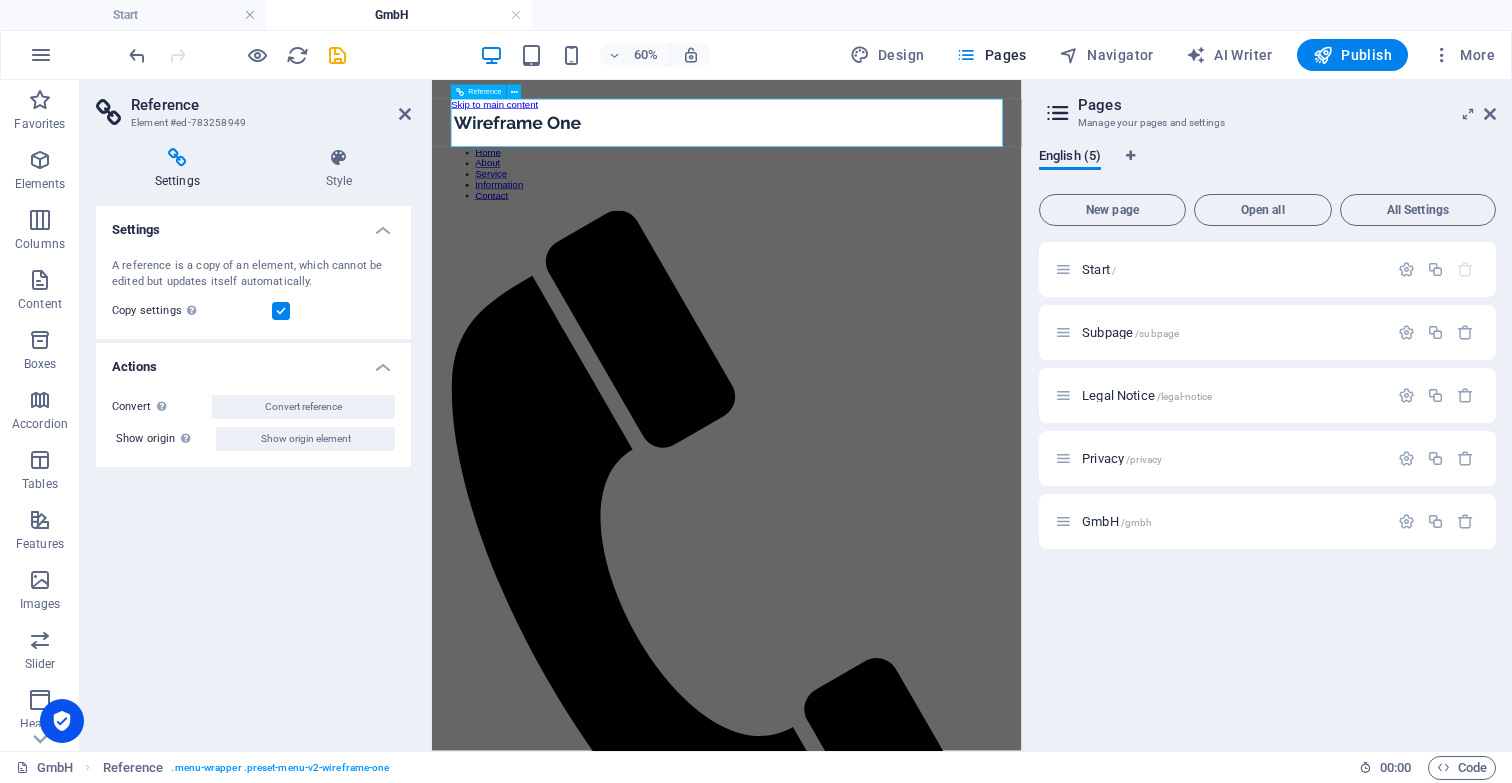 click at bounding box center [923, 153] 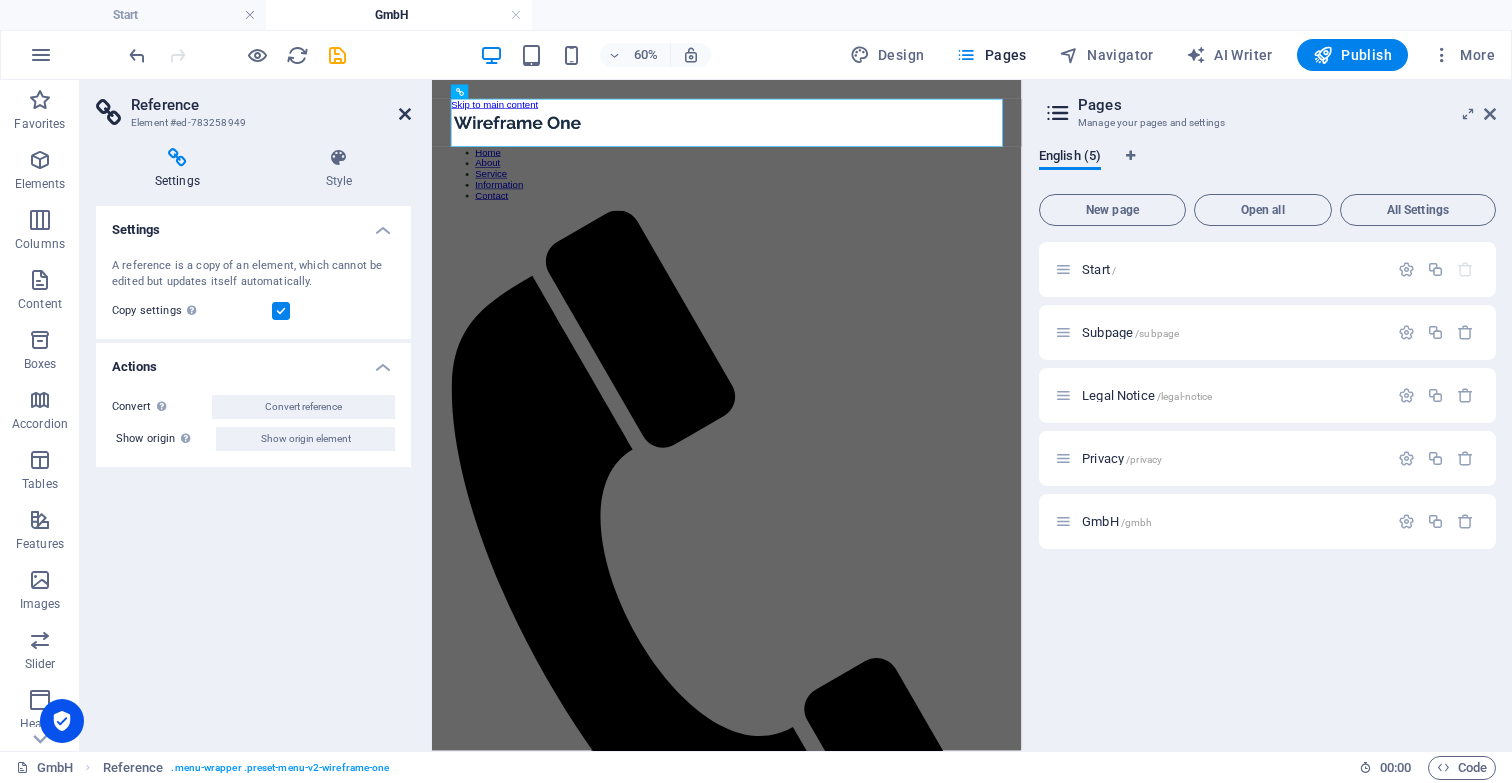 click at bounding box center (405, 114) 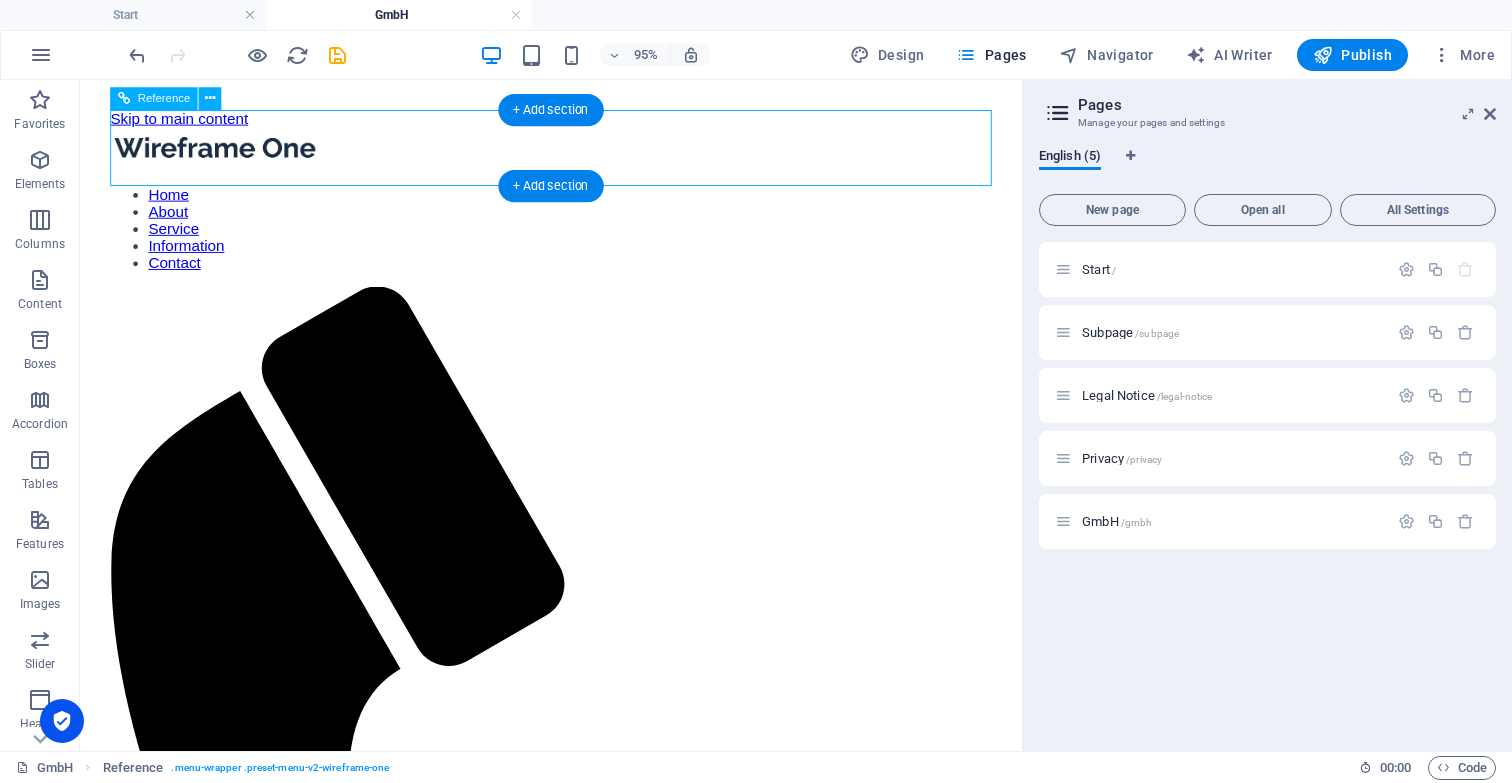 click at bounding box center [576, 153] 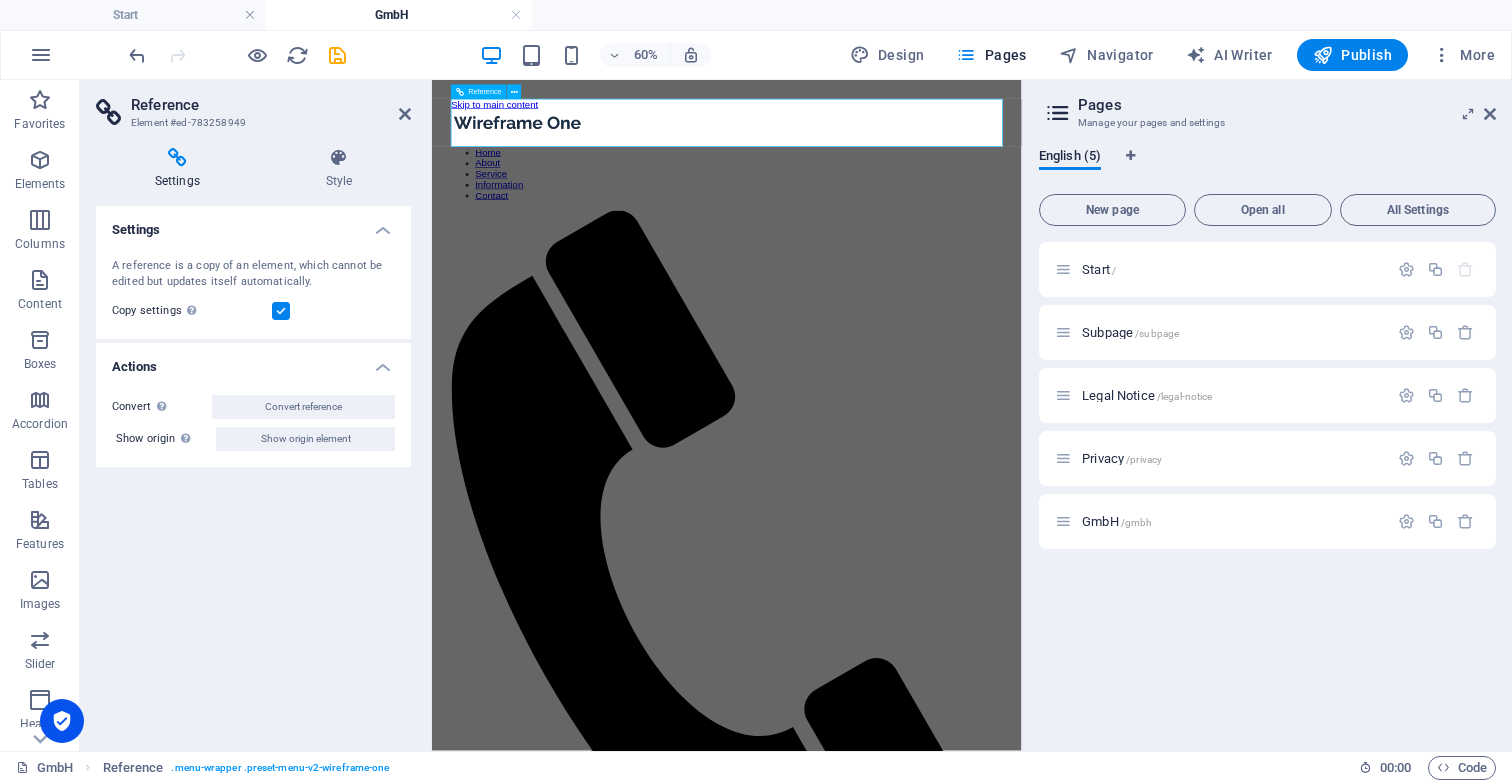 click at bounding box center (923, 153) 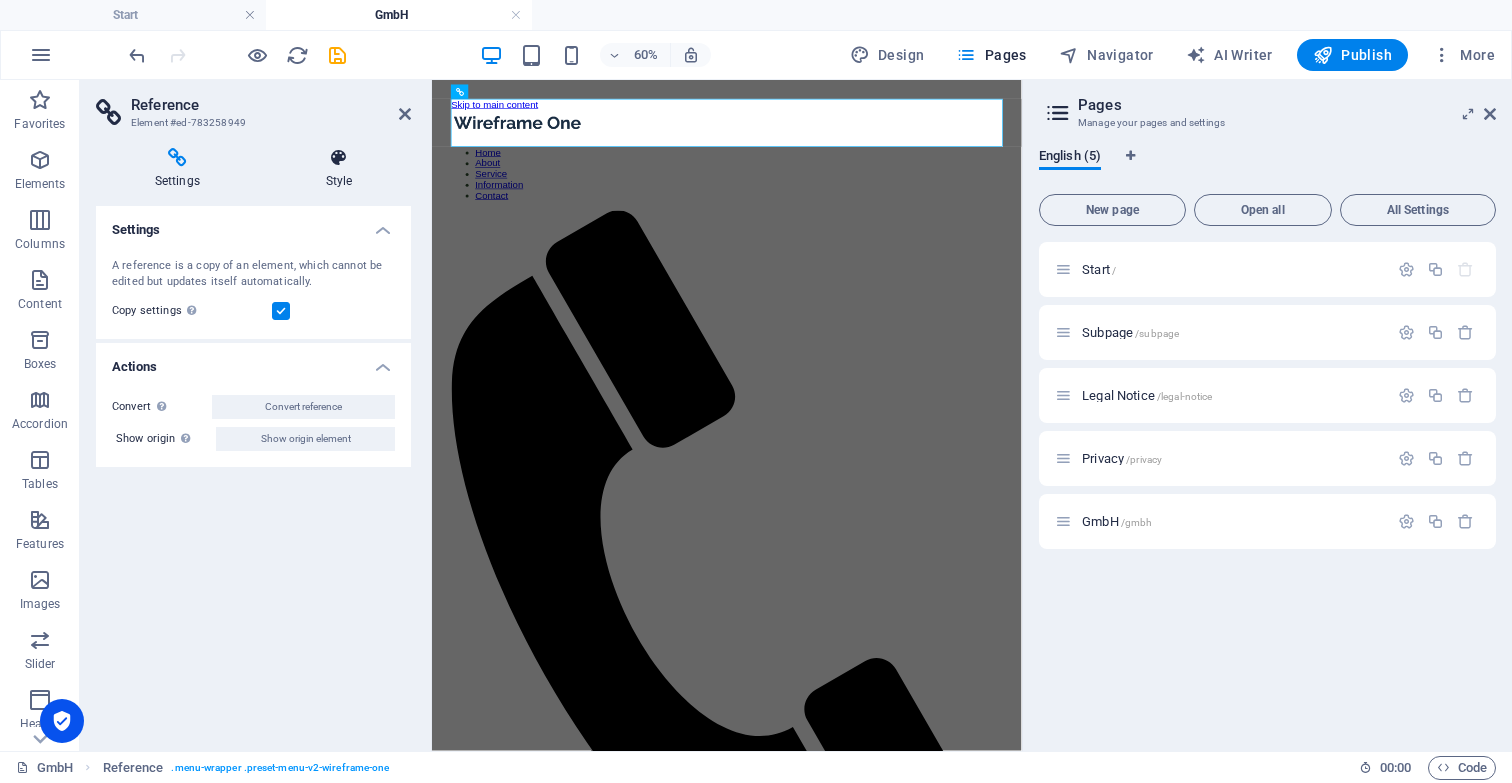 click on "Style" at bounding box center (339, 169) 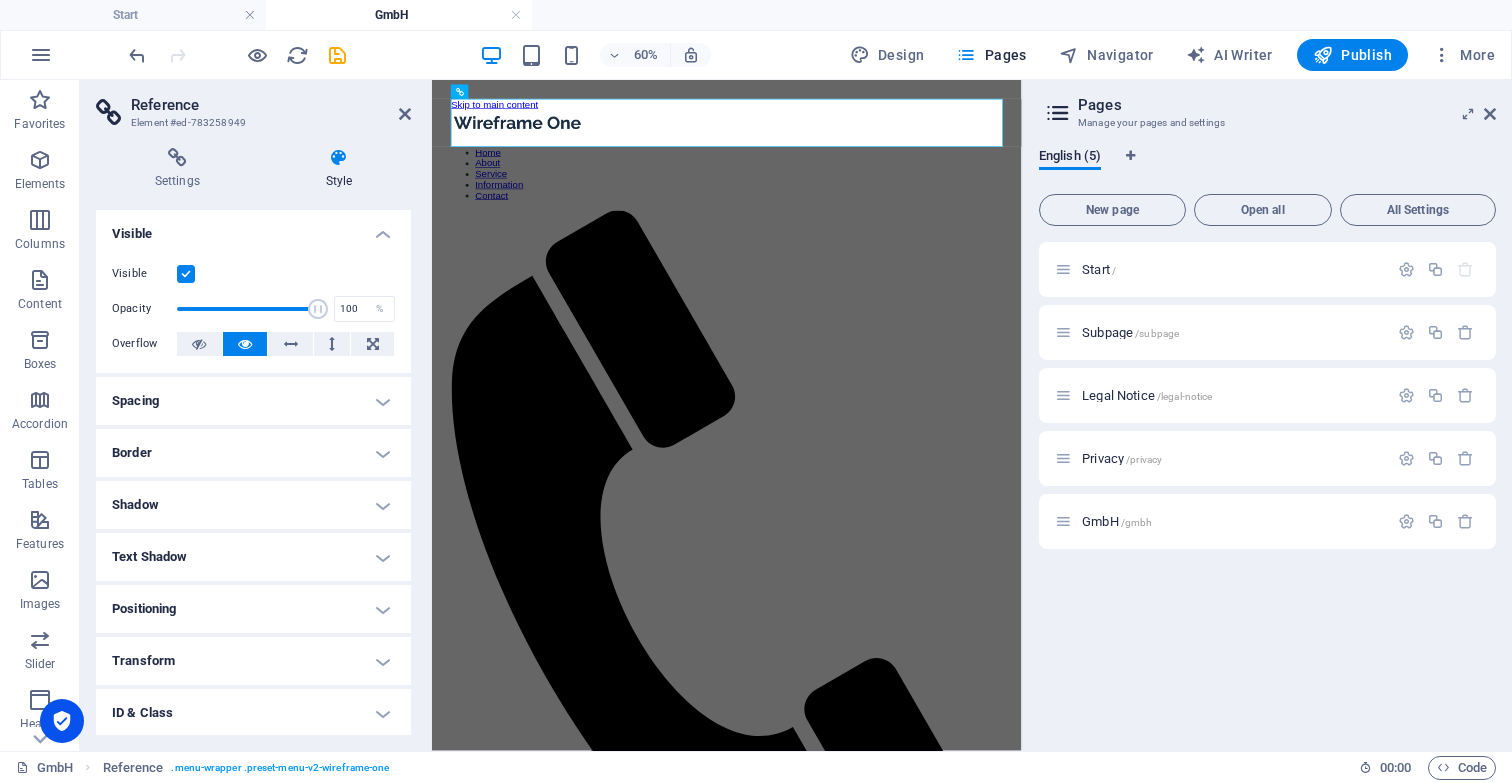 click on "Spacing" at bounding box center [253, 401] 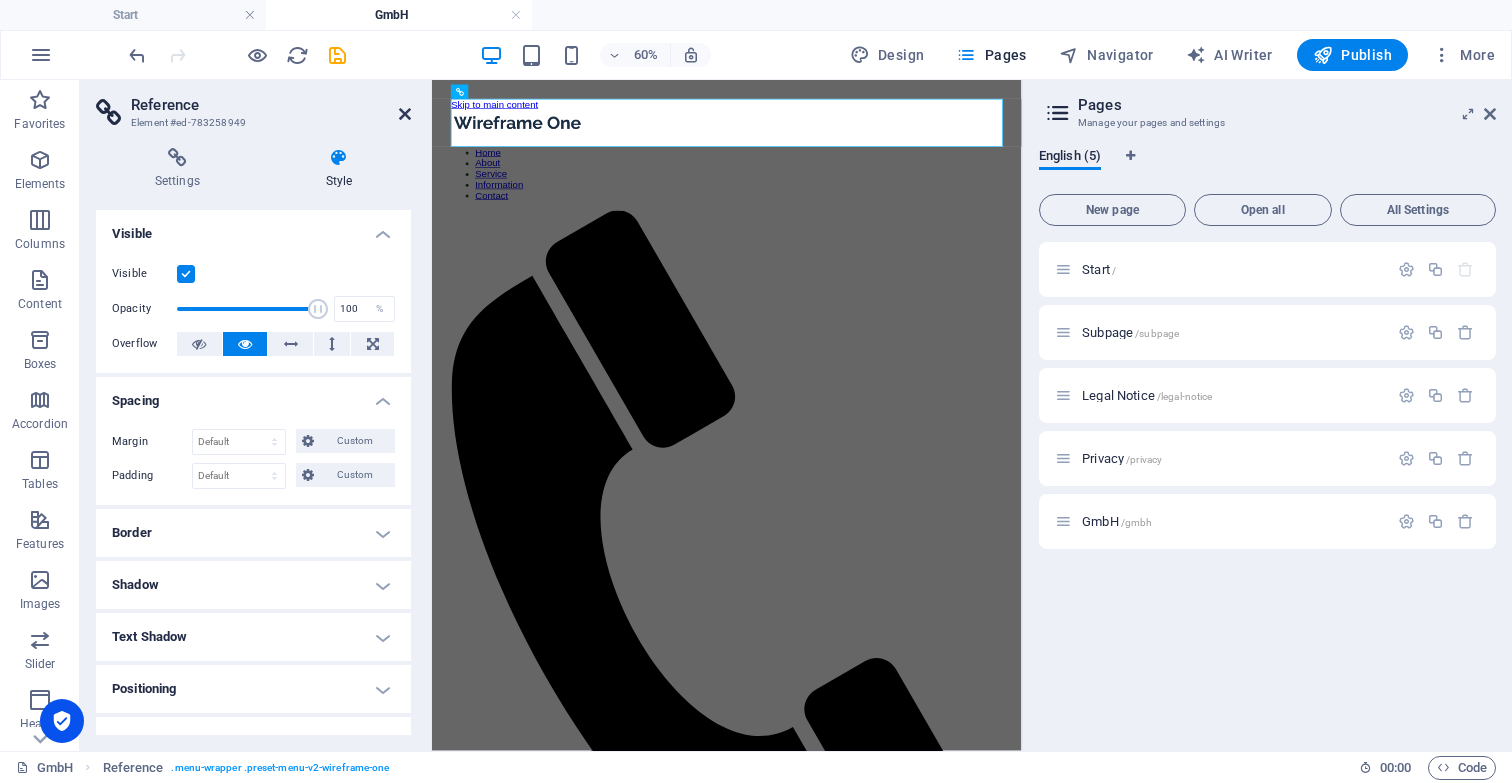 click at bounding box center (405, 114) 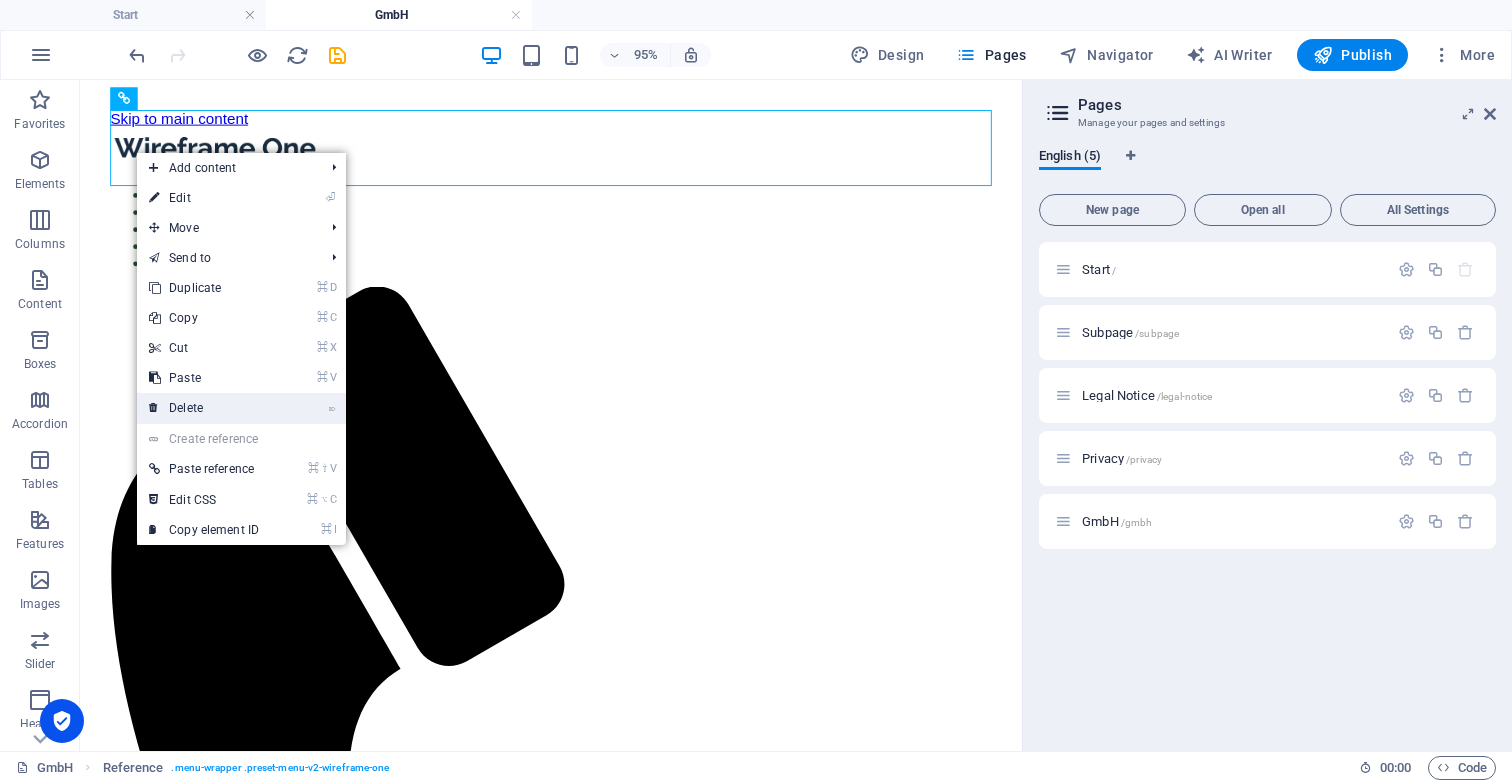 click on "⌦  Delete" at bounding box center (204, 408) 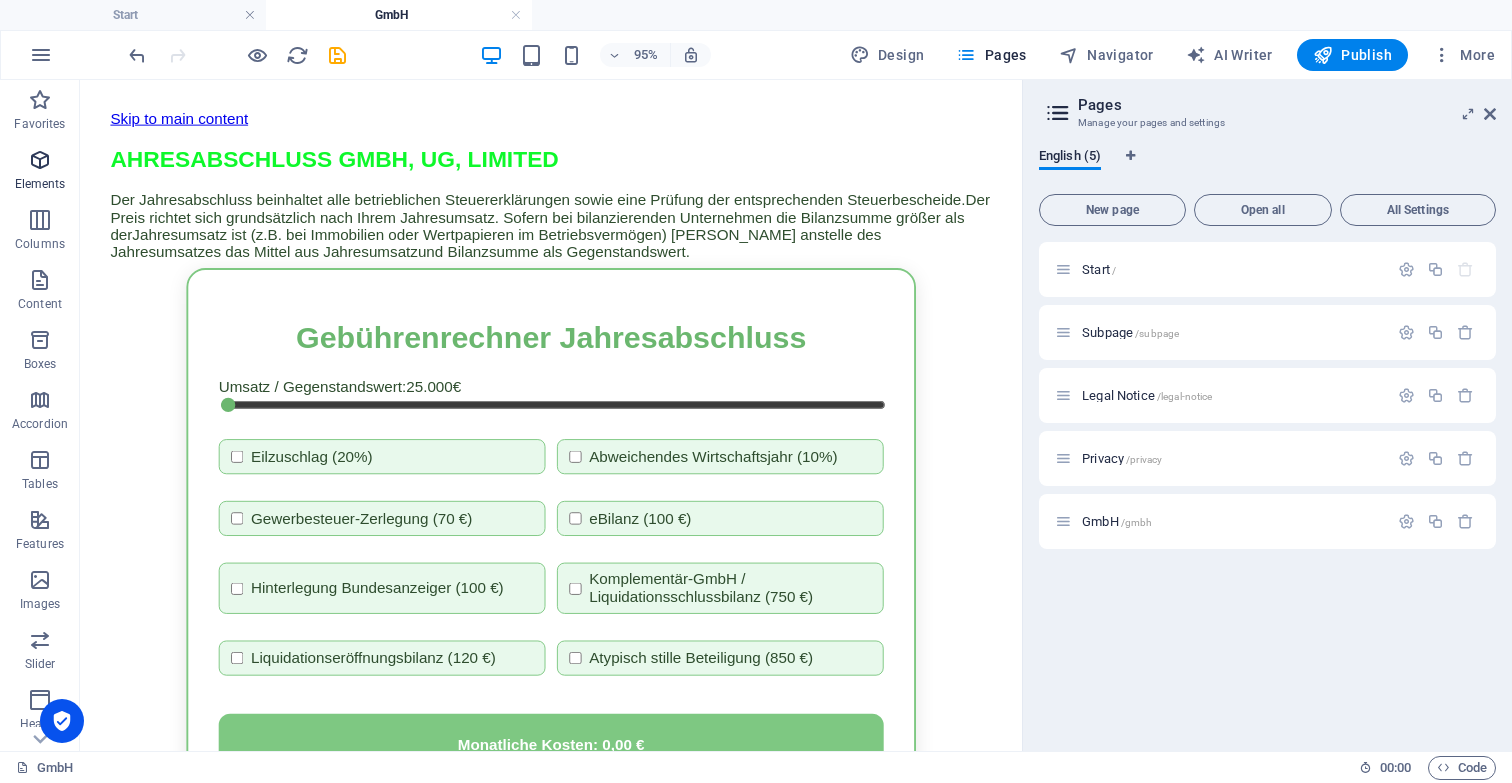 click at bounding box center (40, 160) 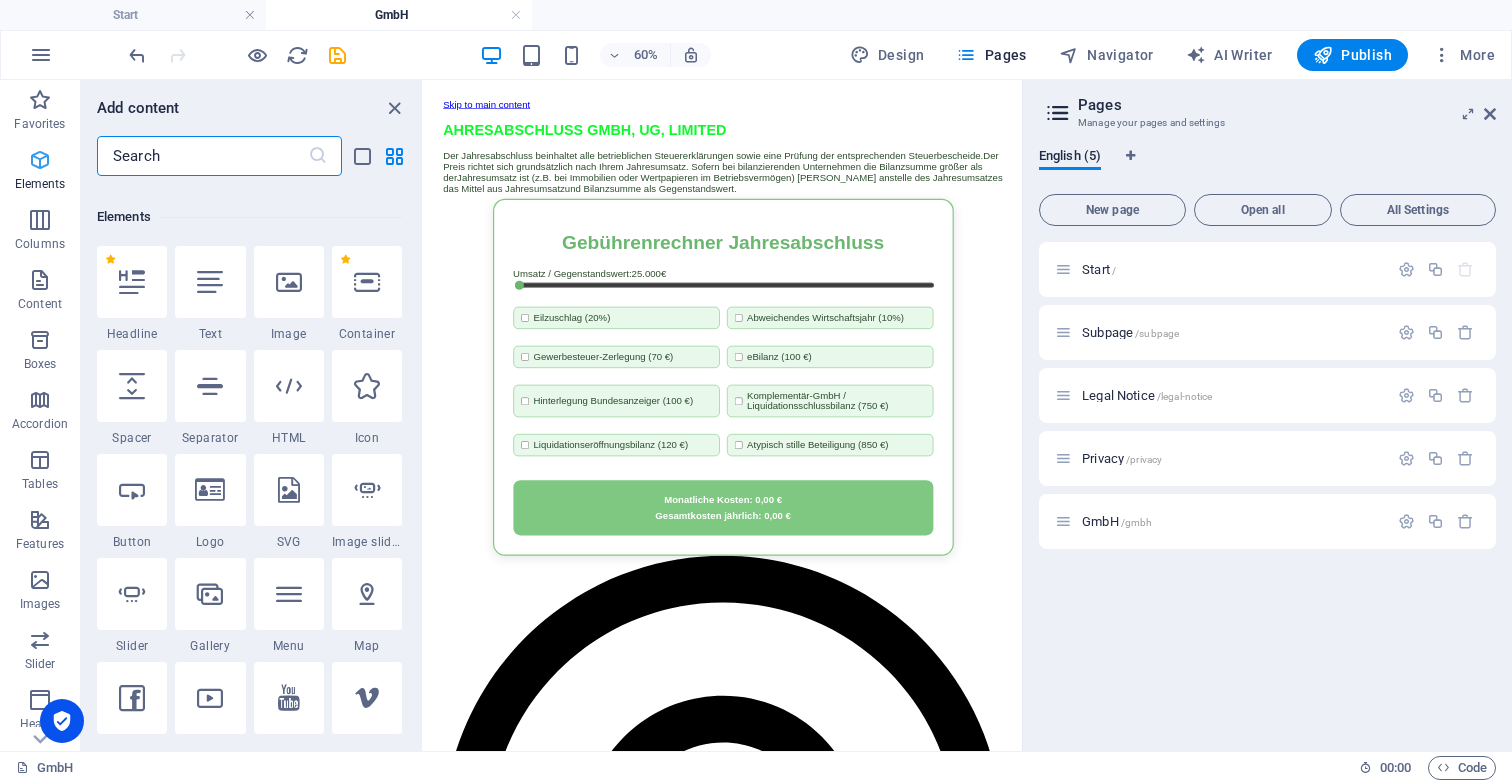 scroll, scrollTop: 213, scrollLeft: 0, axis: vertical 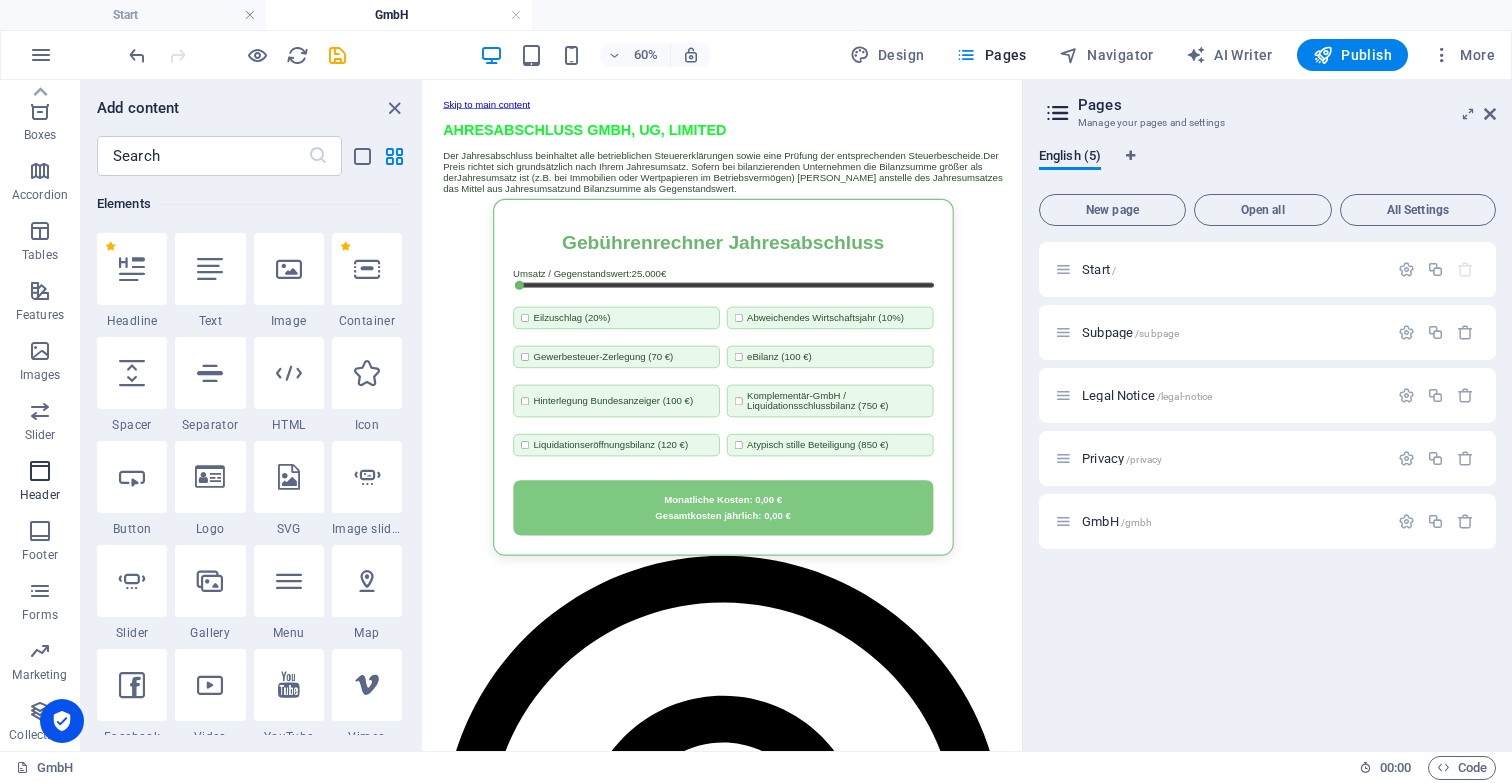click on "Header" at bounding box center [40, 495] 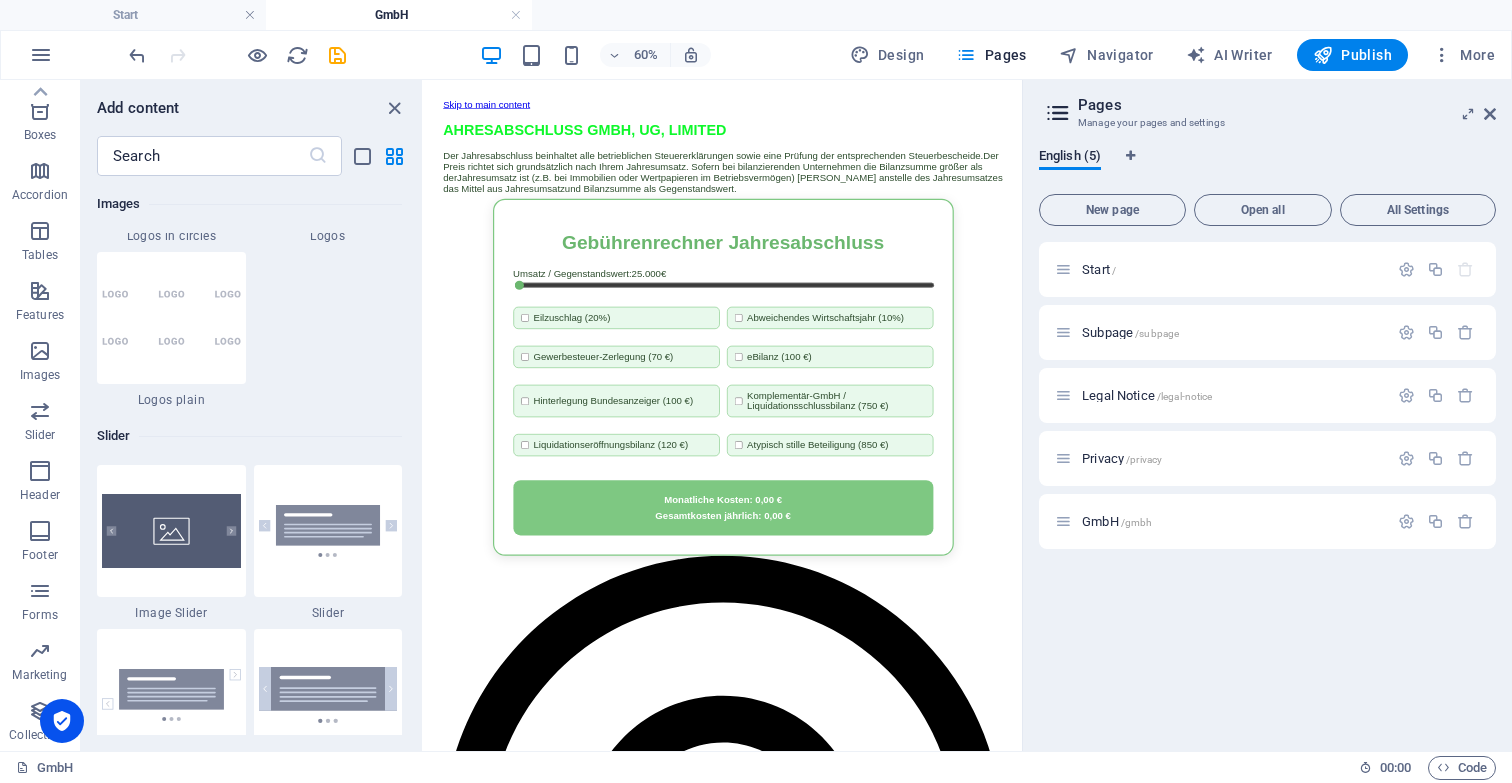 scroll, scrollTop: 11878, scrollLeft: 0, axis: vertical 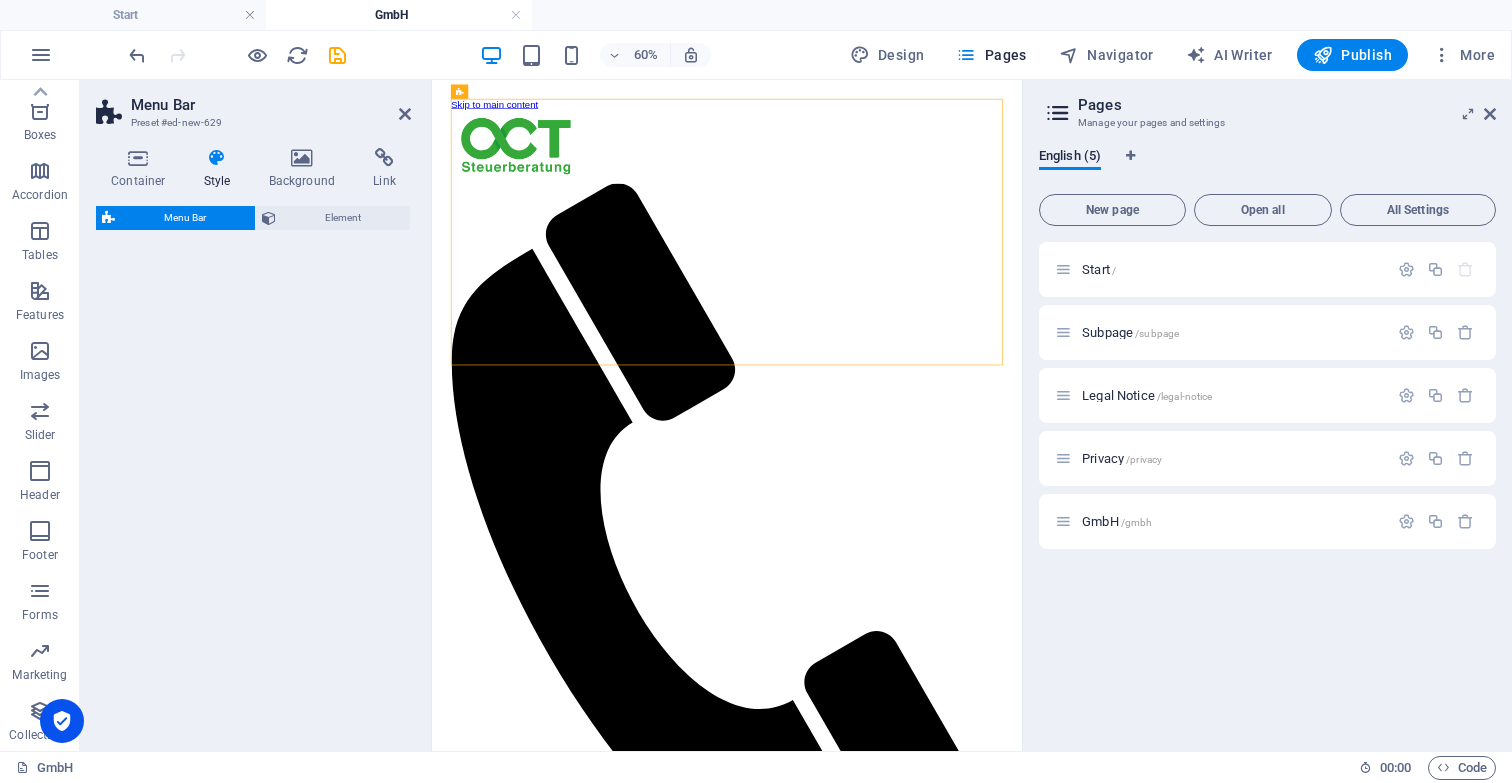 select on "rem" 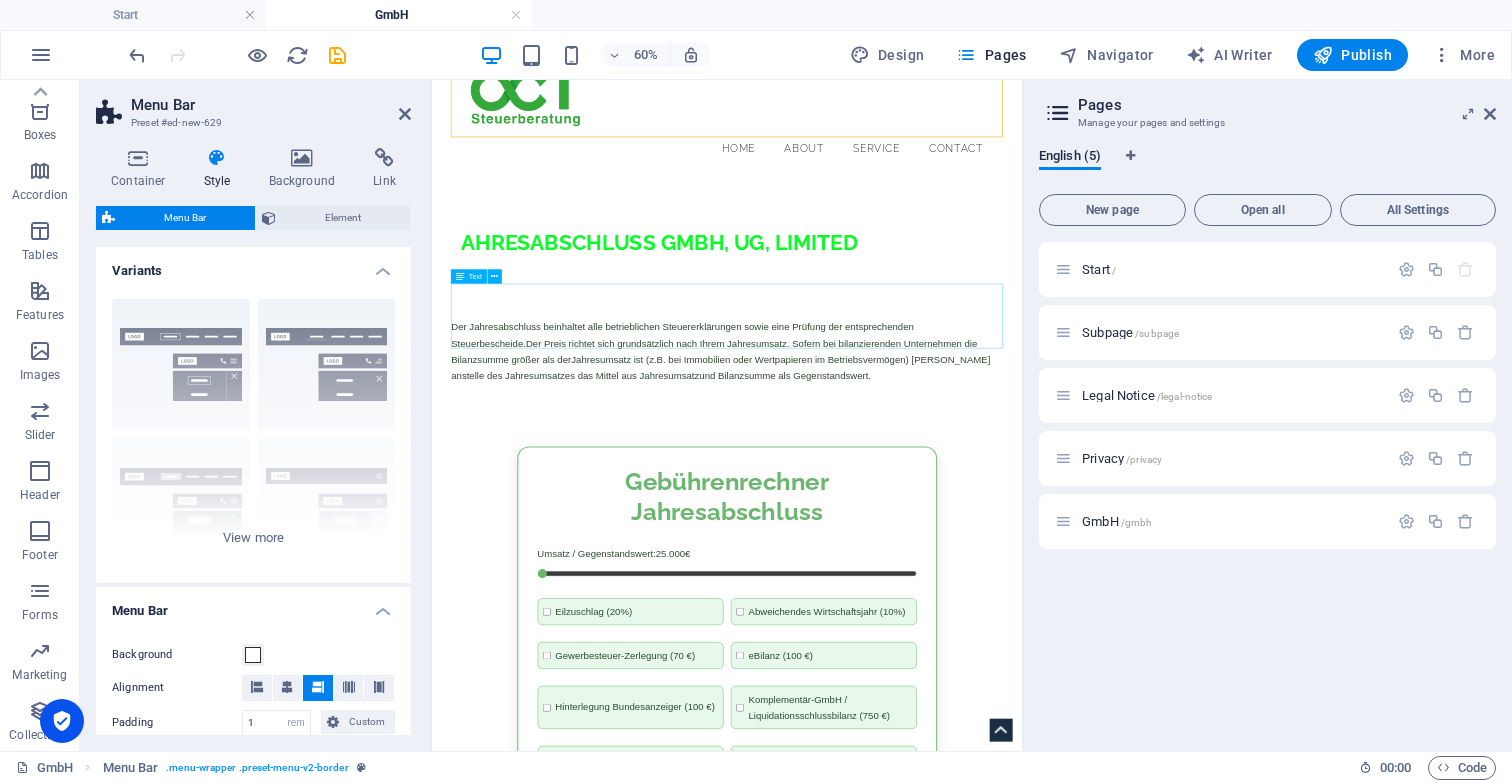 scroll, scrollTop: 74, scrollLeft: 0, axis: vertical 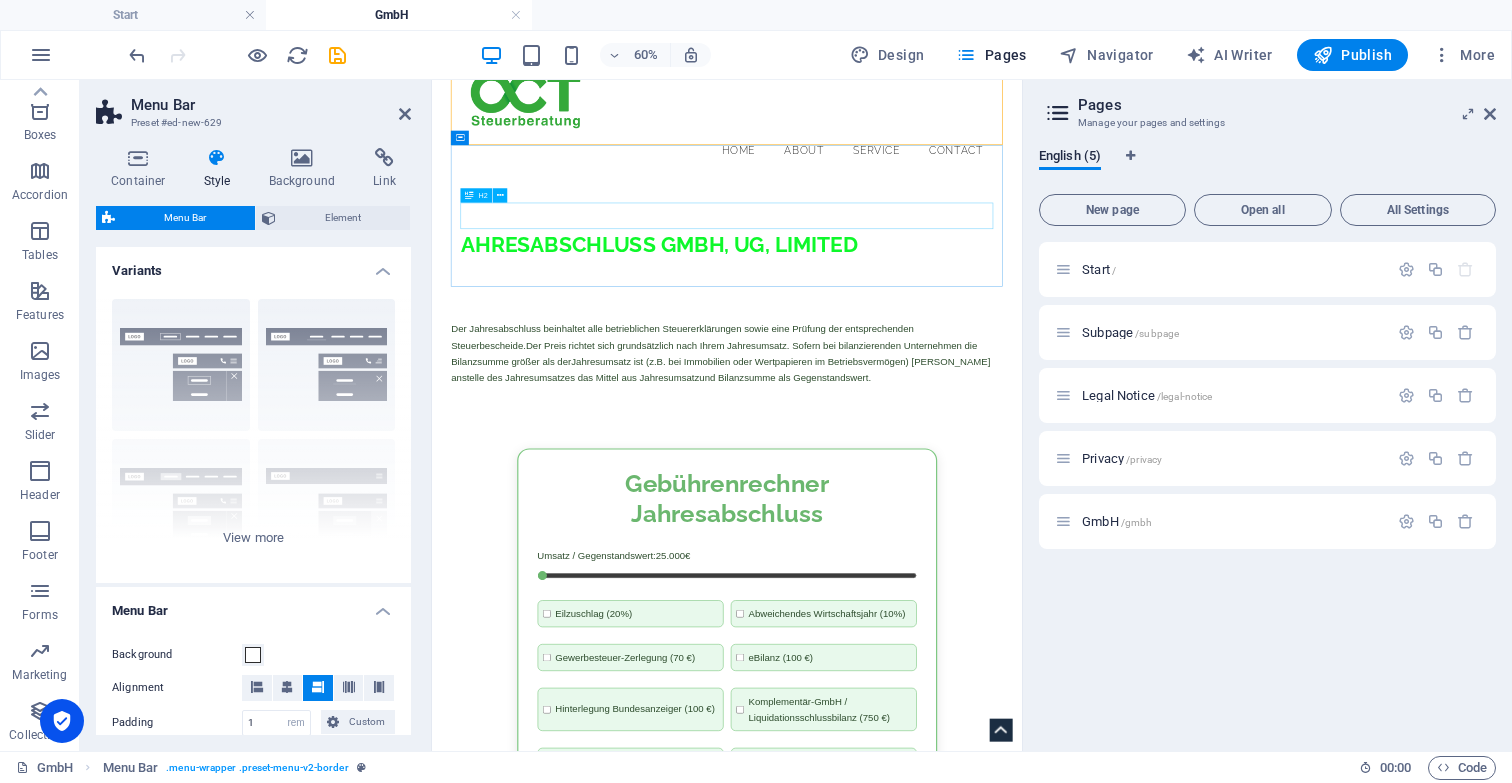 click on "AHRESABSCHLUSS GMBH, UG, LIMITED" at bounding box center (923, 356) 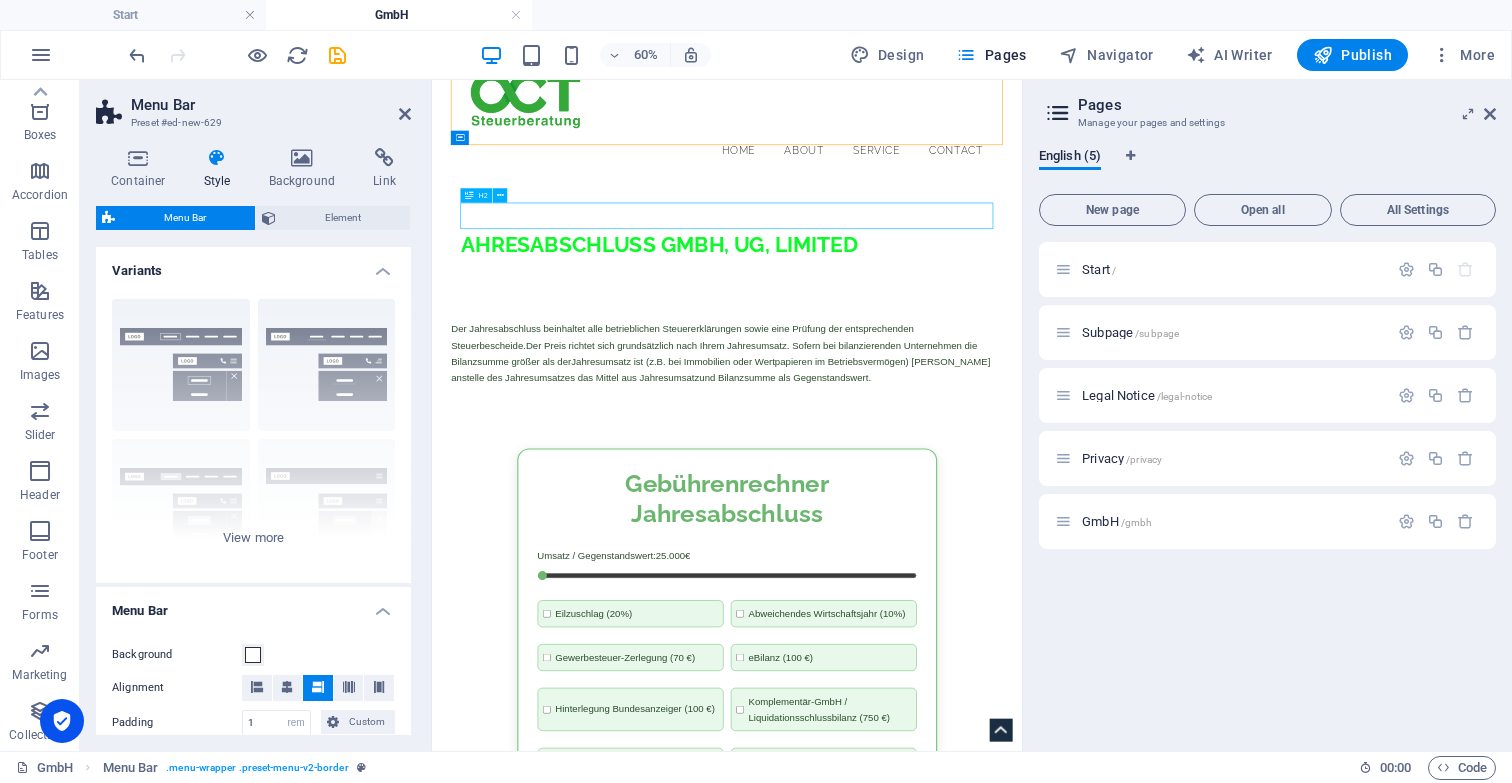 click on "AHRESABSCHLUSS GMBH, UG, LIMITED" at bounding box center (923, 356) 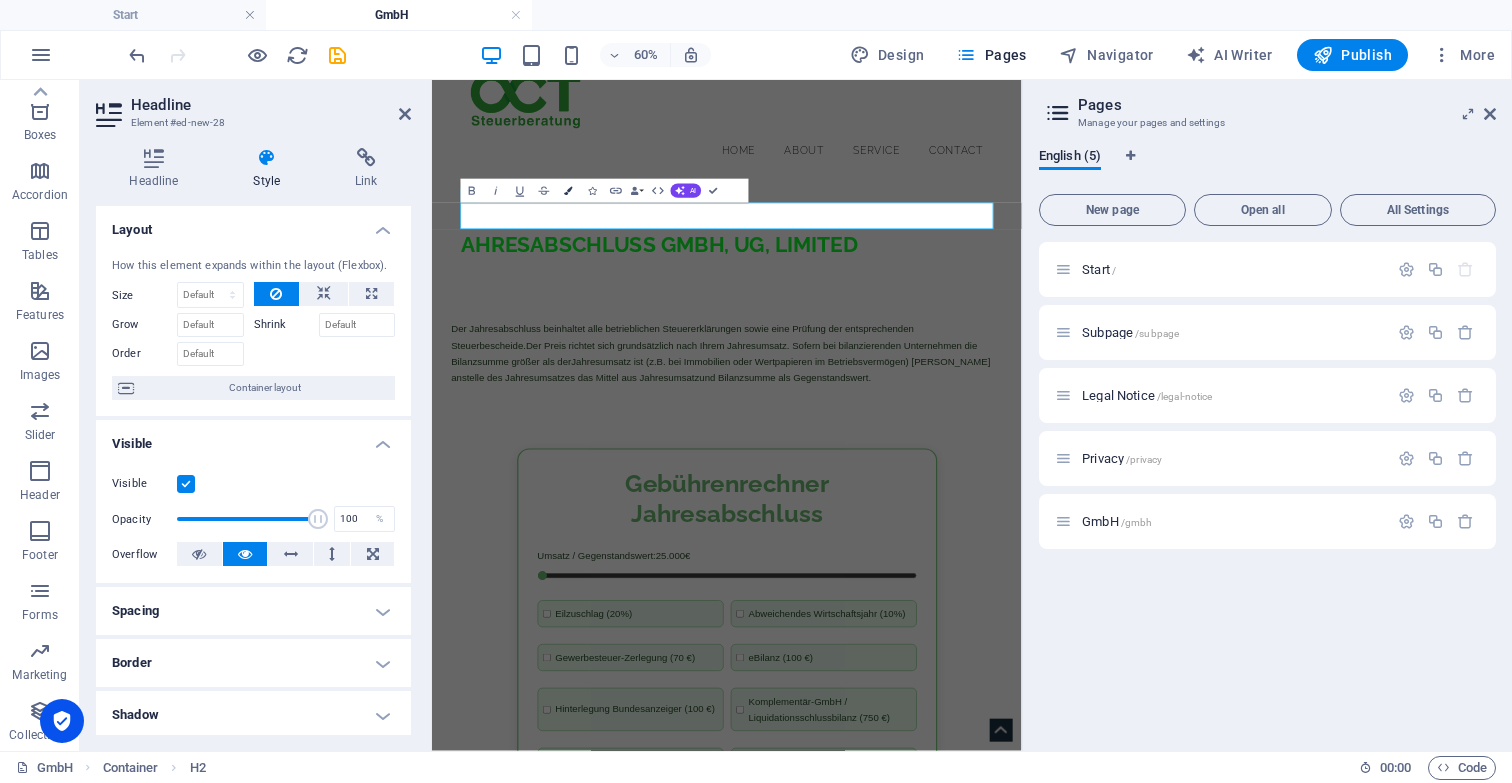 click at bounding box center (568, 191) 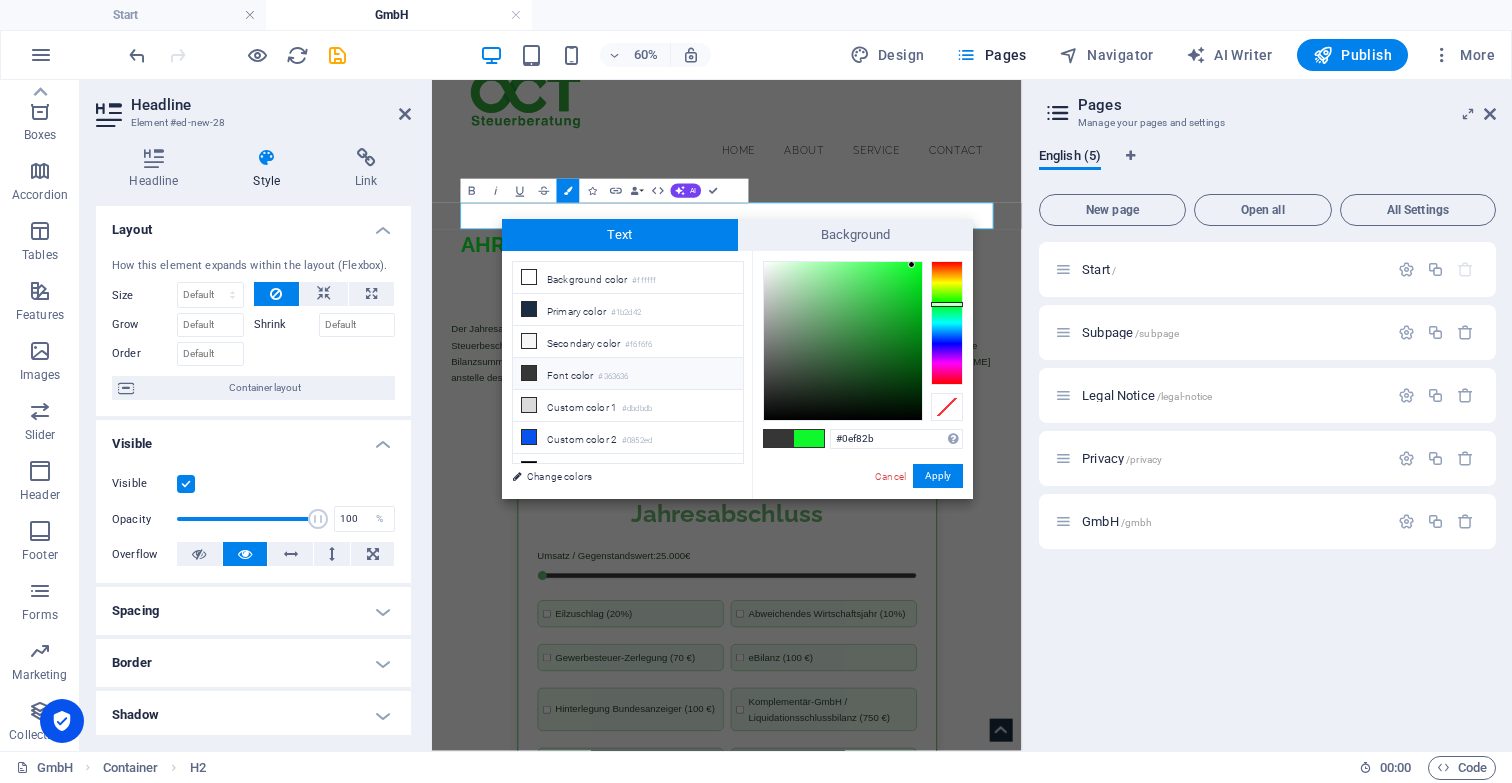 type on "#08b81e" 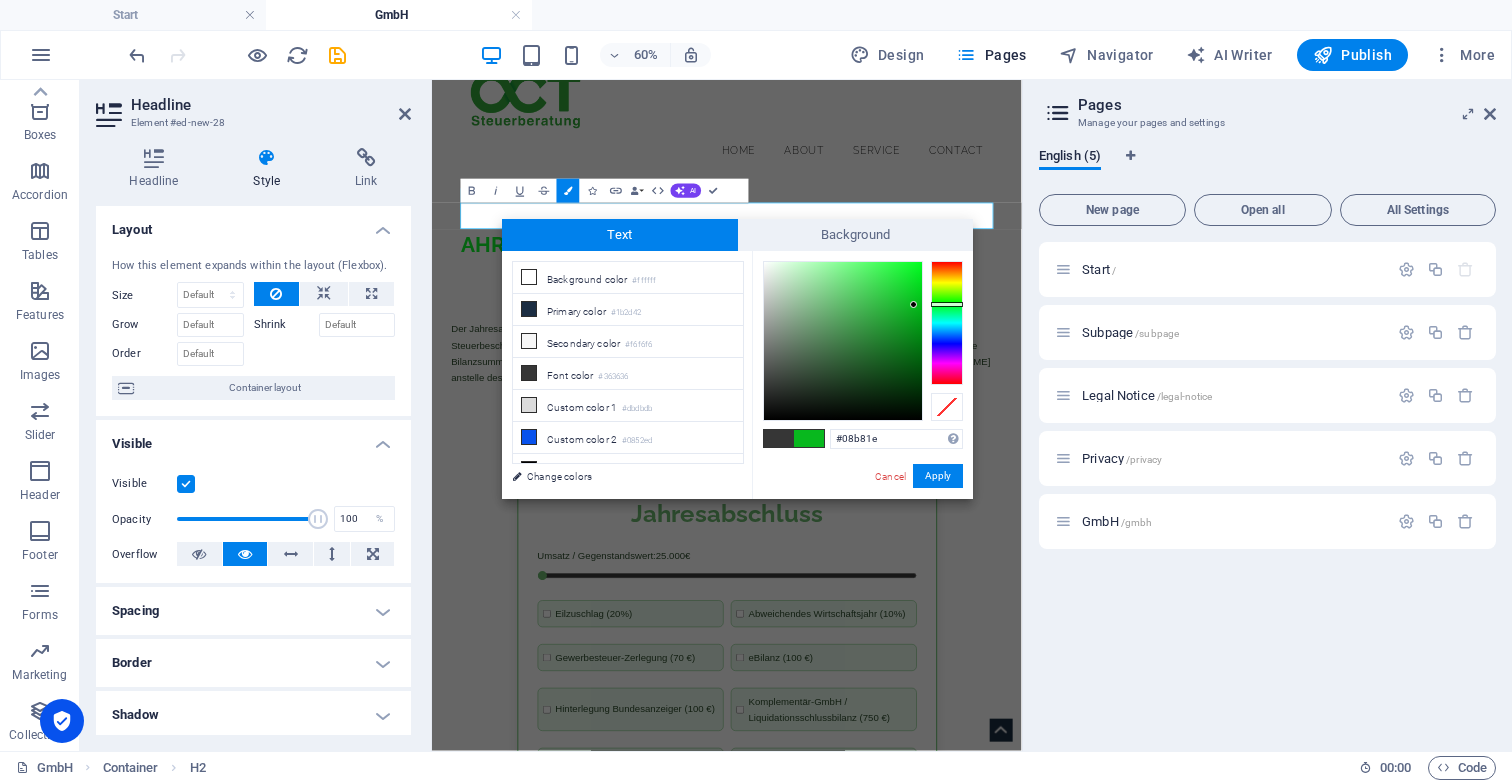 click at bounding box center [843, 341] 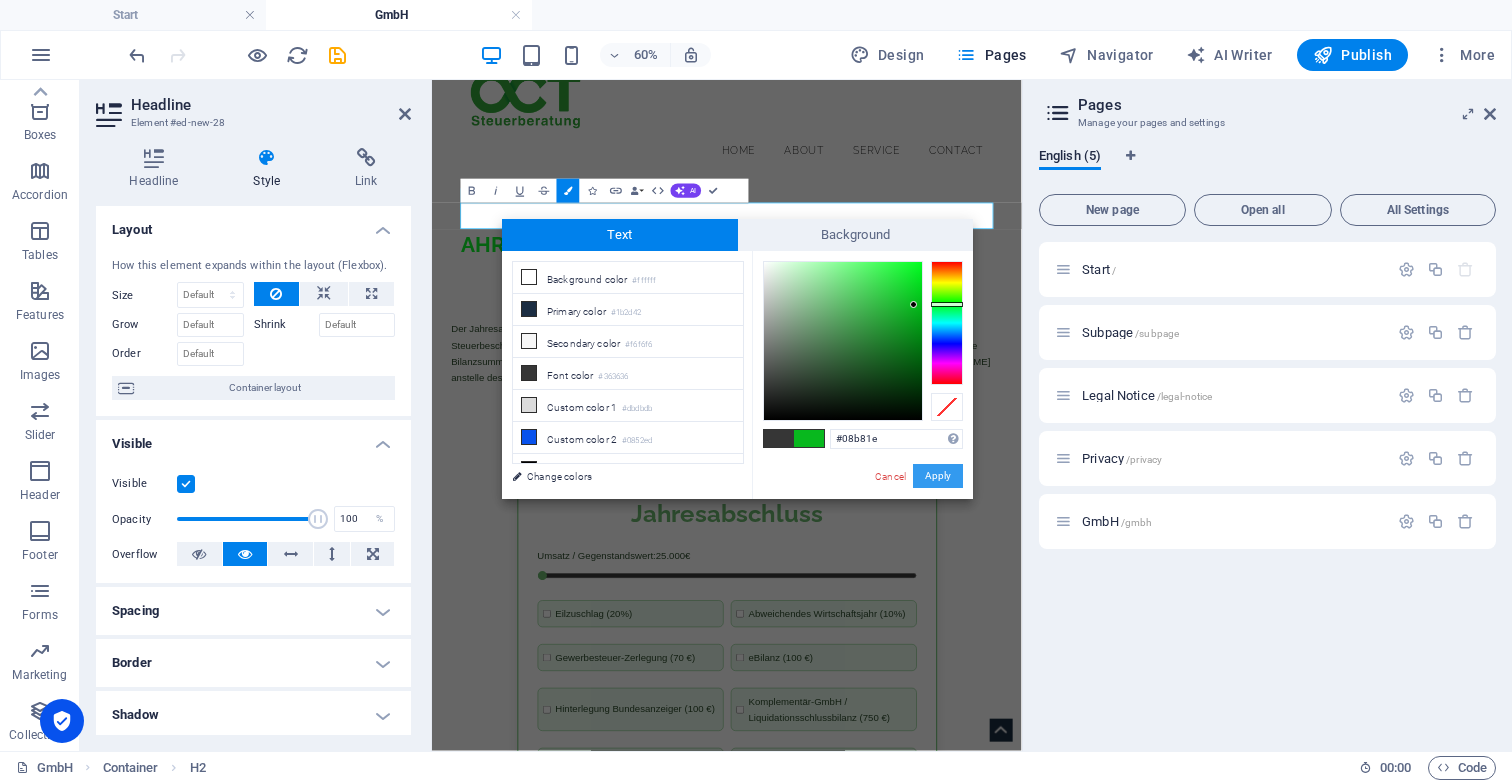 click on "Apply" at bounding box center (938, 476) 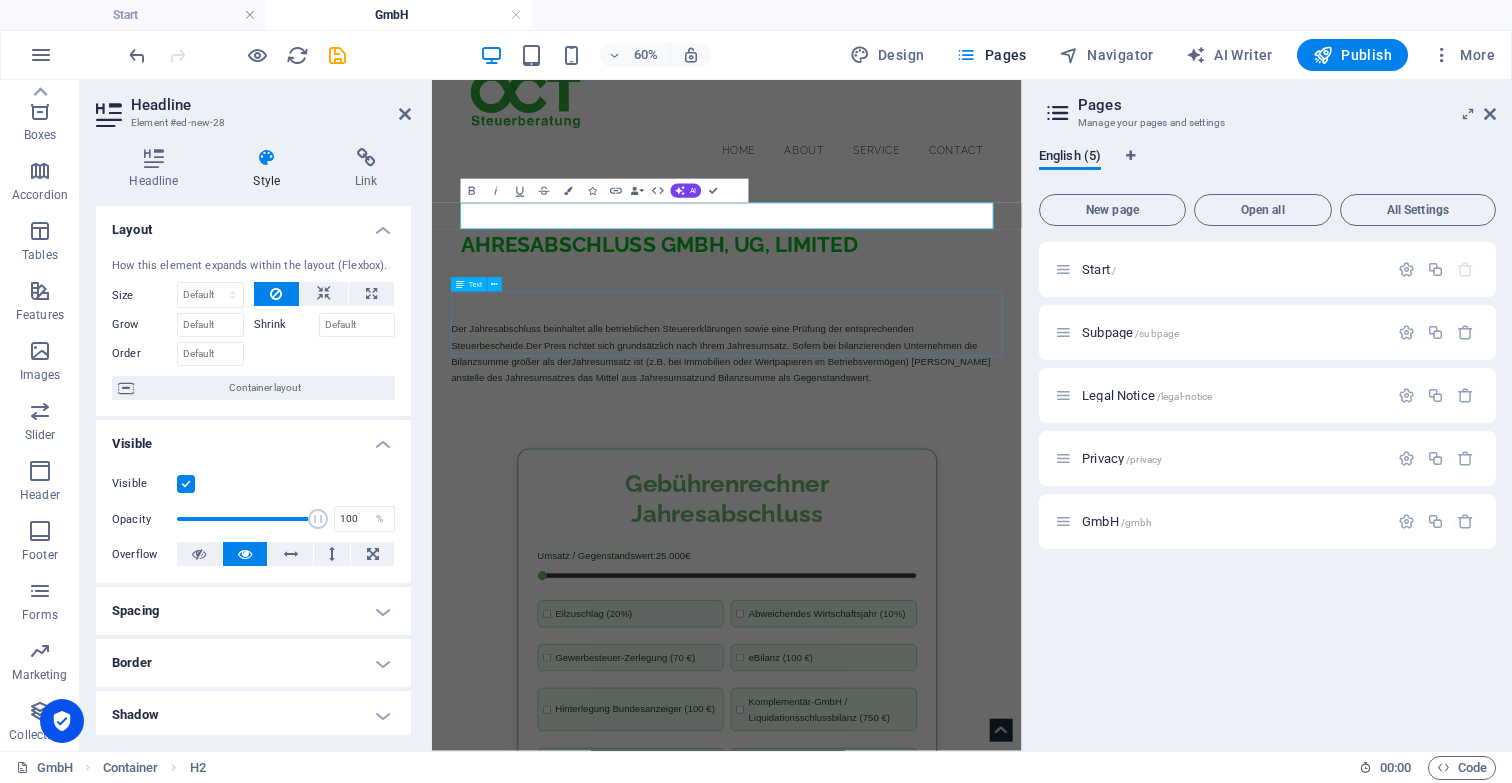 click on "Der Jahresabschluss beinhaltet alle betrieblichen Steuererklärungen sowie eine Prüfung der entsprechenden Steuerbescheide.Der Preis richtet sich grundsätzlich nach Ihrem Jahresumsatz. Sofern bei bilanzierenden Unternehmen die Bilanzsumme größer als derJahresumsatz ist (z.B. bei Immobilien oder Wertpapieren im Betriebsvermögen) tritt anstelle des Jahresumsatzes das Mittel aus Jahresumsatzund Bilanzsumme als Gegenstandswert." at bounding box center (923, 536) 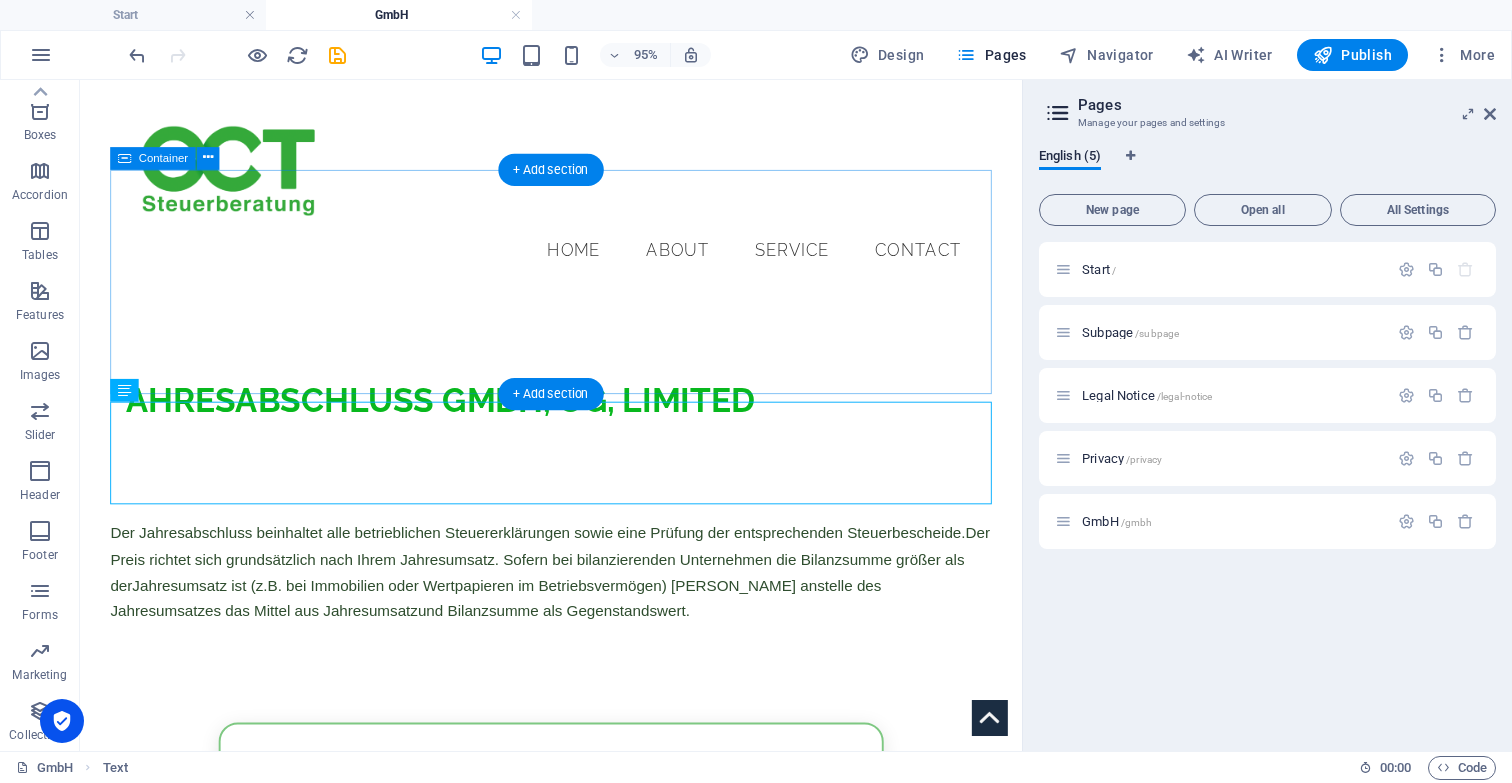 scroll, scrollTop: 0, scrollLeft: 0, axis: both 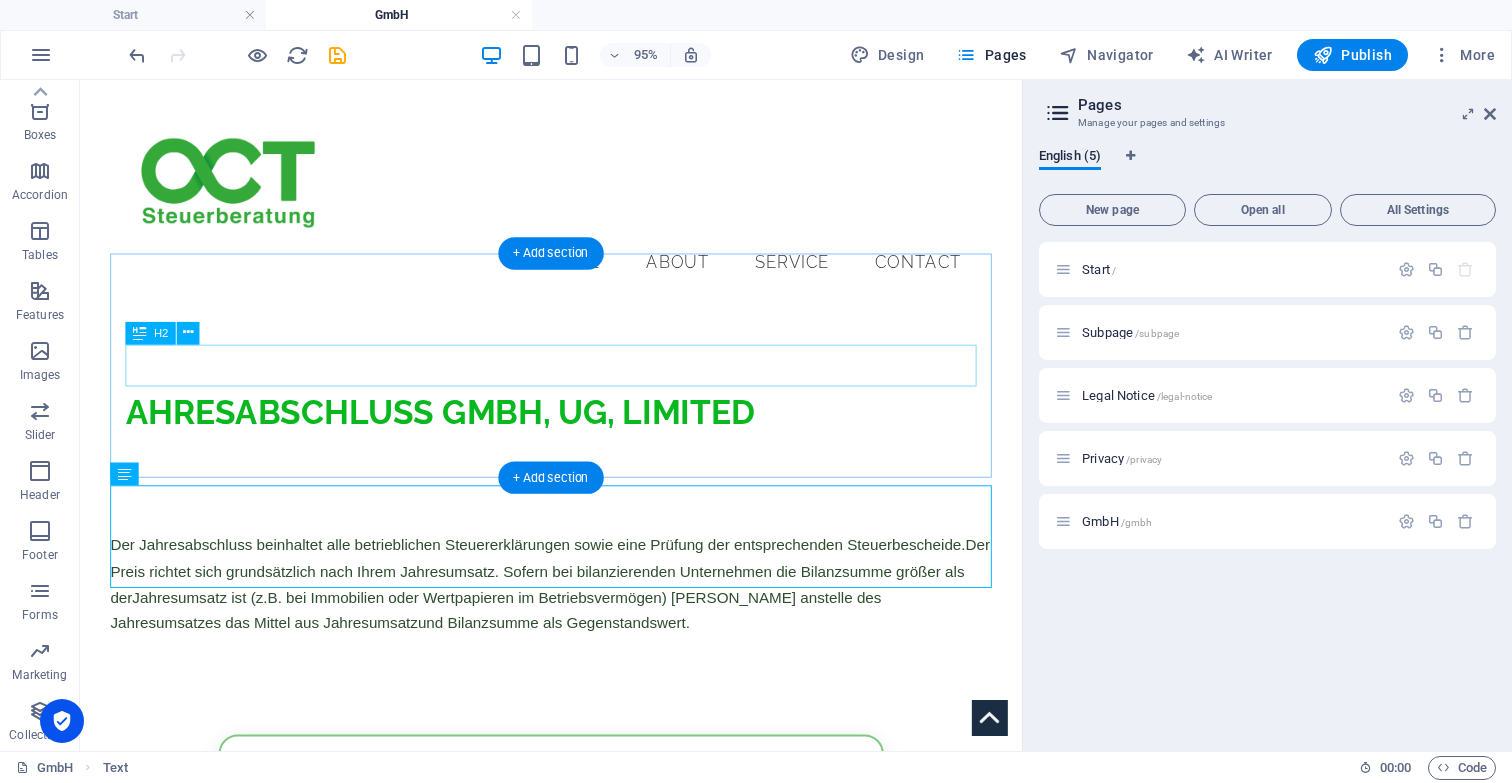click on "AHRESABSCHLUSS GMBH, UG, LIMITED" at bounding box center (576, 430) 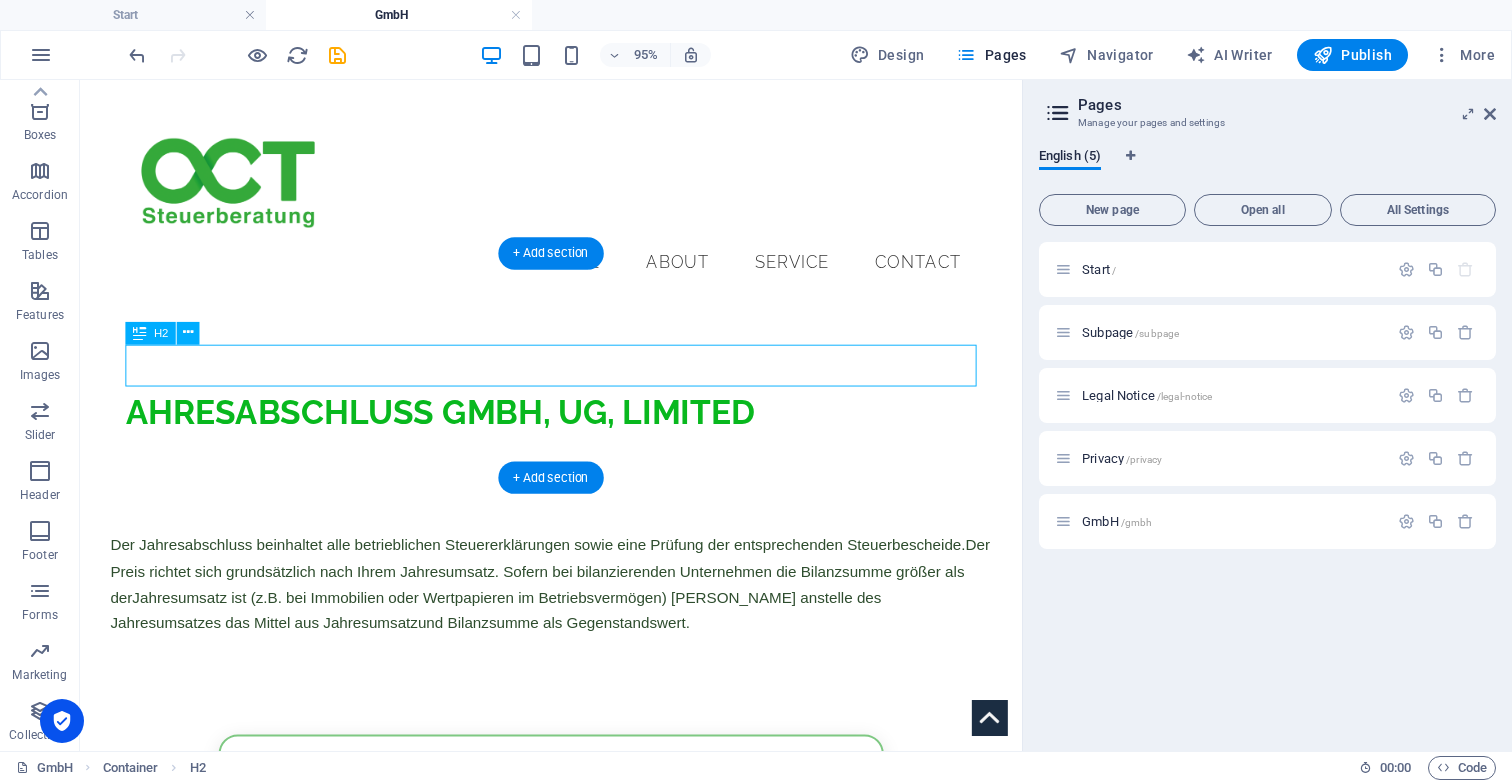 click on "AHRESABSCHLUSS GMBH, UG, LIMITED" at bounding box center [576, 430] 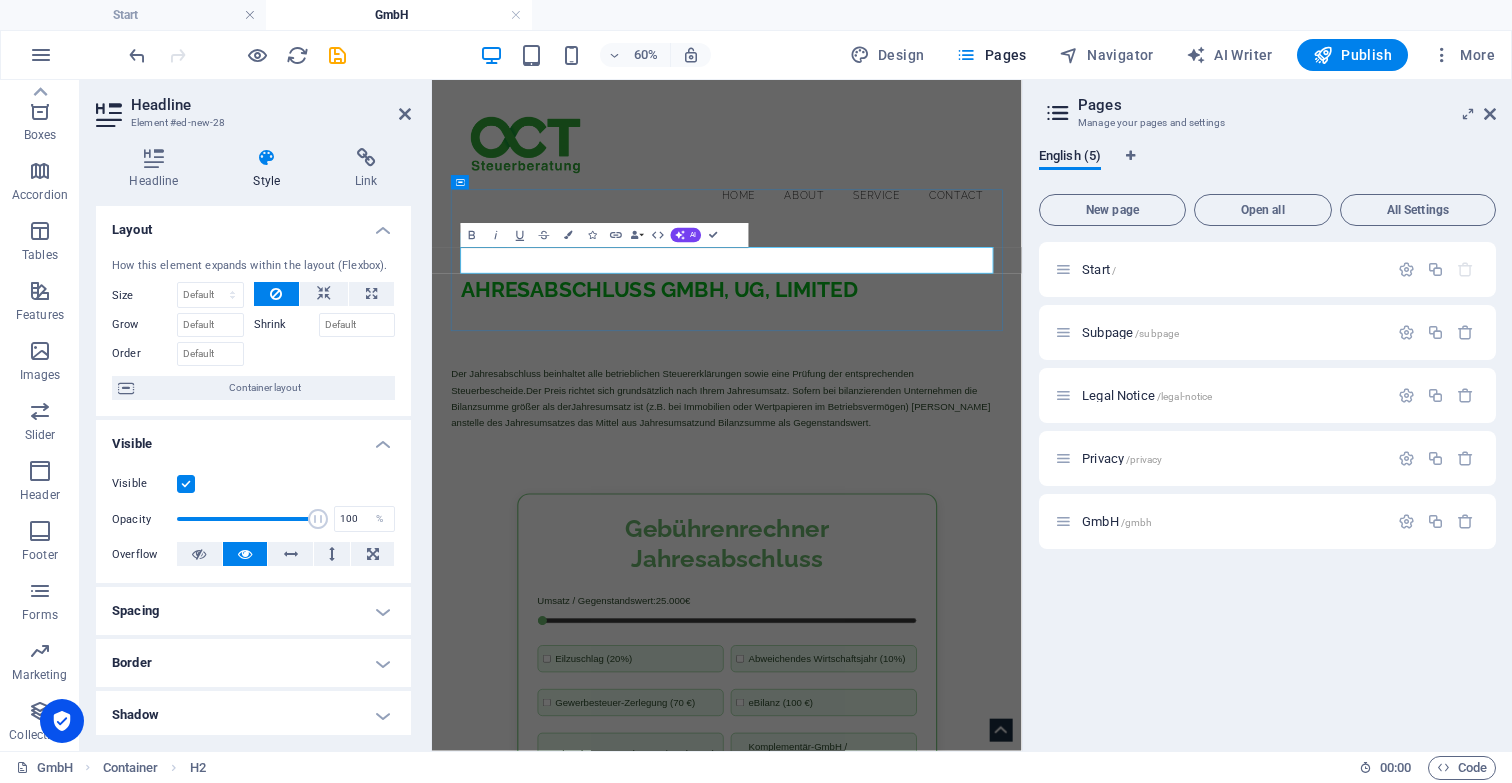 click on "AHRESABSCHLUSS GMBH, UG, LIMITED" at bounding box center (811, 429) 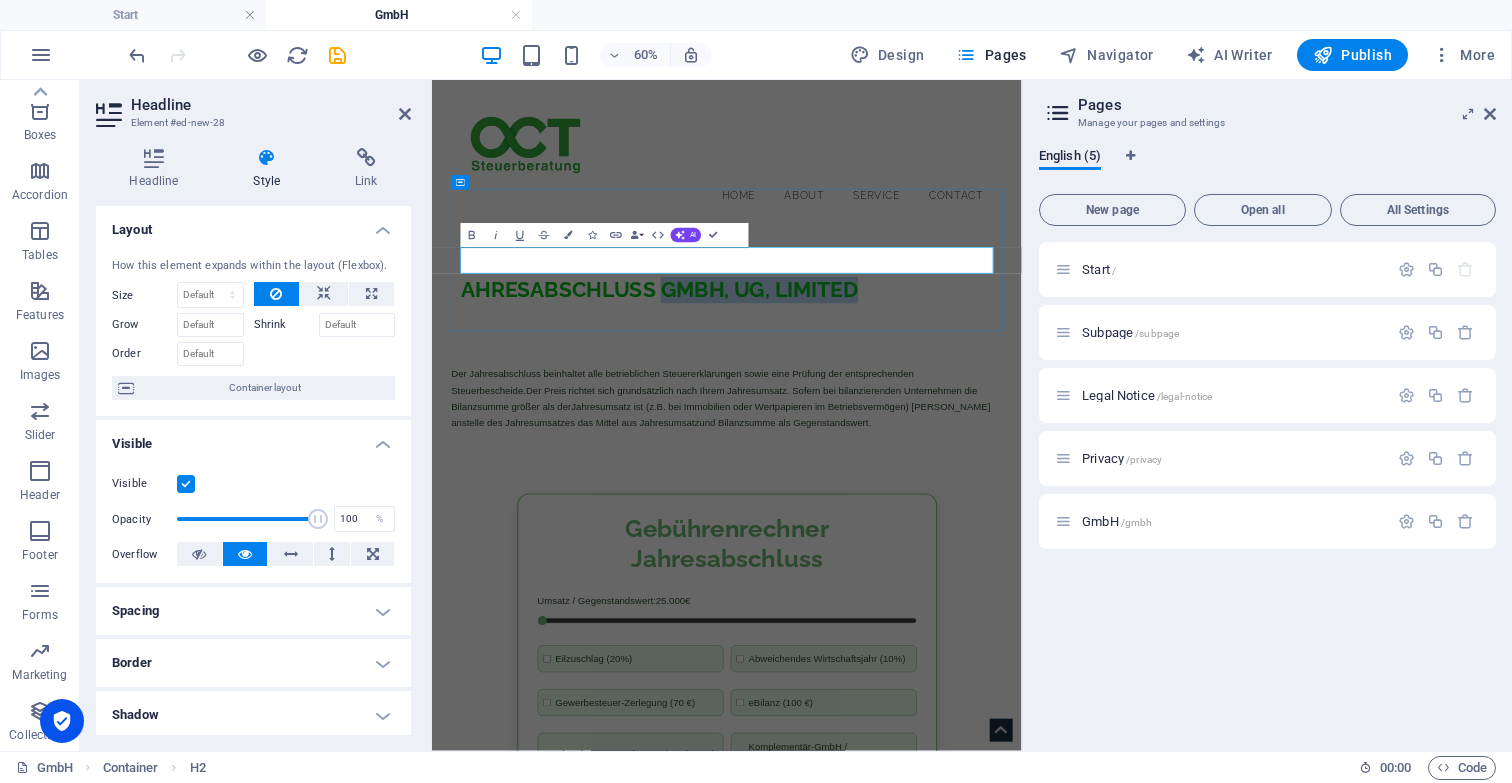 drag, startPoint x: 1142, startPoint y: 377, endPoint x: 822, endPoint y: 383, distance: 320.05624 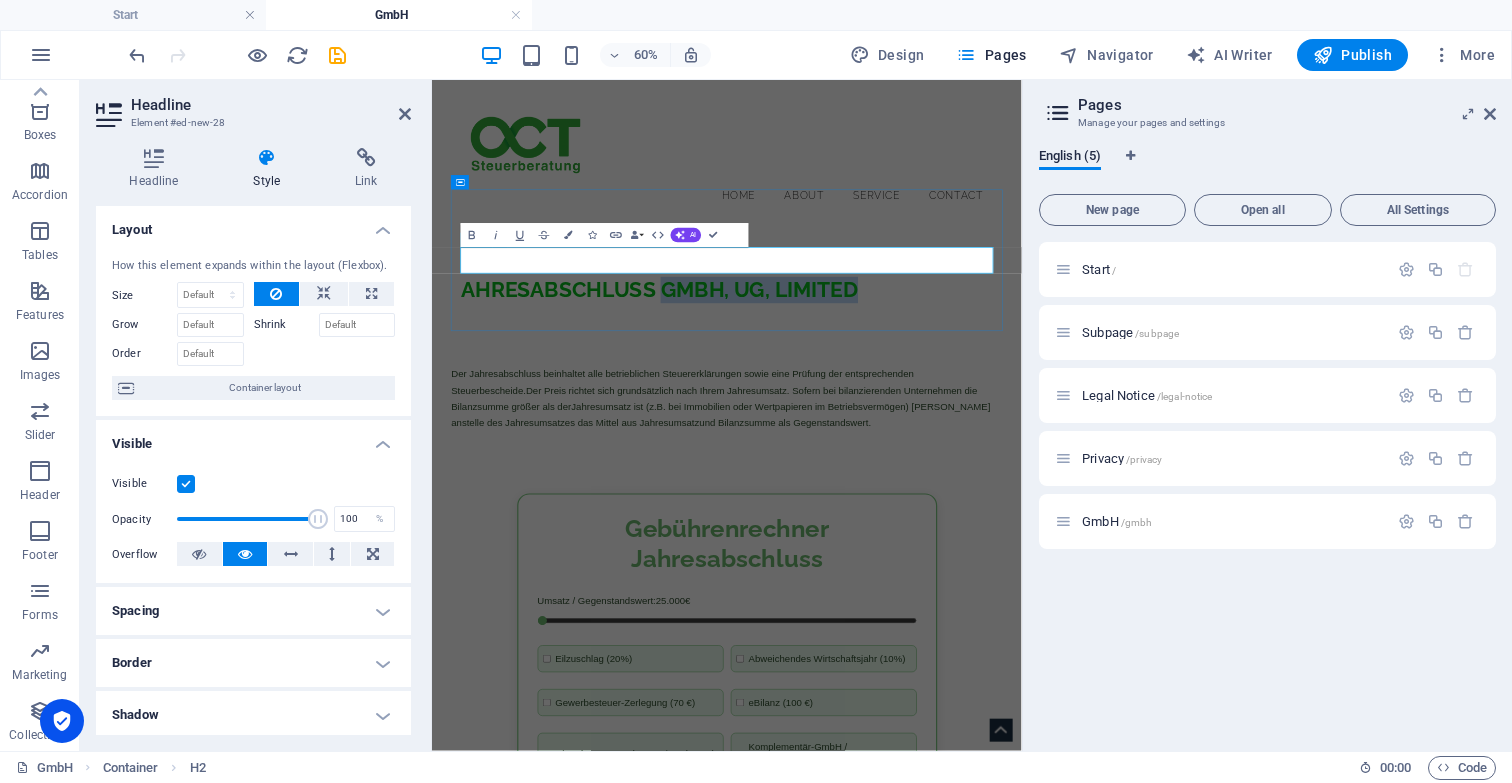 click on "AHRESABSCHLUSS GMBH, UG, LIMITED" at bounding box center (811, 429) 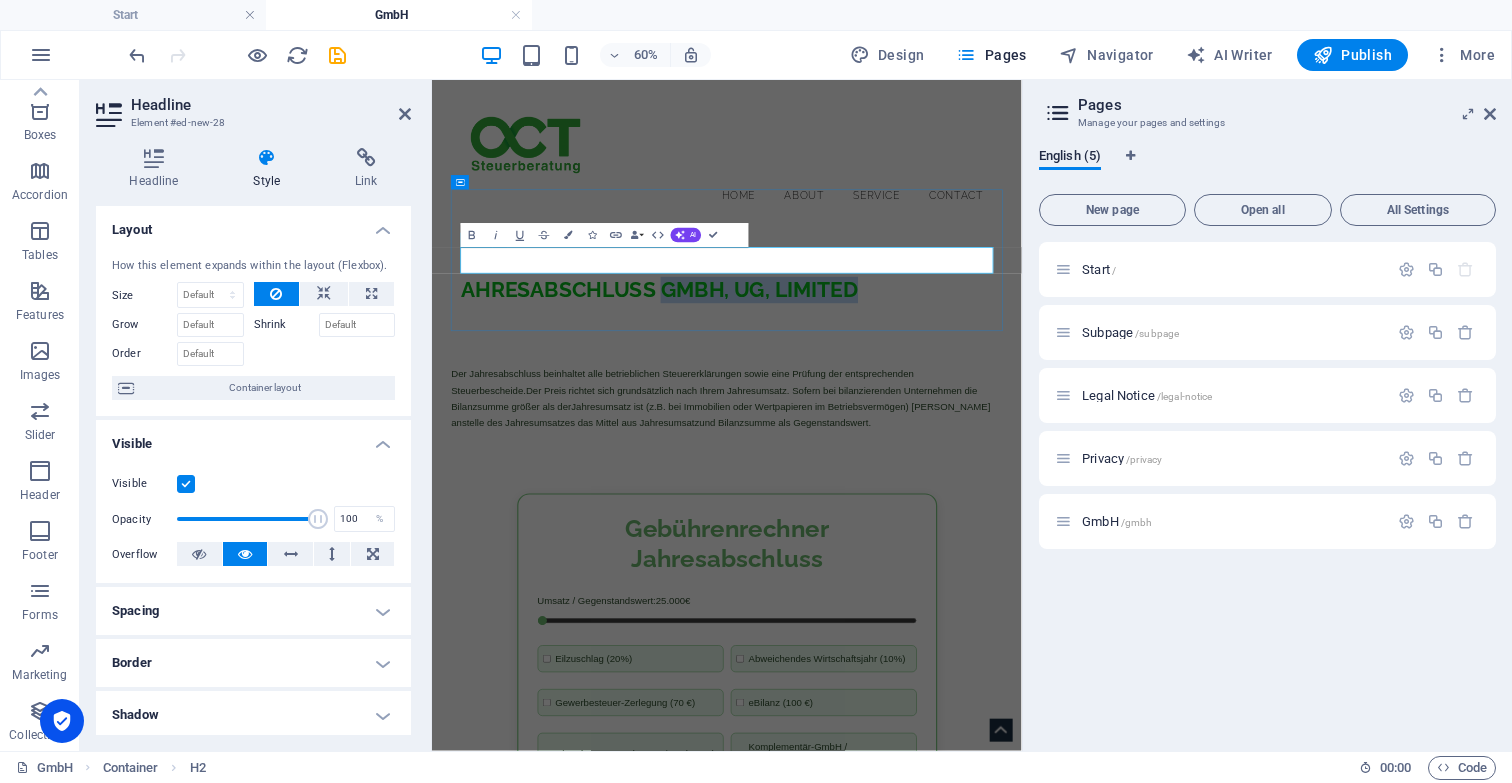 copy on "GMBH, UG, LIMITED" 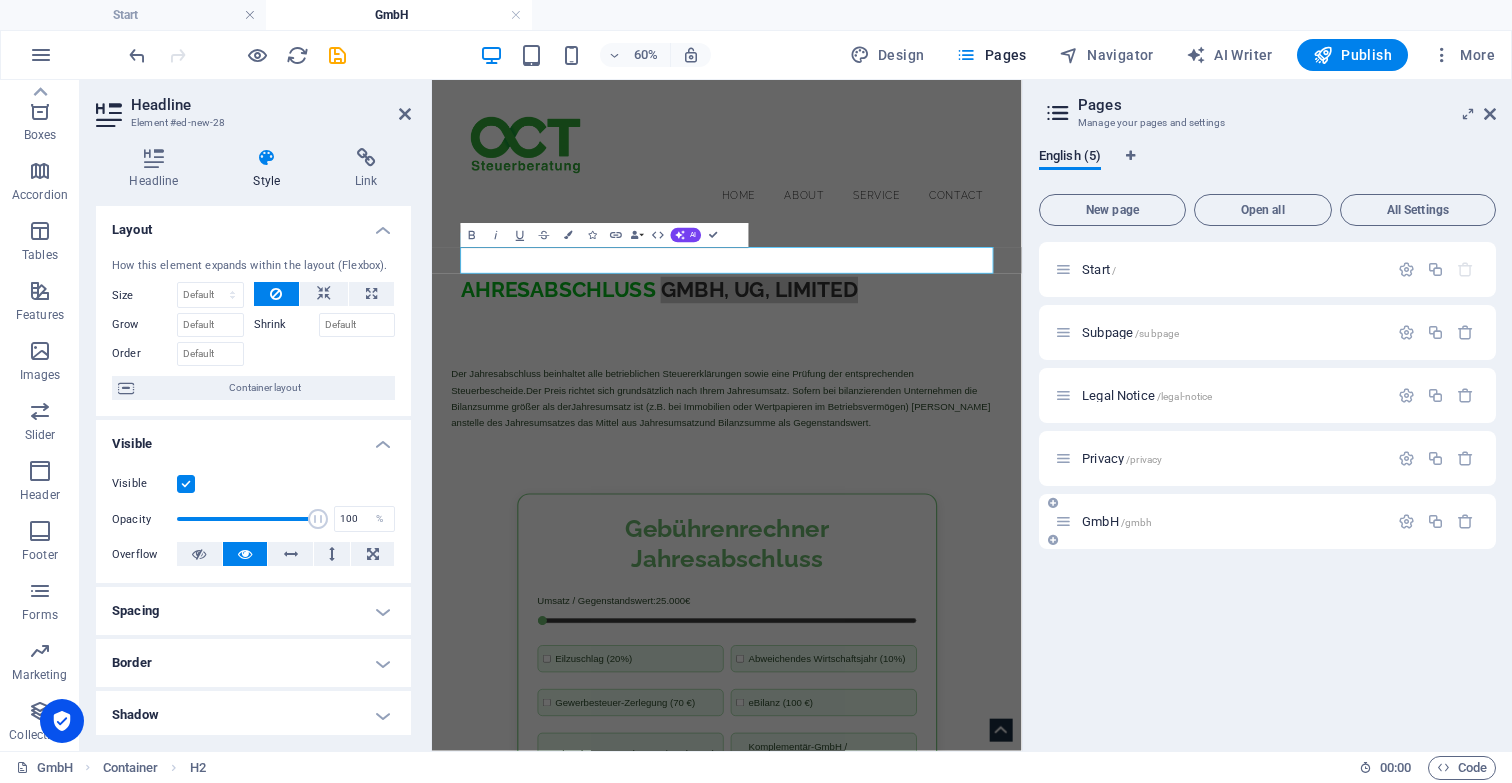 click on "GmbH /gmbh" at bounding box center [1117, 521] 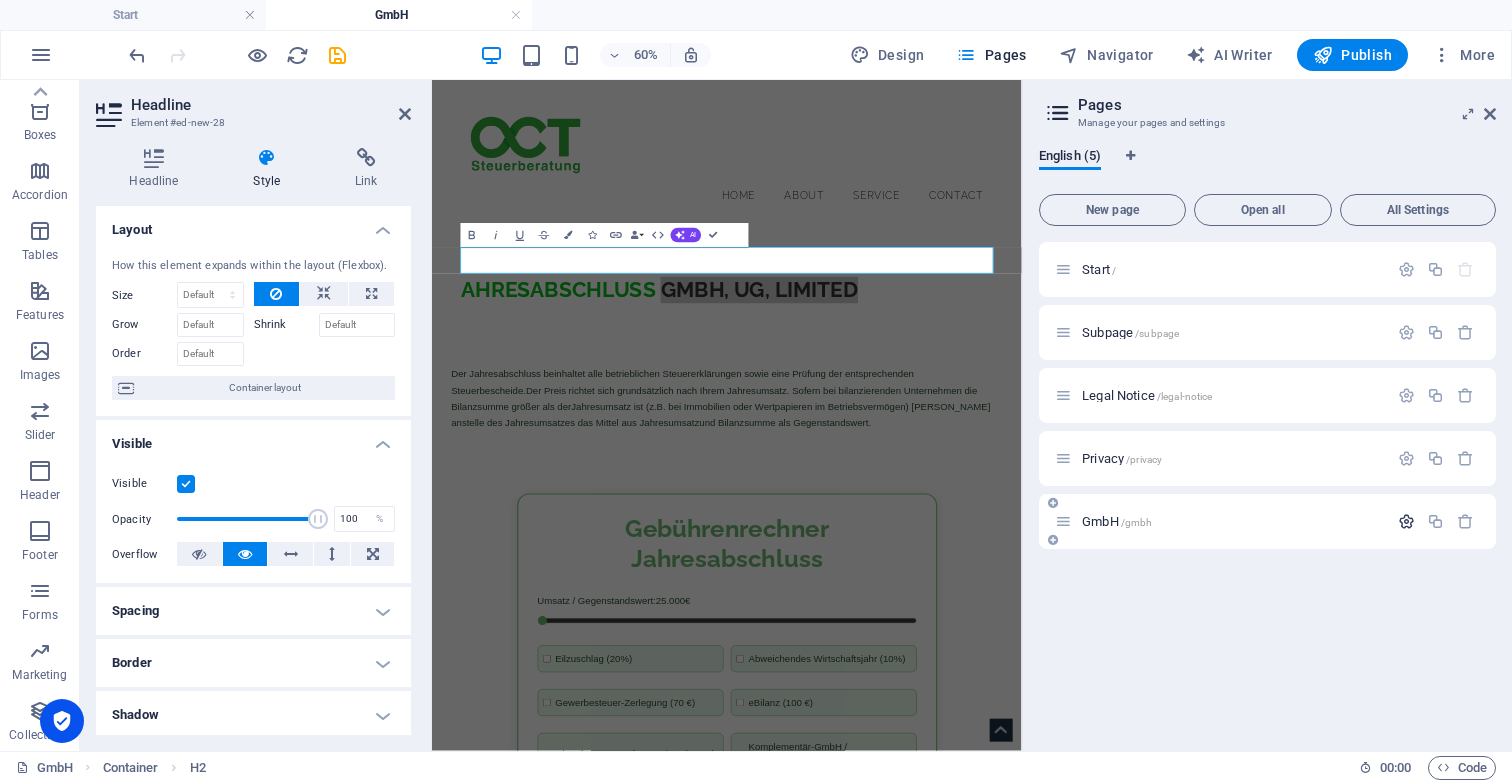 click at bounding box center (1406, 521) 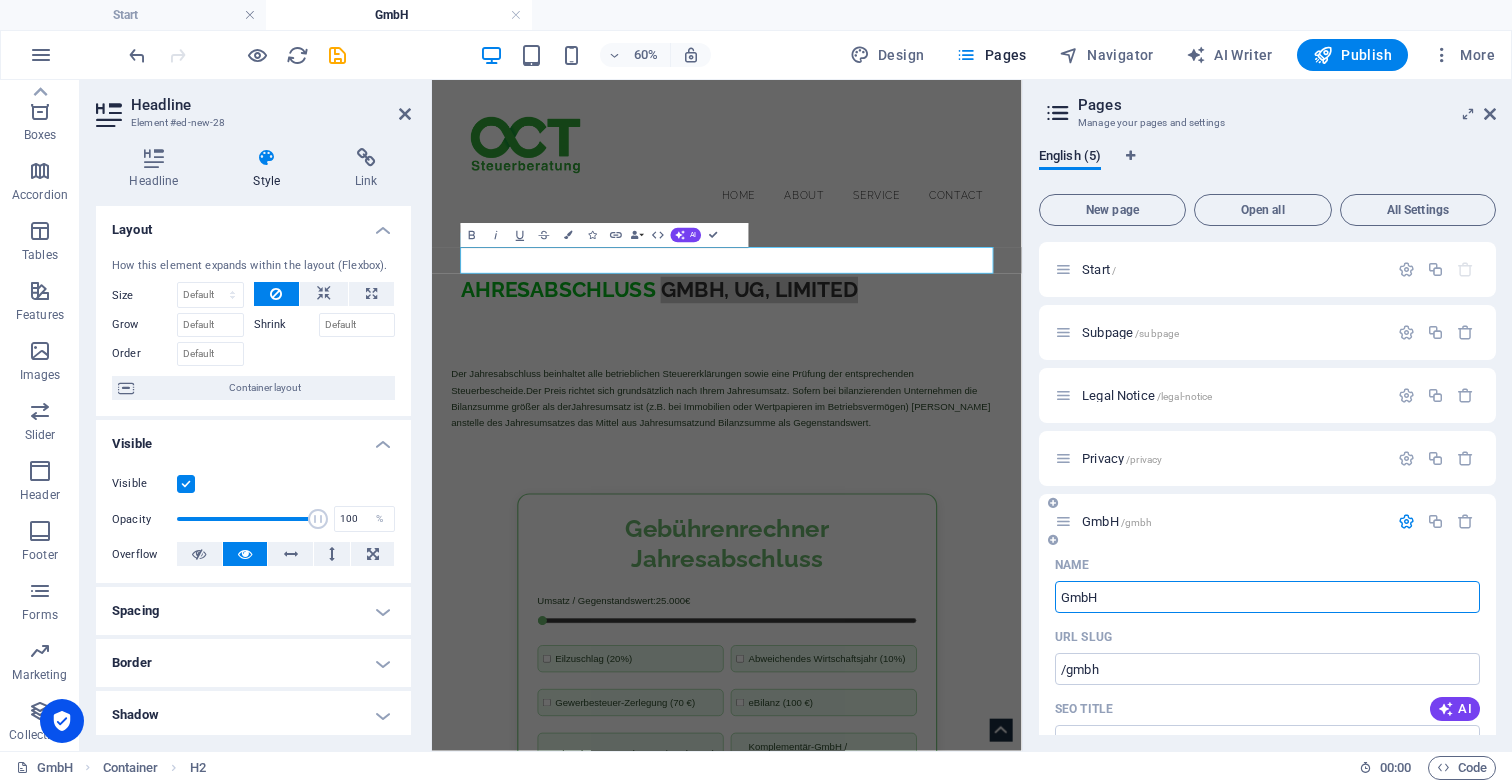 click on "GmbH" at bounding box center (1267, 597) 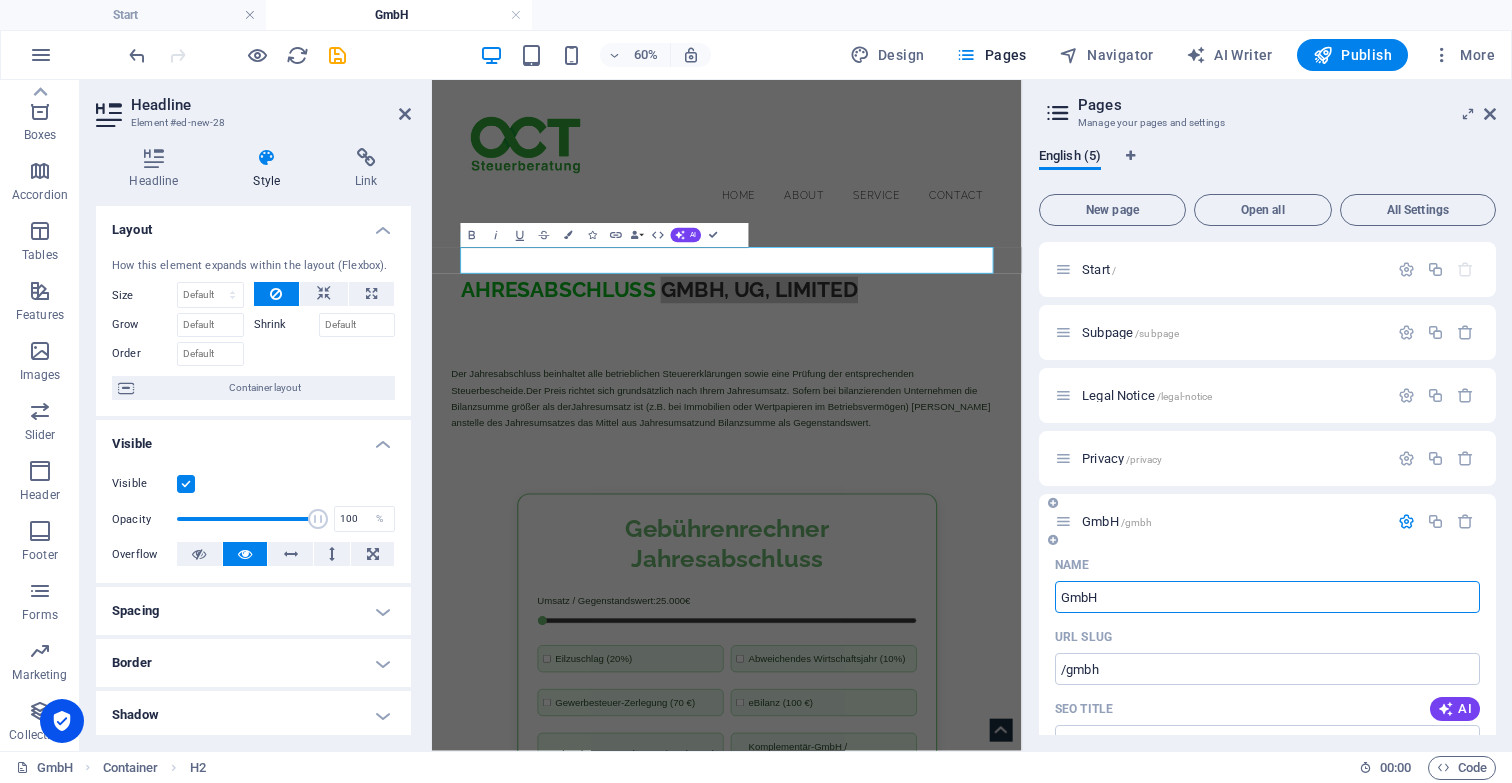 drag, startPoint x: 1157, startPoint y: 596, endPoint x: 1071, endPoint y: 596, distance: 86 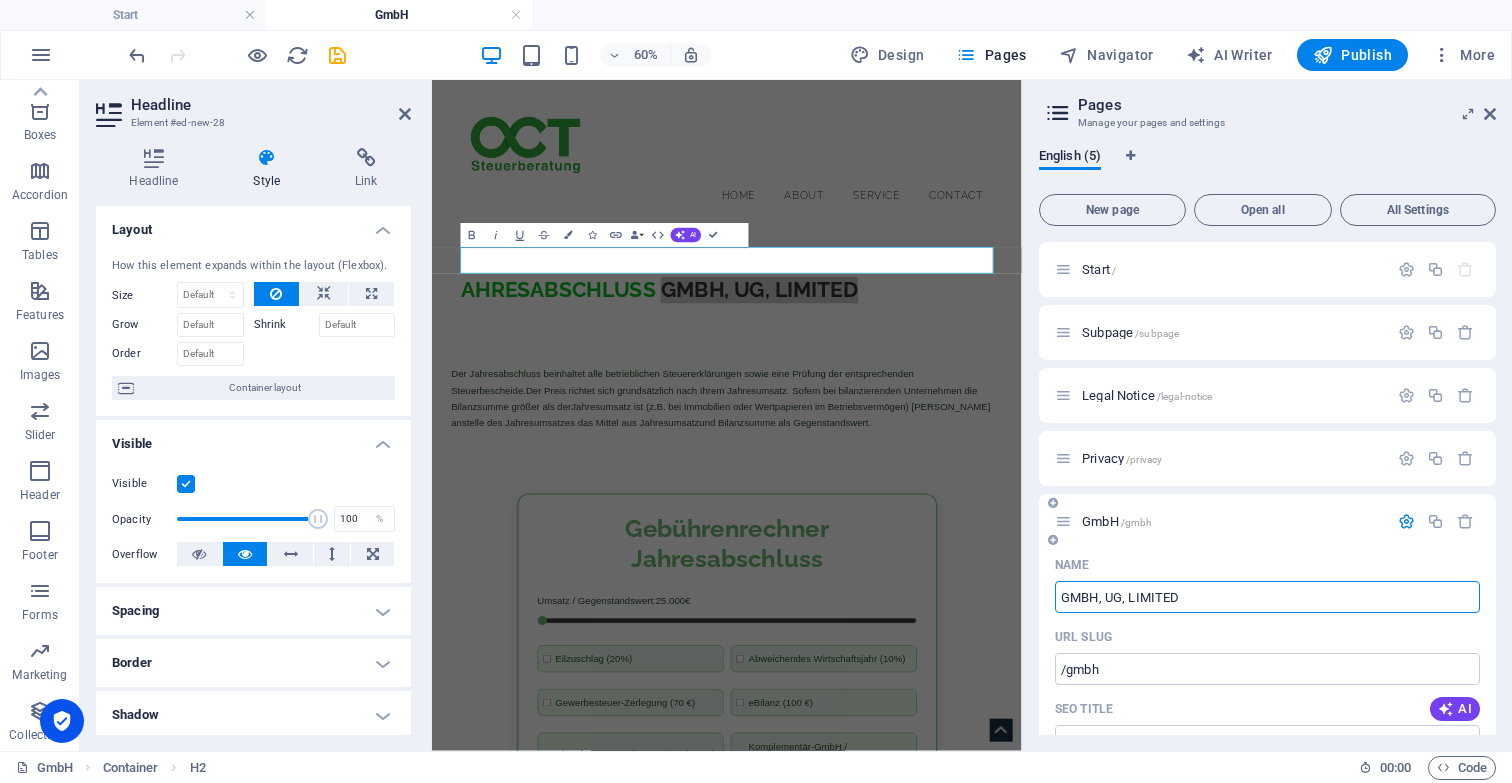 type on "GMBH, UG, LIMITED" 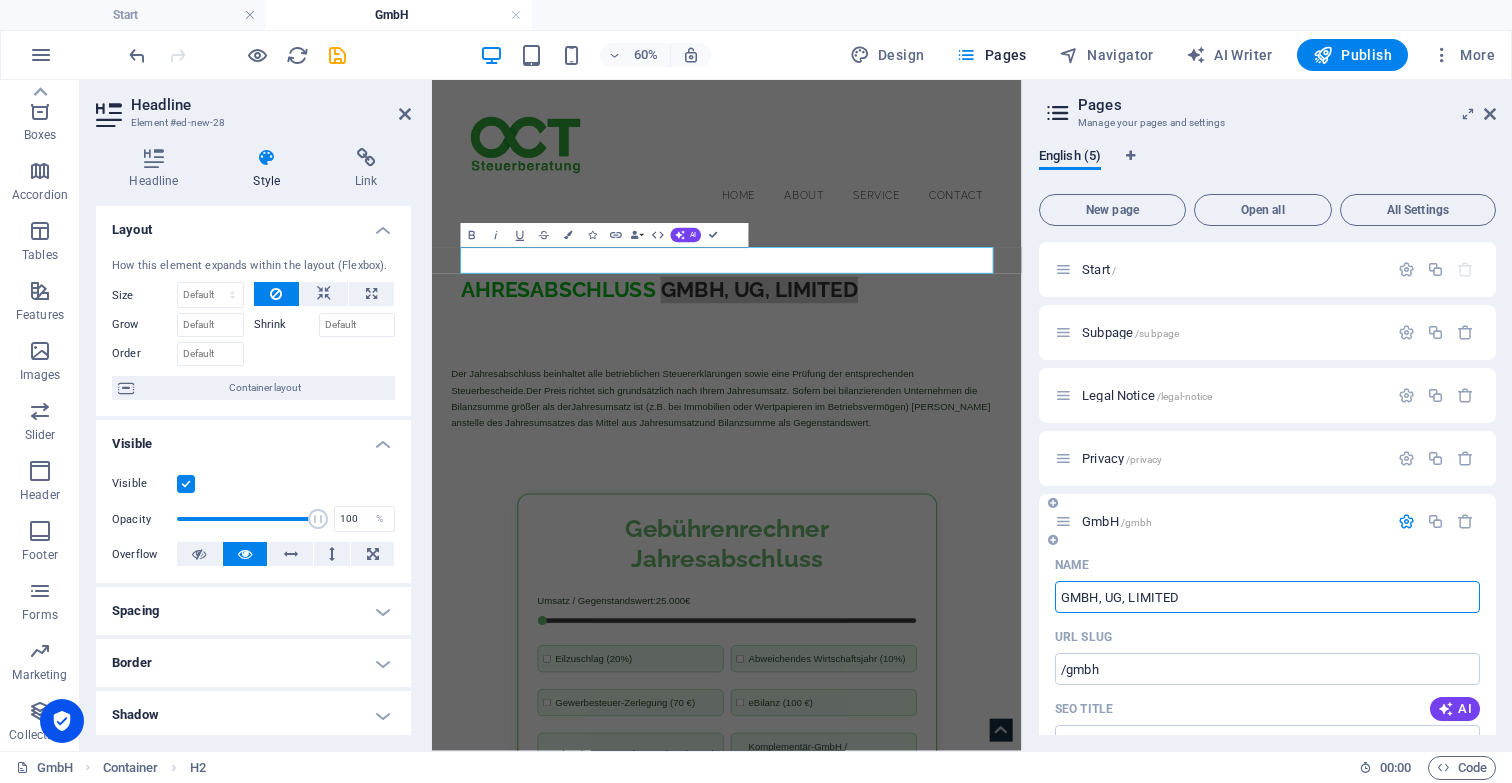 type on "/gmbh-ug-limited" 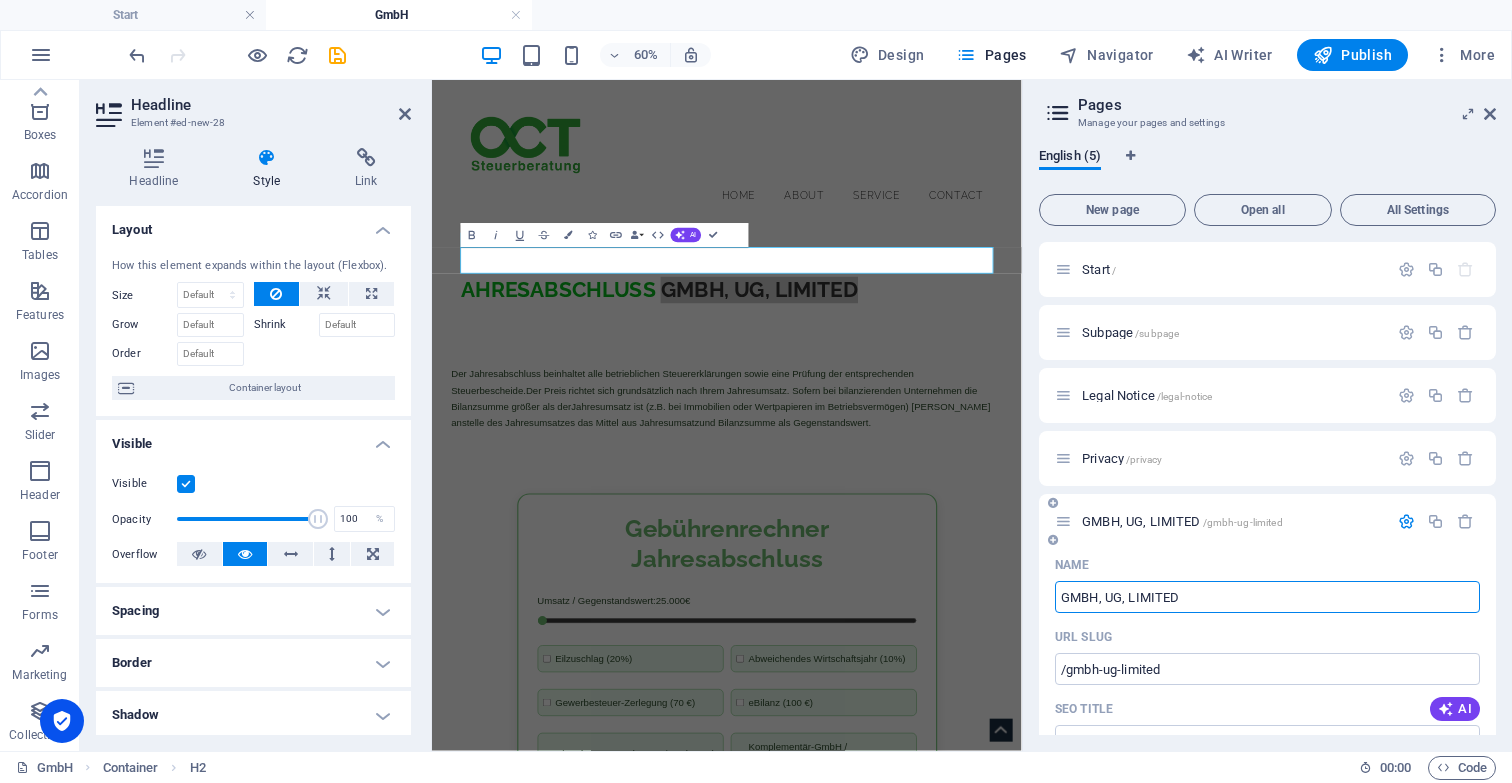 type on "GMBH, UG, LIMITED" 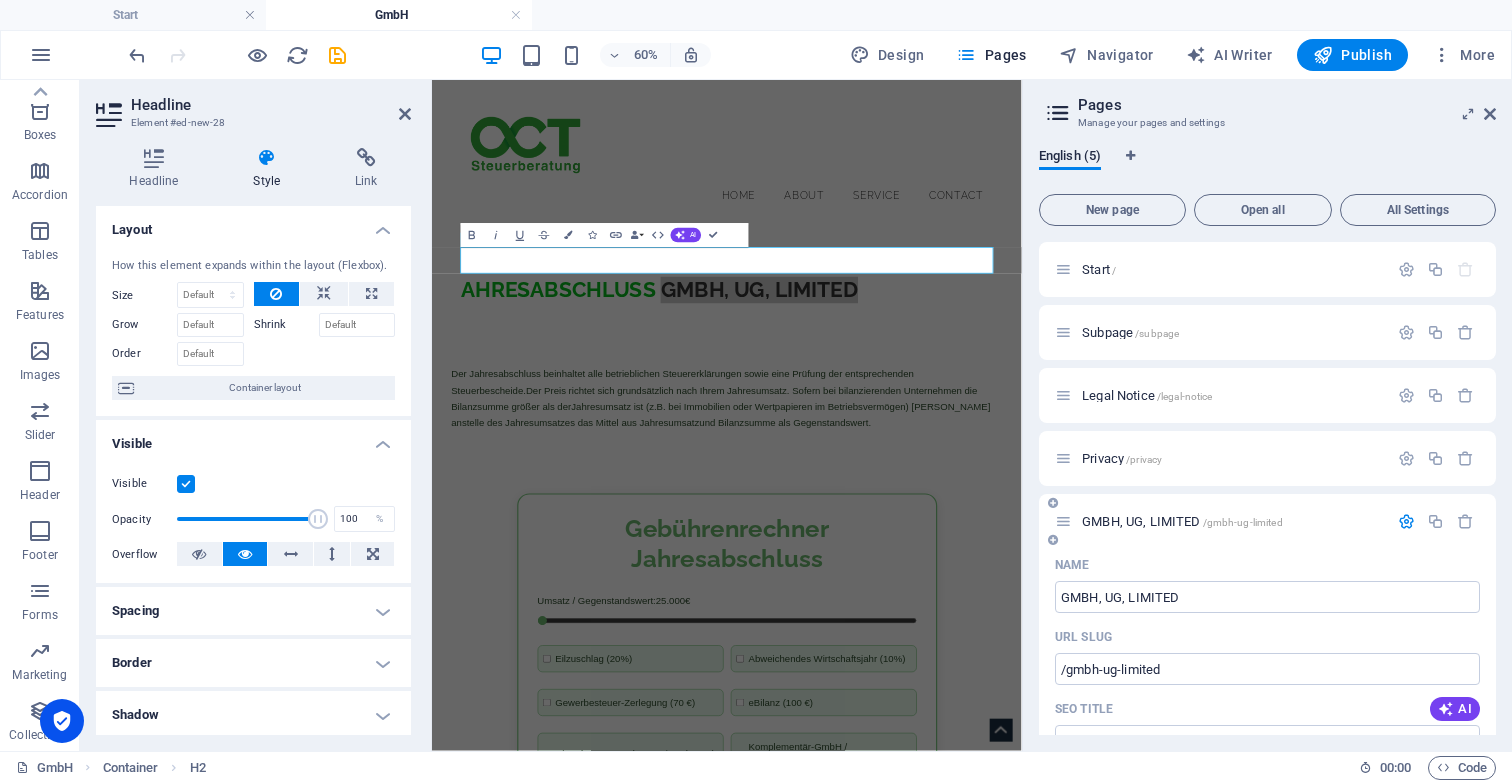 click on "Name" at bounding box center (1267, 565) 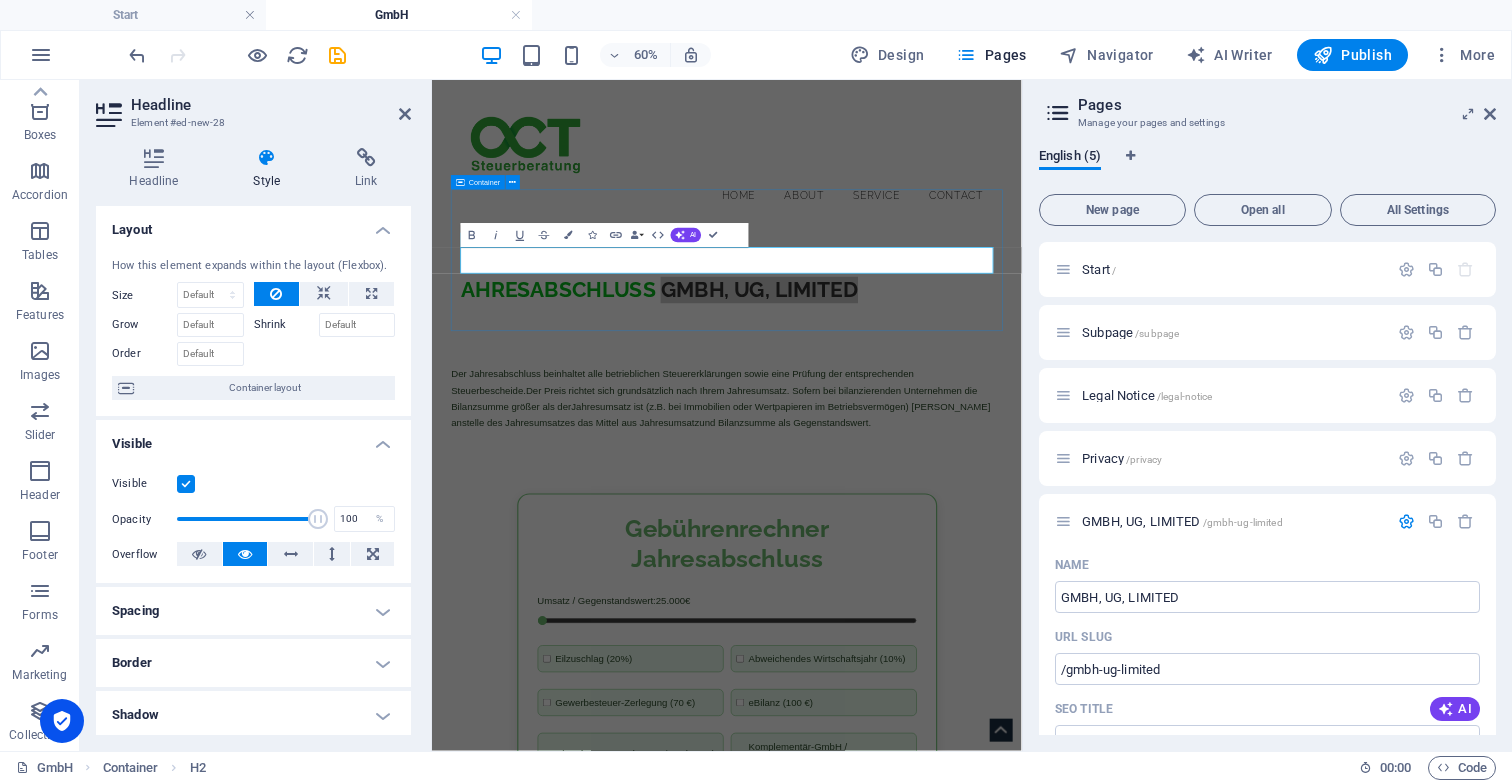 click on "AHRESABSCHLUSS GMBH, UG, LIMITED" at bounding box center (923, 430) 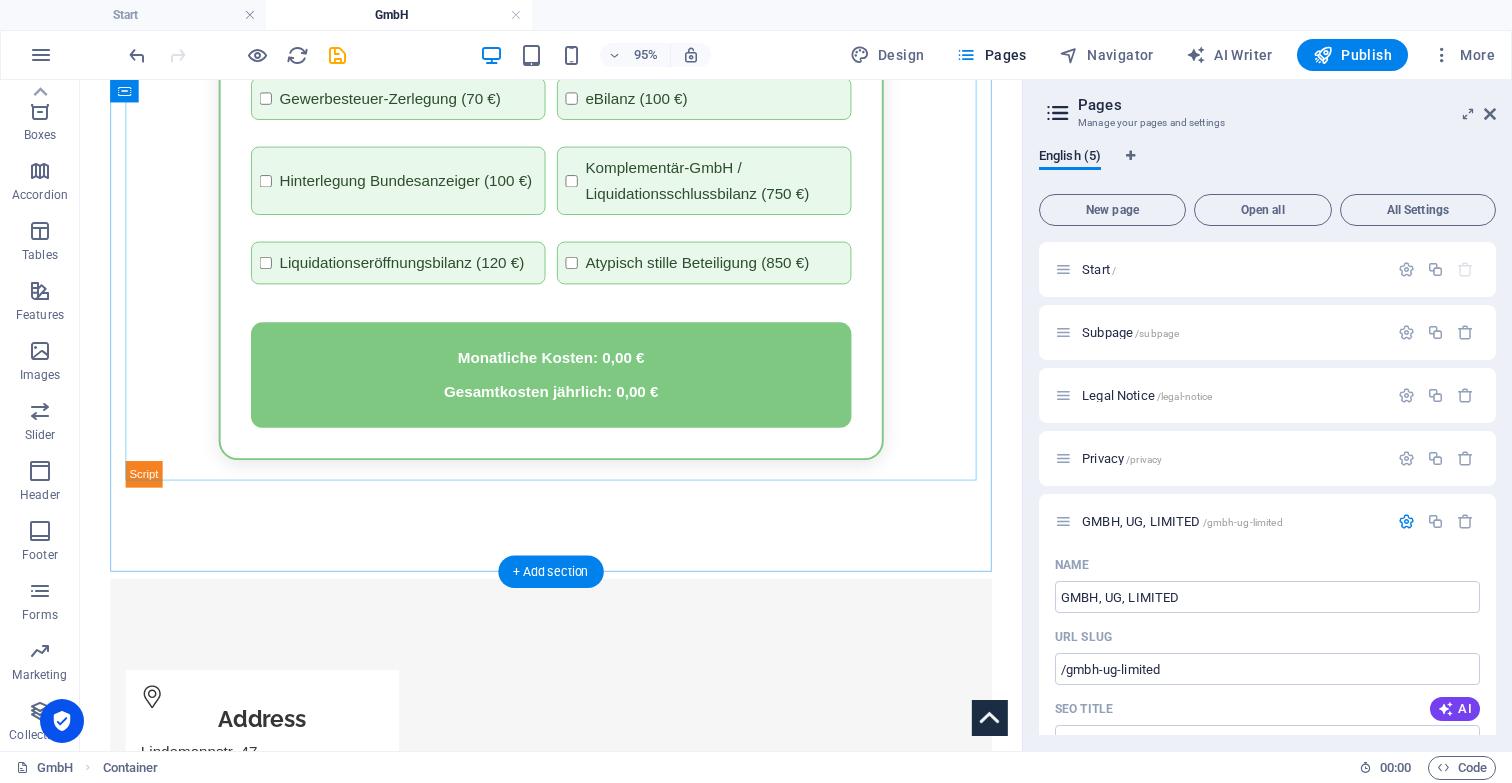 scroll, scrollTop: 1034, scrollLeft: 0, axis: vertical 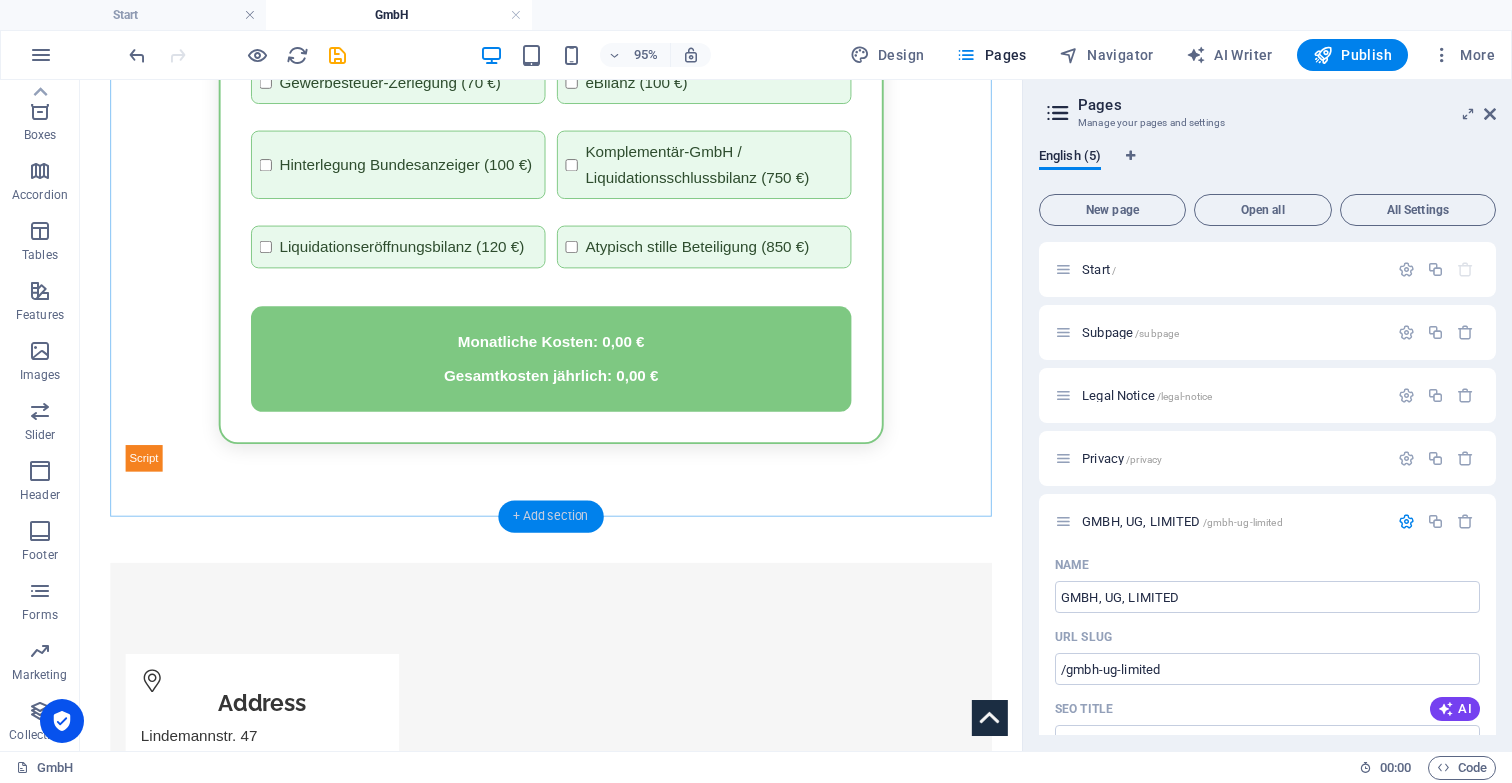 click on "+ Add section" at bounding box center [550, 517] 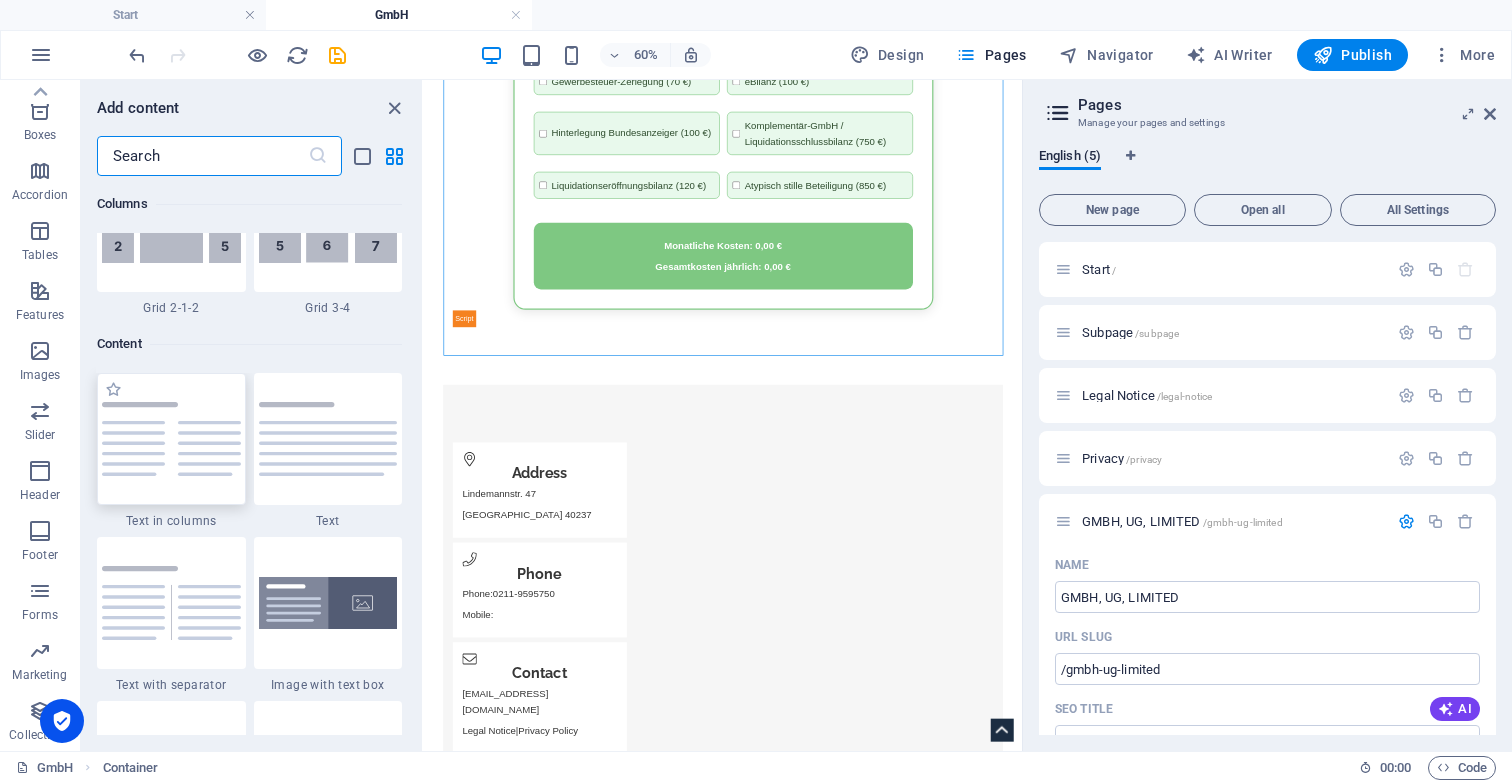 scroll, scrollTop: 3499, scrollLeft: 0, axis: vertical 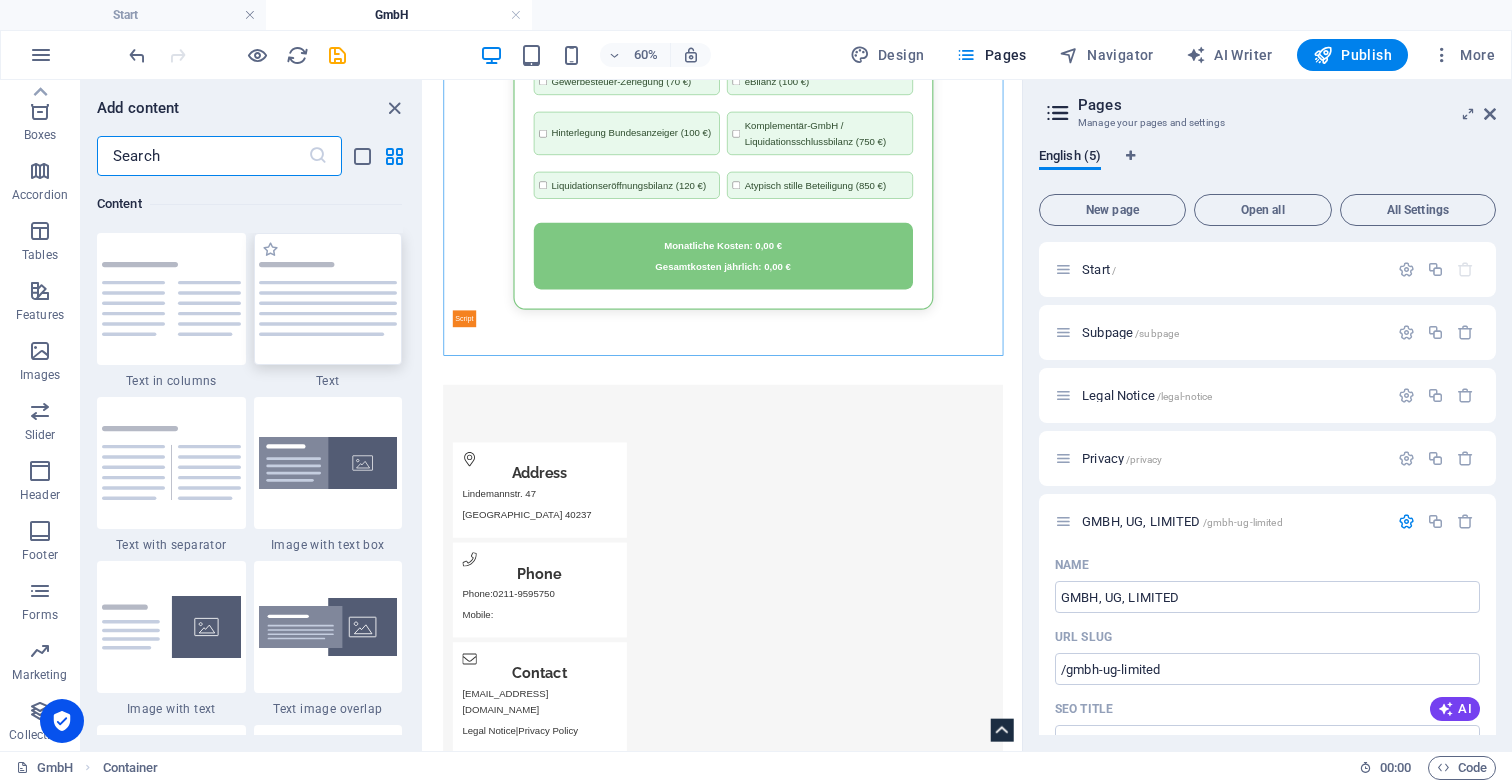 click at bounding box center [328, 299] 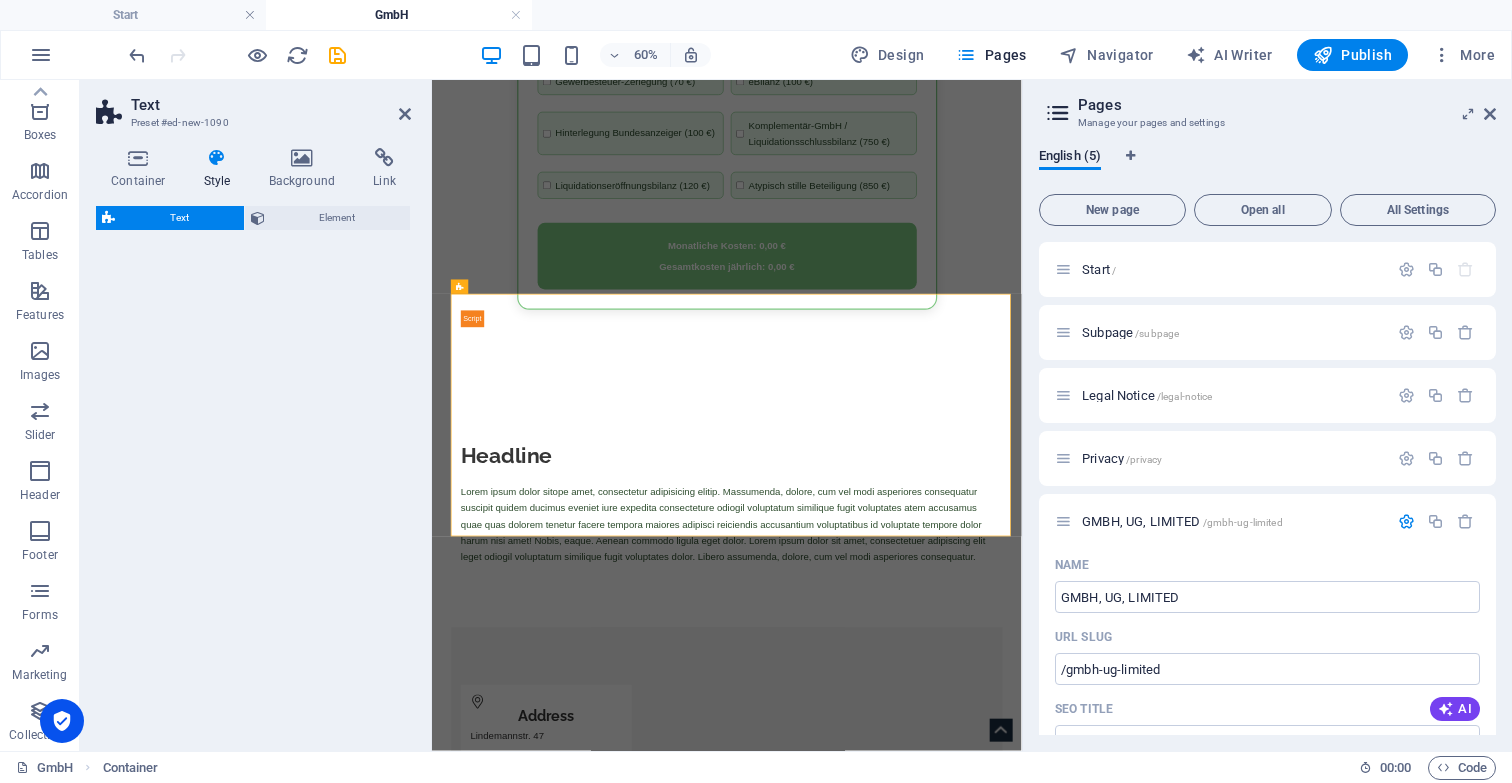 scroll, scrollTop: 1137, scrollLeft: 0, axis: vertical 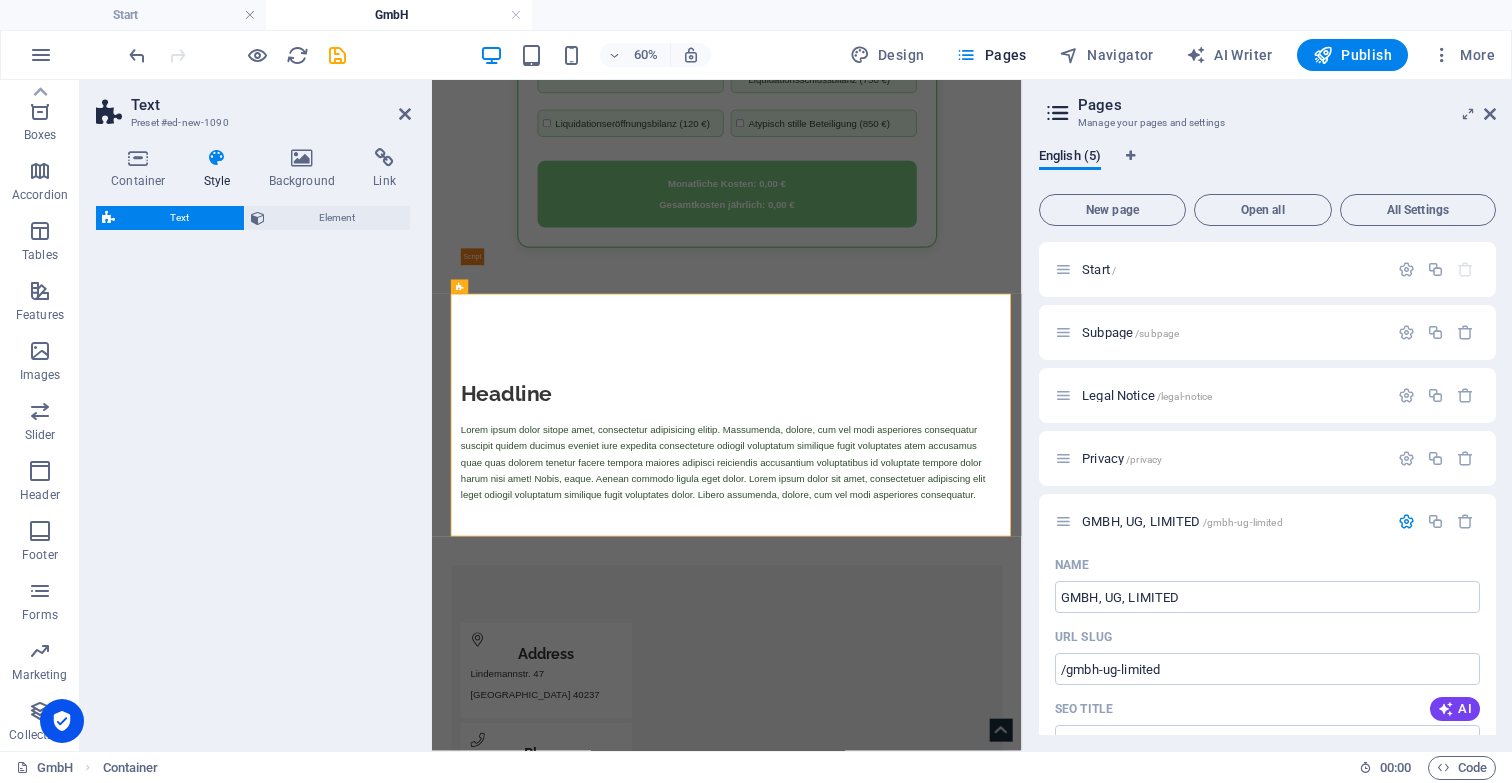 select on "preset-text-v2-default" 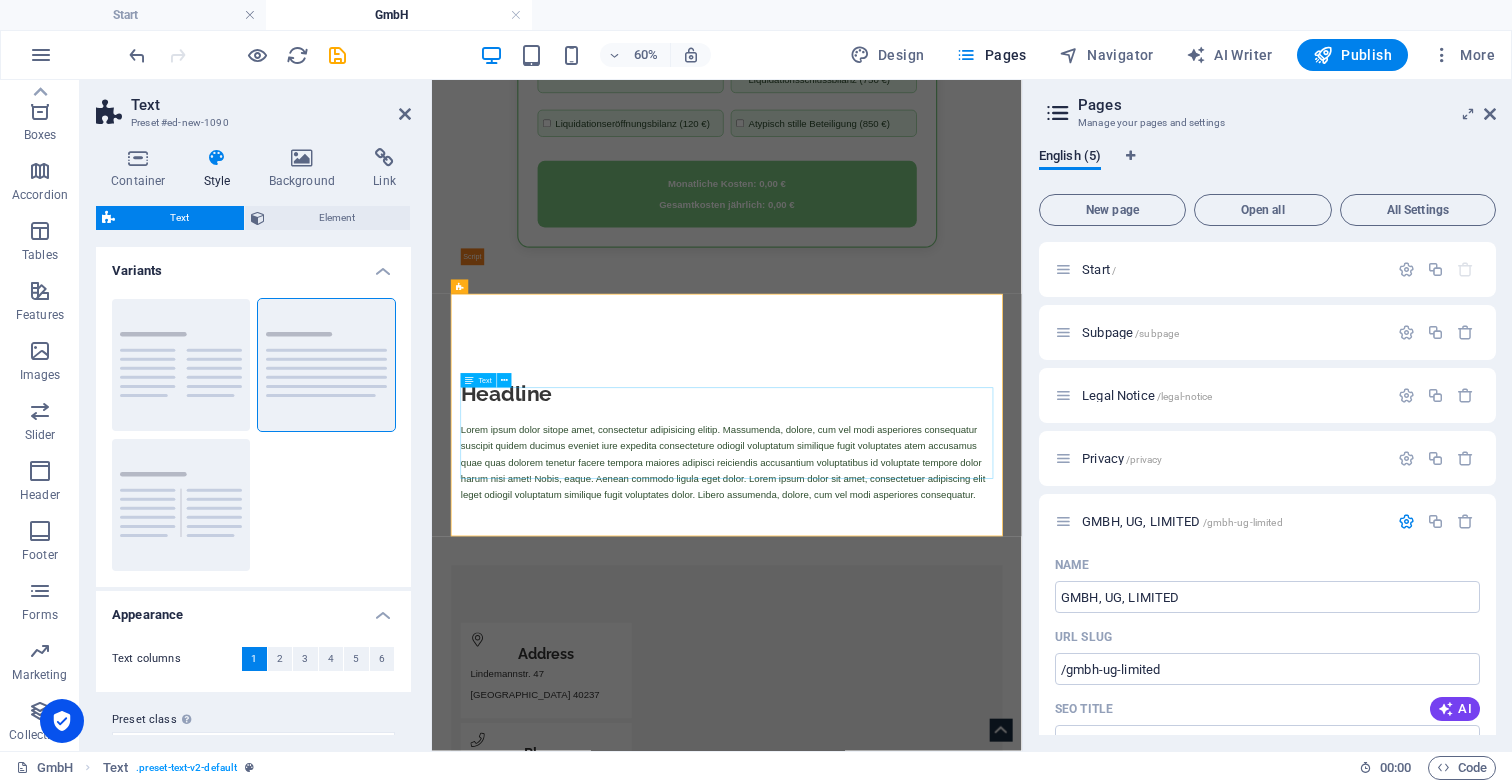 click on "Lorem ipsum dolor sitope amet, consectetur adipisicing elitip. Massumenda, dolore, cum vel modi asperiores consequatur suscipit quidem ducimus eveniet iure expedita consecteture odiogil voluptatum similique fugit voluptates atem accusamus quae quas dolorem tenetur facere tempora maiores adipisci reiciendis accusantium voluptatibus id voluptate tempore dolor harum nisi amet! Nobis, eaque. Aenean commodo ligula eget dolor. Lorem ipsum dolor sit amet, consectetuer adipiscing elit leget odiogil voluptatum similique fugit voluptates dolor. Libero assumenda, dolore, cum vel modi asperiores consequatur." at bounding box center [923, 718] 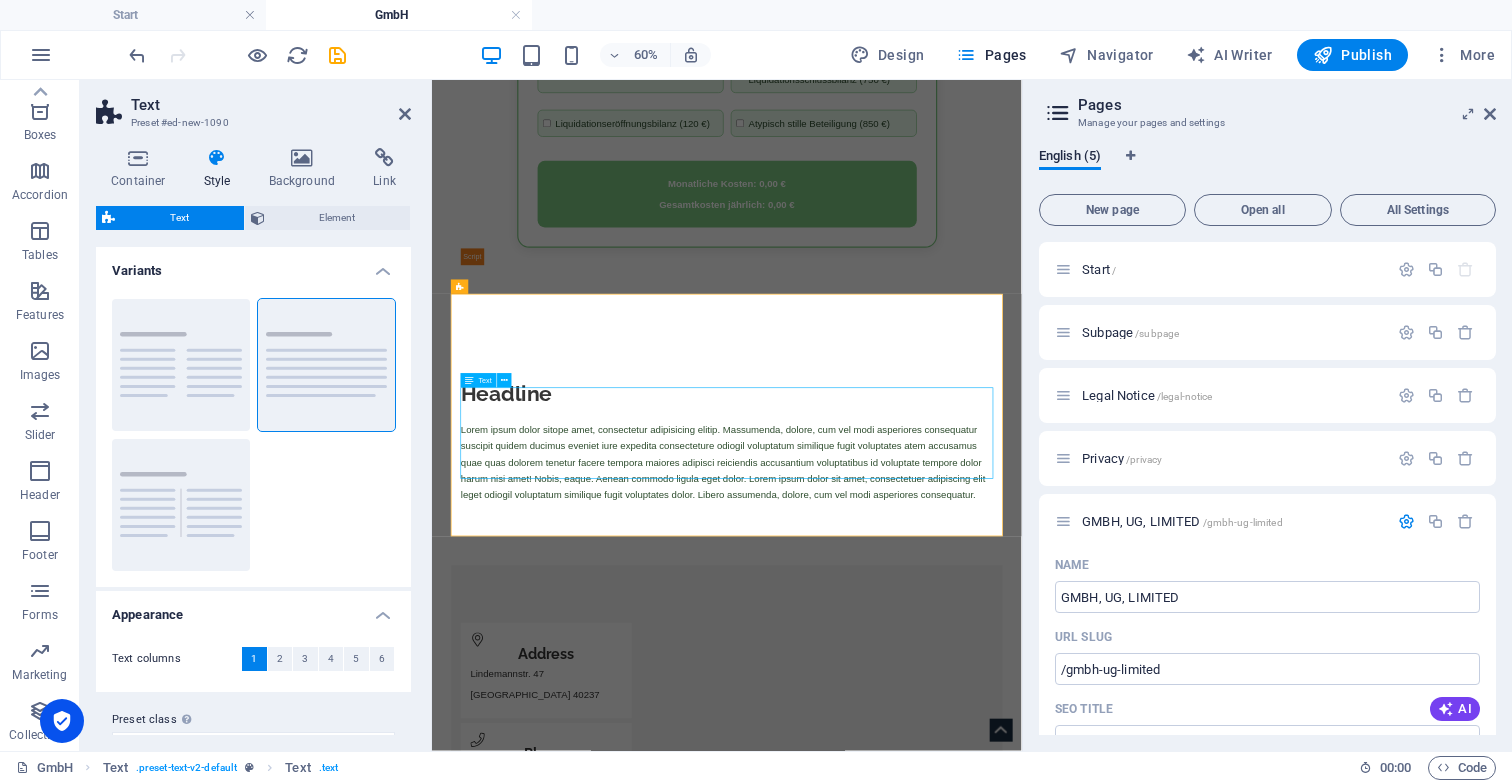 click on "Lorem ipsum dolor sitope amet, consectetur adipisicing elitip. Massumenda, dolore, cum vel modi asperiores consequatur suscipit quidem ducimus eveniet iure expedita consecteture odiogil voluptatum similique fugit voluptates atem accusamus quae quas dolorem tenetur facere tempora maiores adipisci reiciendis accusantium voluptatibus id voluptate tempore dolor harum nisi amet! Nobis, eaque. Aenean commodo ligula eget dolor. Lorem ipsum dolor sit amet, consectetuer adipiscing elit leget odiogil voluptatum similique fugit voluptates dolor. Libero assumenda, dolore, cum vel modi asperiores consequatur." at bounding box center [923, 718] 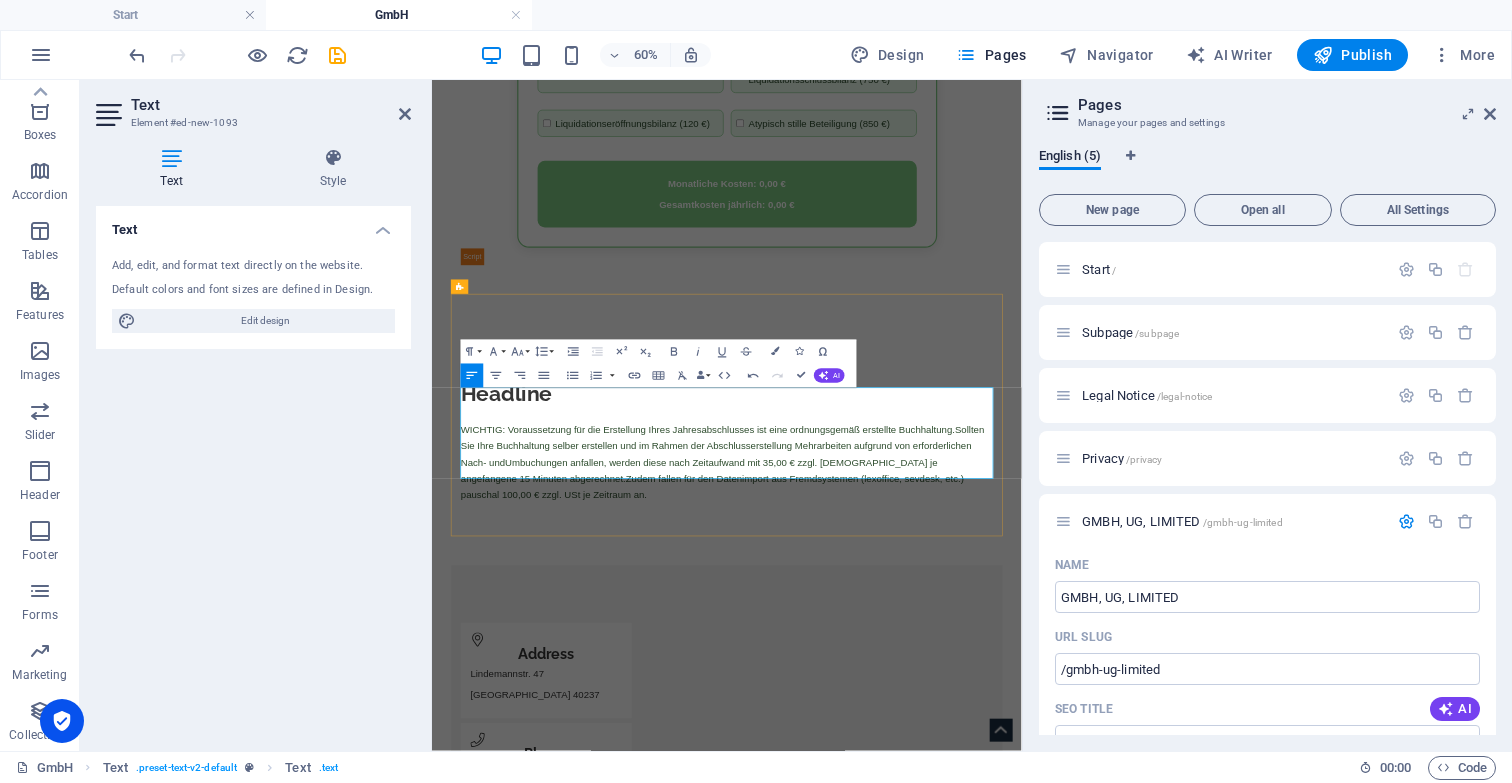 click on "WICHTIG: Voraussetzung für die Erstellung Ihres Jahresabschlusses ist eine ordnungsgemäß erstellte Buchhaltung.Sollten Sie Ihre Buchhaltung selber erstellen und im Rahmen der Abschlusserstellung Mehrarbeiten aufgrund von erforderlichen Nach- undUmbuchungen anfallen, werden diese nach Zeitaufwand mit 35,00 € zzgl. USt je angefangene 15 Minuten abgerechnet.Zudem fallen für den Datenimport aus Fremdsystemen (lexoffice, sevdesk, etc.) pauschal 100,00 € zzgl. USt je Zeitraum an." at bounding box center [923, 718] 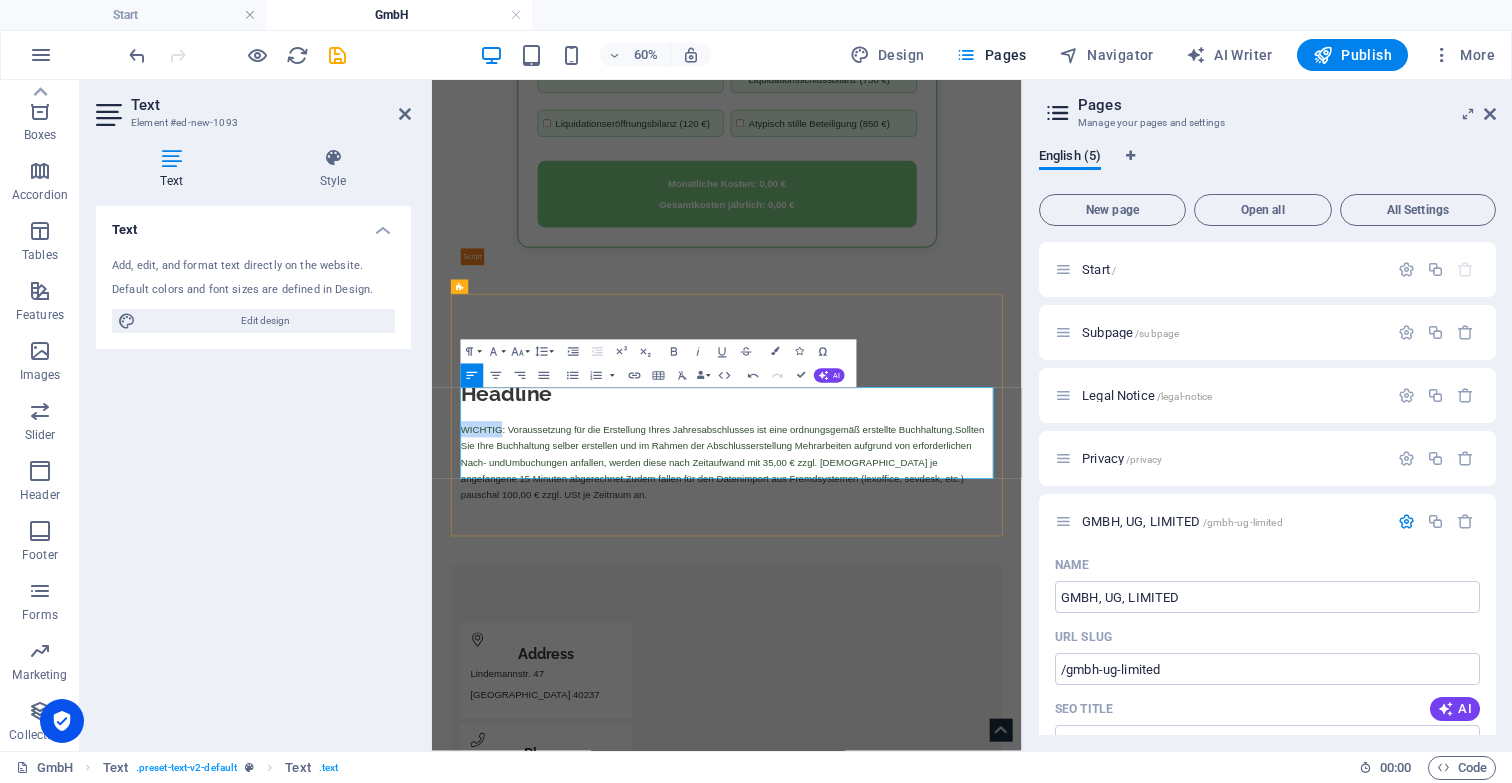 click on "WICHTIG: Voraussetzung für die Erstellung Ihres Jahresabschlusses ist eine ordnungsgemäß erstellte Buchhaltung.Sollten Sie Ihre Buchhaltung selber erstellen und im Rahmen der Abschlusserstellung Mehrarbeiten aufgrund von erforderlichen Nach- undUmbuchungen anfallen, werden diese nach Zeitaufwand mit 35,00 € zzgl. USt je angefangene 15 Minuten abgerechnet.Zudem fallen für den Datenimport aus Fremdsystemen (lexoffice, sevdesk, etc.) pauschal 100,00 € zzgl. USt je Zeitraum an." at bounding box center [923, 718] 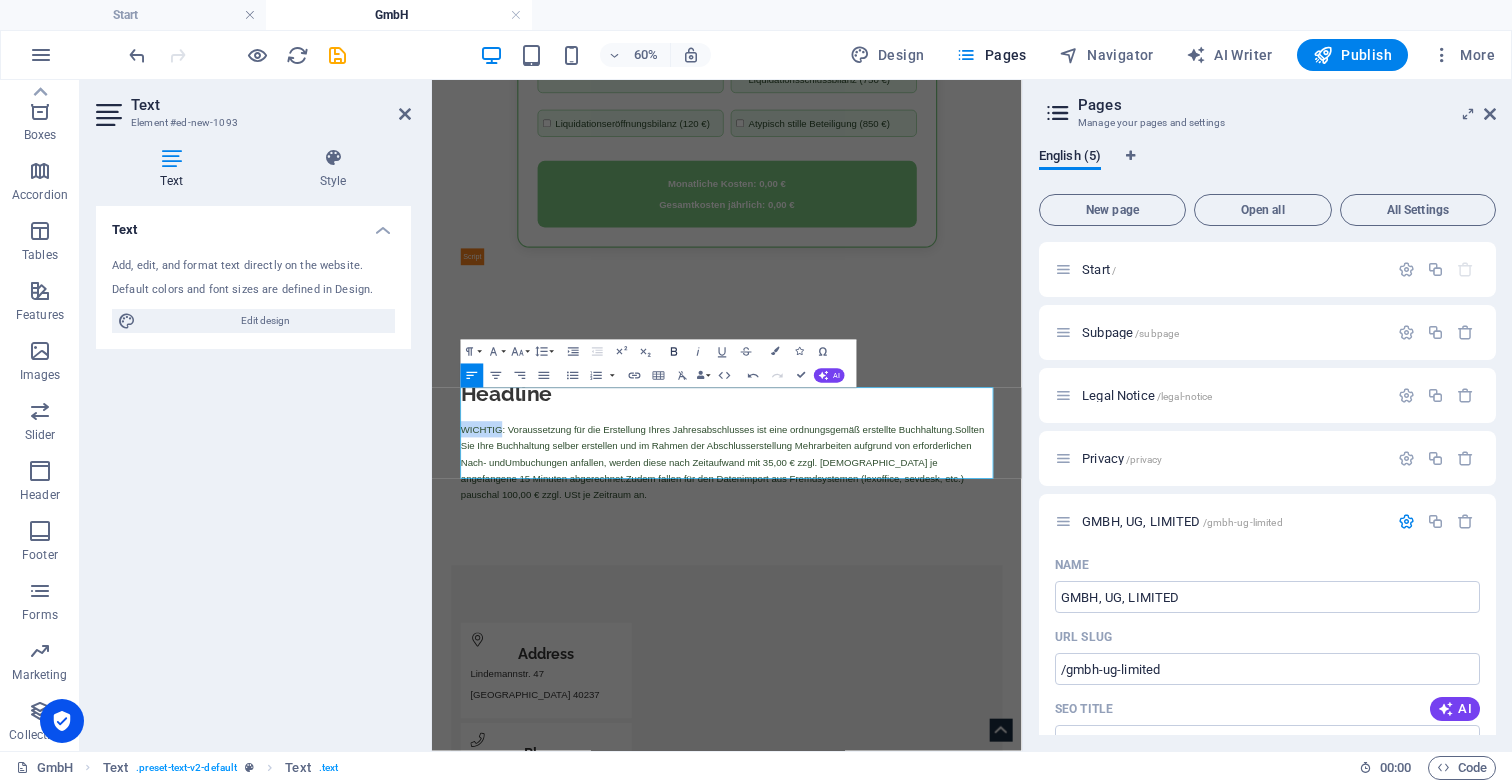 click 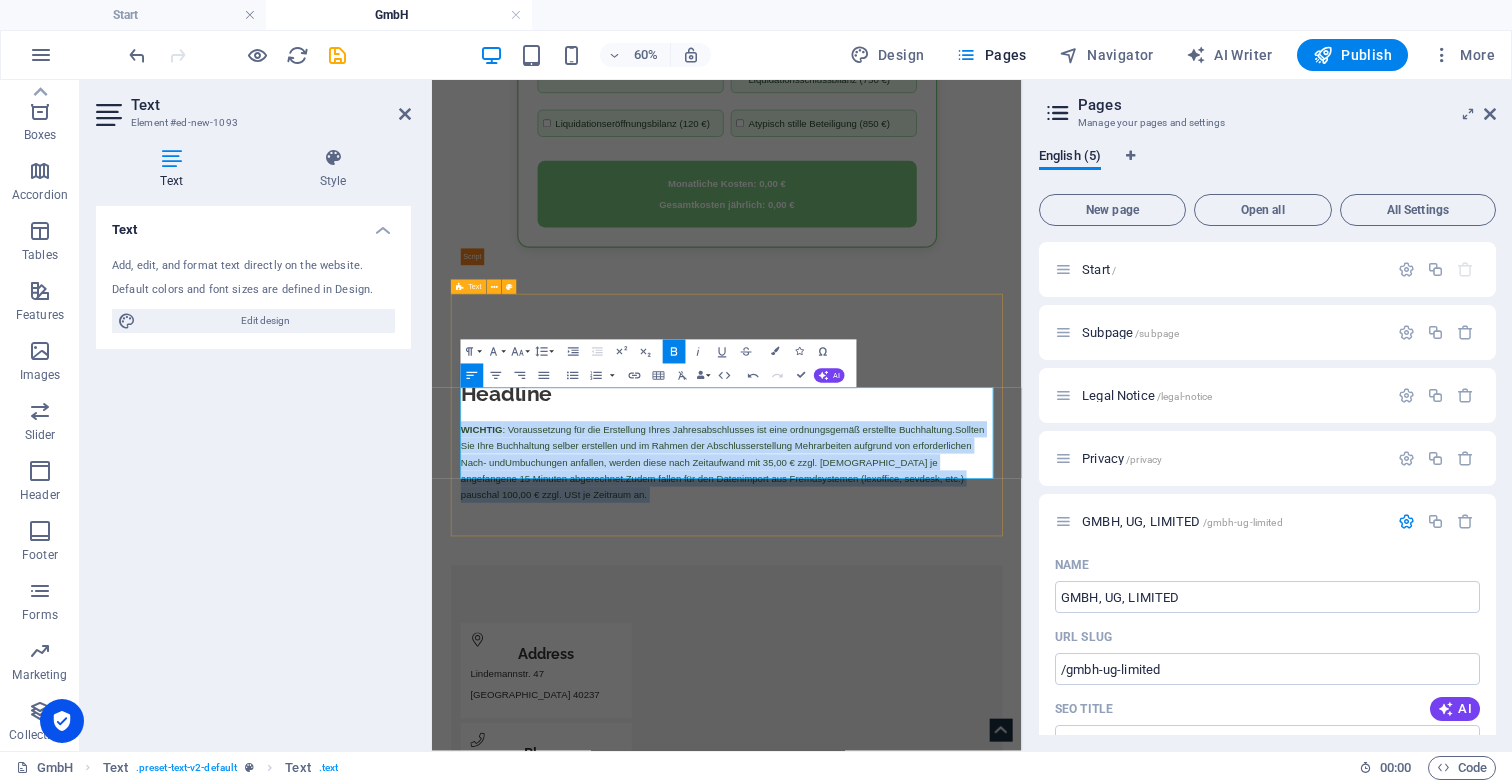 click on "Headline WICHTIG : Voraussetzung für die Erstellung Ihres Jahresabschlusses ist eine ordnungsgemäß erstellte Buchhaltung.Sollten Sie Ihre Buchhaltung selber erstellen und im Rahmen der Abschlusserstellung Mehrarbeiten aufgrund von erforderlichen Nach- undUmbuchungen anfallen, werden diese nach Zeitaufwand mit 35,00 € zzgl. USt je angefangene 15 Minuten abgerechnet.Zudem fallen für den Datenimport aus Fremdsystemen (lexoffice, sevdesk, etc.) pauschal 100,00 € zzgl. USt je Zeitraum an." at bounding box center [923, 688] 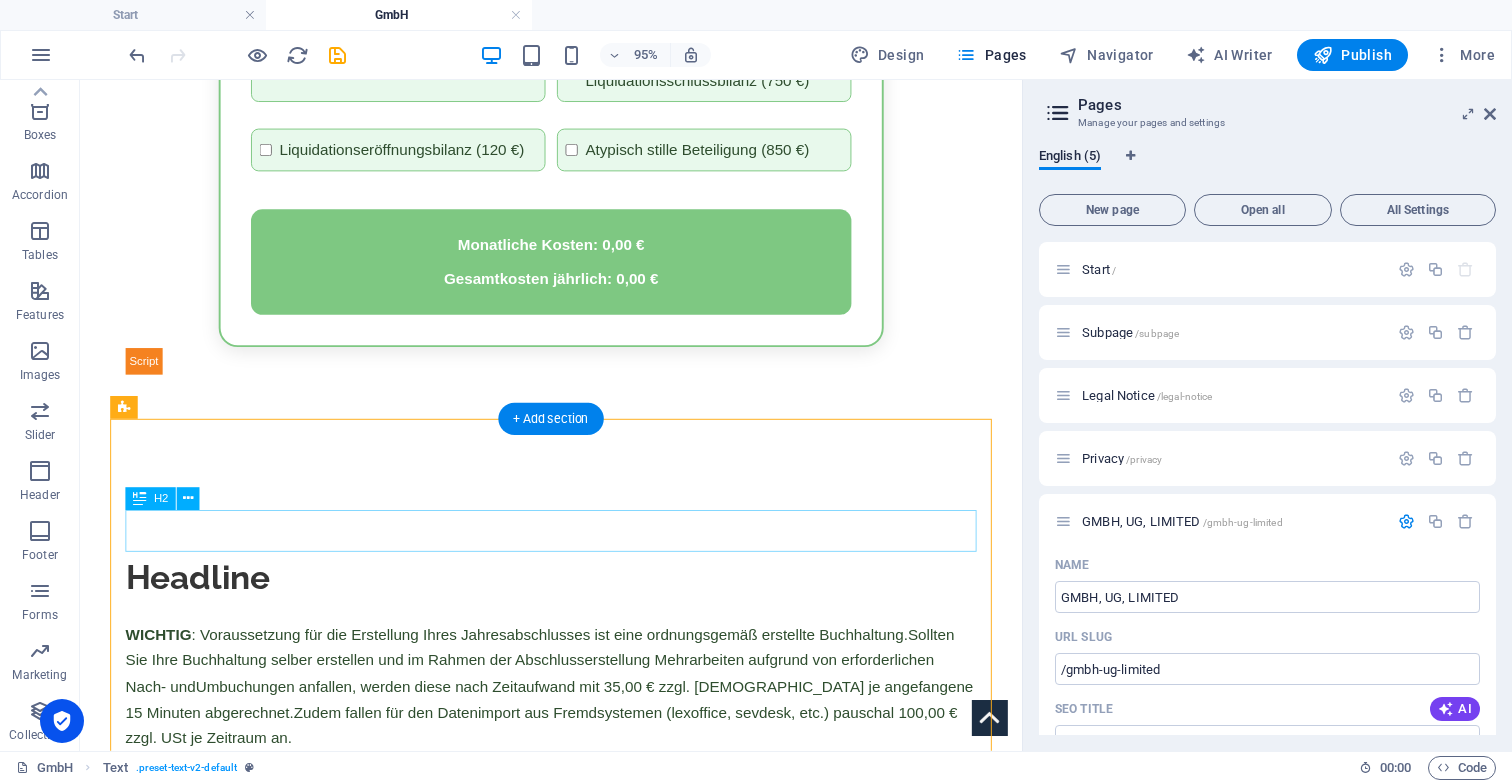 click on "Headline" at bounding box center [576, 604] 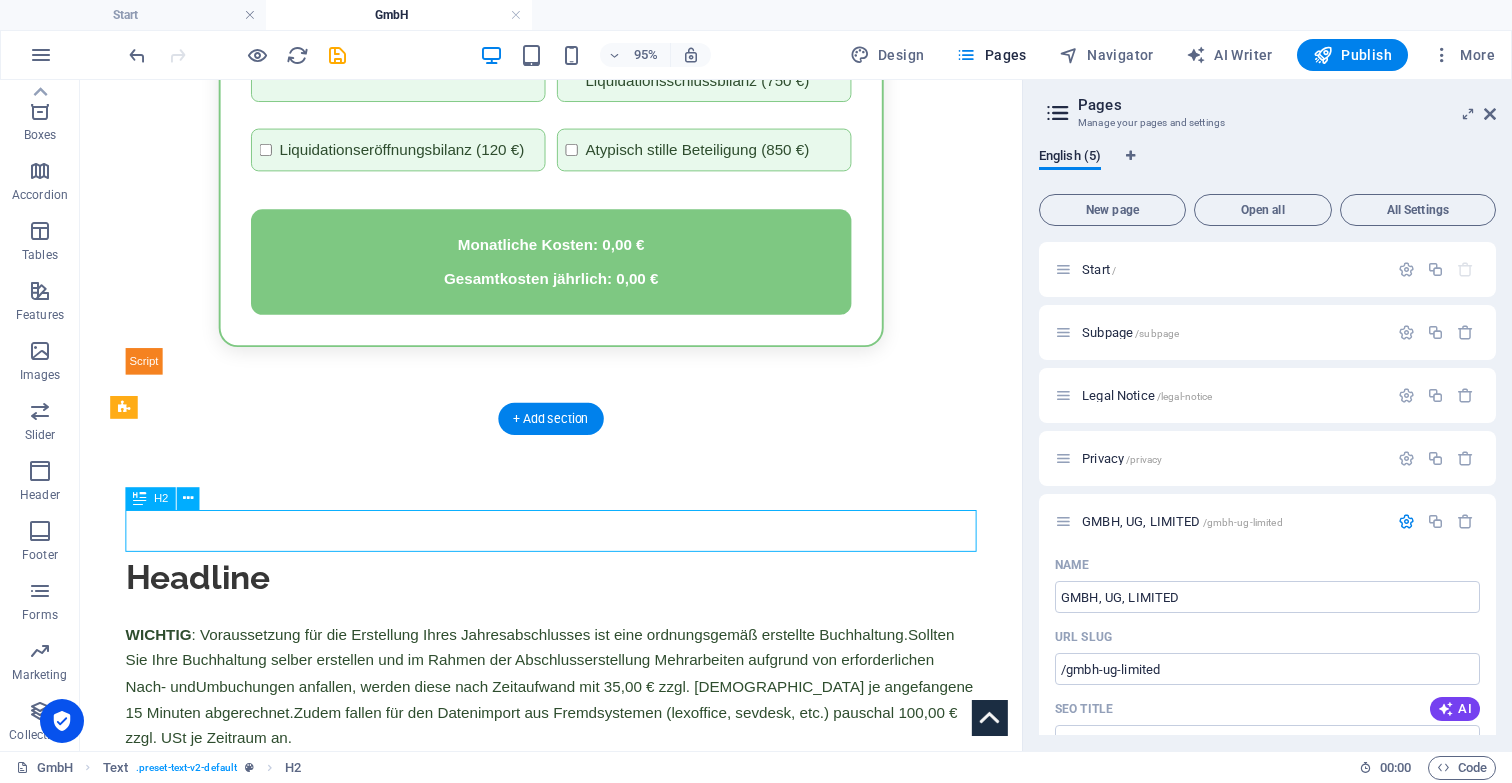 click on "Headline" at bounding box center (576, 604) 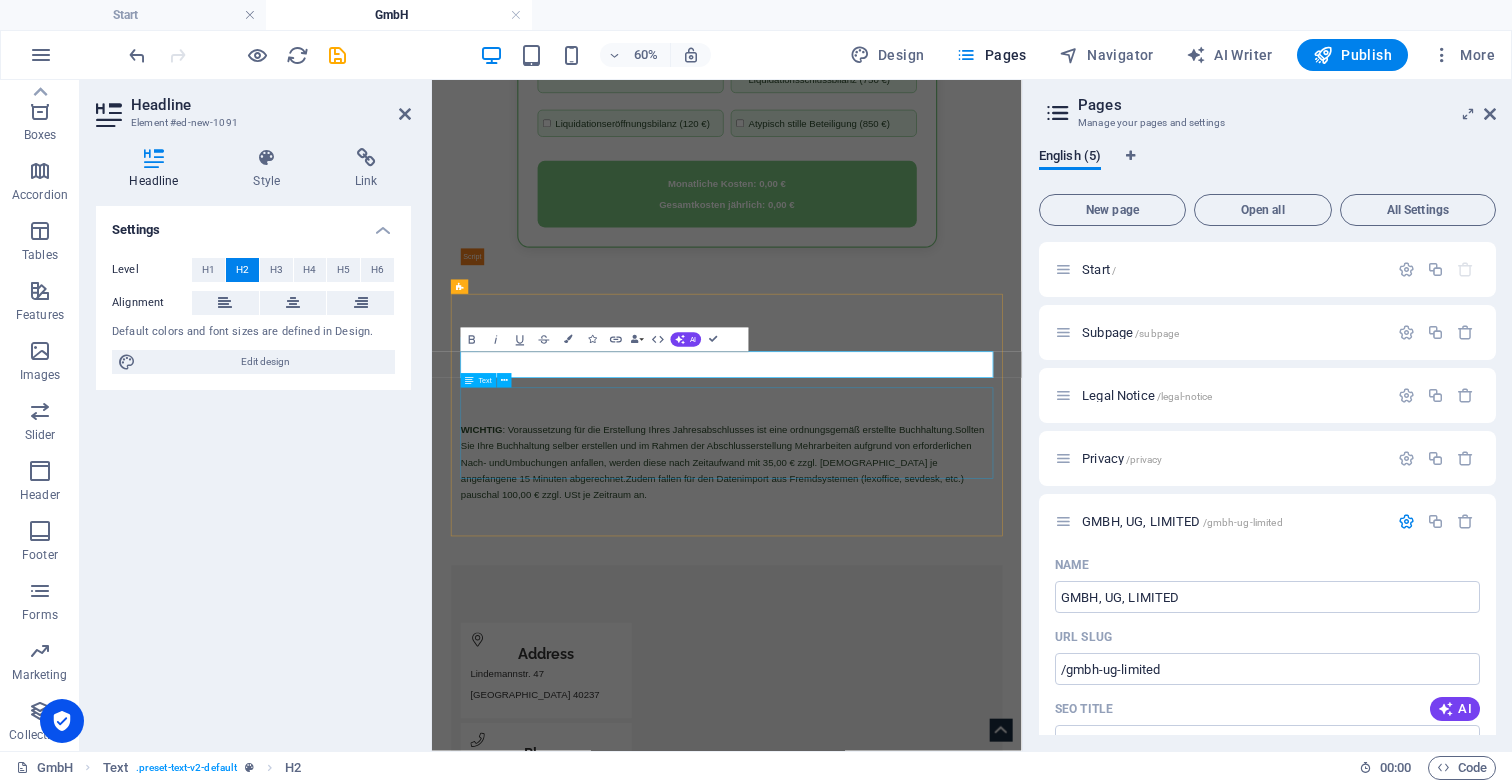 click on "WICHTIG : Voraussetzung für die Erstellung Ihres Jahresabschlusses ist eine ordnungsgemäß erstellte Buchhaltung.Sollten Sie Ihre Buchhaltung selber erstellen und im Rahmen der Abschlusserstellung Mehrarbeiten aufgrund von erforderlichen Nach- undUmbuchungen anfallen, werden diese nach Zeitaufwand mit 35,00 € zzgl. USt je angefangene 15 Minuten abgerechnet.Zudem fallen für den Datenimport aus Fremdsystemen (lexoffice, sevdesk, etc.) pauschal 100,00 € zzgl. USt je Zeitraum an." at bounding box center [923, 718] 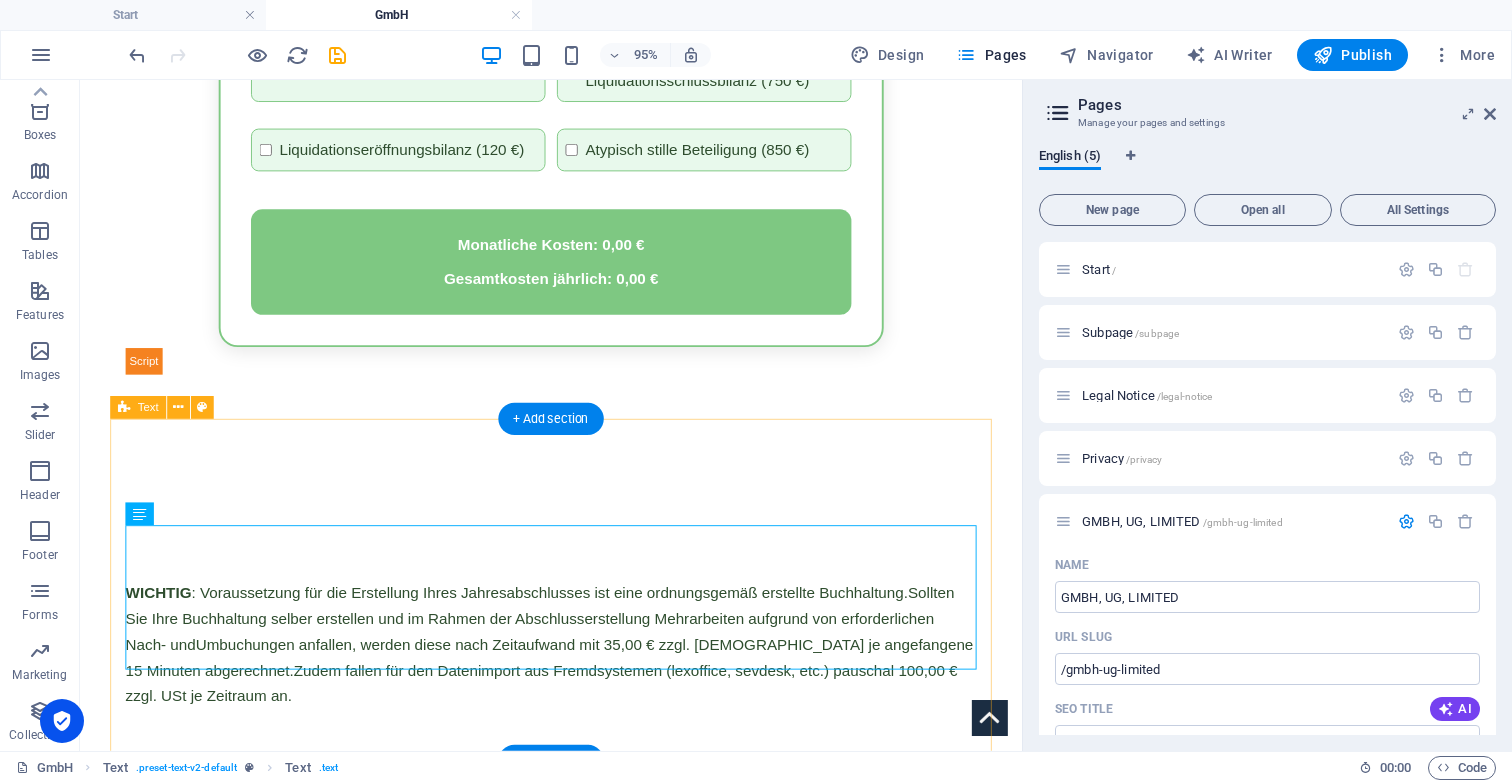click on "WICHTIG : Voraussetzung für die Erstellung Ihres Jahresabschlusses ist eine ordnungsgemäß erstellte Buchhaltung.Sollten Sie Ihre Buchhaltung selber erstellen und im Rahmen der Abschlusserstellung Mehrarbeiten aufgrund von erforderlichen Nach- undUmbuchungen anfallen, werden diese nach Zeitaufwand mit 35,00 € zzgl. USt je angefangene 15 Minuten abgerechnet.Zudem fallen für den Datenimport aus Fremdsystemen (lexoffice, sevdesk, etc.) pauschal 100,00 € zzgl. USt je Zeitraum an." at bounding box center [576, 666] 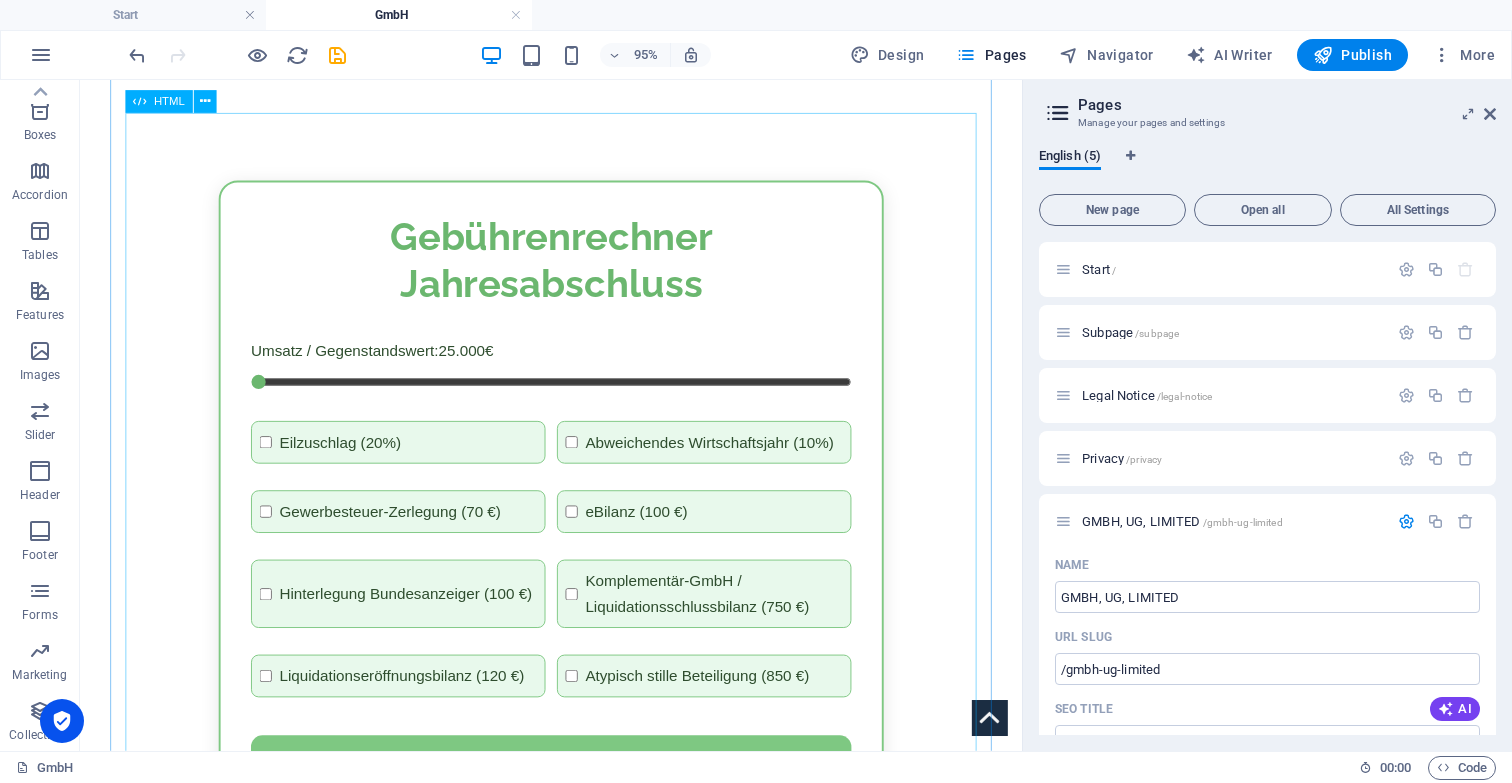 scroll, scrollTop: 604, scrollLeft: 0, axis: vertical 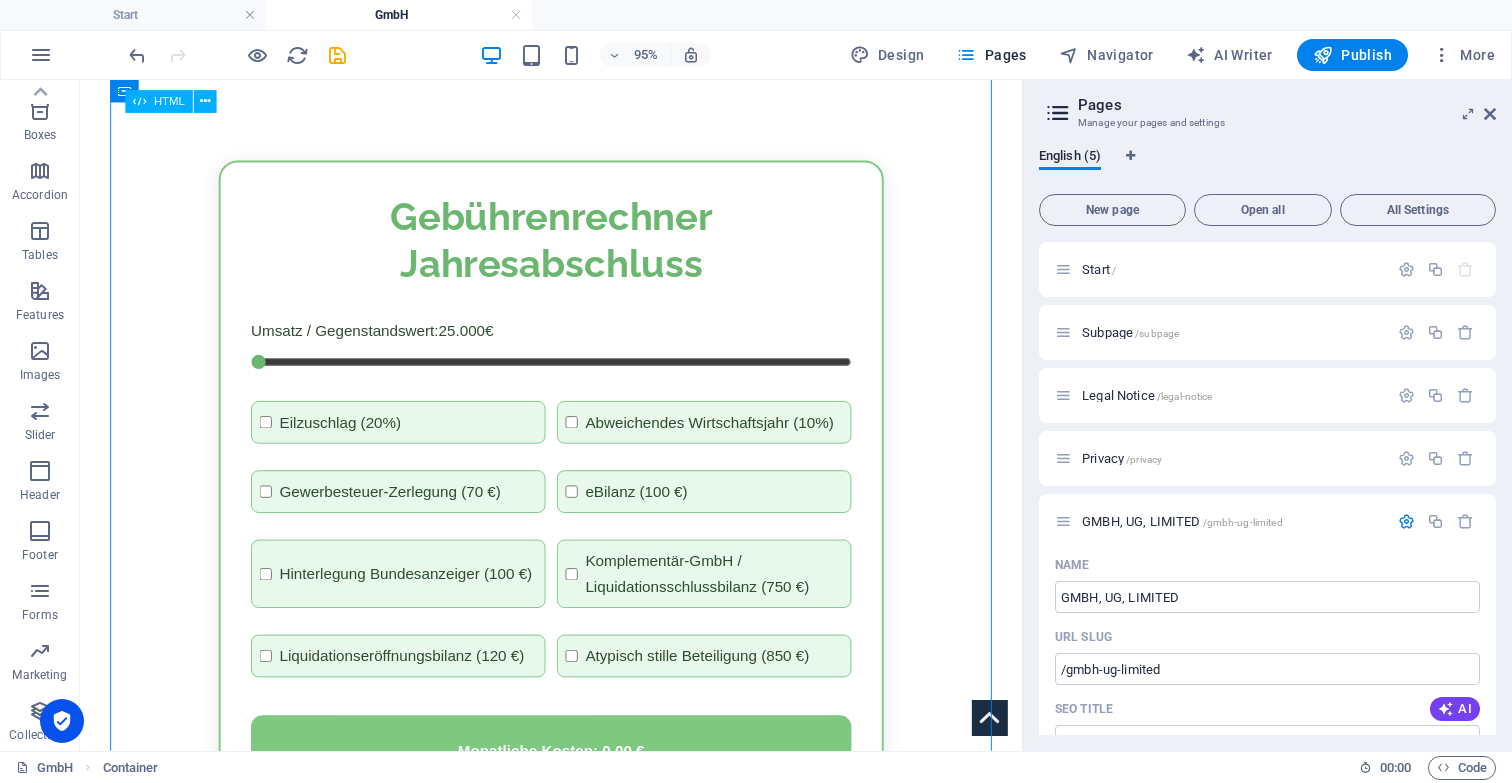 drag, startPoint x: 273, startPoint y: 324, endPoint x: 433, endPoint y: 331, distance: 160.15305 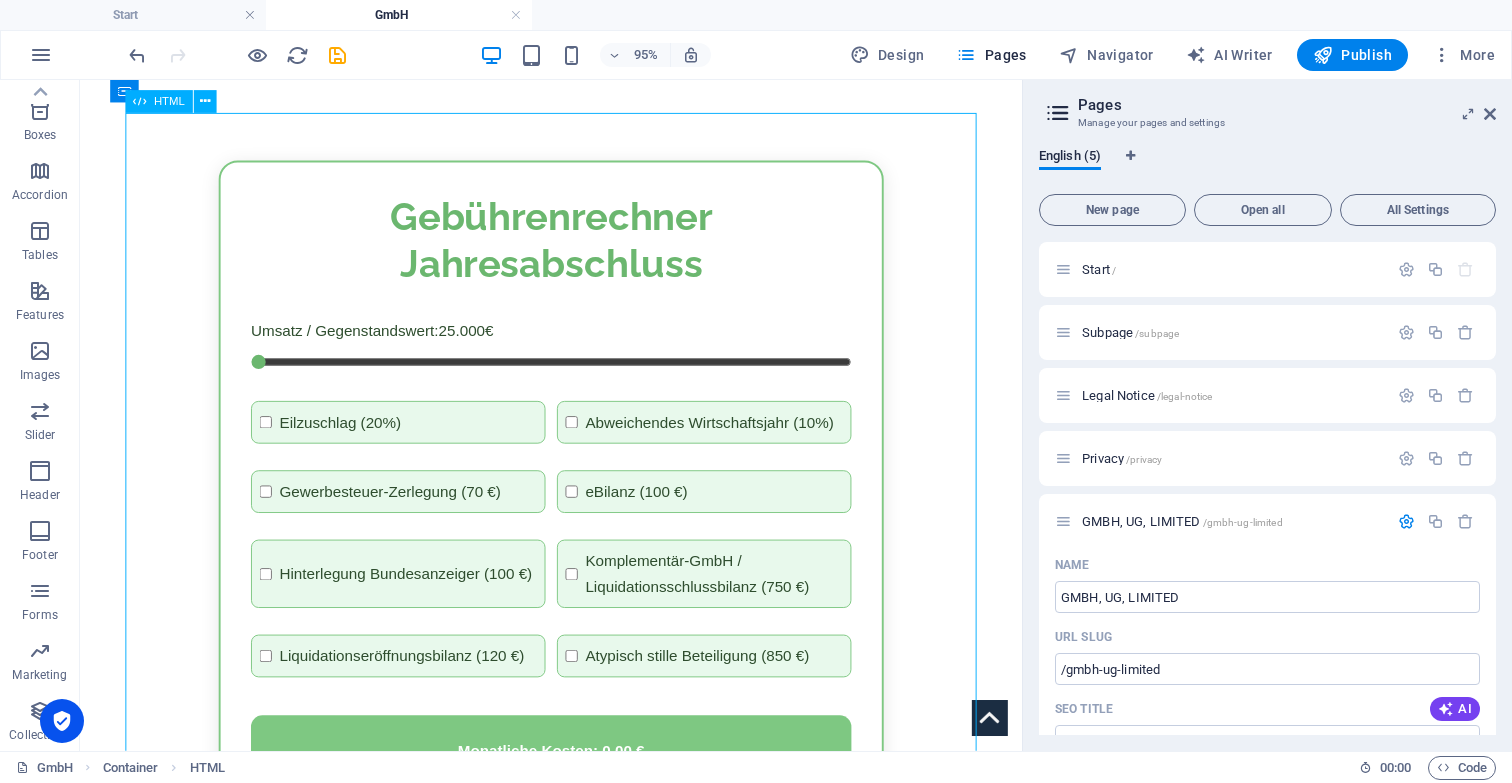 drag, startPoint x: 267, startPoint y: 331, endPoint x: 331, endPoint y: 331, distance: 64 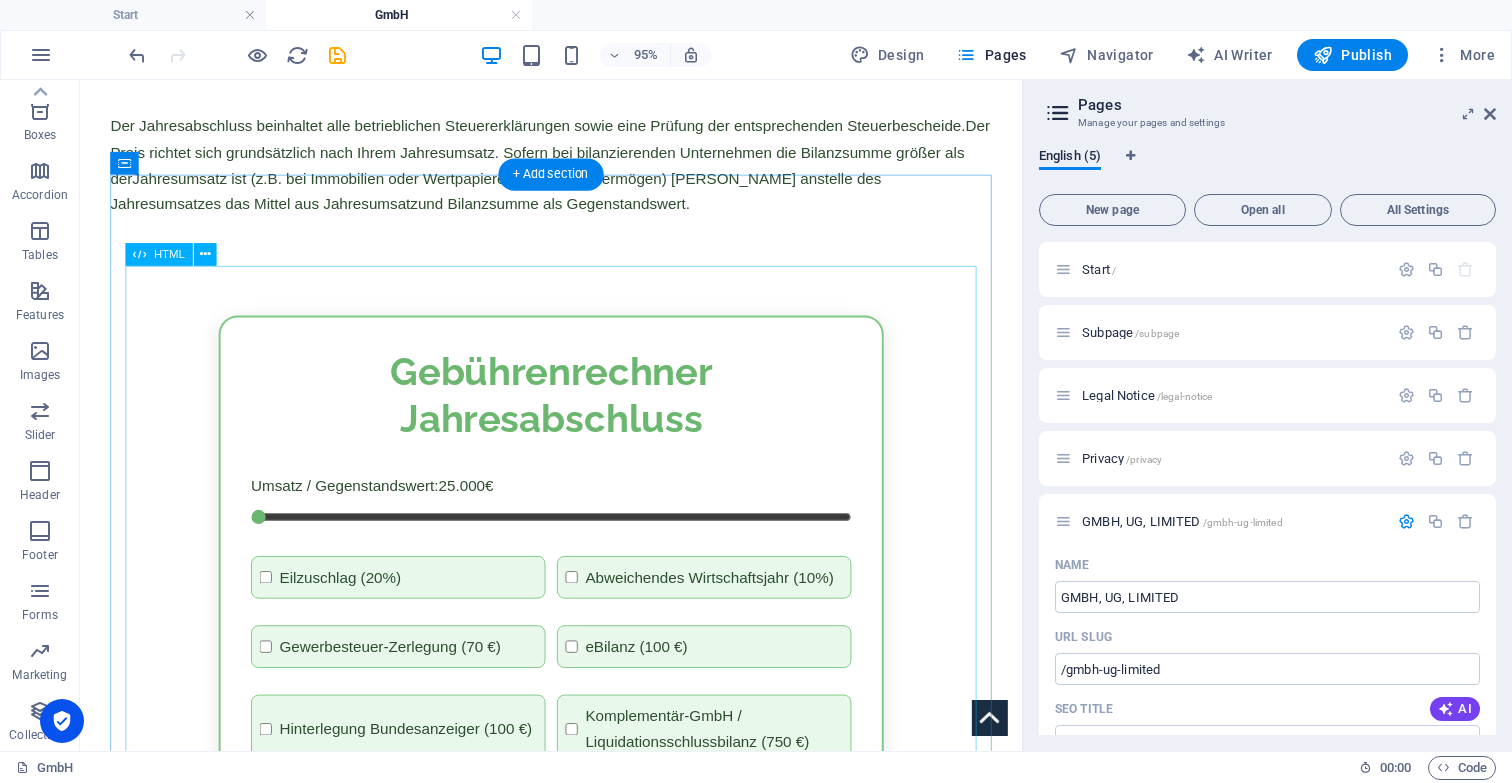 scroll, scrollTop: 443, scrollLeft: 0, axis: vertical 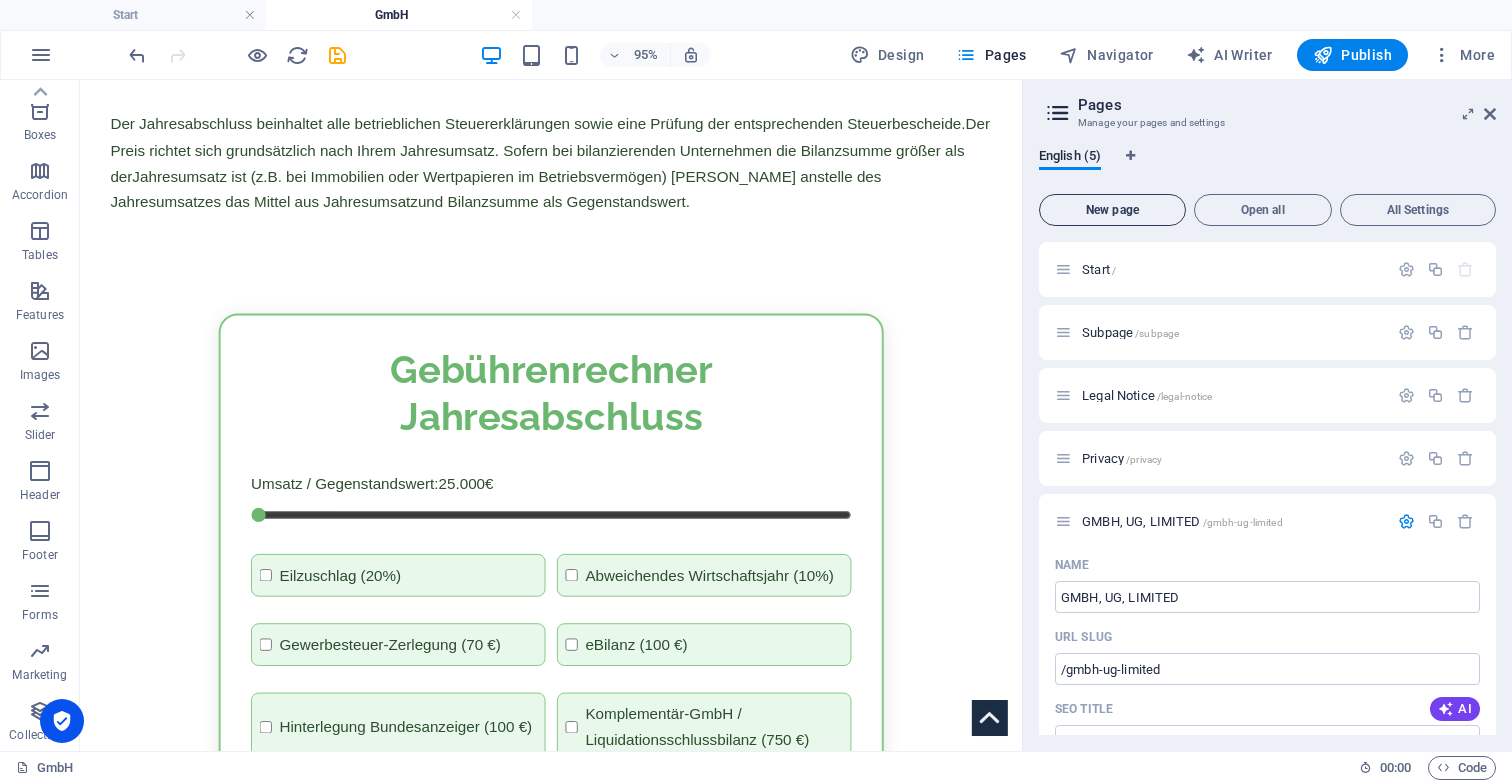 click on "New page" at bounding box center [1112, 210] 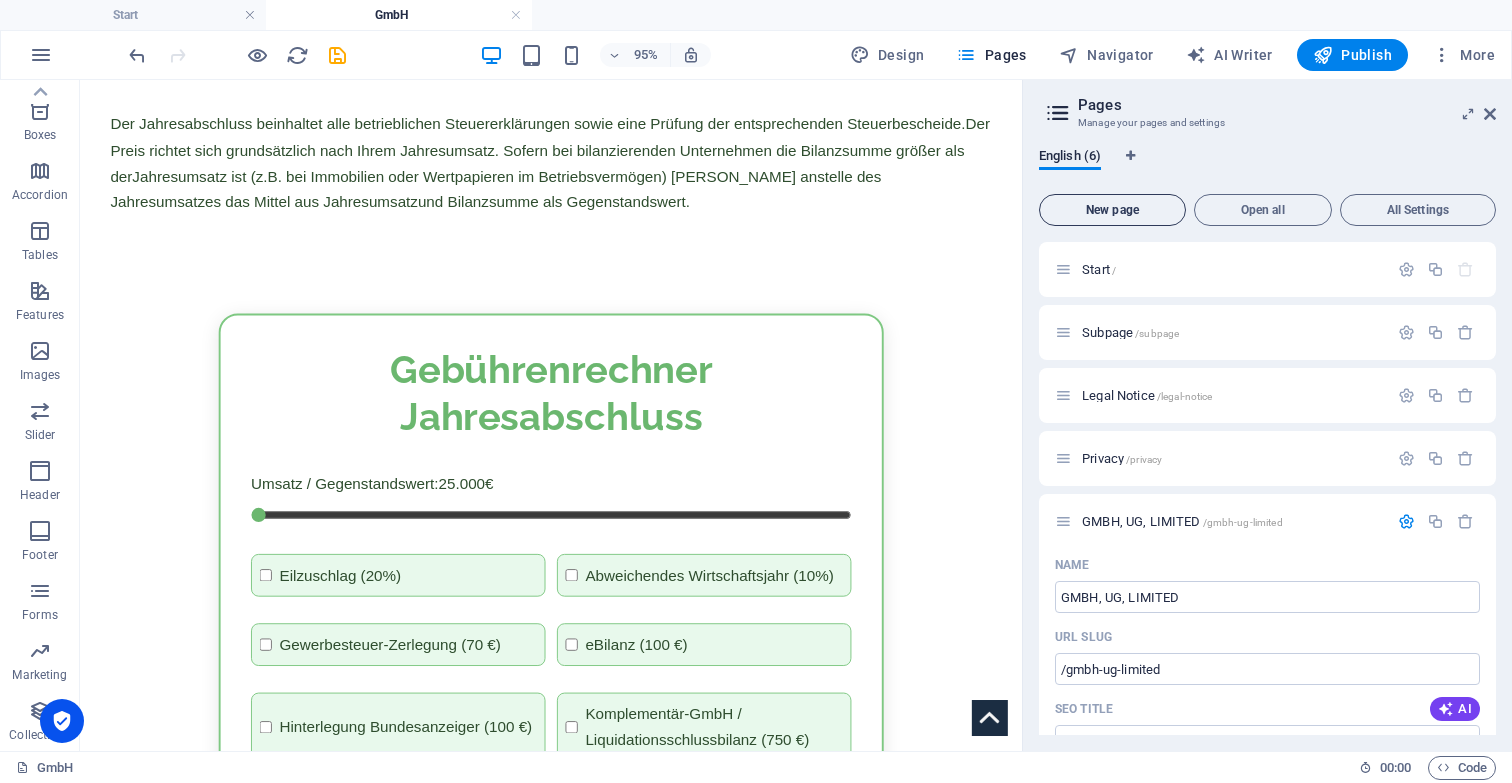 scroll, scrollTop: 945, scrollLeft: 0, axis: vertical 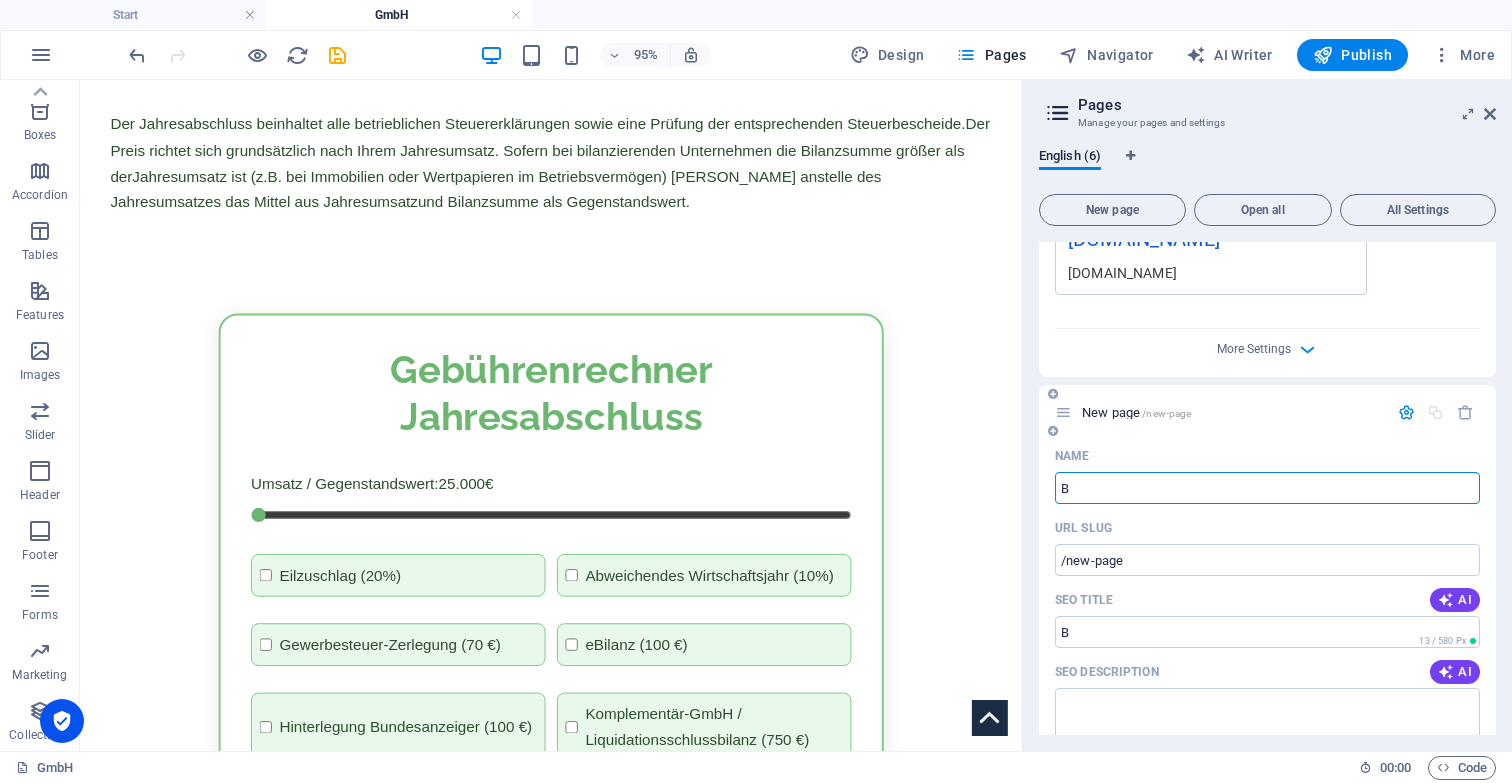type on "B" 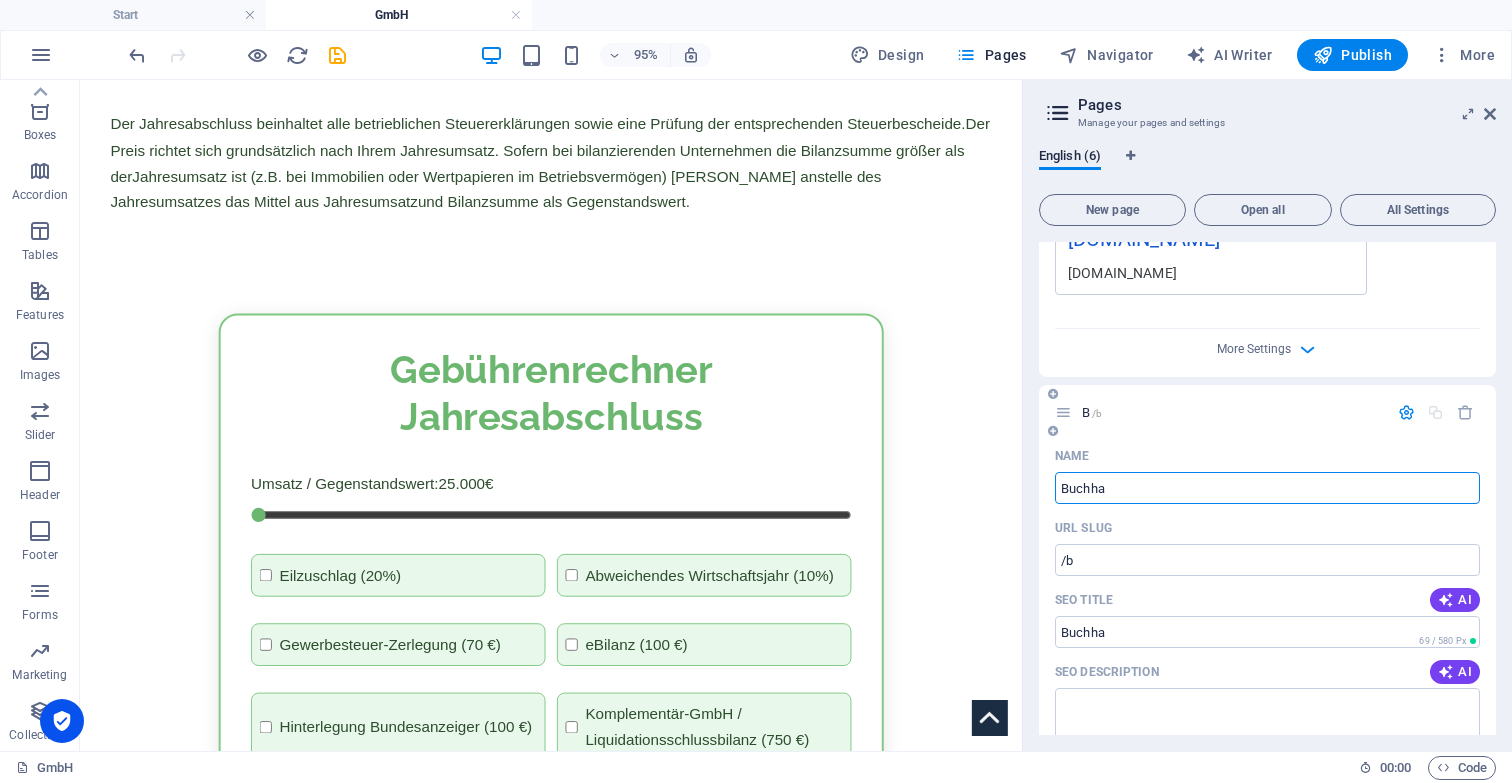 type on "Buchhal" 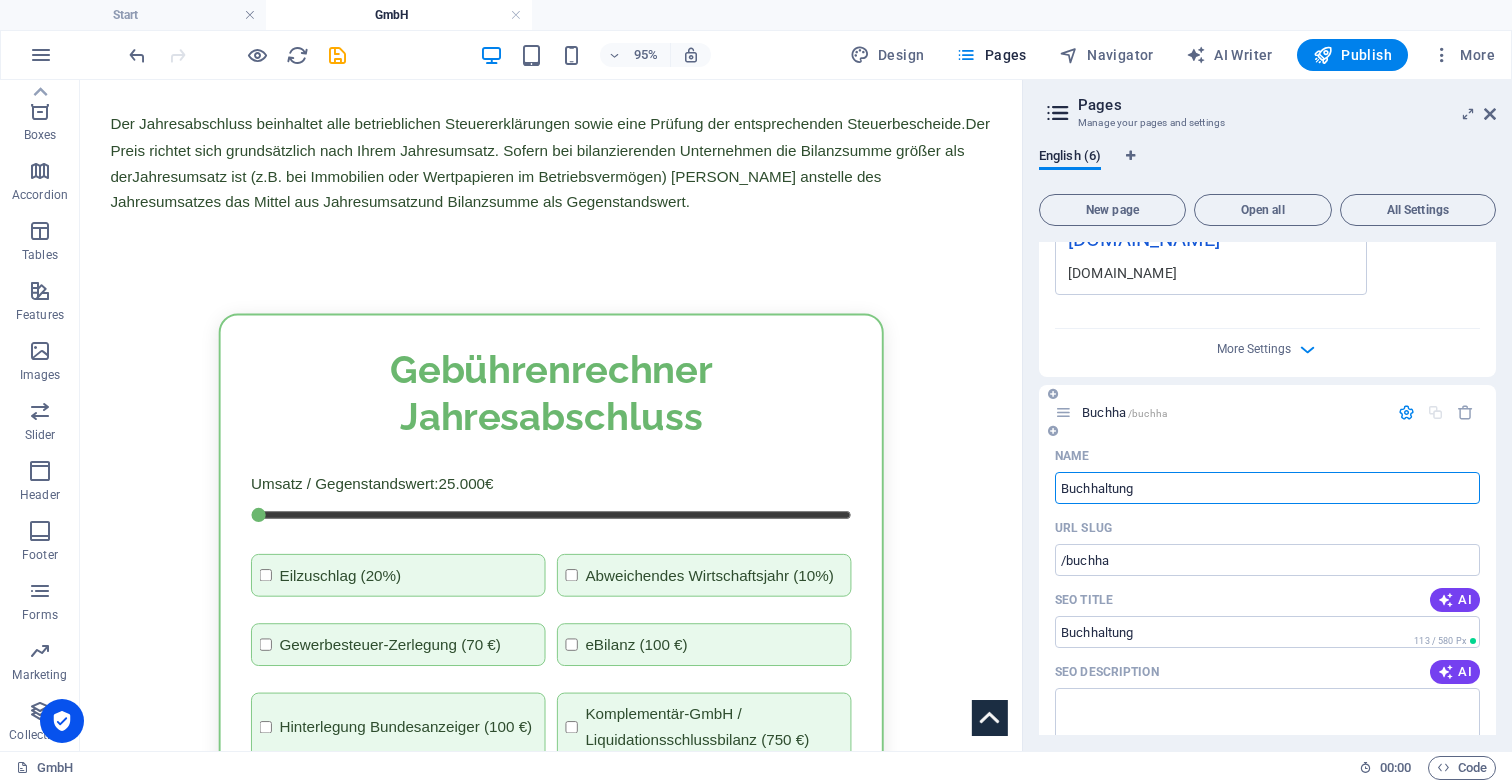 type on "Buchhaltung" 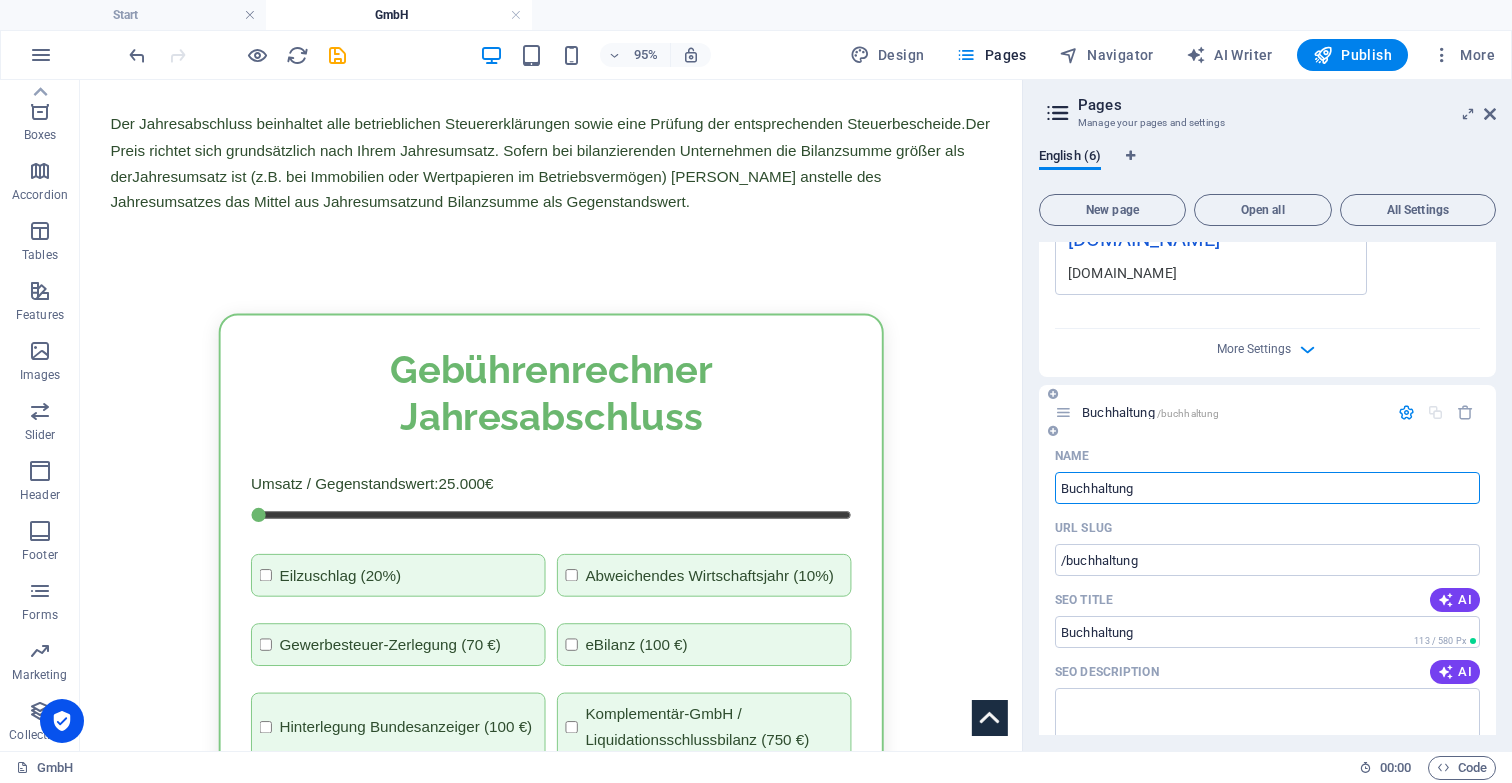 type on "Buchhaltung" 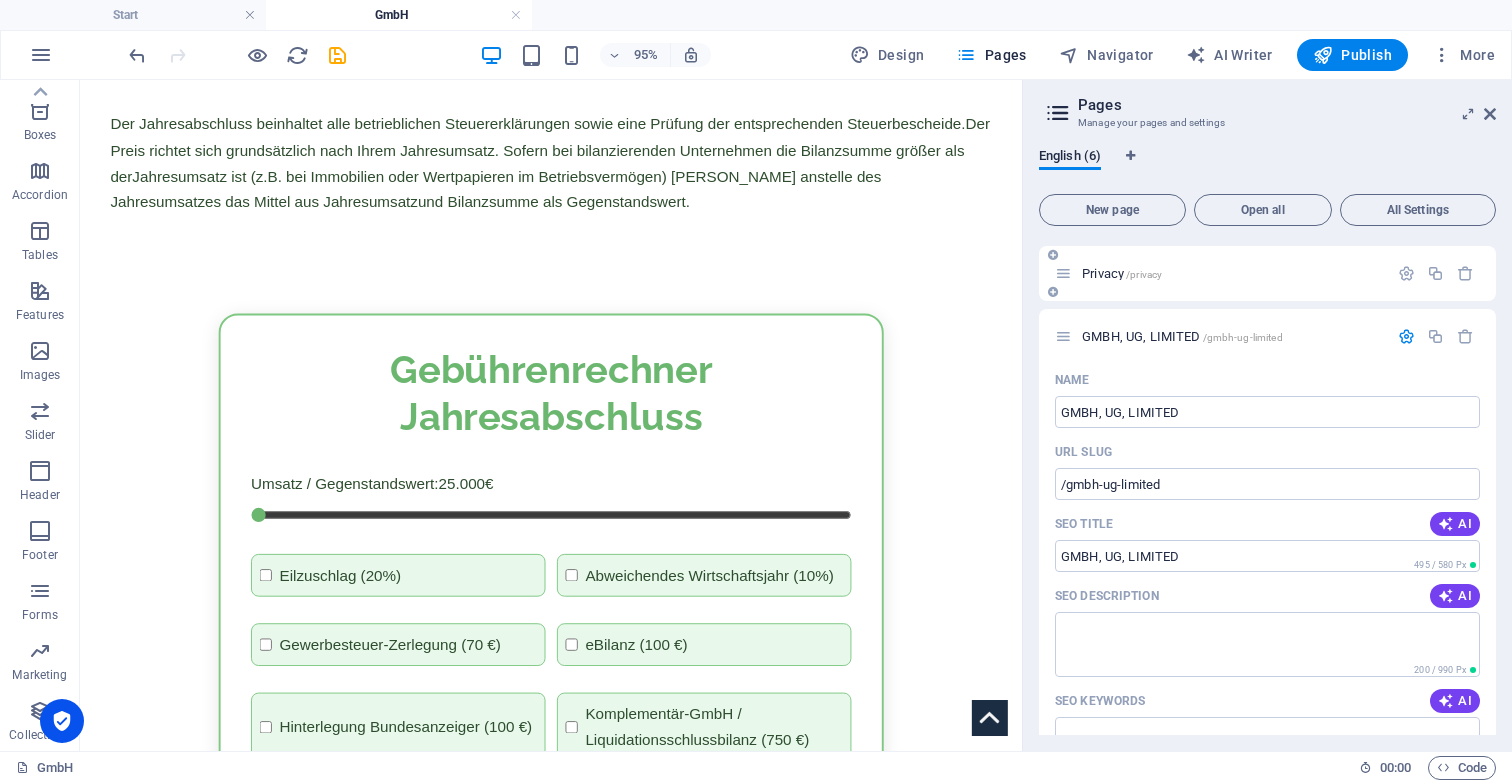 scroll, scrollTop: 0, scrollLeft: 0, axis: both 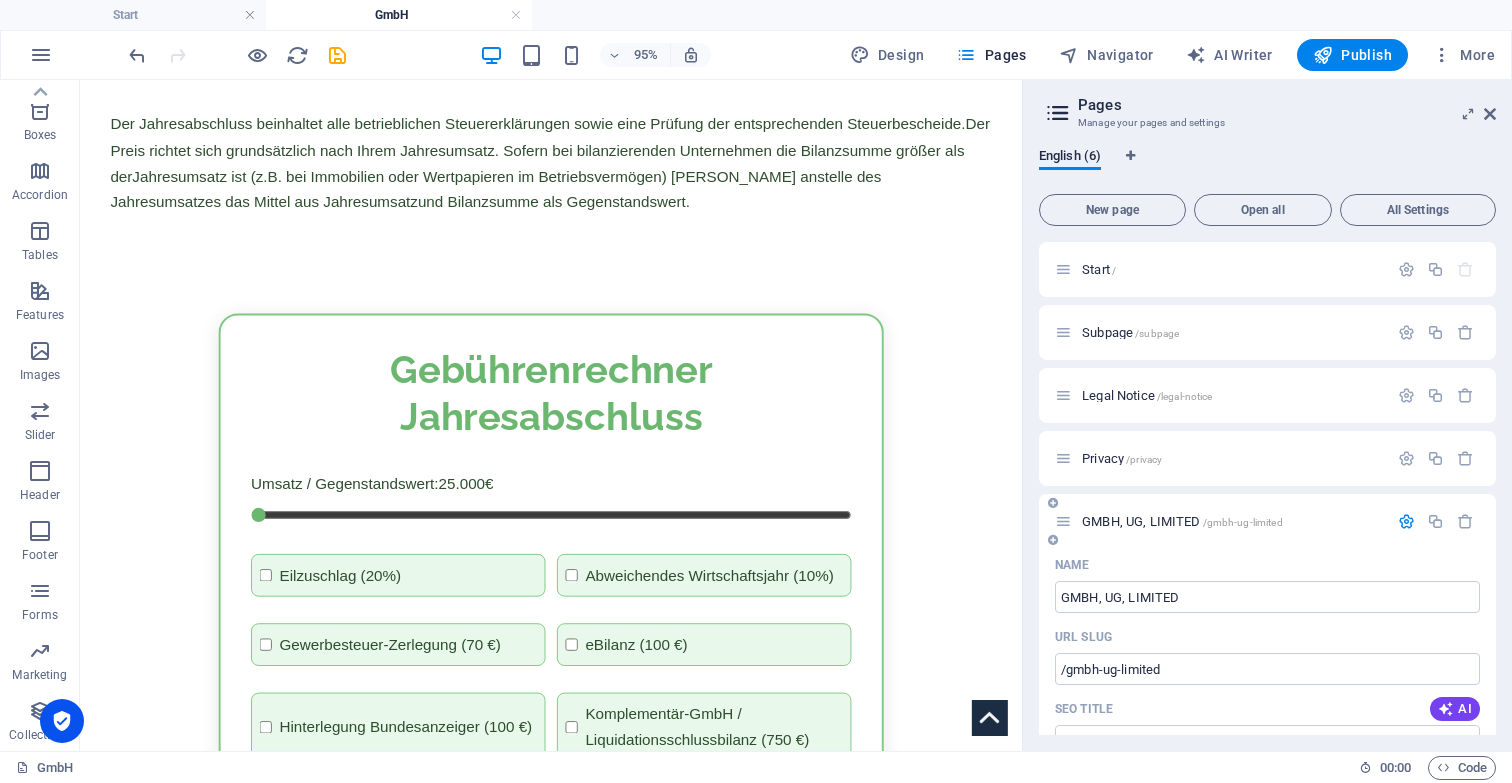 click at bounding box center [1406, 521] 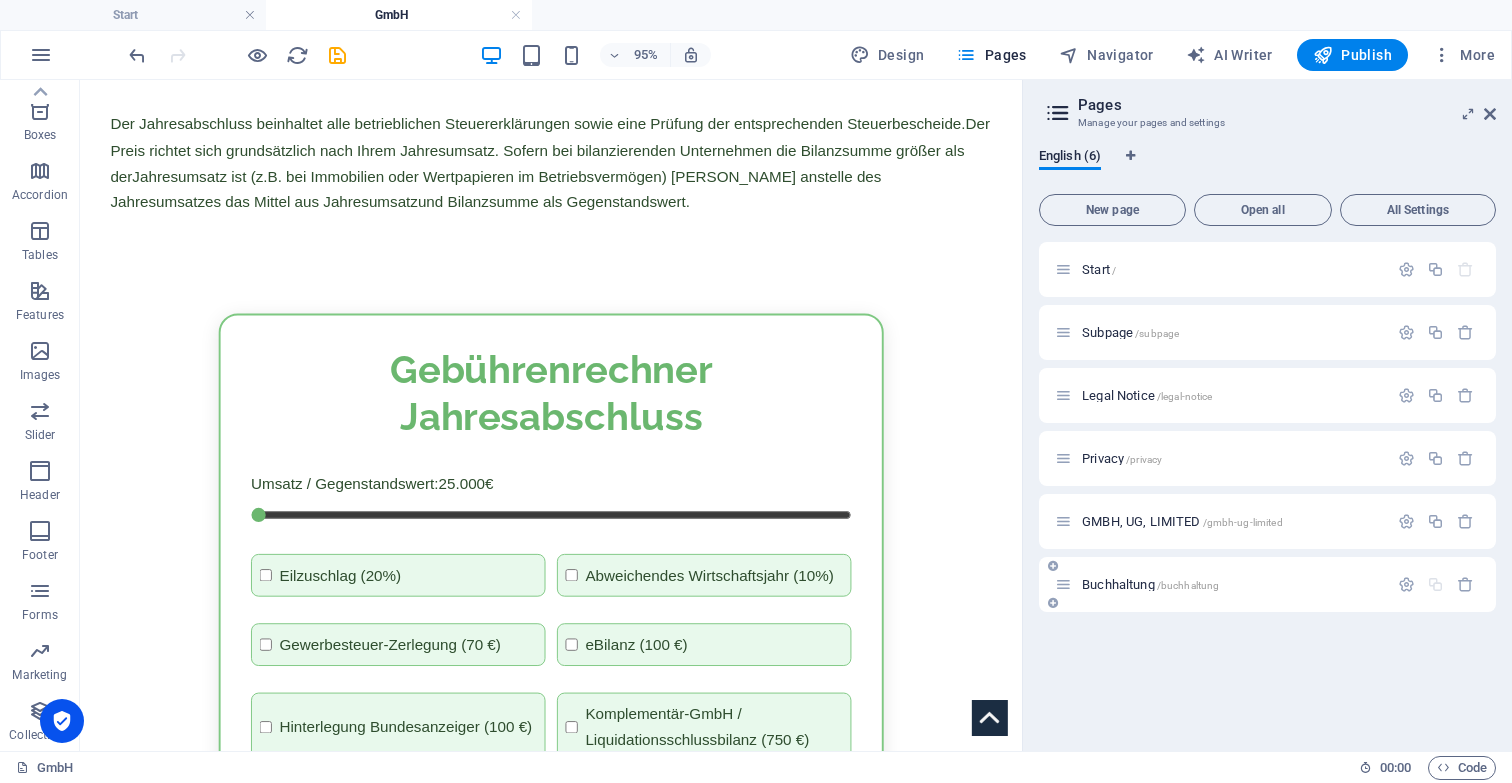 click on "Buchhaltung /buchhaltung" at bounding box center (1221, 584) 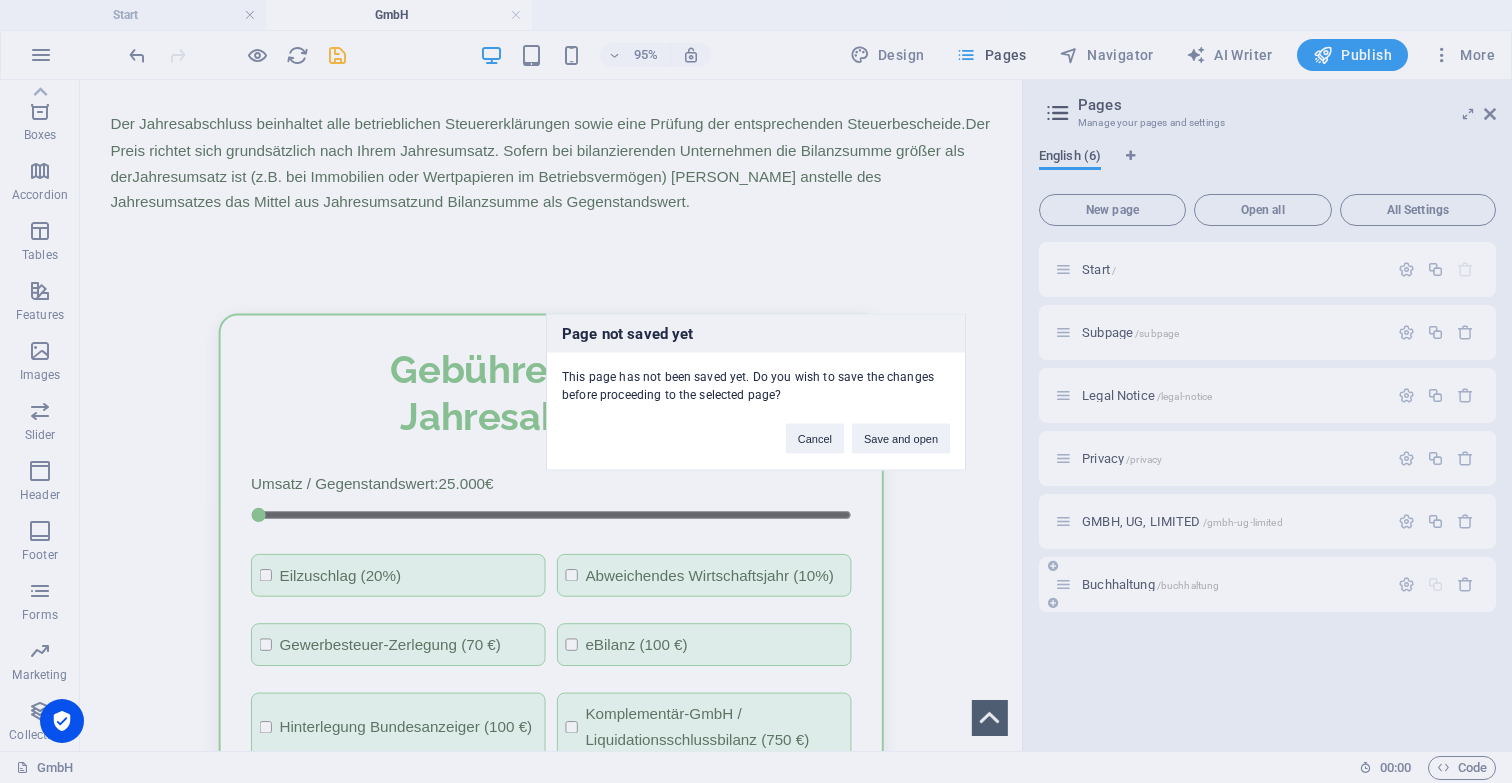 click on "Page not saved yet This page has not been saved yet. Do you wish to save the changes before proceeding to the selected page? Cancel Save and open" at bounding box center (756, 391) 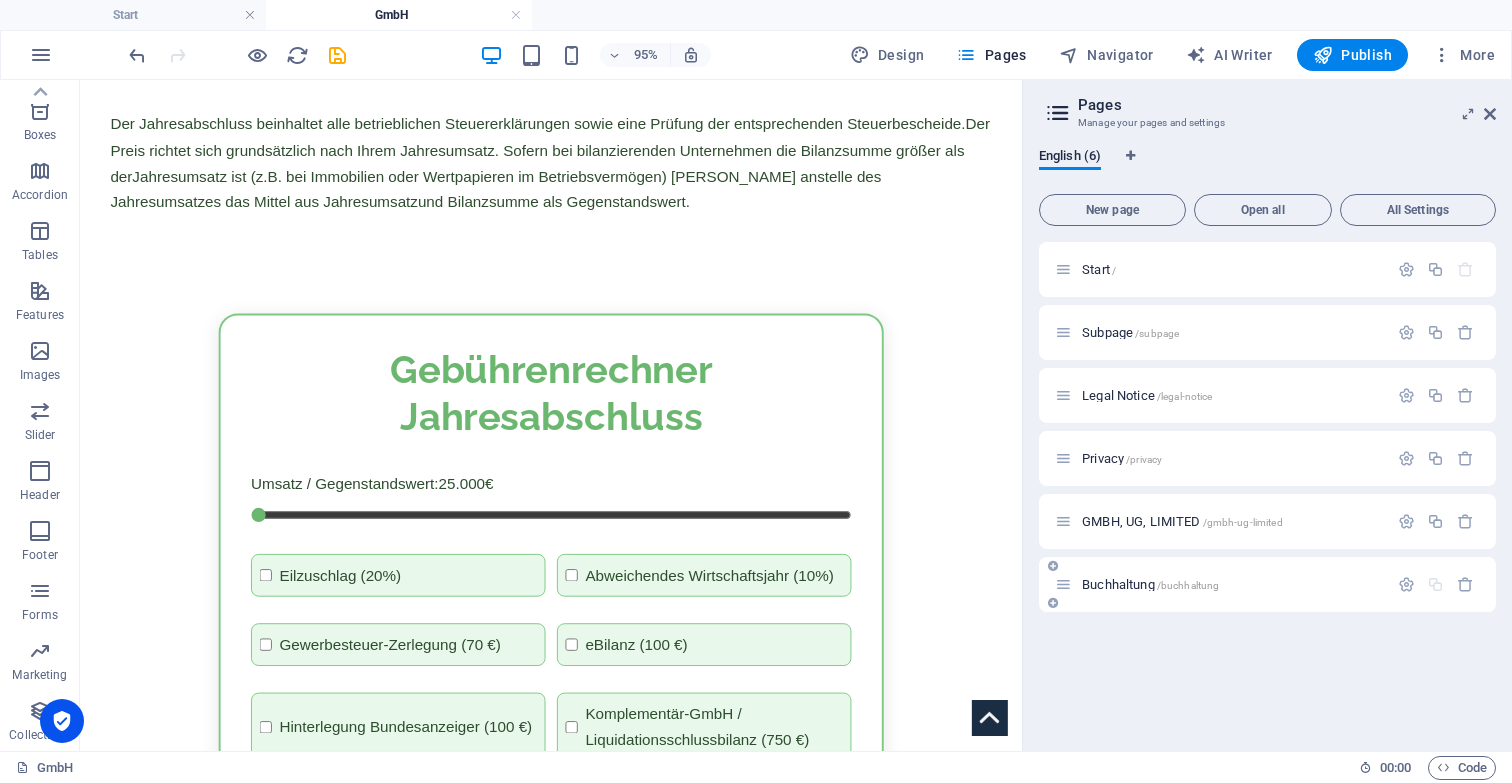 click on "Buchhaltung /buchhaltung" at bounding box center (1150, 584) 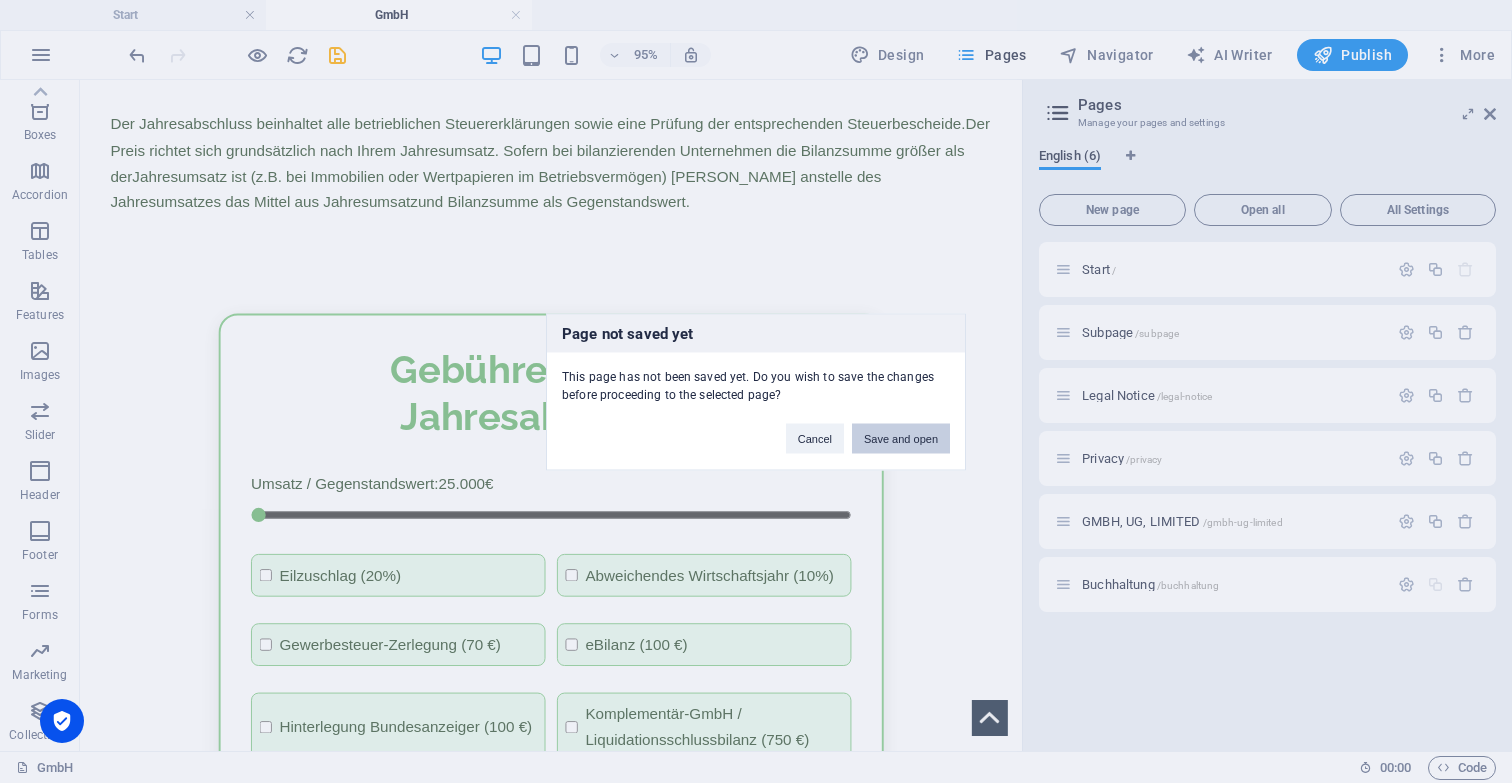 click on "Save and open" at bounding box center [901, 438] 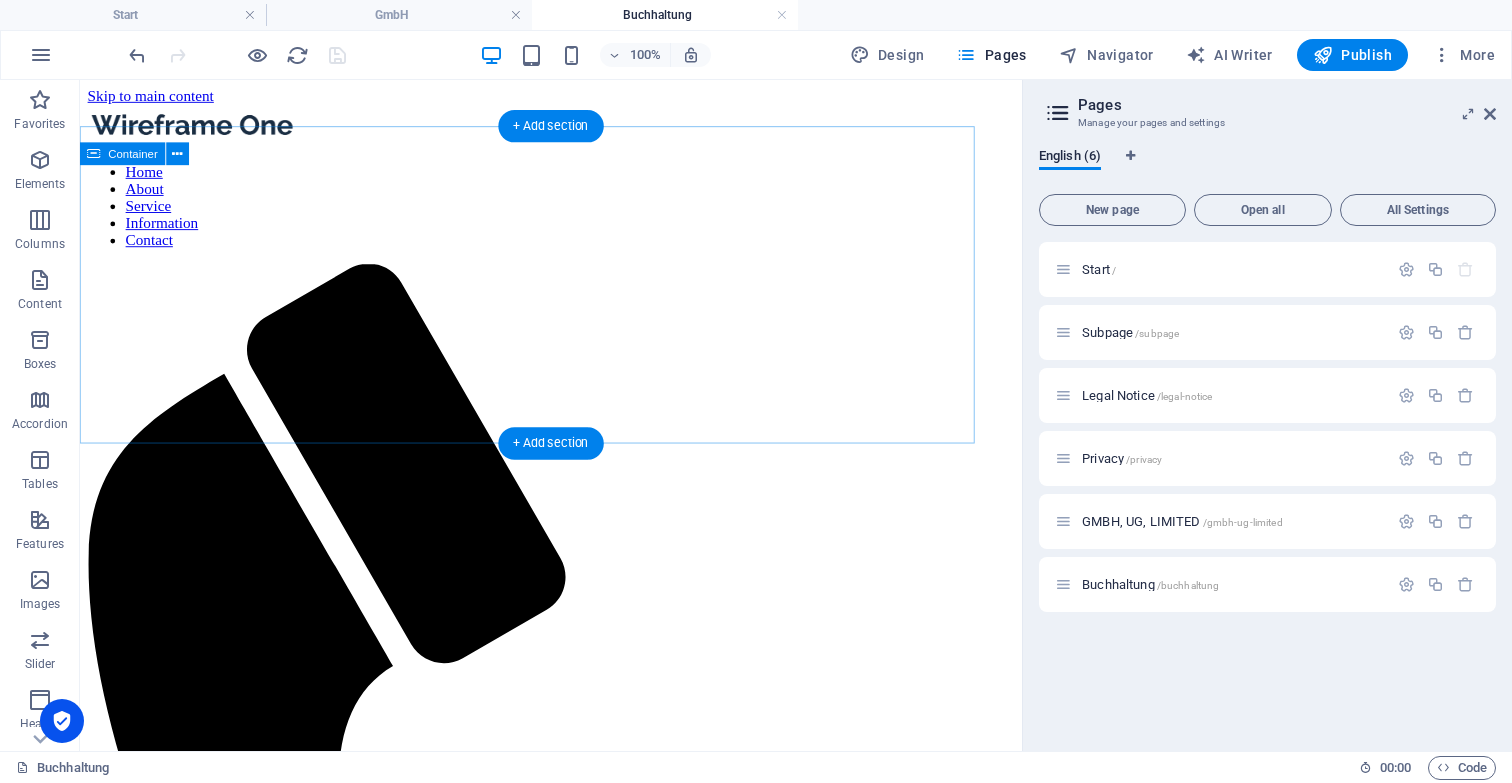 scroll, scrollTop: 0, scrollLeft: 0, axis: both 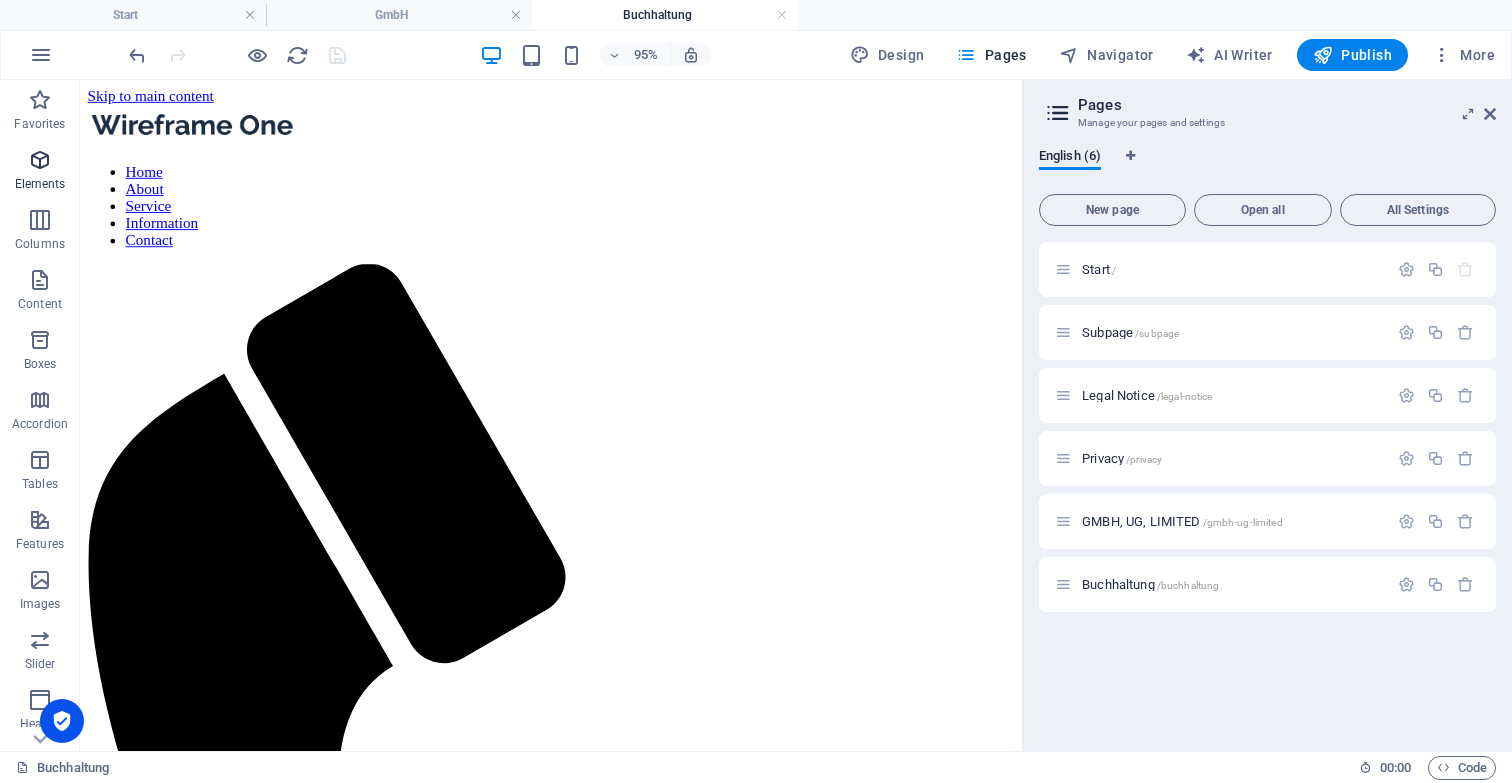 click on "Elements" at bounding box center [40, 184] 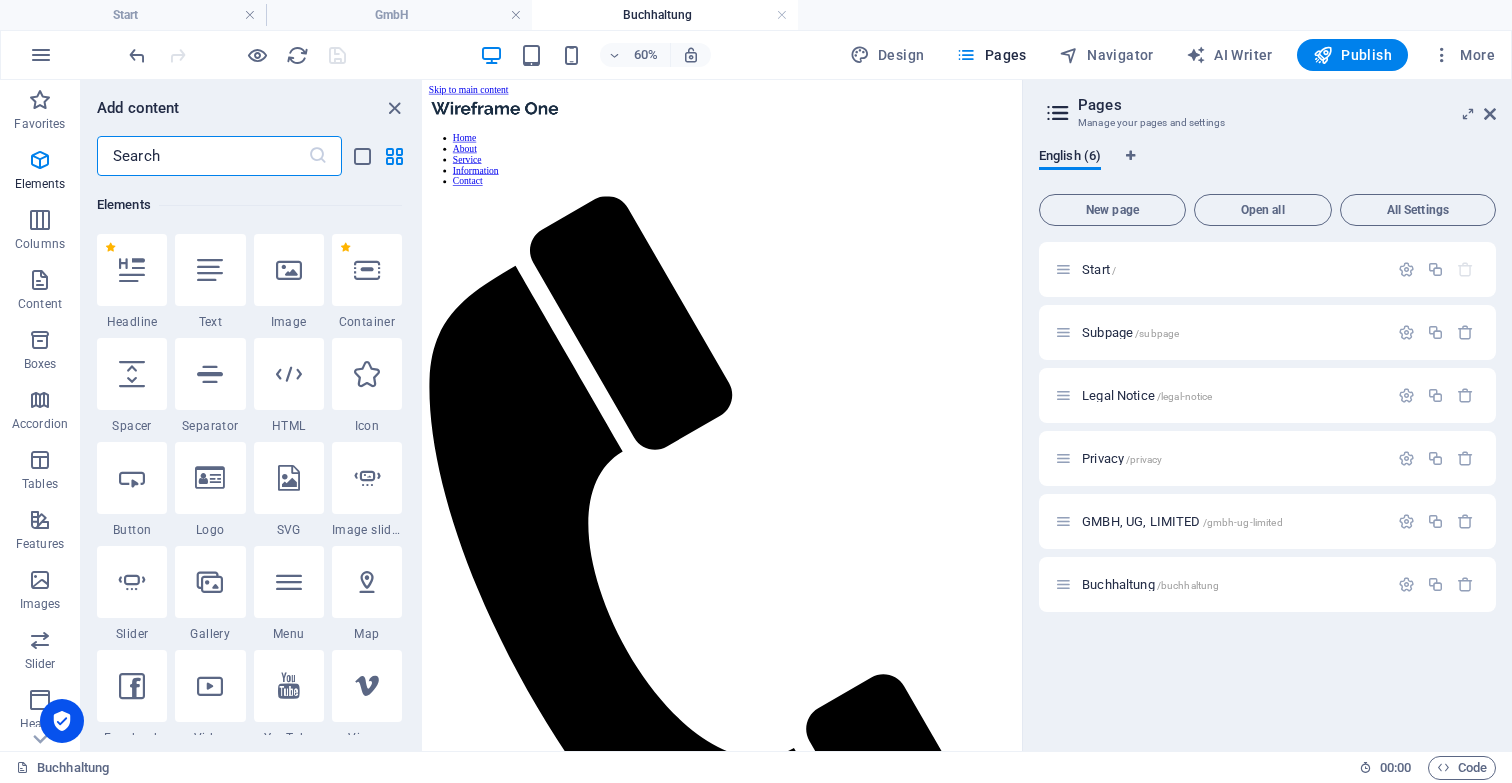 scroll, scrollTop: 213, scrollLeft: 0, axis: vertical 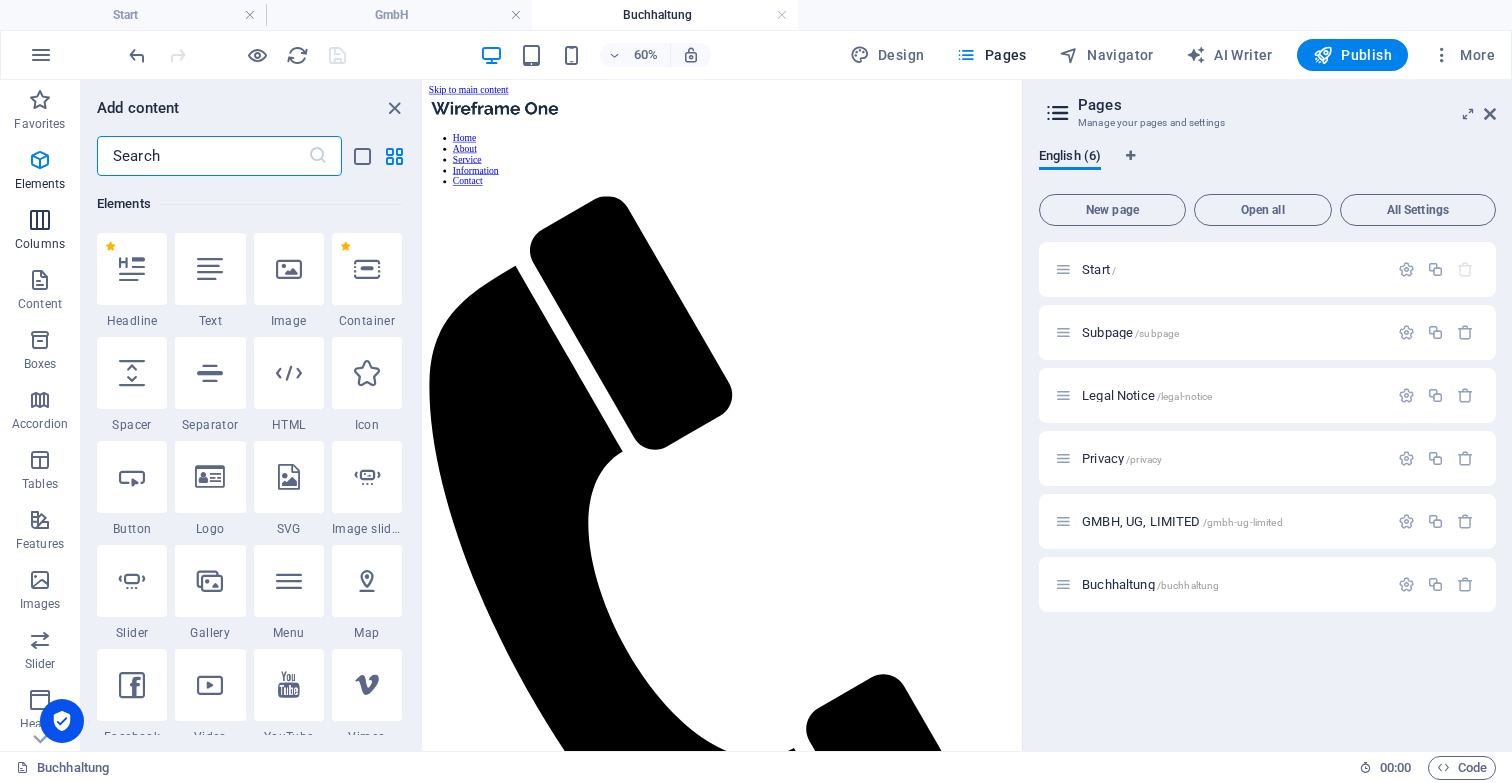 click at bounding box center (40, 220) 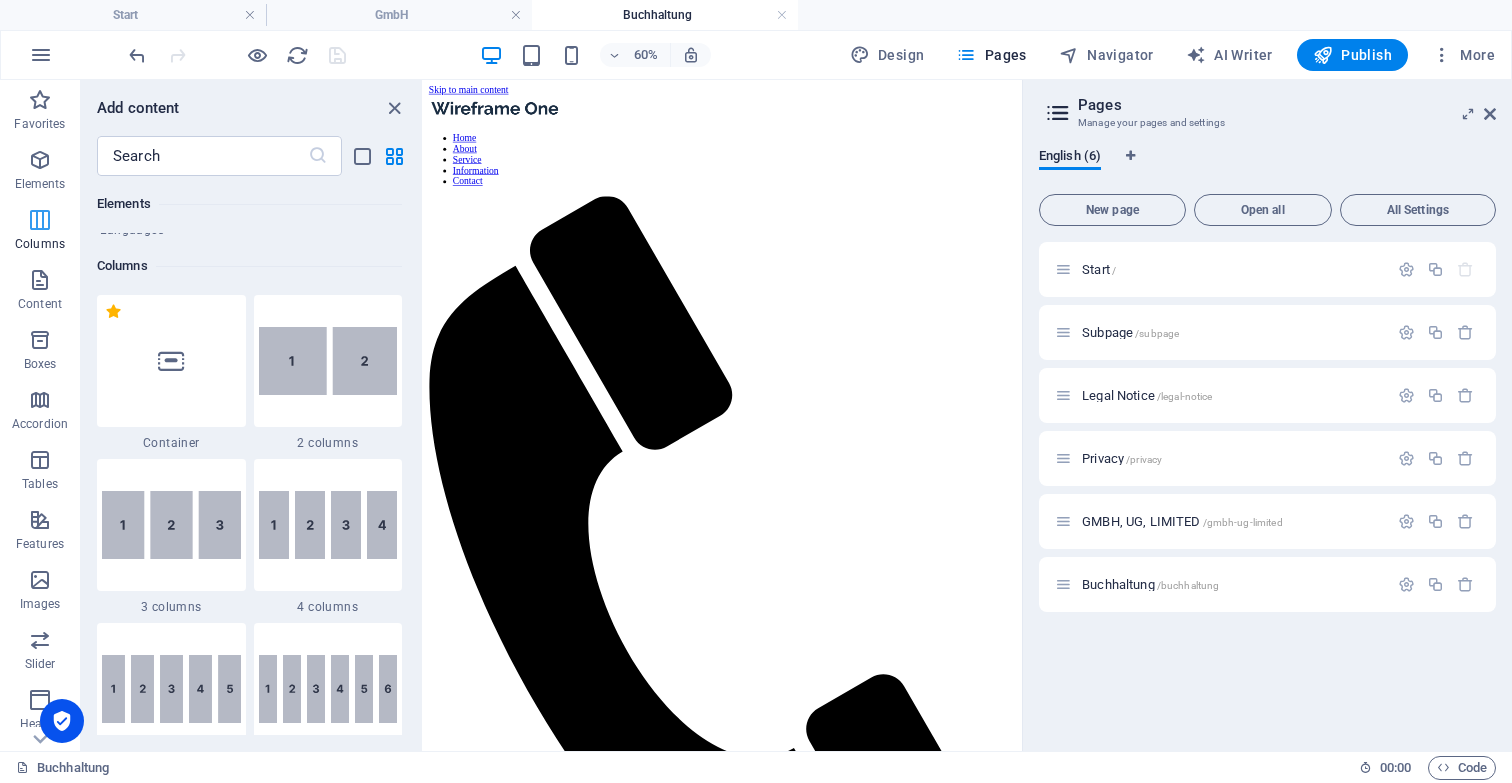 scroll, scrollTop: 990, scrollLeft: 0, axis: vertical 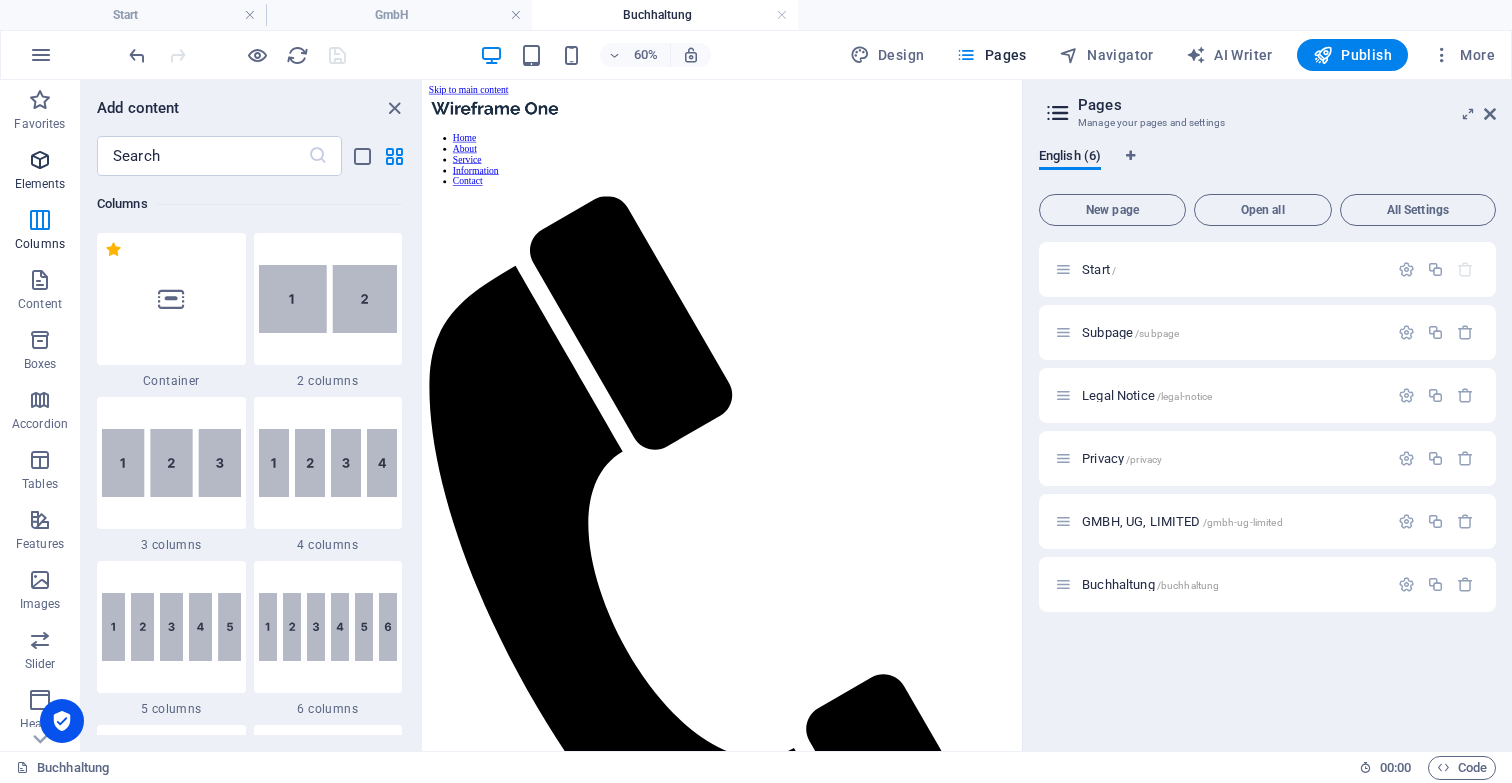click on "Elements" at bounding box center (40, 184) 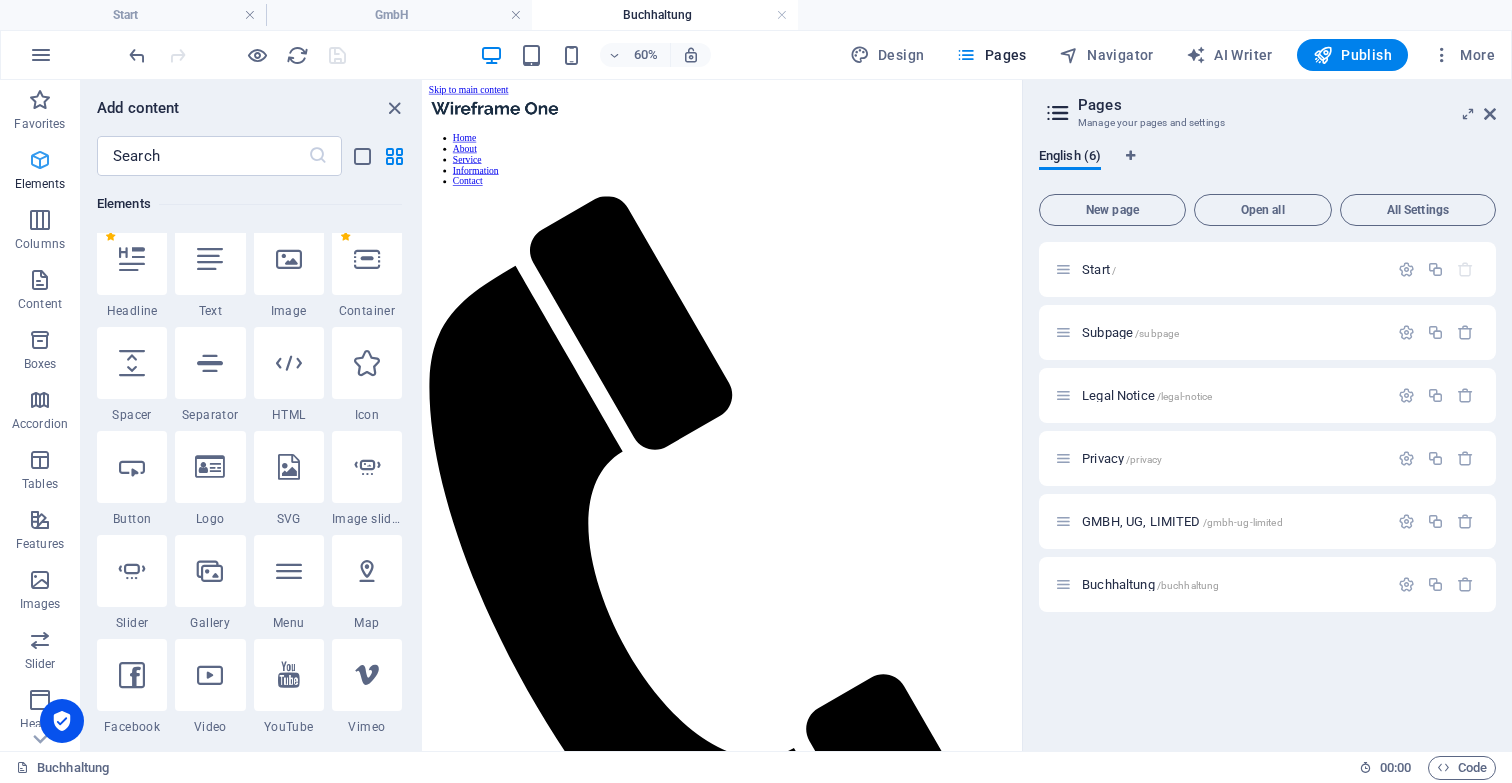 scroll, scrollTop: 213, scrollLeft: 0, axis: vertical 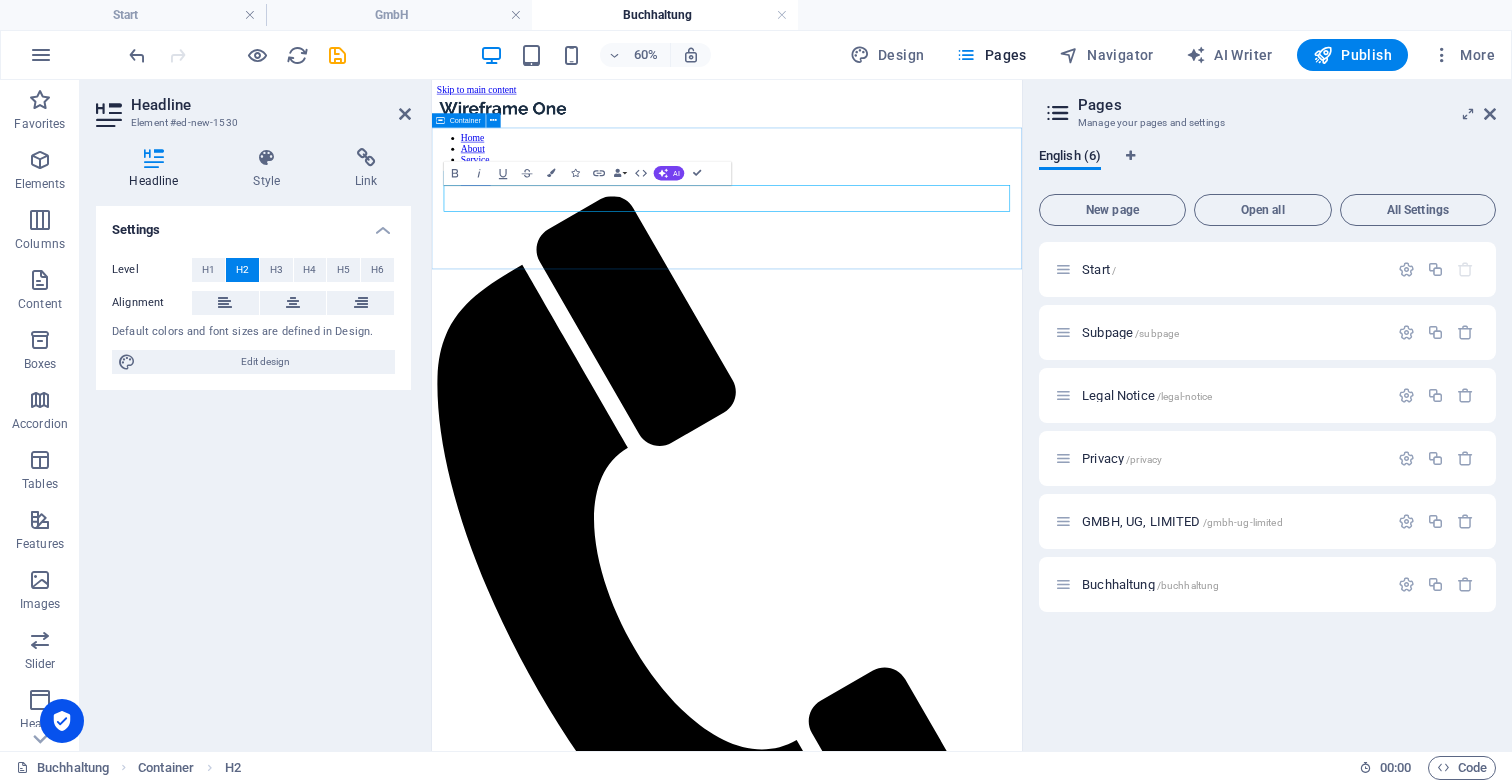 click on "New headline" at bounding box center (923, 1592) 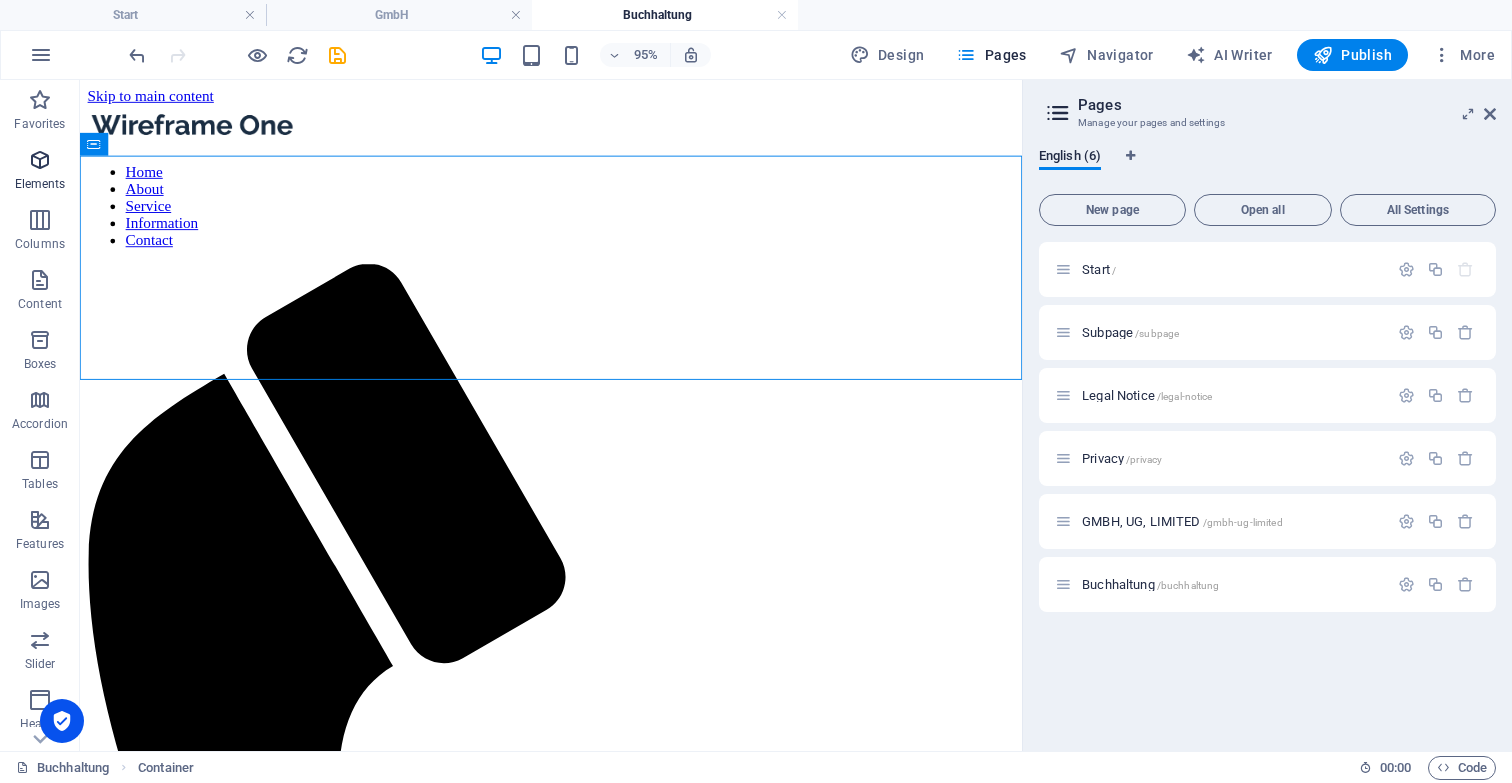 click on "Elements" at bounding box center [40, 184] 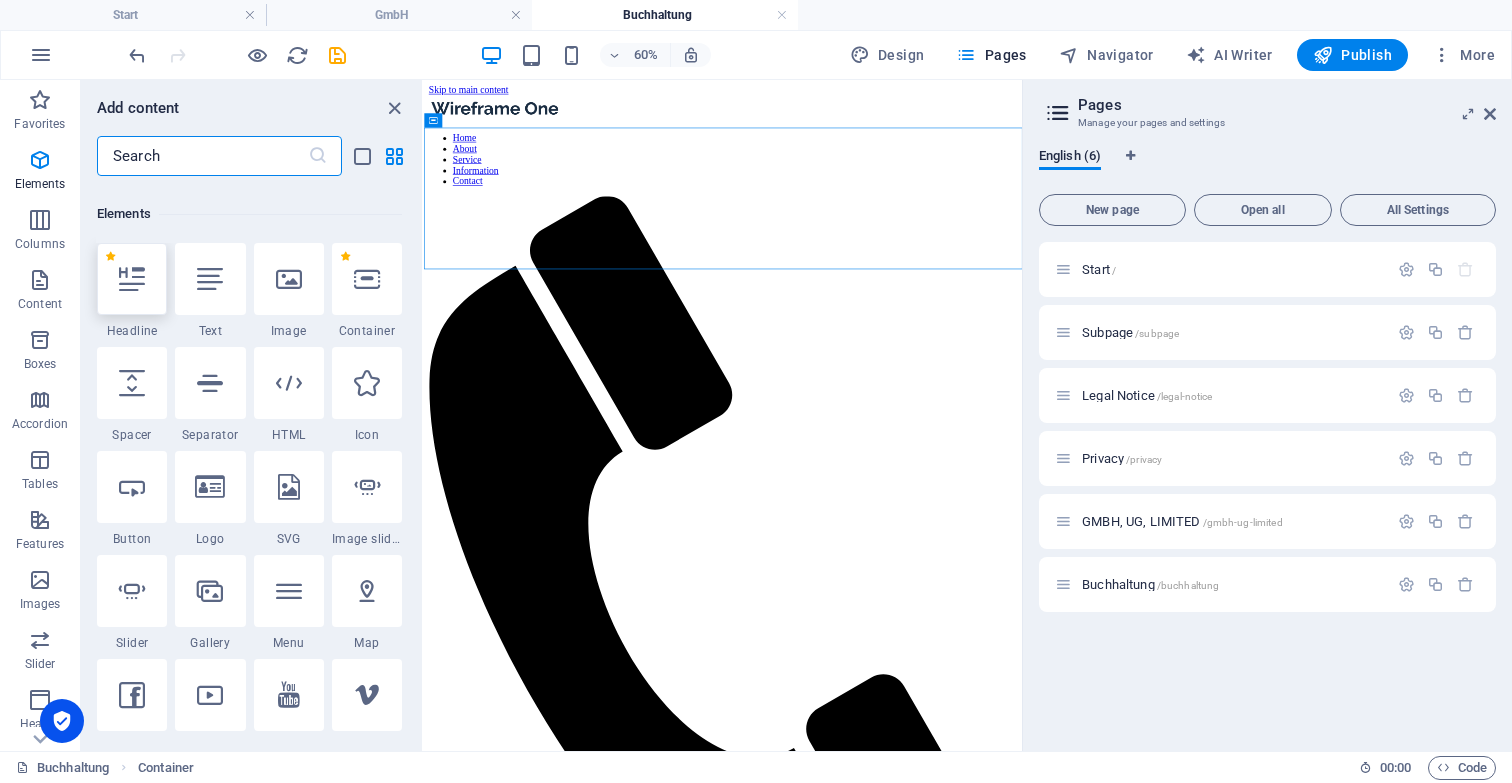 scroll, scrollTop: 213, scrollLeft: 0, axis: vertical 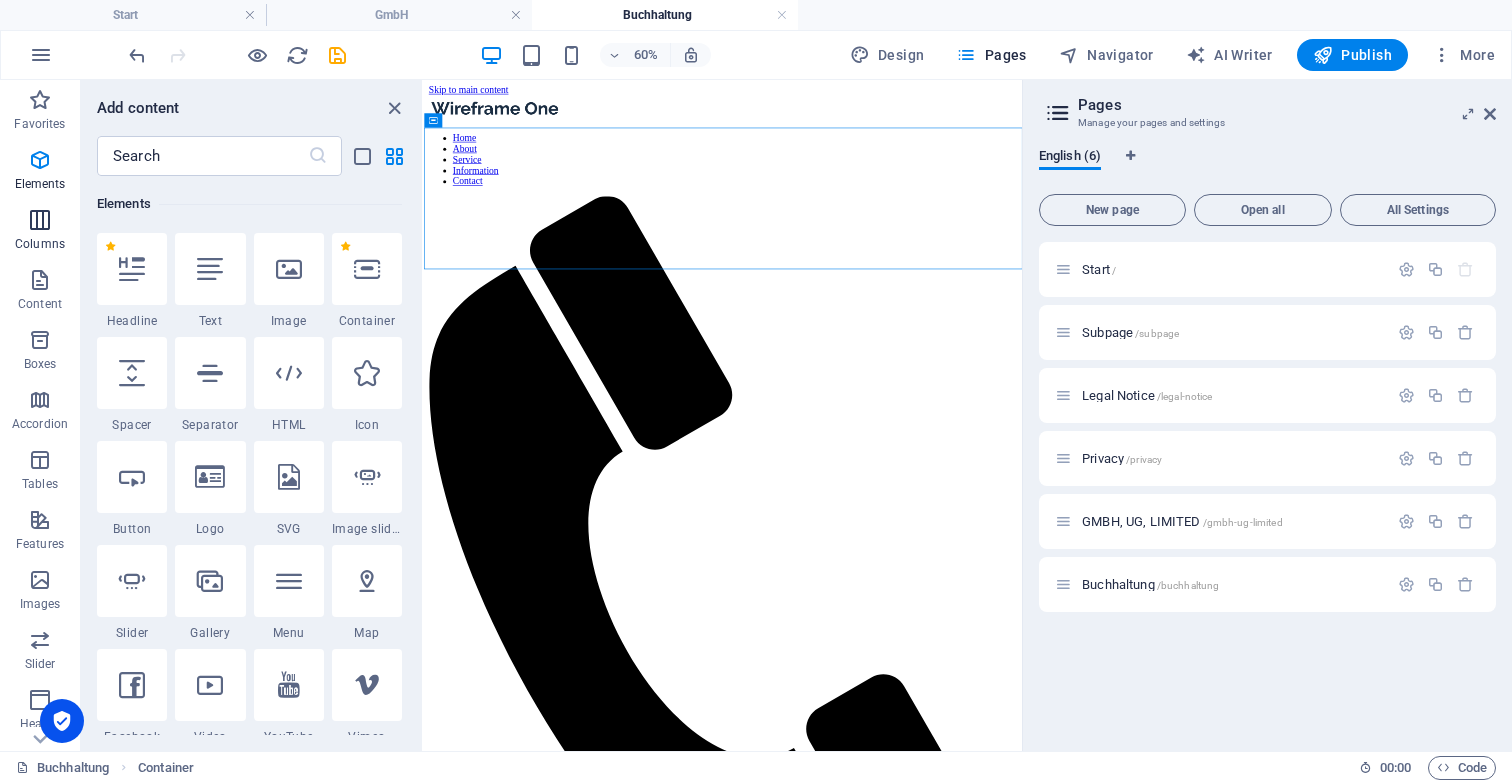 click at bounding box center [40, 220] 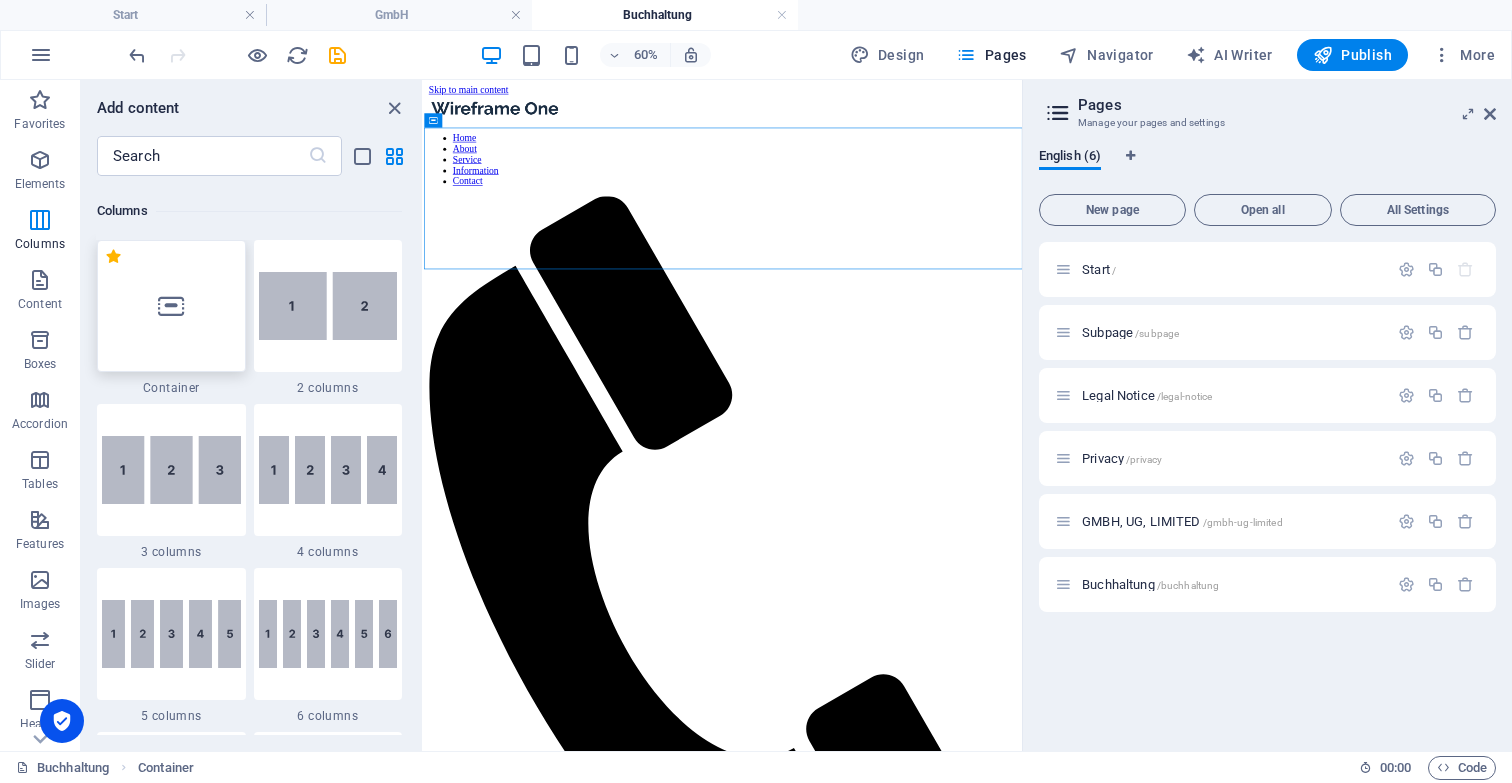 scroll, scrollTop: 990, scrollLeft: 0, axis: vertical 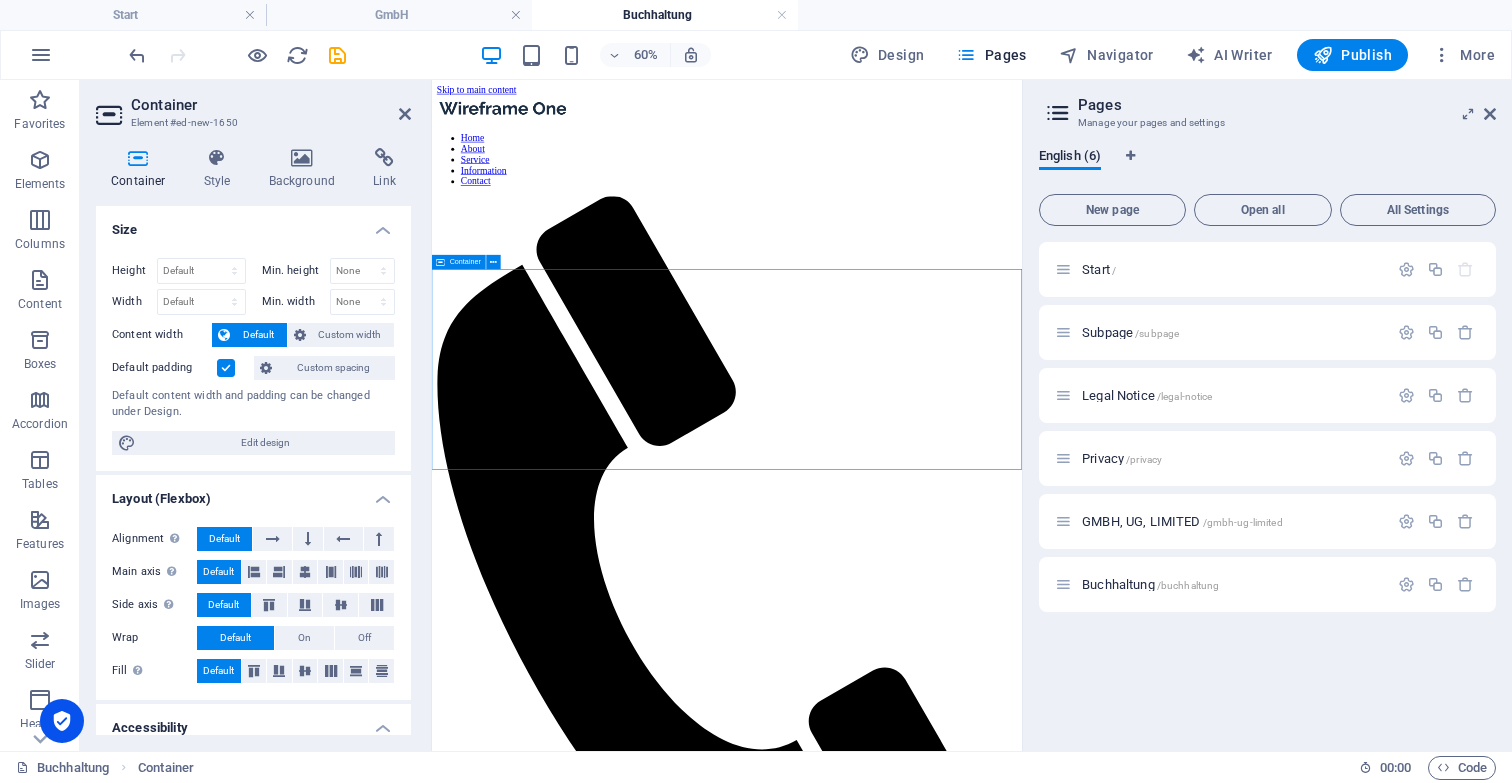 click on "Add elements" at bounding box center [864, 1727] 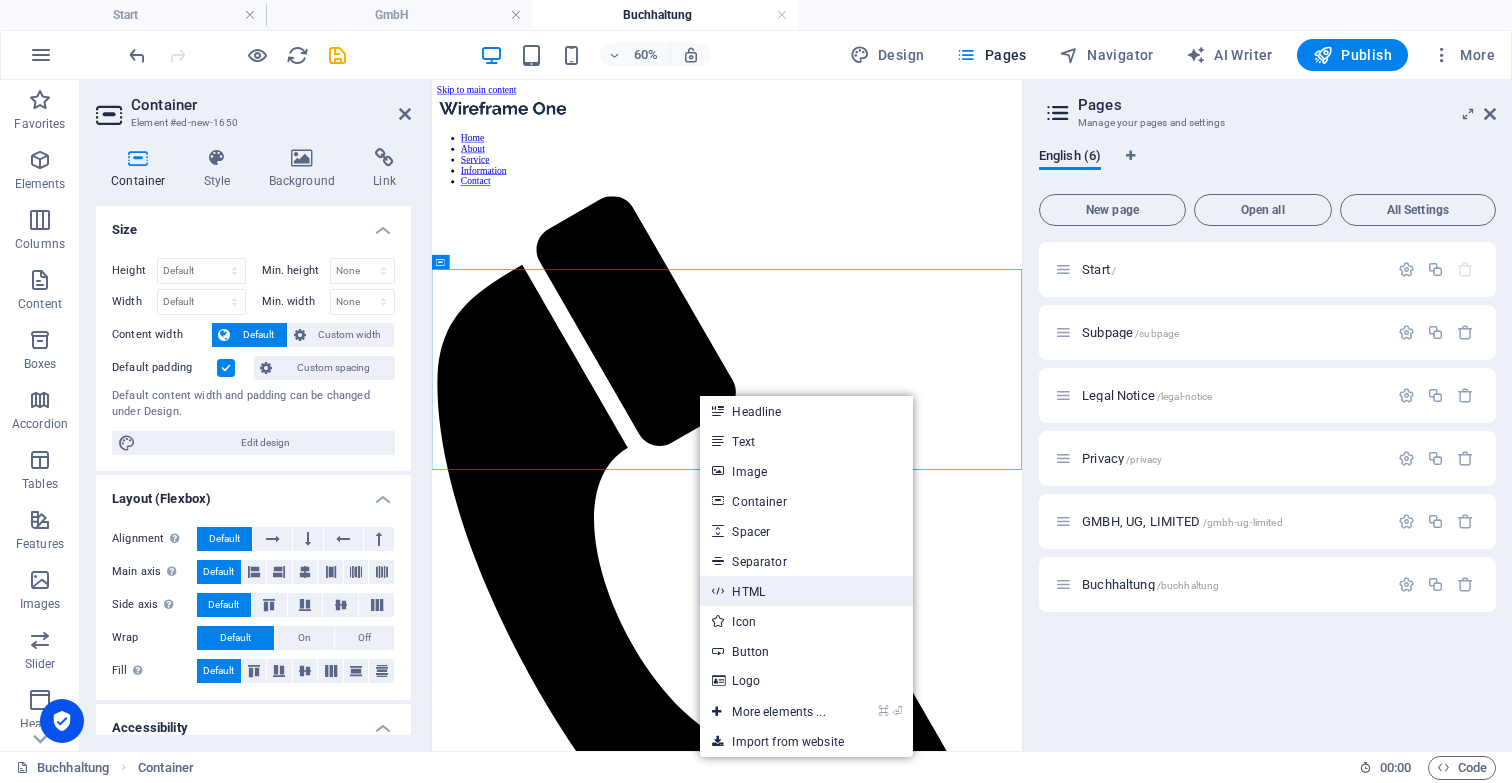 click on "HTML" at bounding box center (806, 591) 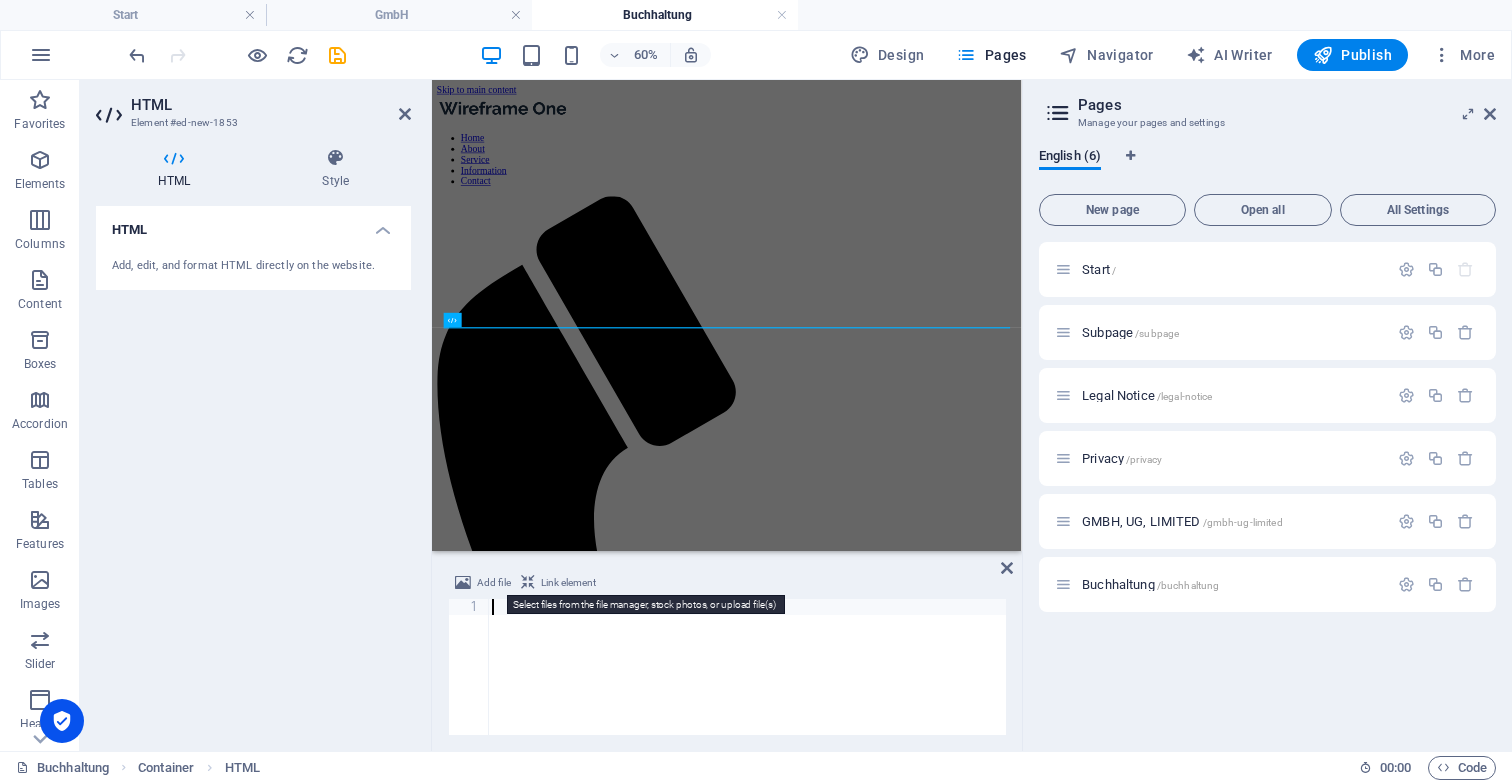 scroll, scrollTop: 2232, scrollLeft: 0, axis: vertical 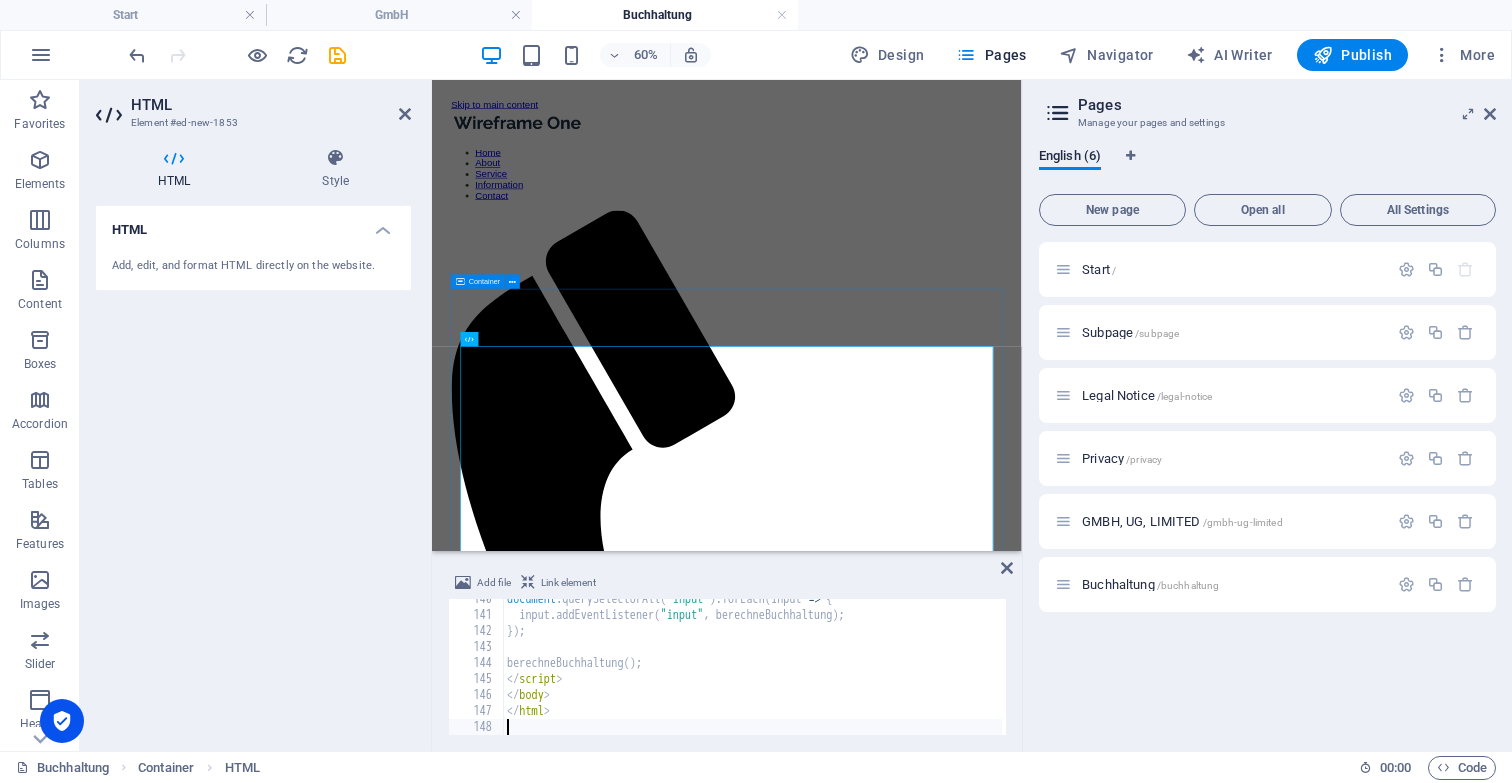 click on "Buchhaltungsrechner
Buchhaltungsrechner
Anzahl der Buchungen:
0
Anzahl Vorsysteme (Datenimport):
0
Zusätzliche Zeit für Sortierung (in 15-Minuten-Schritten):
0
Nicht digitale Buchhaltung (10 €)
Testierte BWA (45 €)
Zusammenfassende Meldung (45 €)
OSS-Meldung (70 €)
Monatliche Buchhaltungskosten: 0,00 €" at bounding box center [923, 1878] 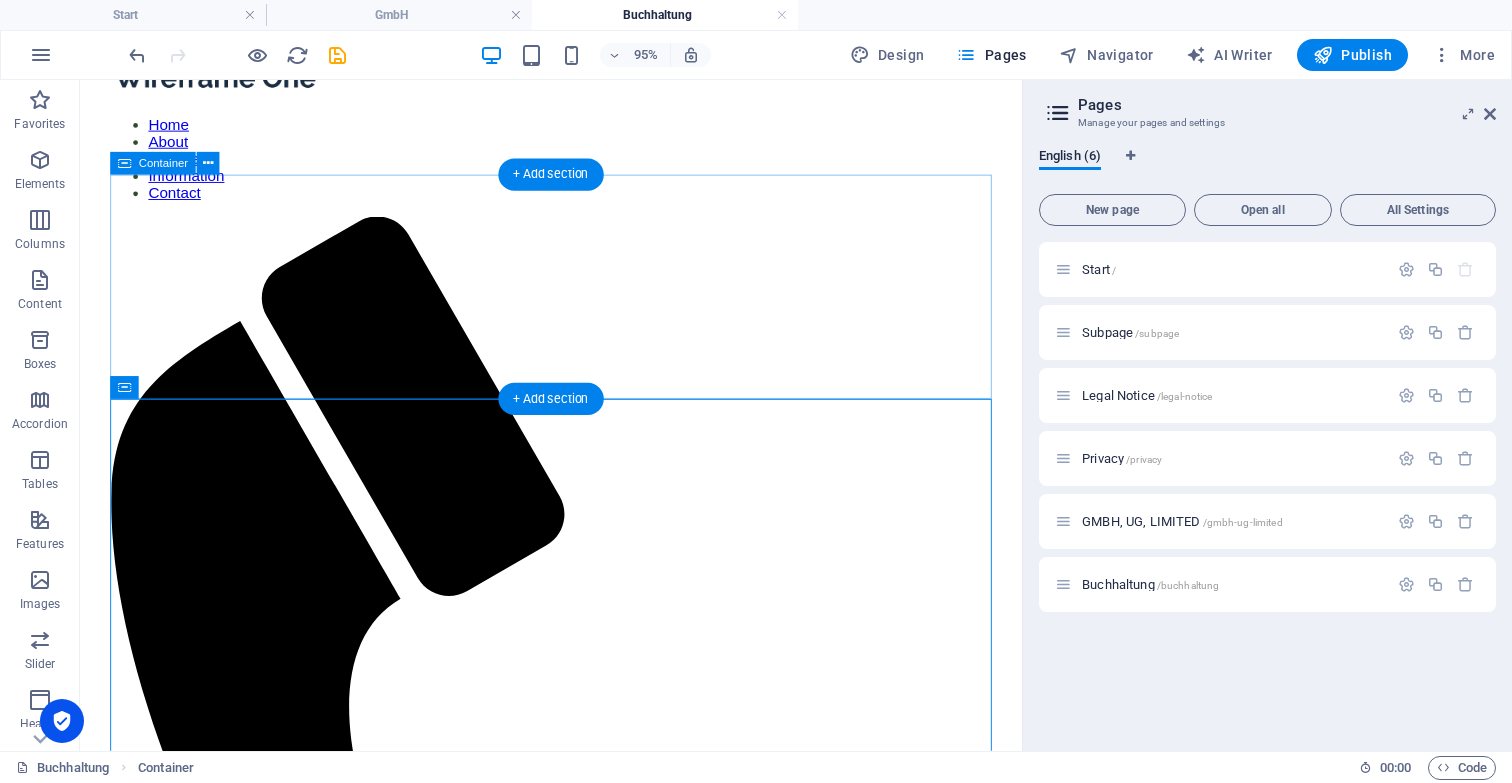 scroll, scrollTop: 0, scrollLeft: 0, axis: both 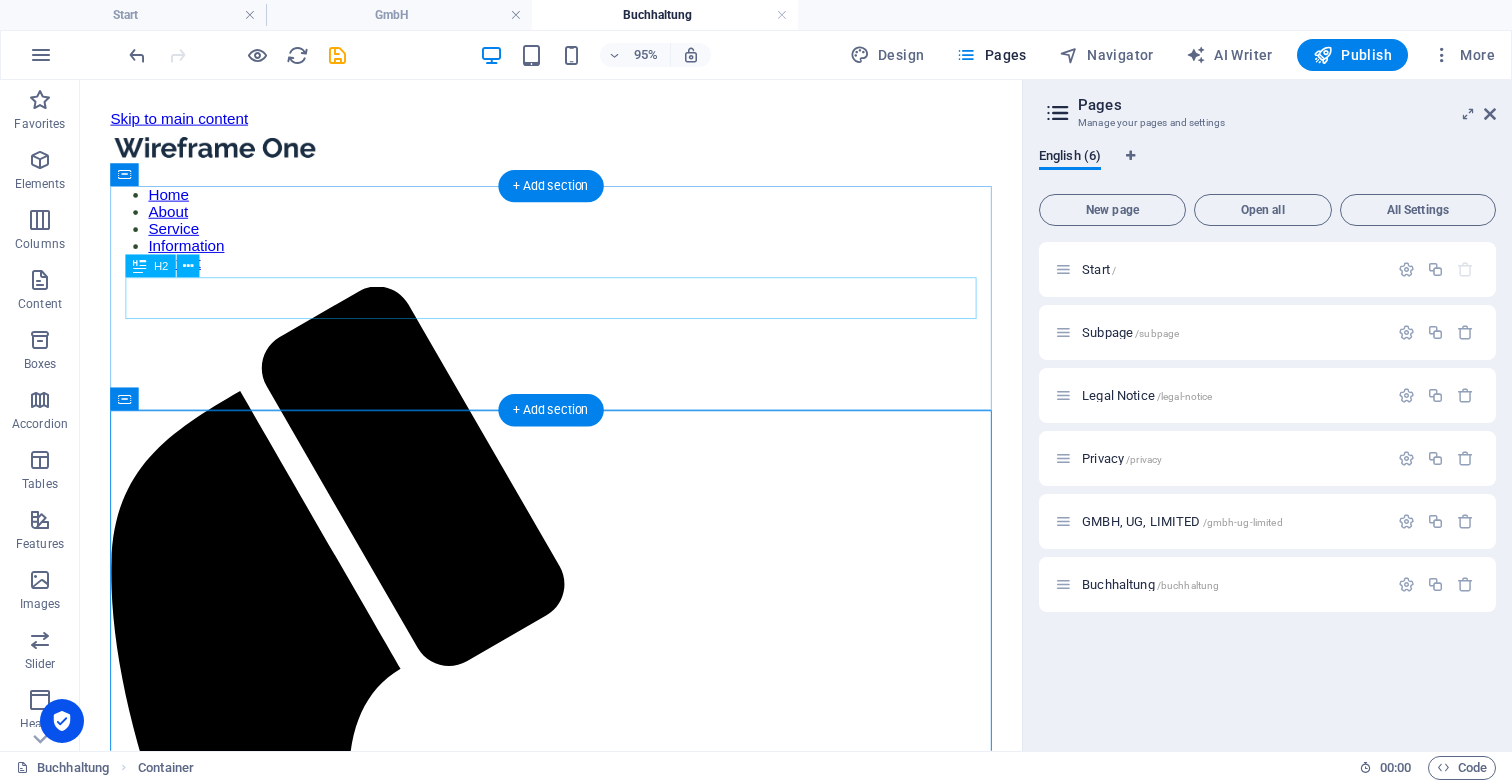 click on "New headline" at bounding box center [576, 1565] 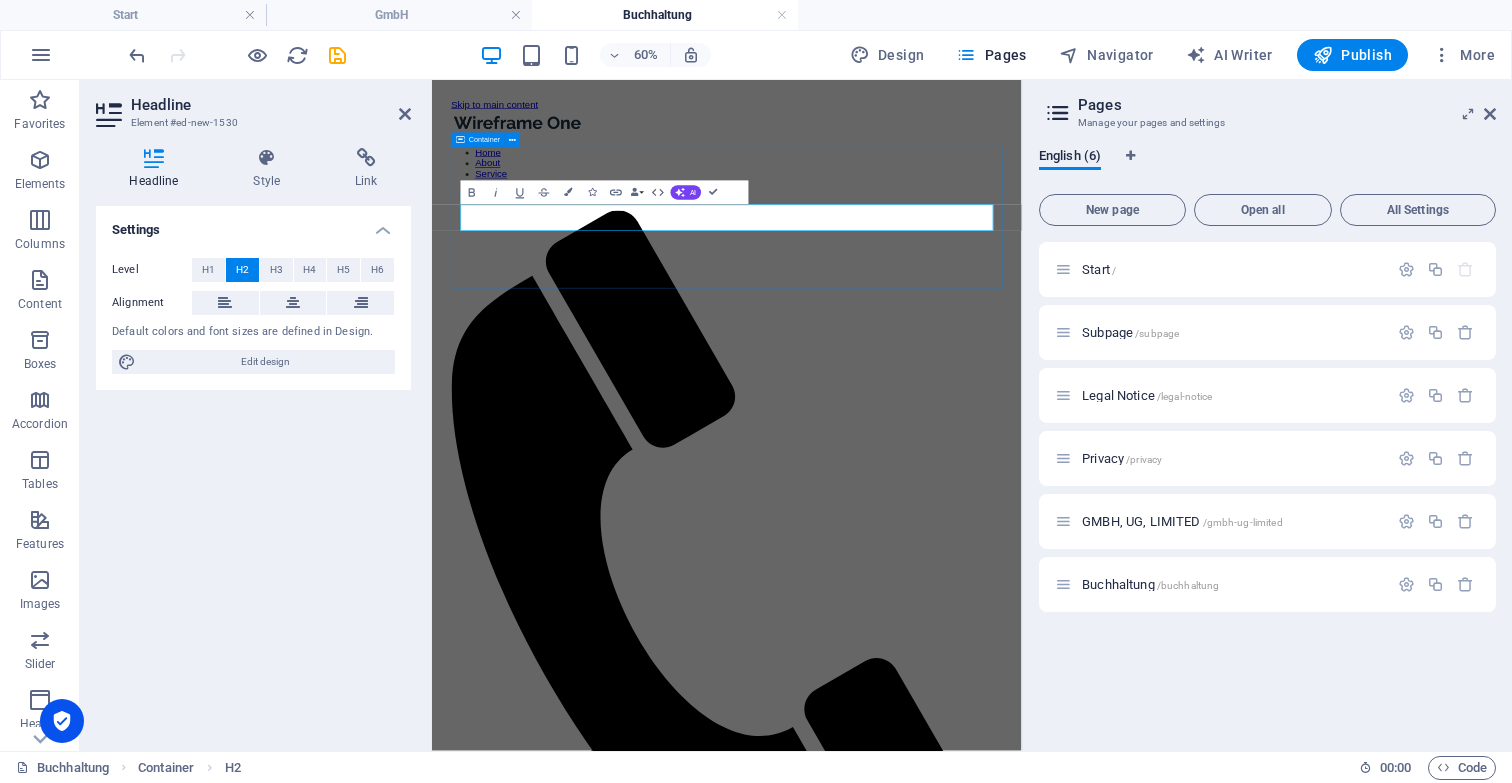 click on "BUCHHALTUNGSSERVICE" at bounding box center (923, 1553) 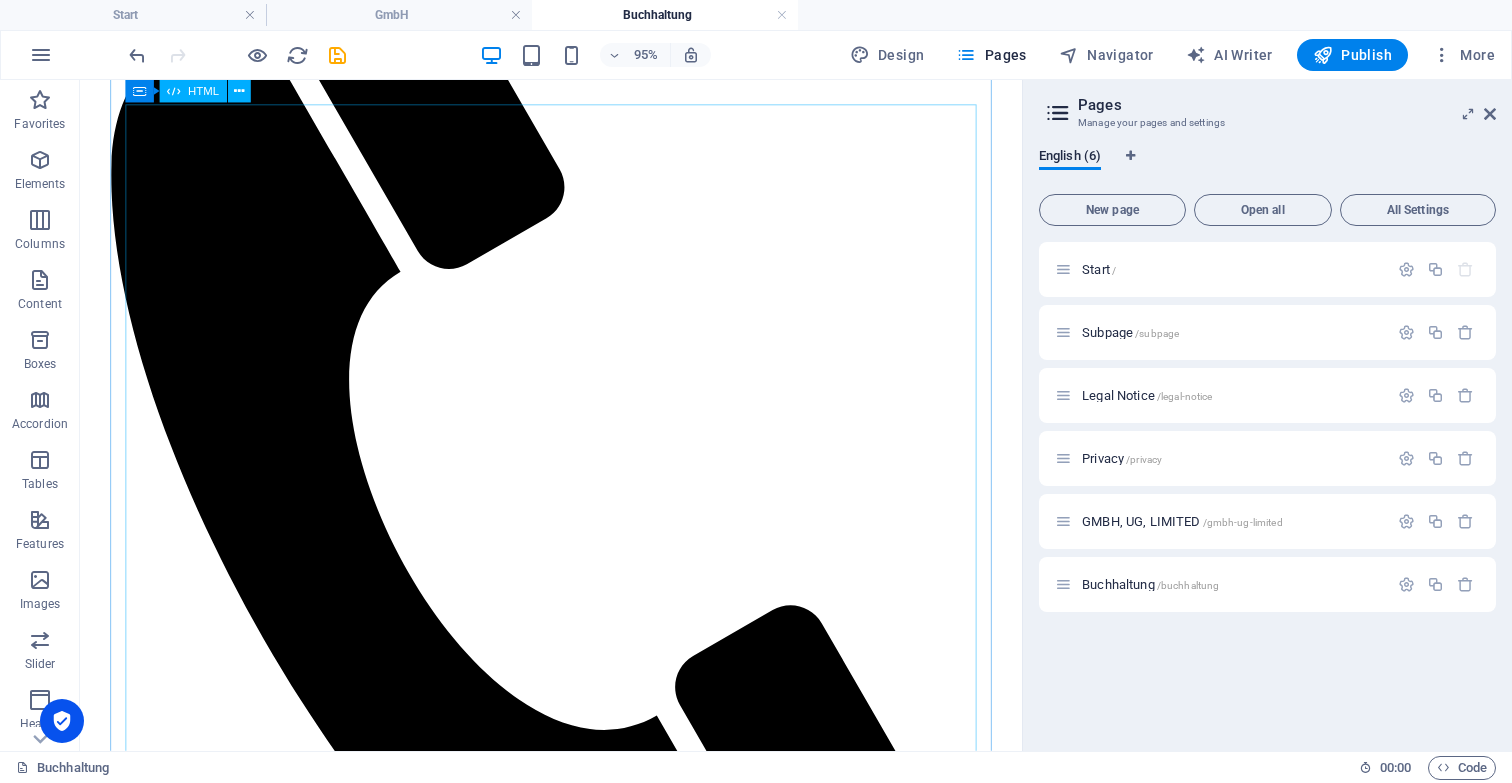 scroll, scrollTop: 417, scrollLeft: 0, axis: vertical 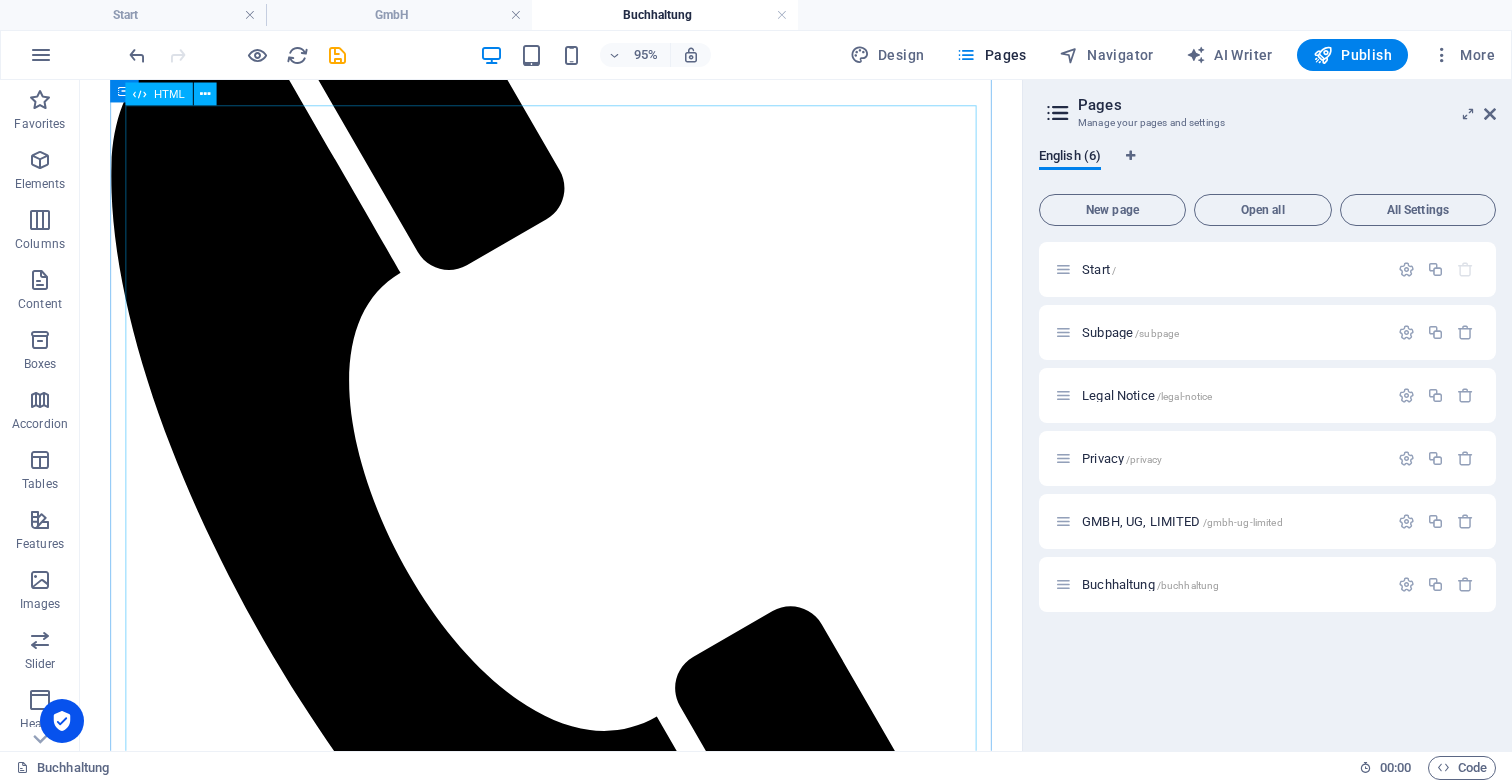 click on "Buchhaltungsrechner
Buchhaltungsrechner
Anzahl der Buchungen:
0
Anzahl Vorsysteme (Datenimport):
0
Zusätzliche Zeit für Sortierung (in 15-Minuten-Schritten):
0
Nicht digitale Buchhaltung (10 €)
Testierte BWA (45 €)
Zusammenfassende Meldung (45 €)
OSS-Meldung (70 €)
Monatliche Buchhaltungskosten: 0,00 €" at bounding box center (576, 1473) 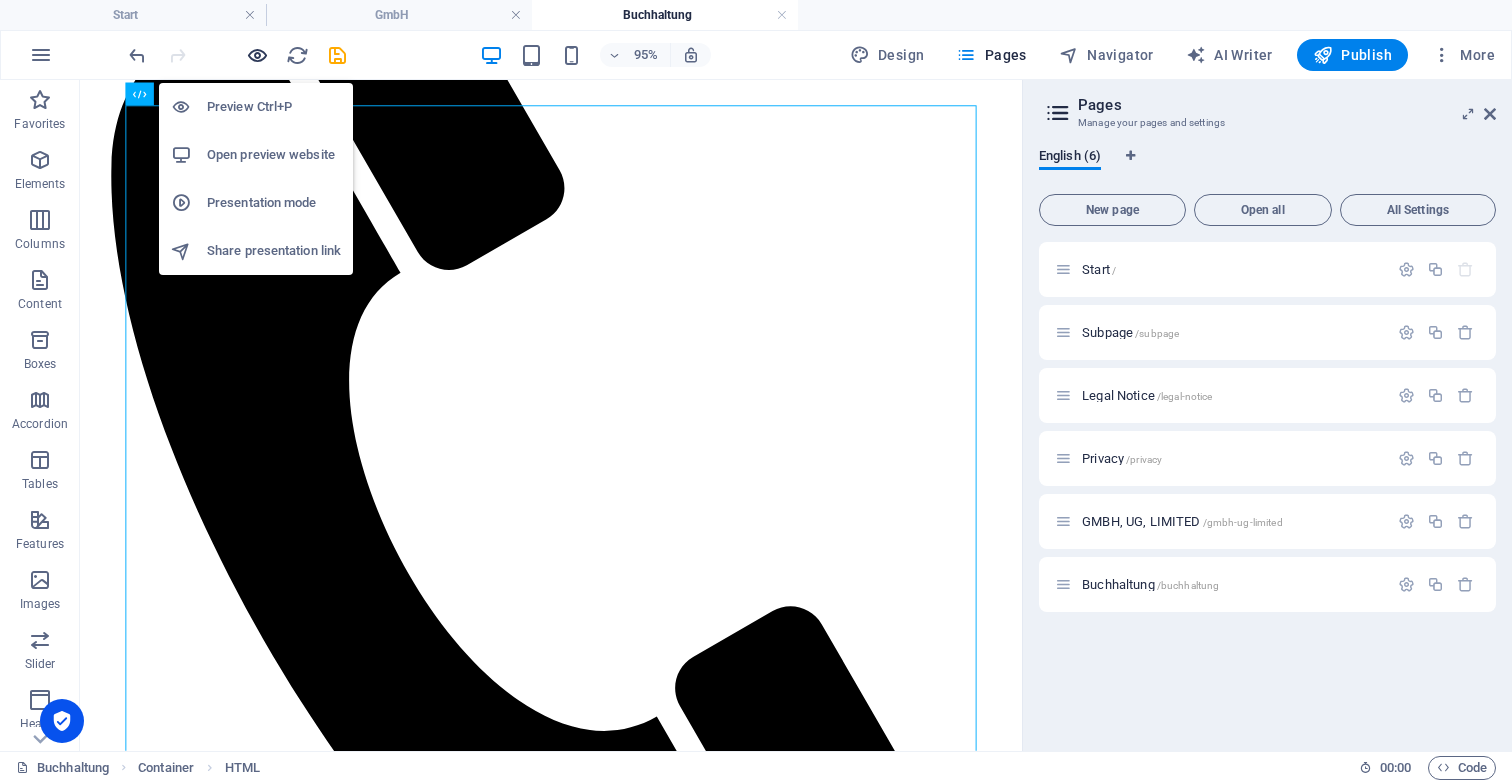 click at bounding box center (257, 55) 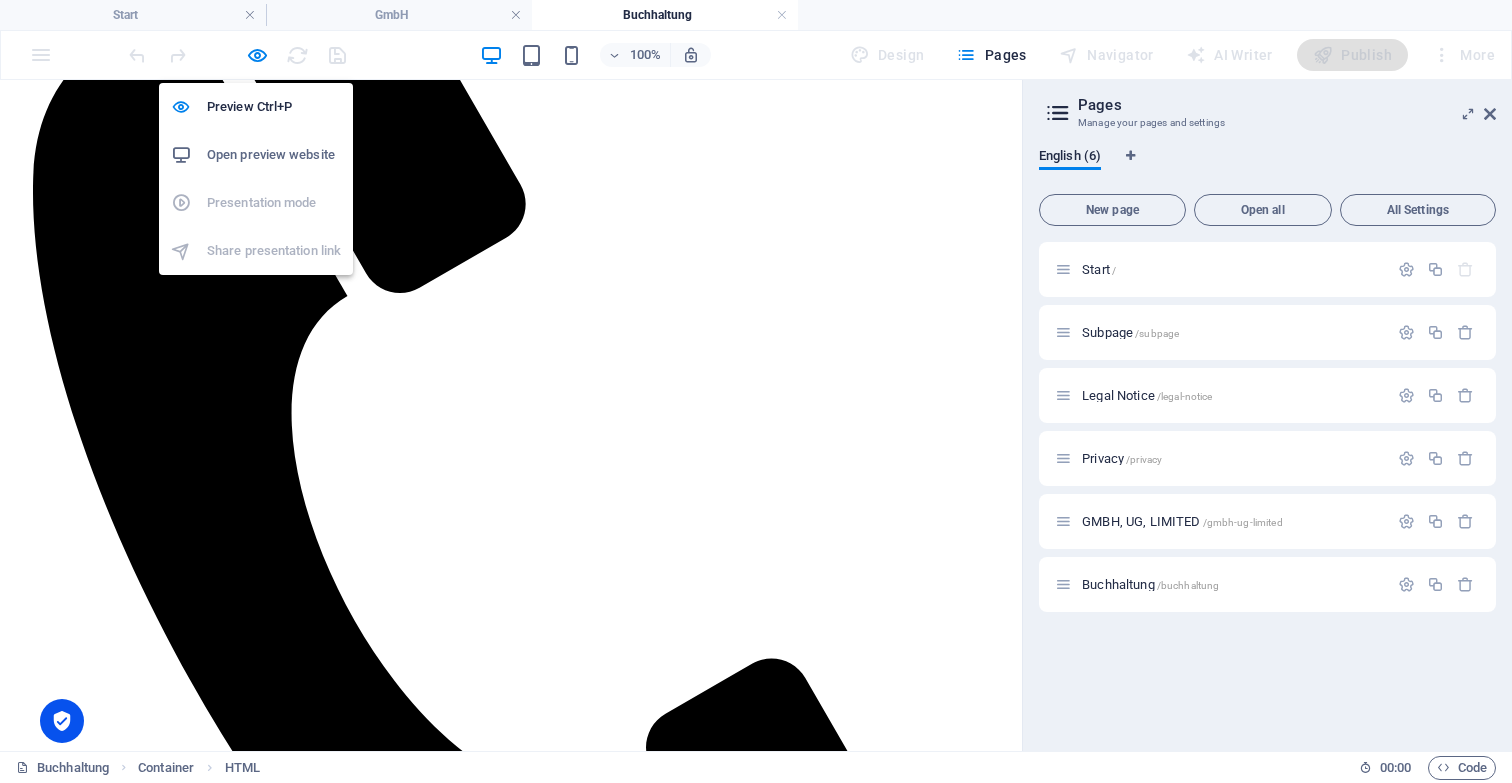 click on "Open preview website" at bounding box center [274, 155] 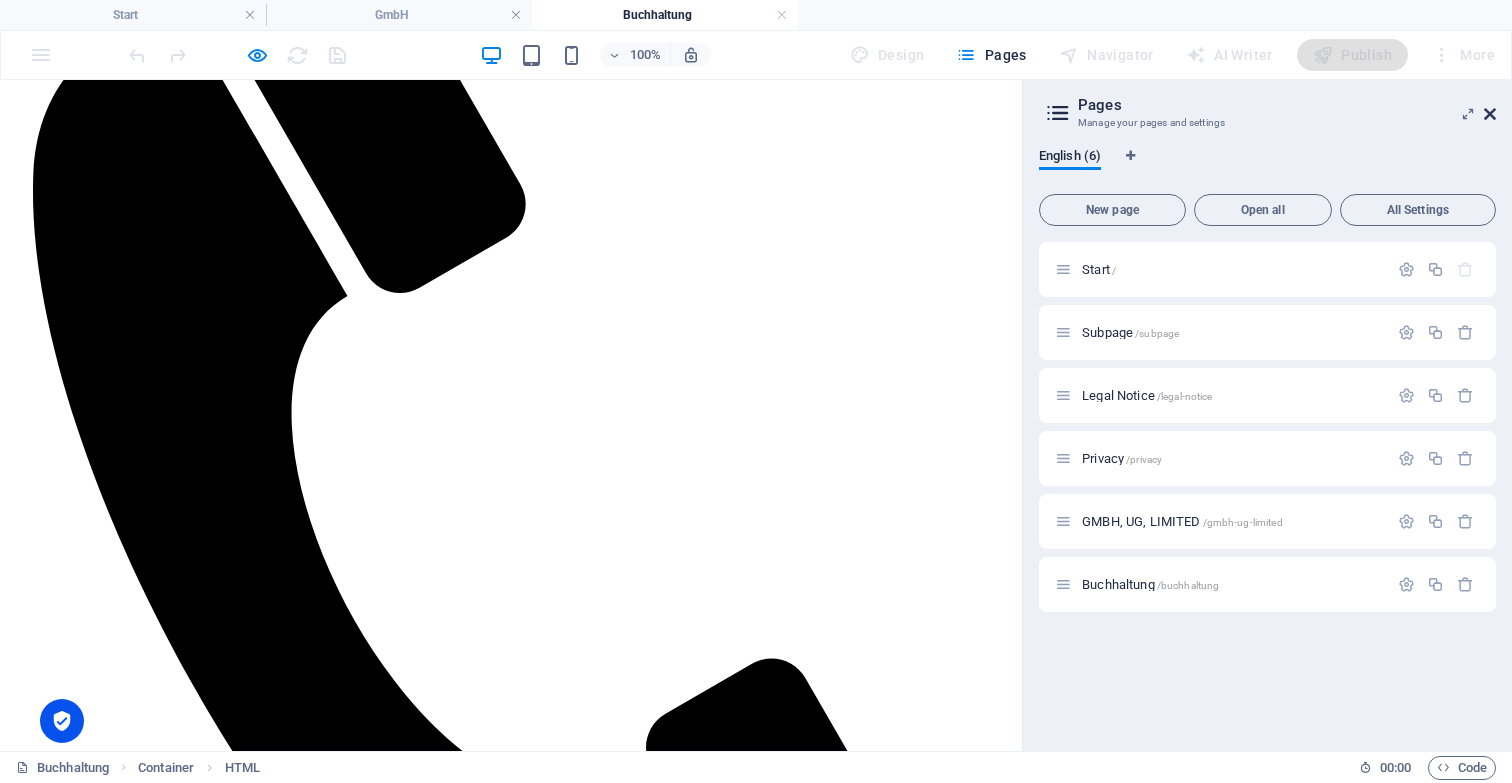 click at bounding box center (1490, 114) 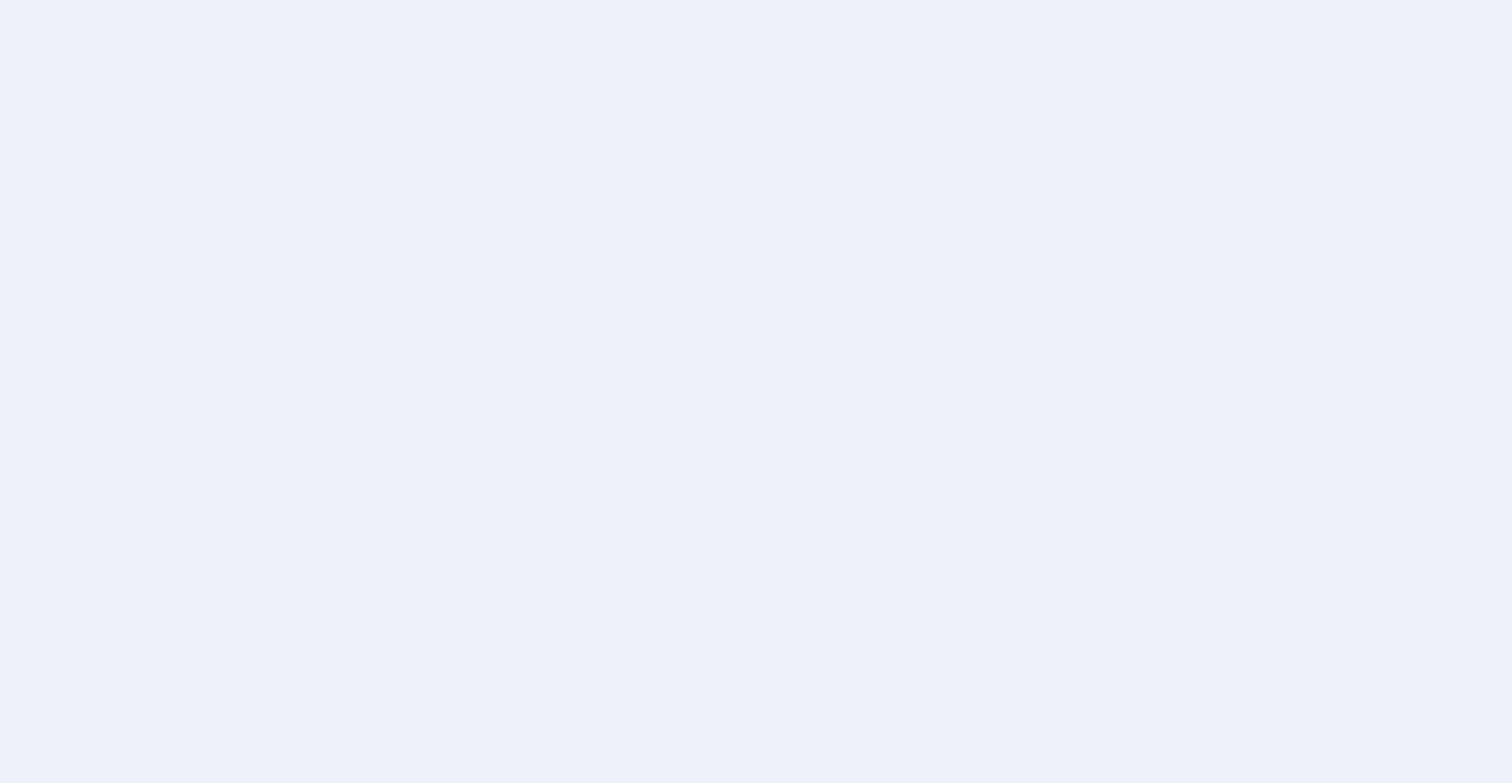scroll, scrollTop: 0, scrollLeft: 0, axis: both 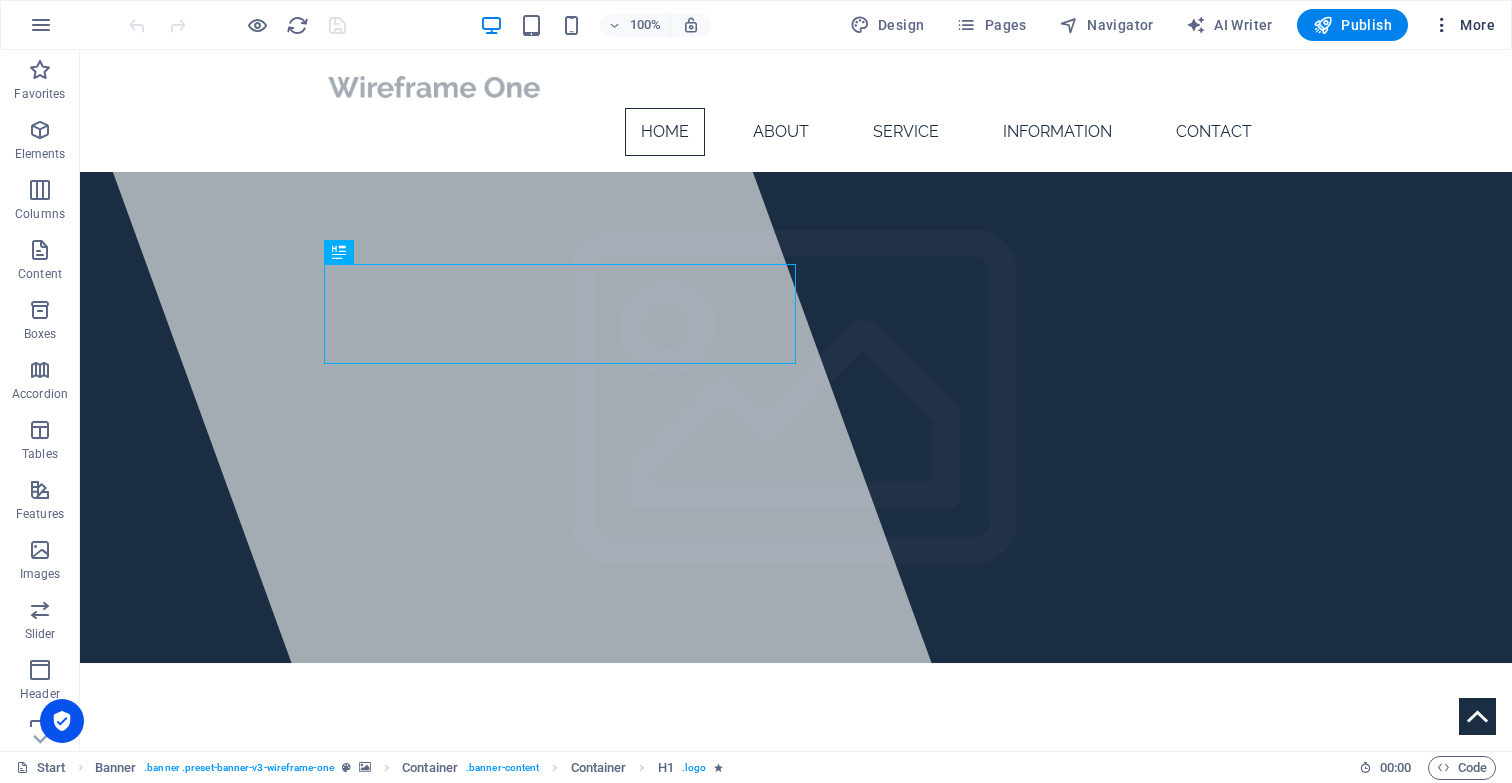 click on "More" at bounding box center [1463, 25] 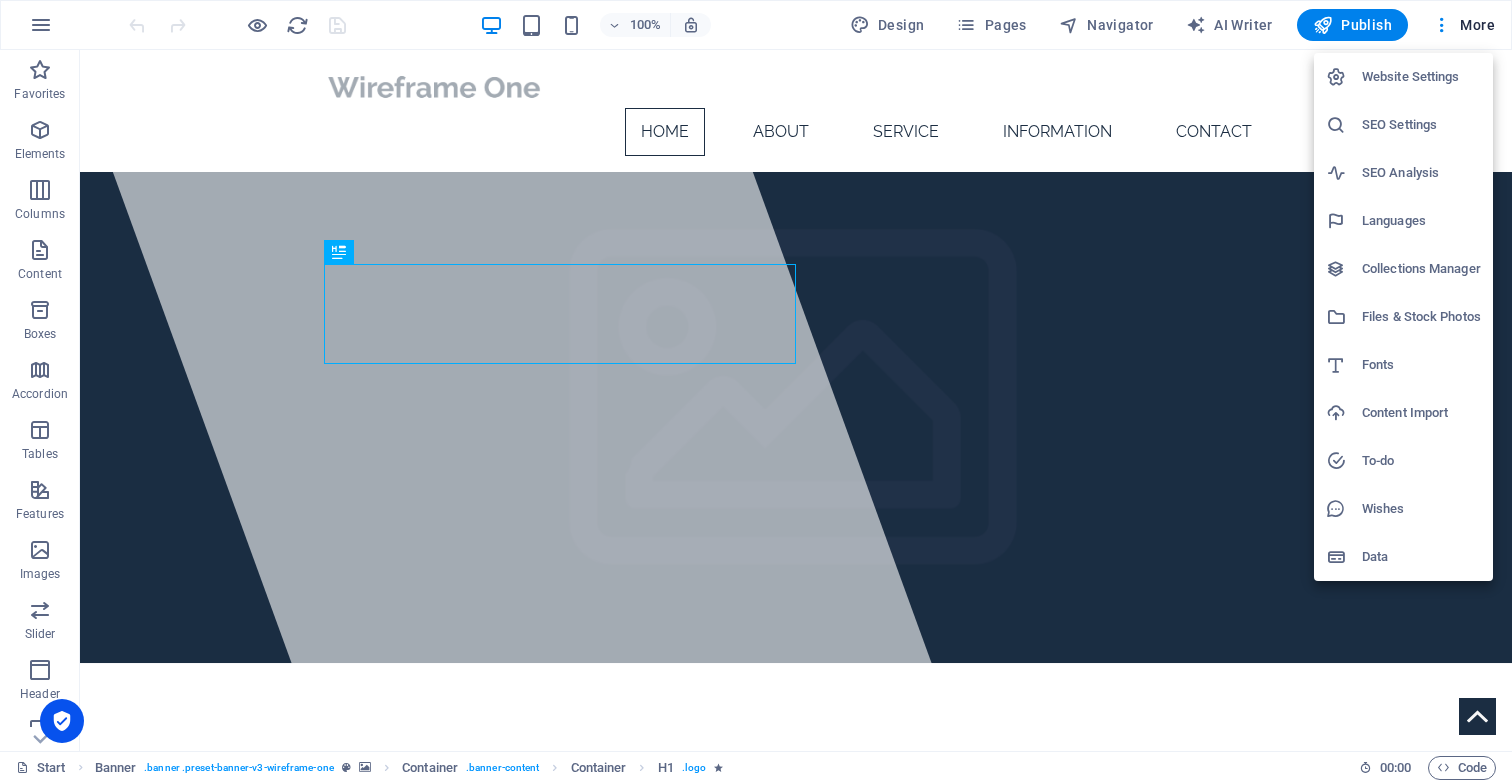 click at bounding box center (756, 391) 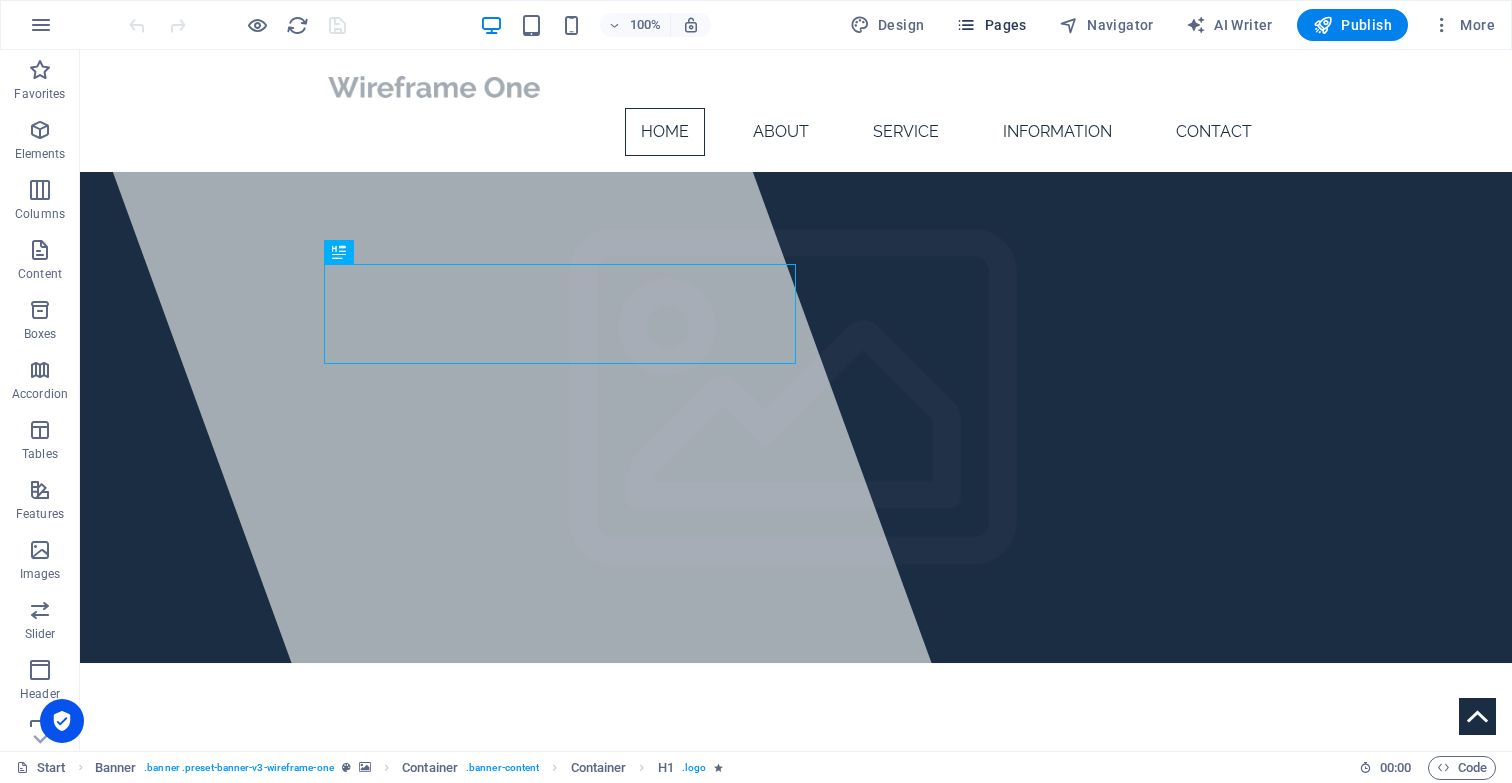 click on "Pages" at bounding box center (991, 25) 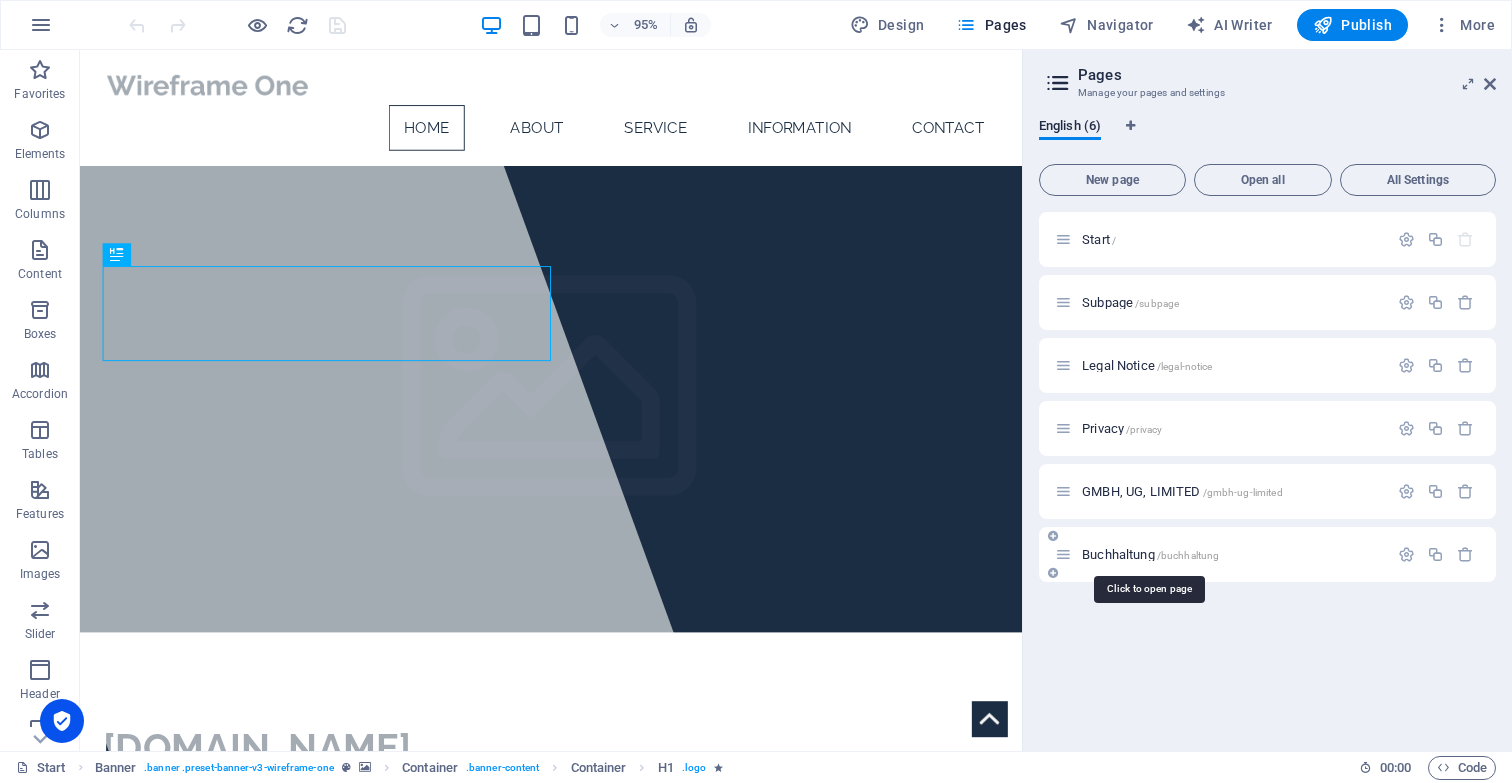 click on "Buchhaltung /buchhaltung" at bounding box center (1150, 554) 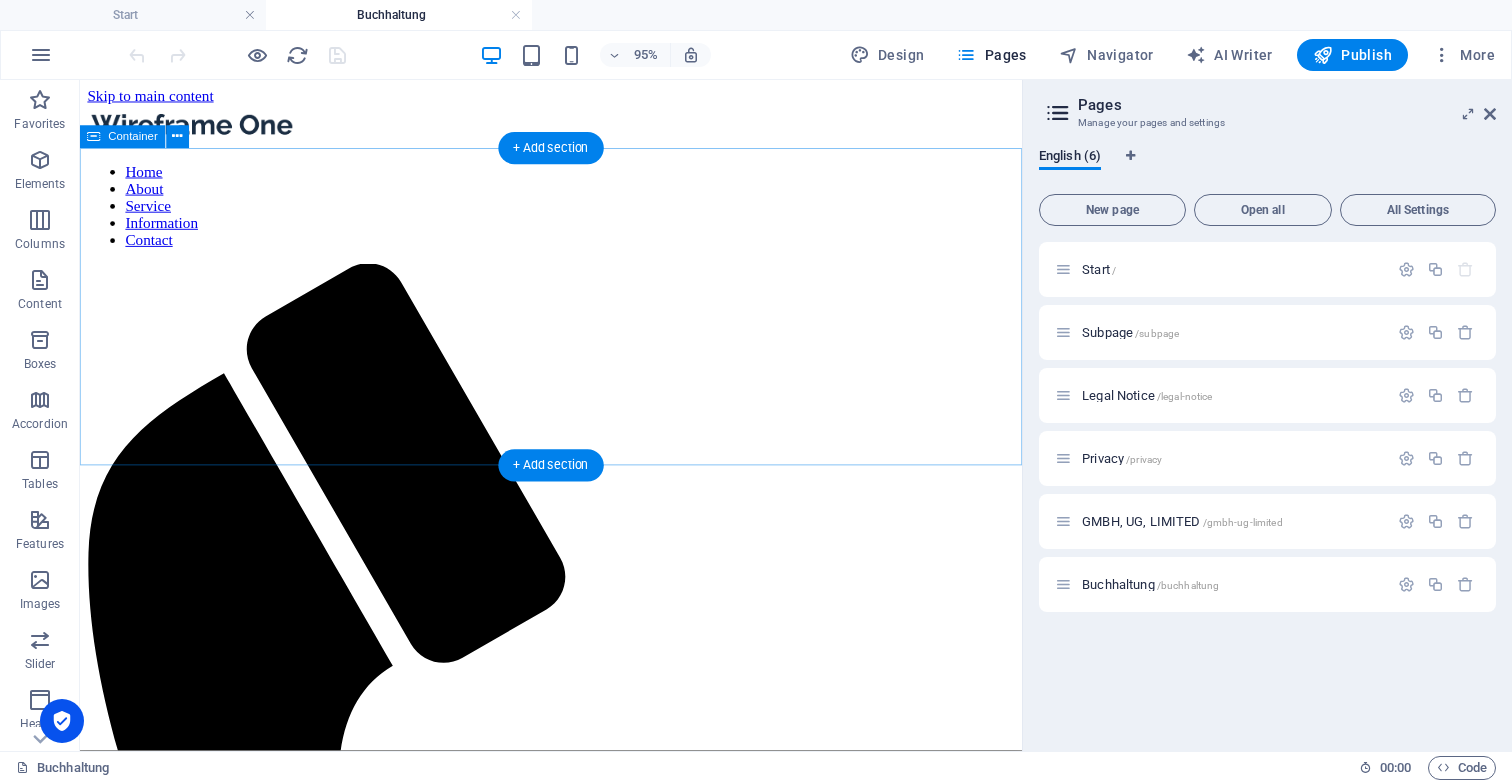 scroll, scrollTop: 16, scrollLeft: 0, axis: vertical 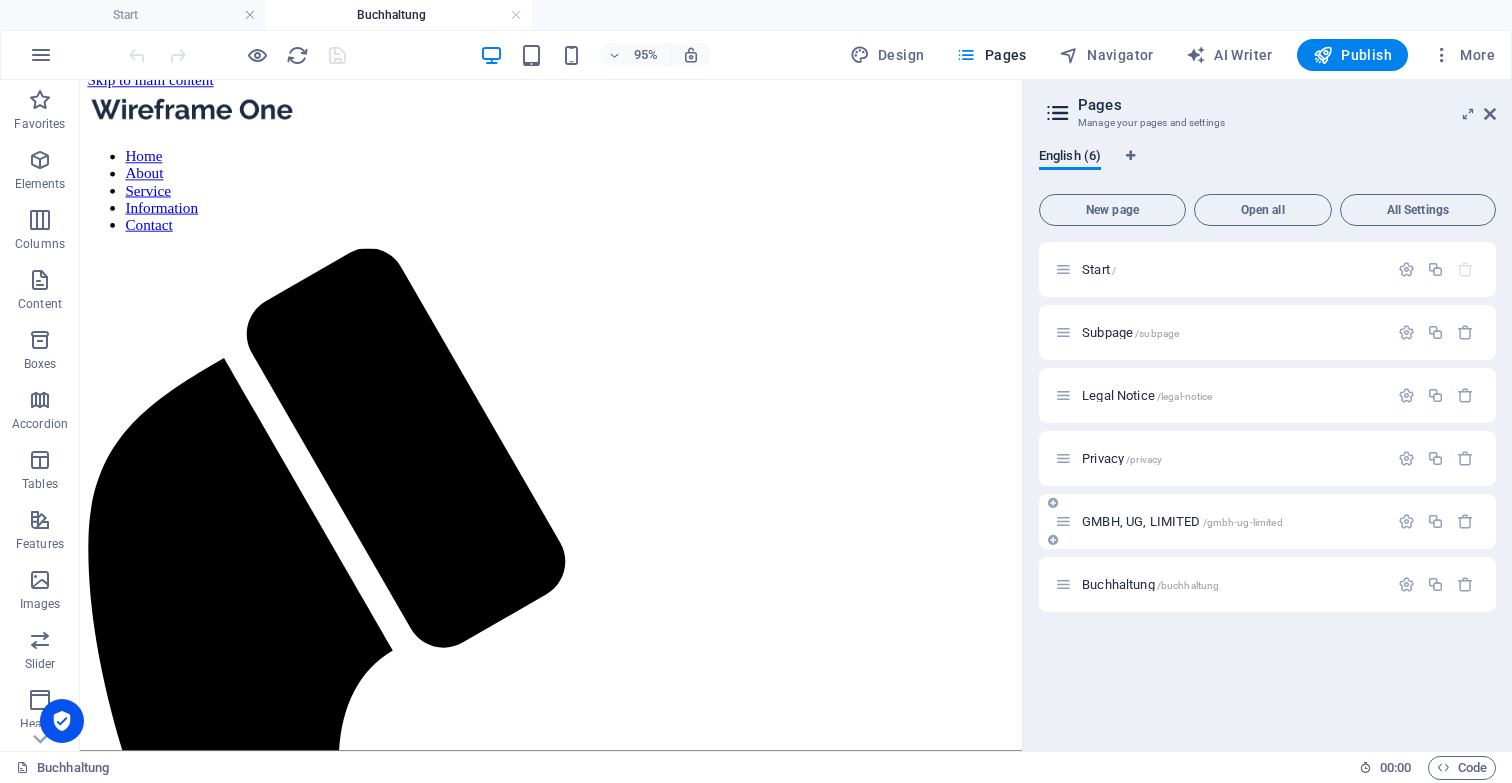 click on "GMBH, UG, LIMITED /gmbh-ug-limited" at bounding box center [1221, 521] 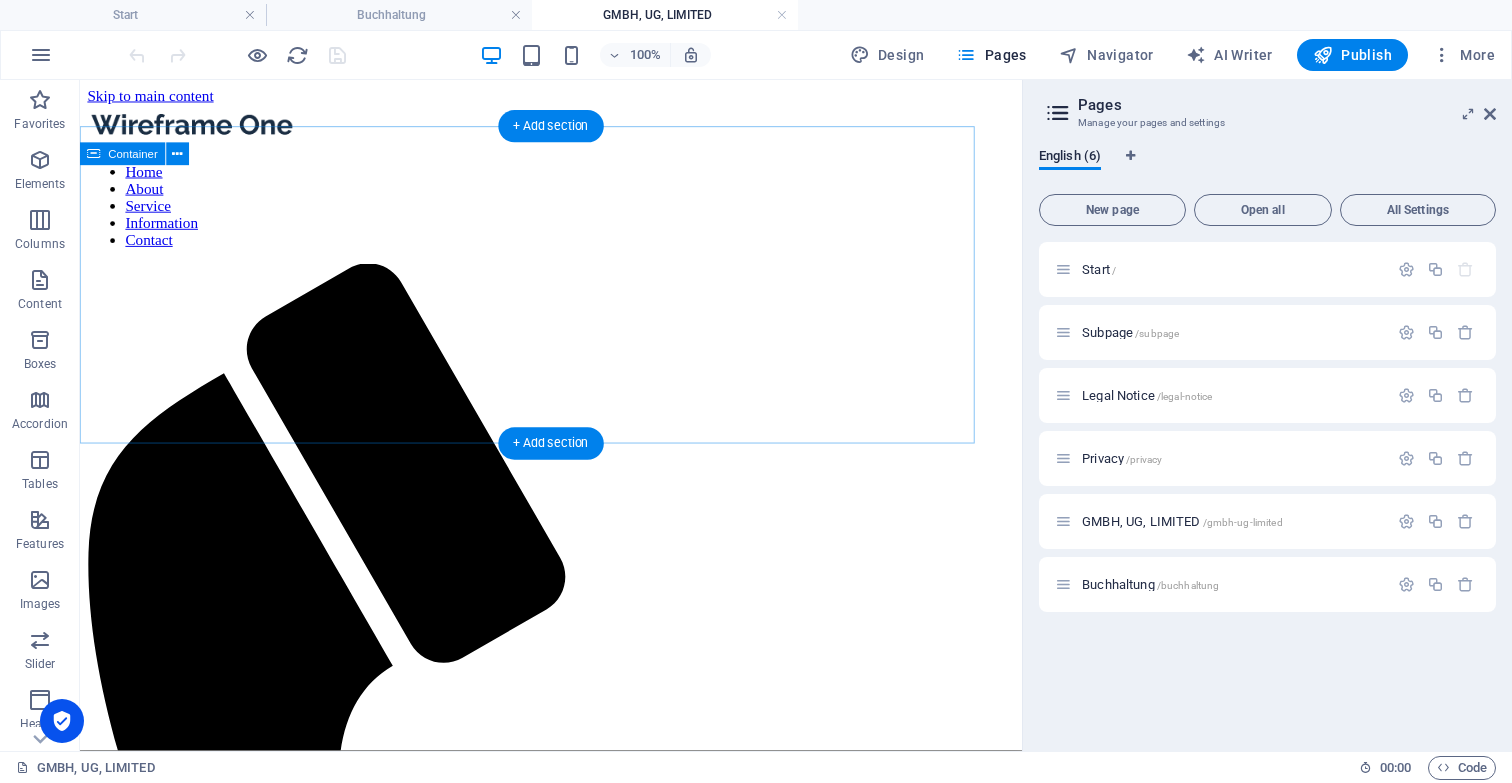 scroll, scrollTop: 0, scrollLeft: 0, axis: both 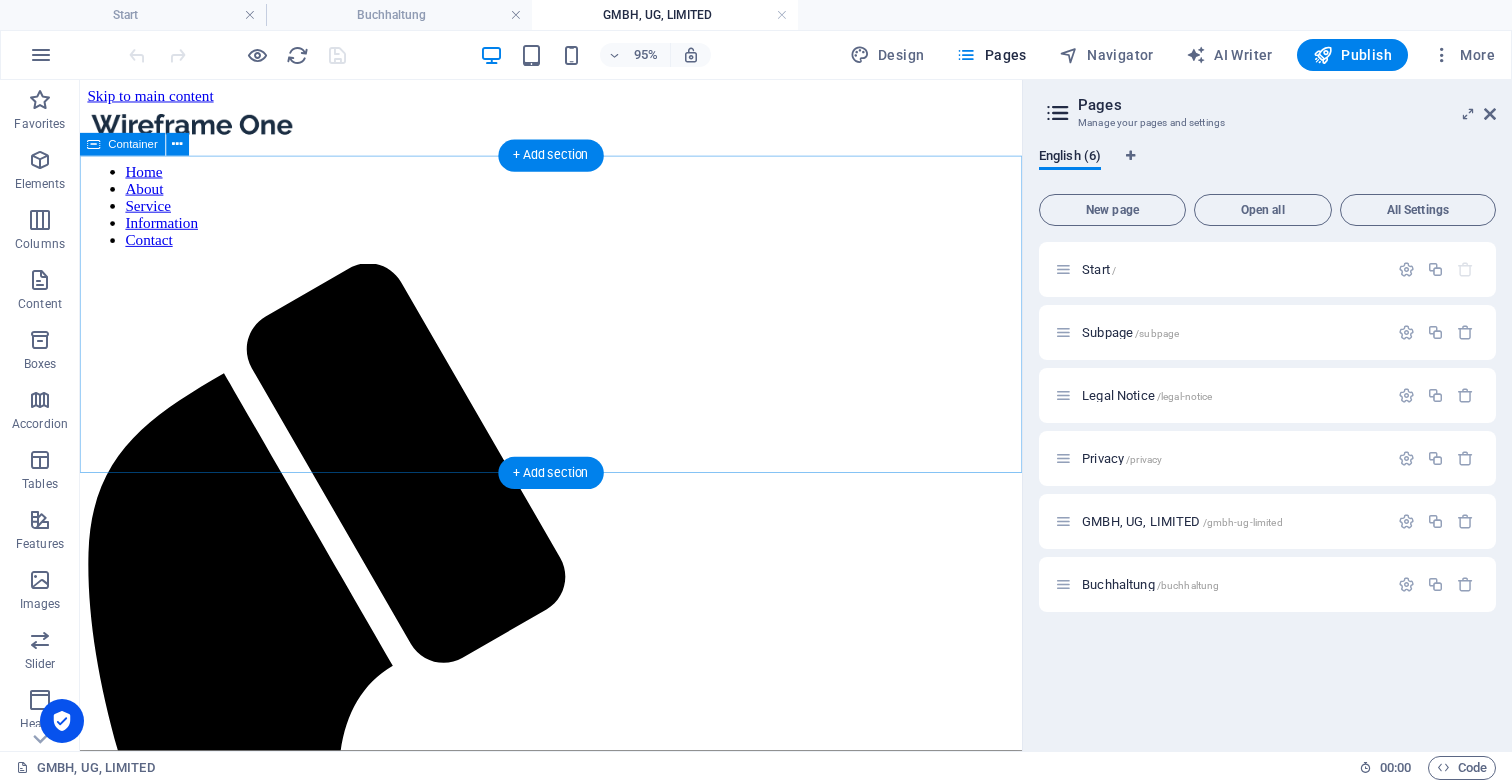 click on "Add elements" at bounding box center [517, 1672] 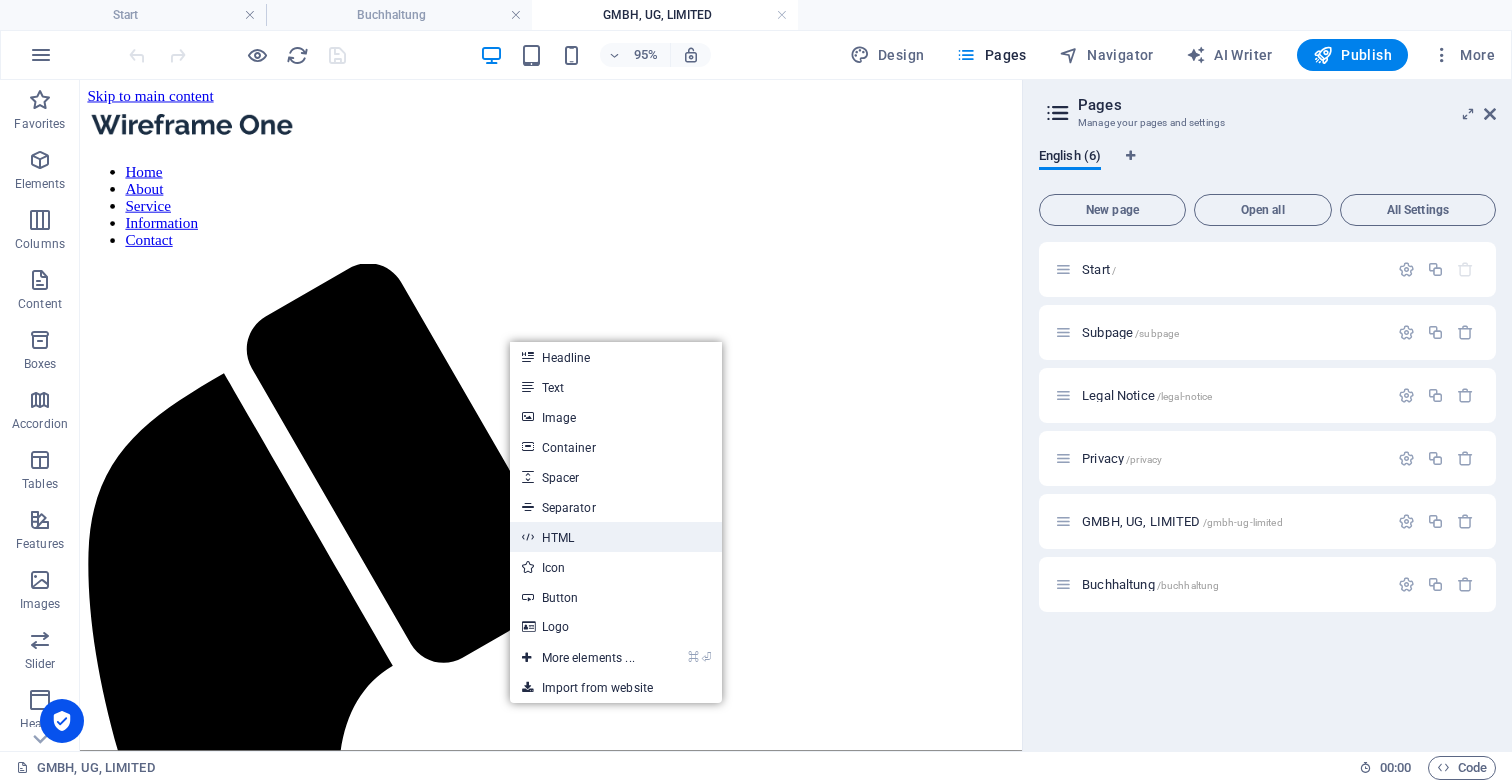 click on "HTML" at bounding box center (616, 537) 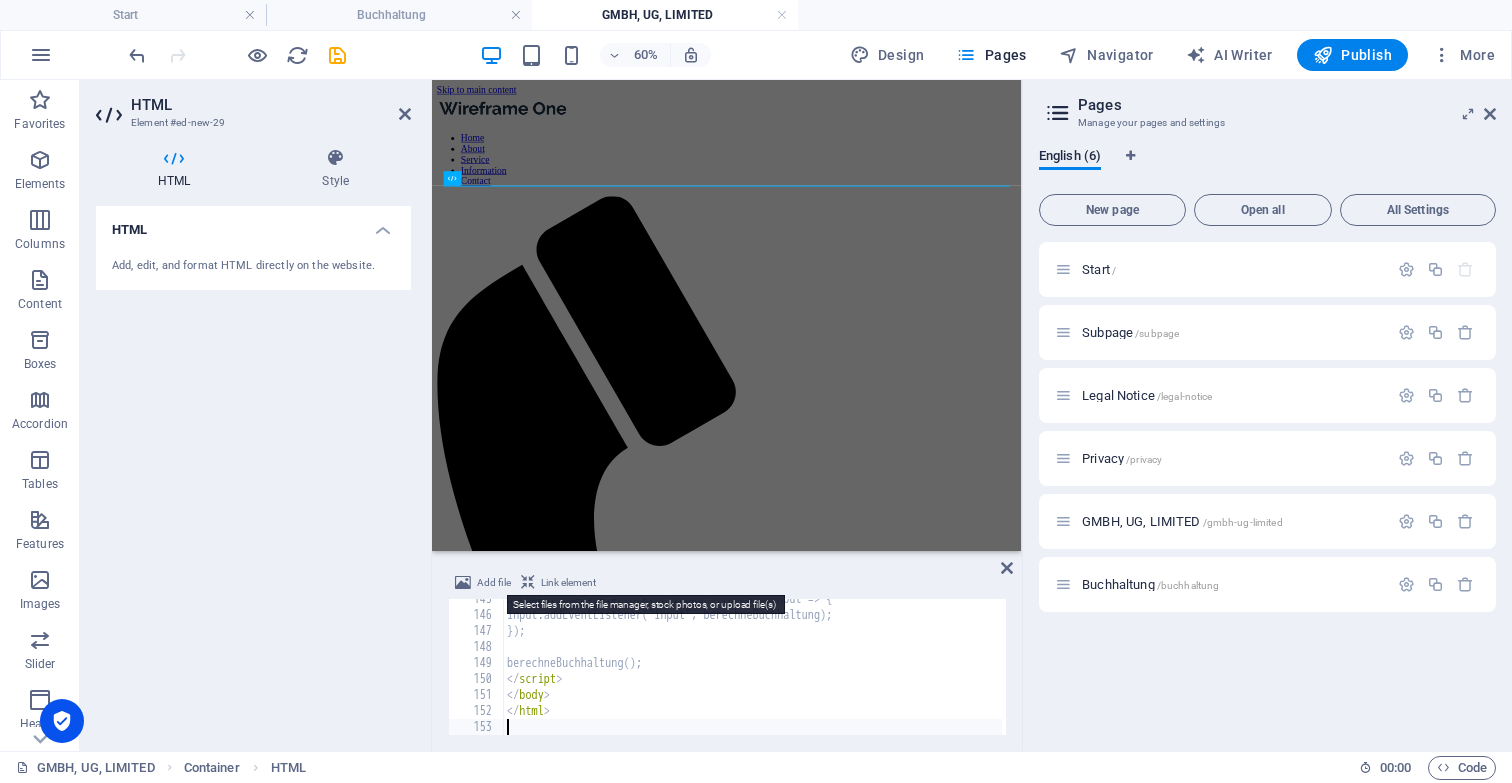 scroll, scrollTop: 2312, scrollLeft: 0, axis: vertical 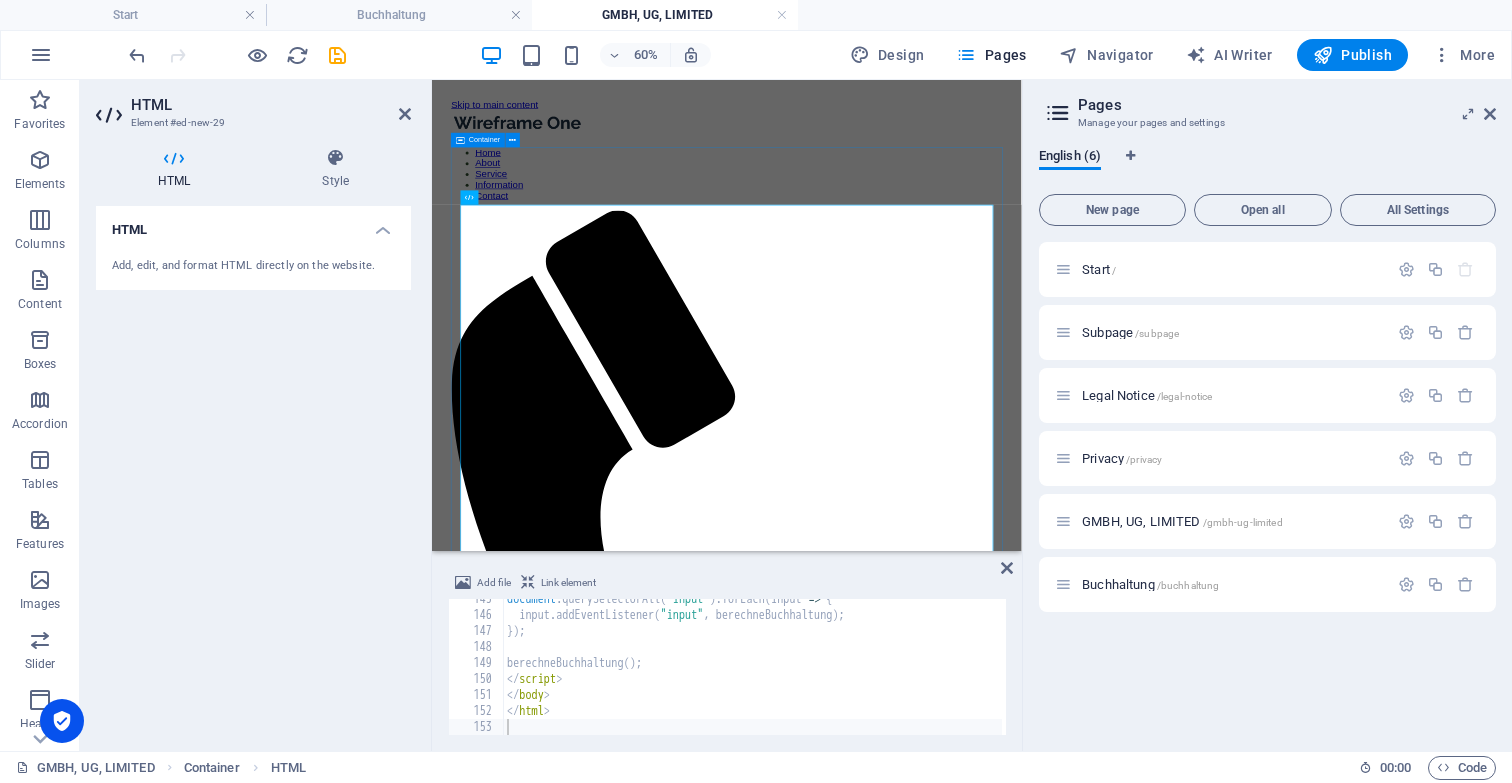 click on "Buchhaltungsrechner
Buchhaltungsrechner
Anzahl der Buchungen:
0
Anzahl Vorsysteme (Datenimport):
0
Zusätzliche Zeit für Sortierung (in 15-Minuten-Schritten):
0
Nicht digitale Buchhaltung (10 €)
Testierte BWA (45 €)
Zusammenfassende Meldung (45 €)
OSS-Meldung (70 €)
Eilservice-[PERSON_NAME] (20%)
Monatliche Buchhaltungskosten: 0,00 €" at bounding box center (923, 1843) 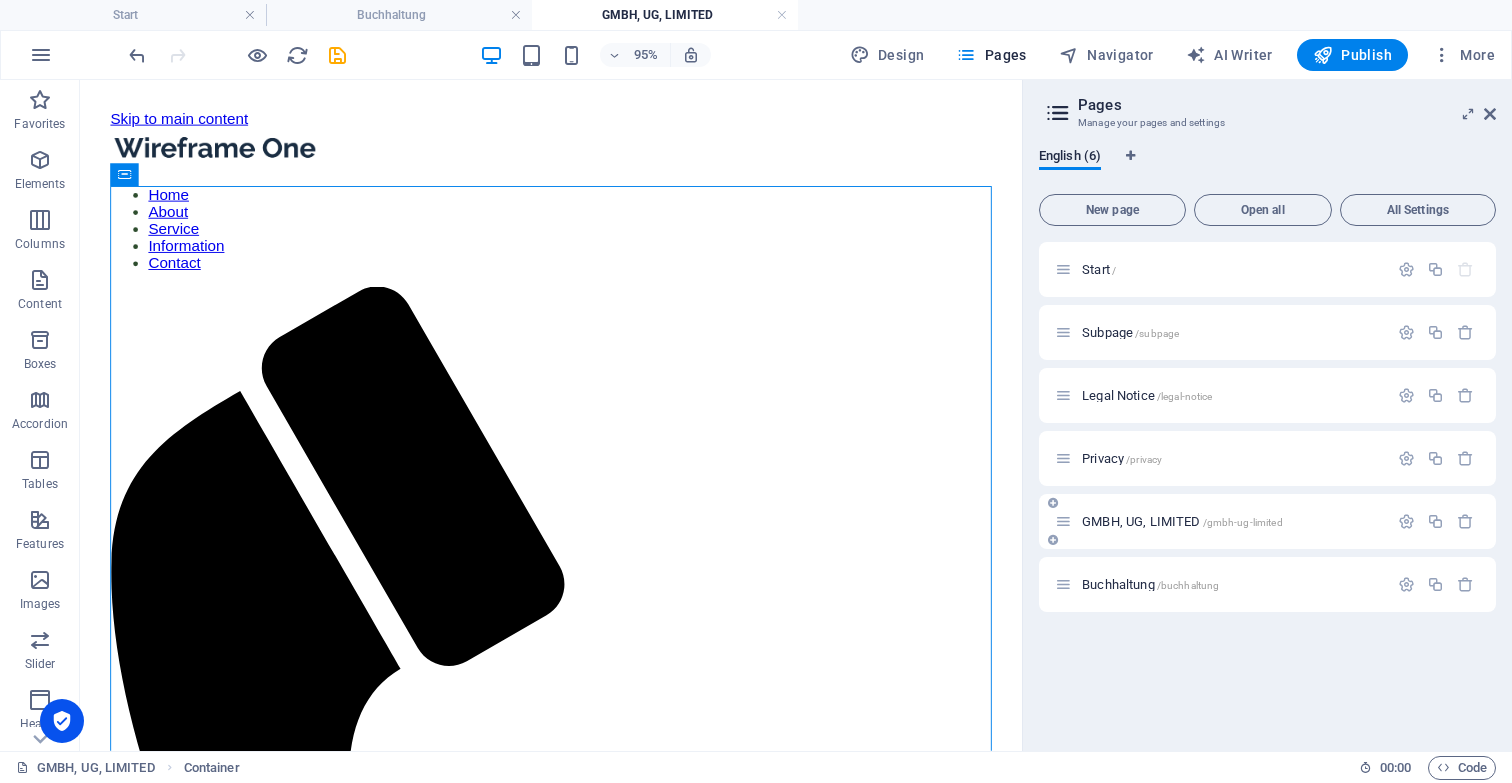 click on "GMBH, UG, LIMITED /gmbh-ug-limited" at bounding box center [1221, 521] 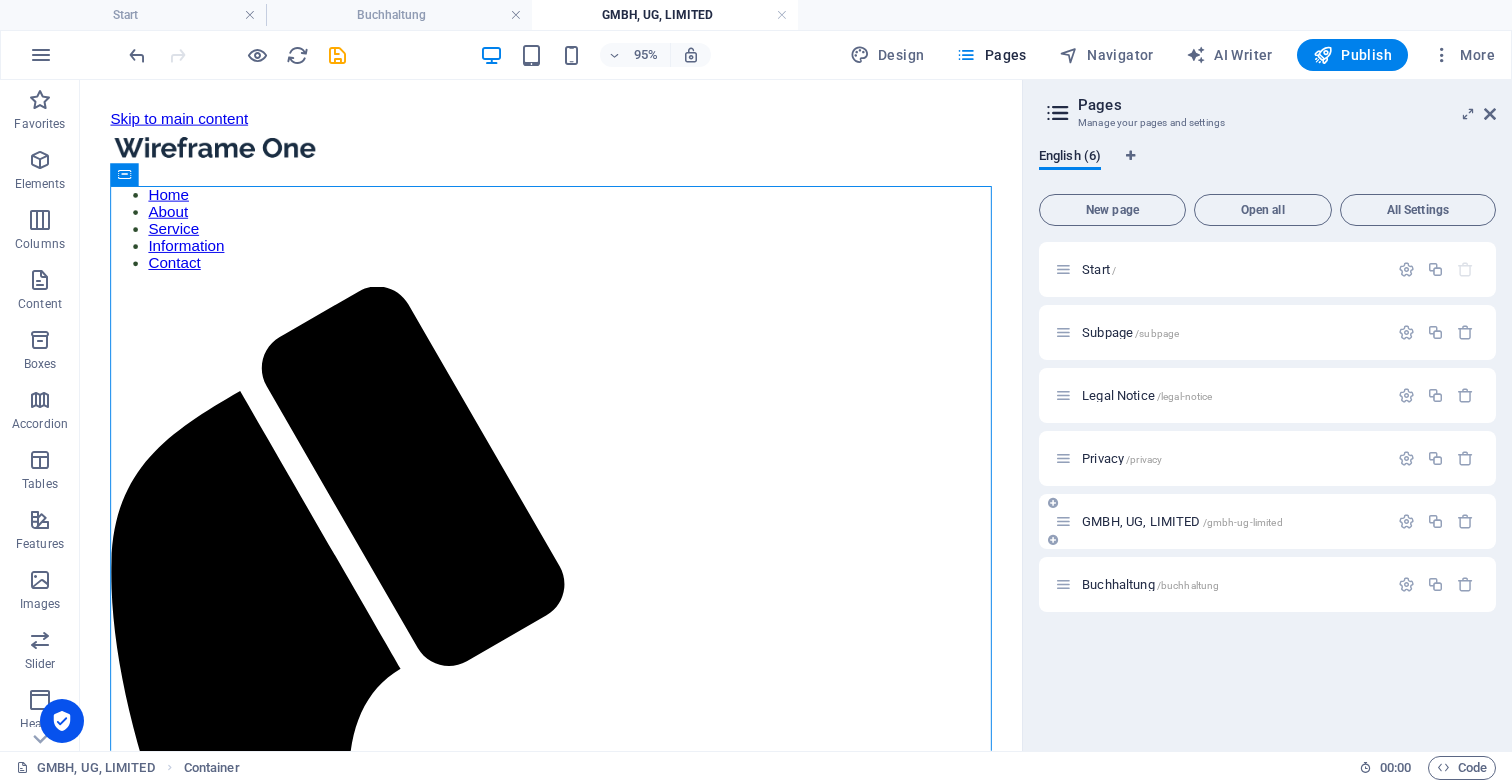 click on "GMBH, UG, LIMITED /gmbh-ug-limited" at bounding box center [1182, 521] 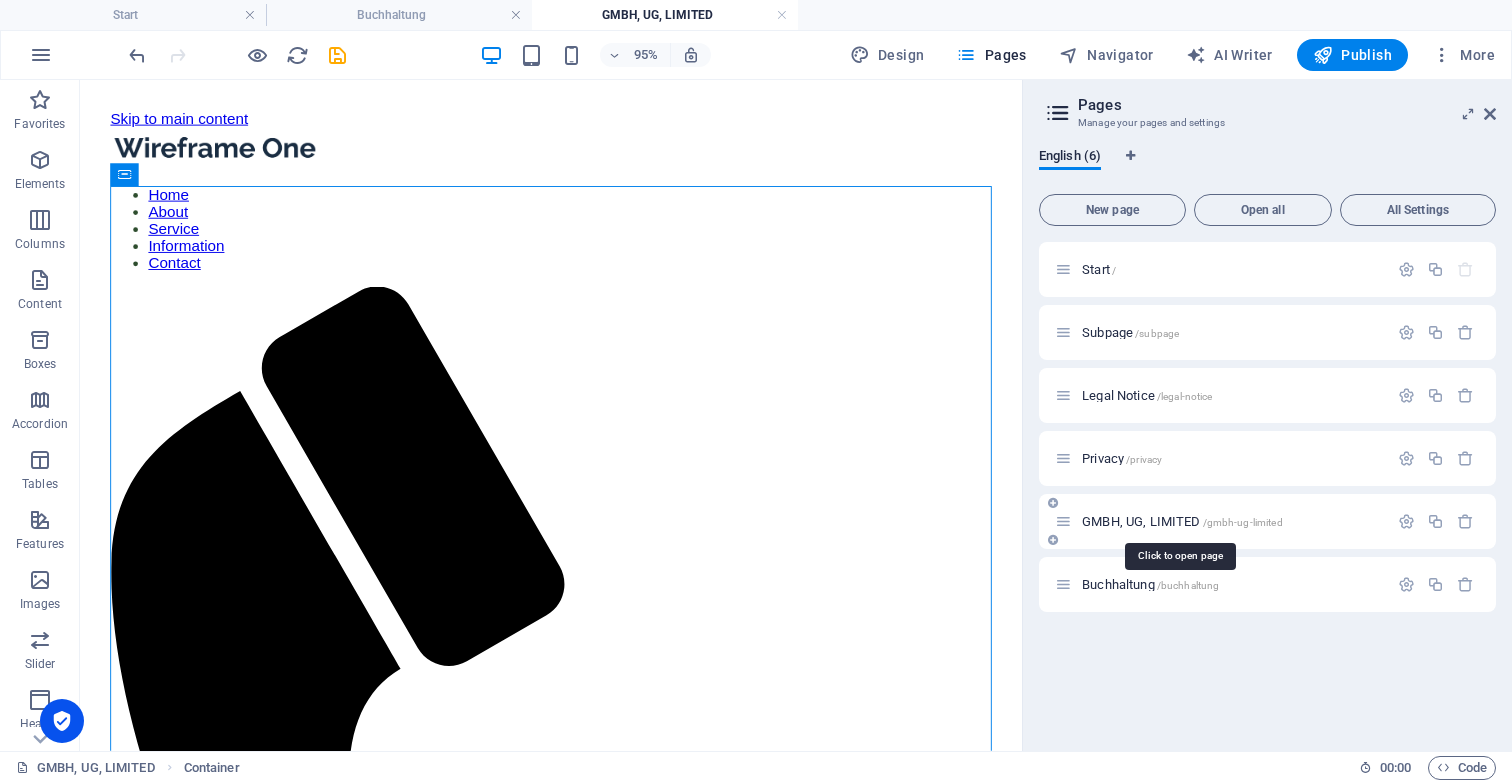 click on "GMBH, UG, LIMITED /gmbh-ug-limited" at bounding box center (1182, 521) 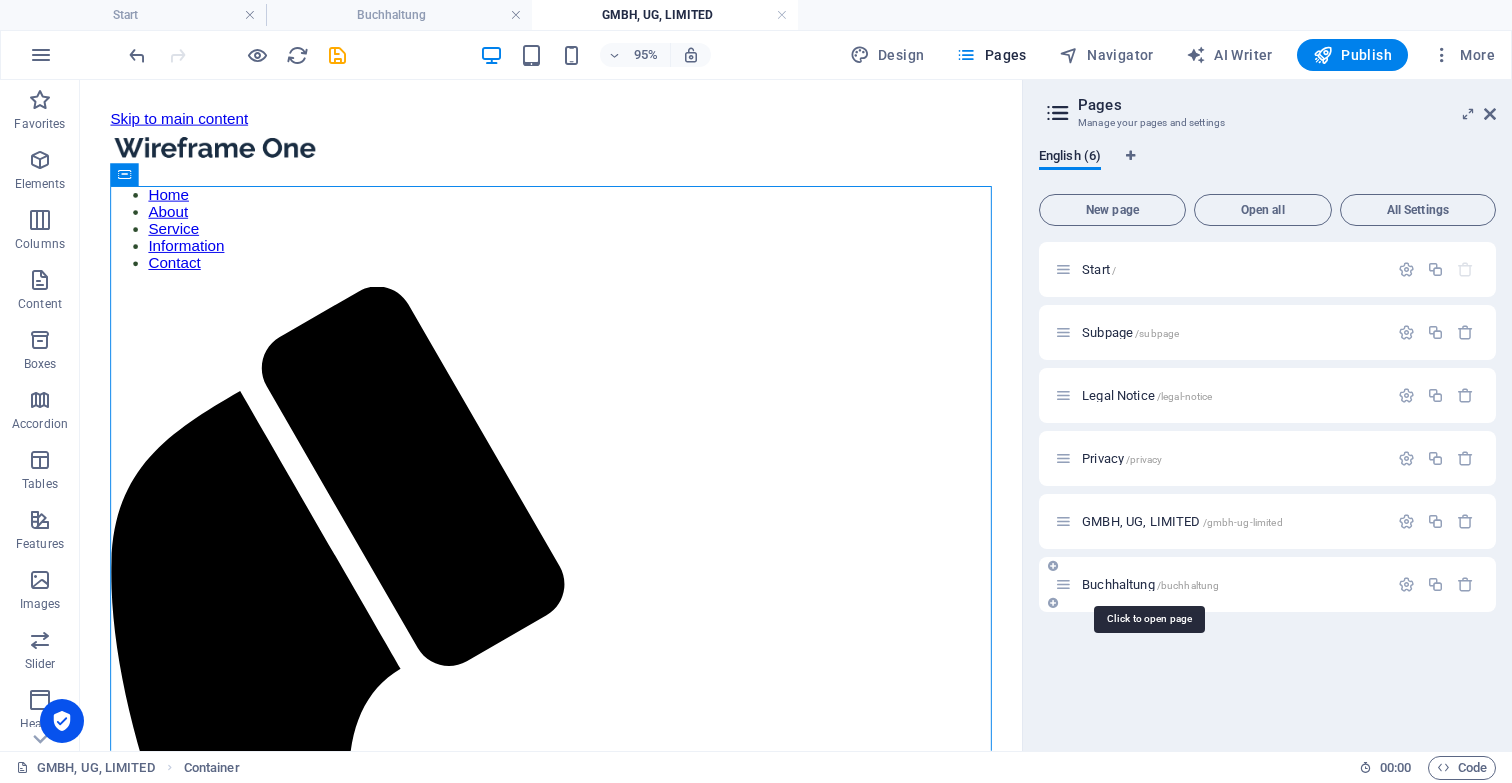click on "Buchhaltung /buchhaltung" at bounding box center (1150, 584) 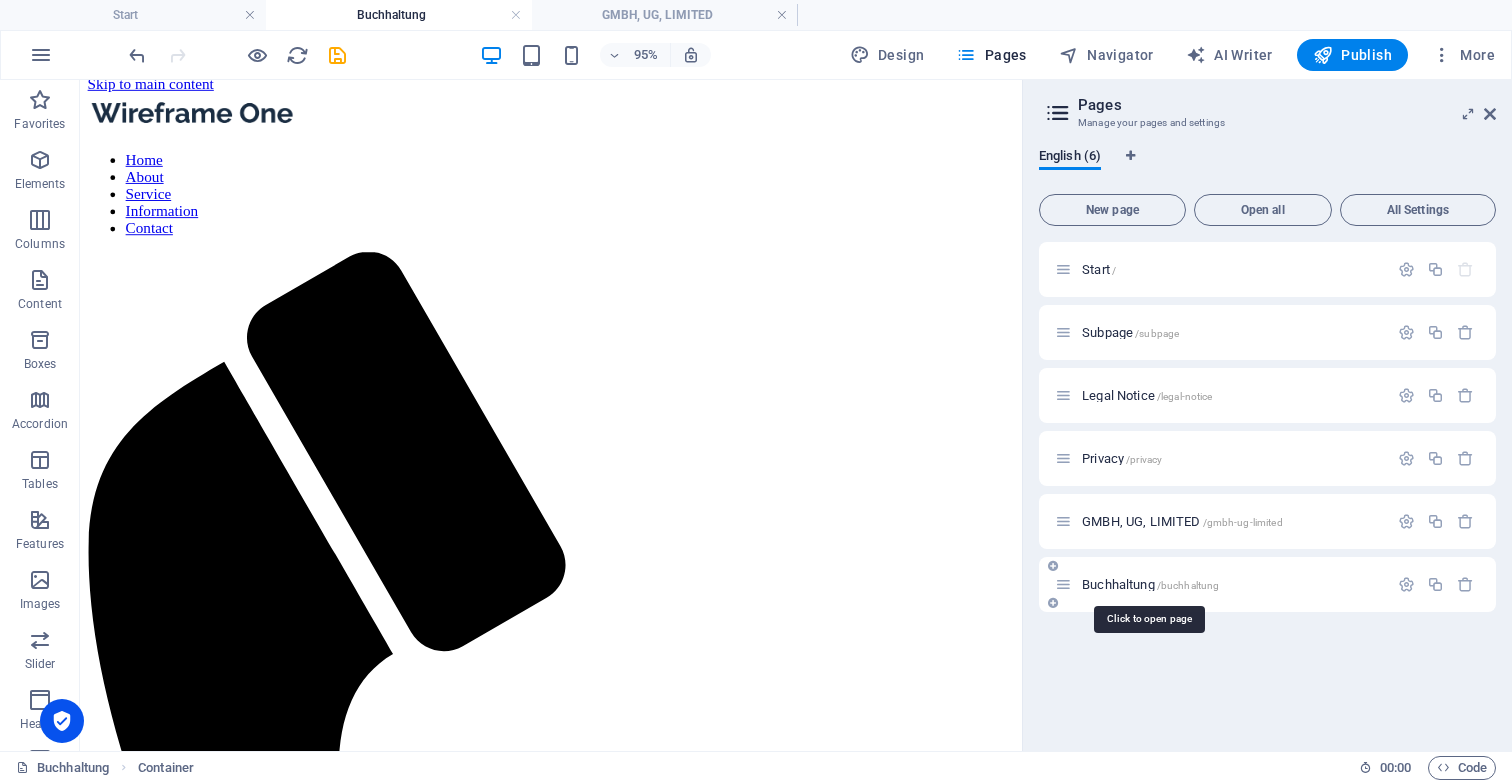 click on "Buchhaltung /buchhaltung" at bounding box center [1150, 584] 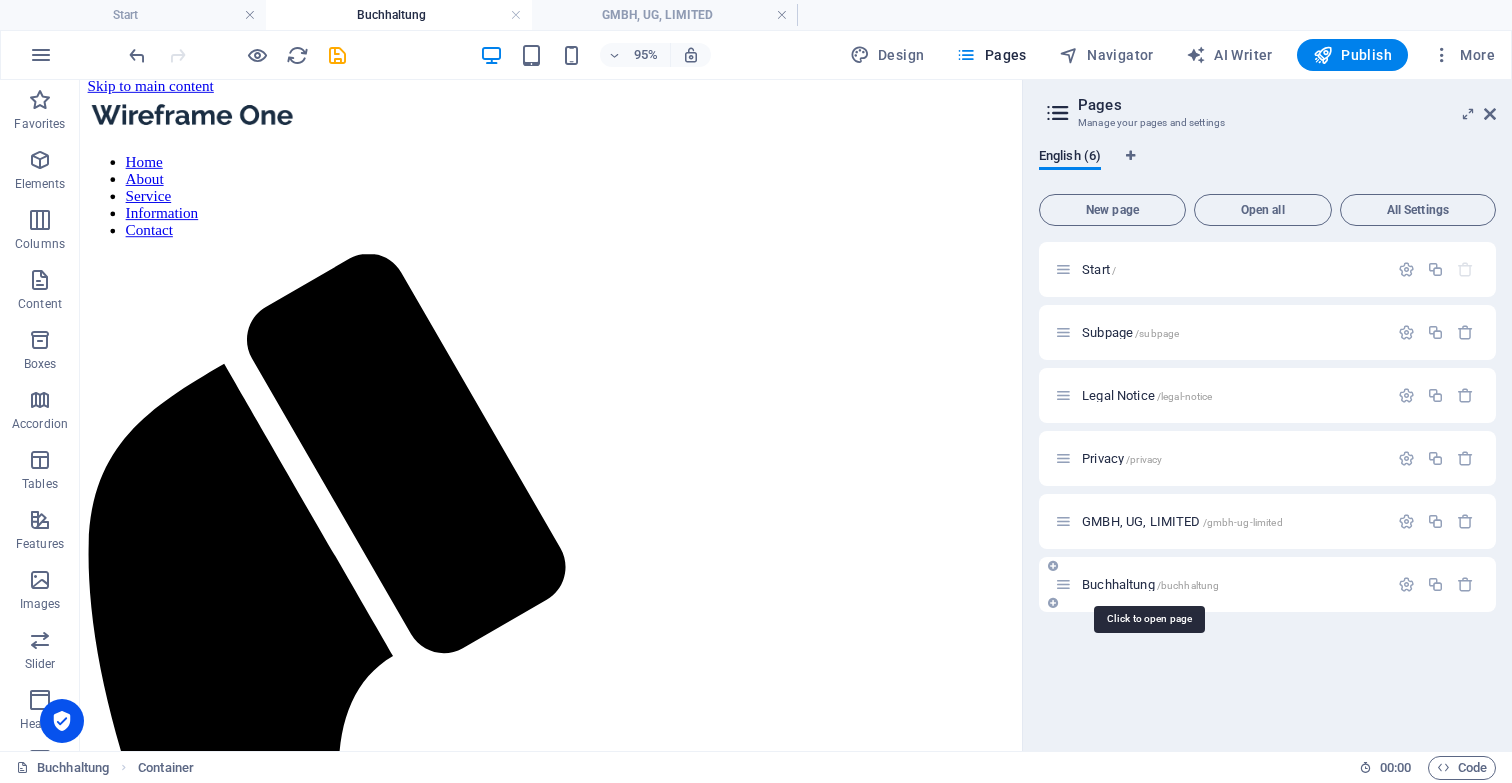scroll, scrollTop: 9, scrollLeft: 0, axis: vertical 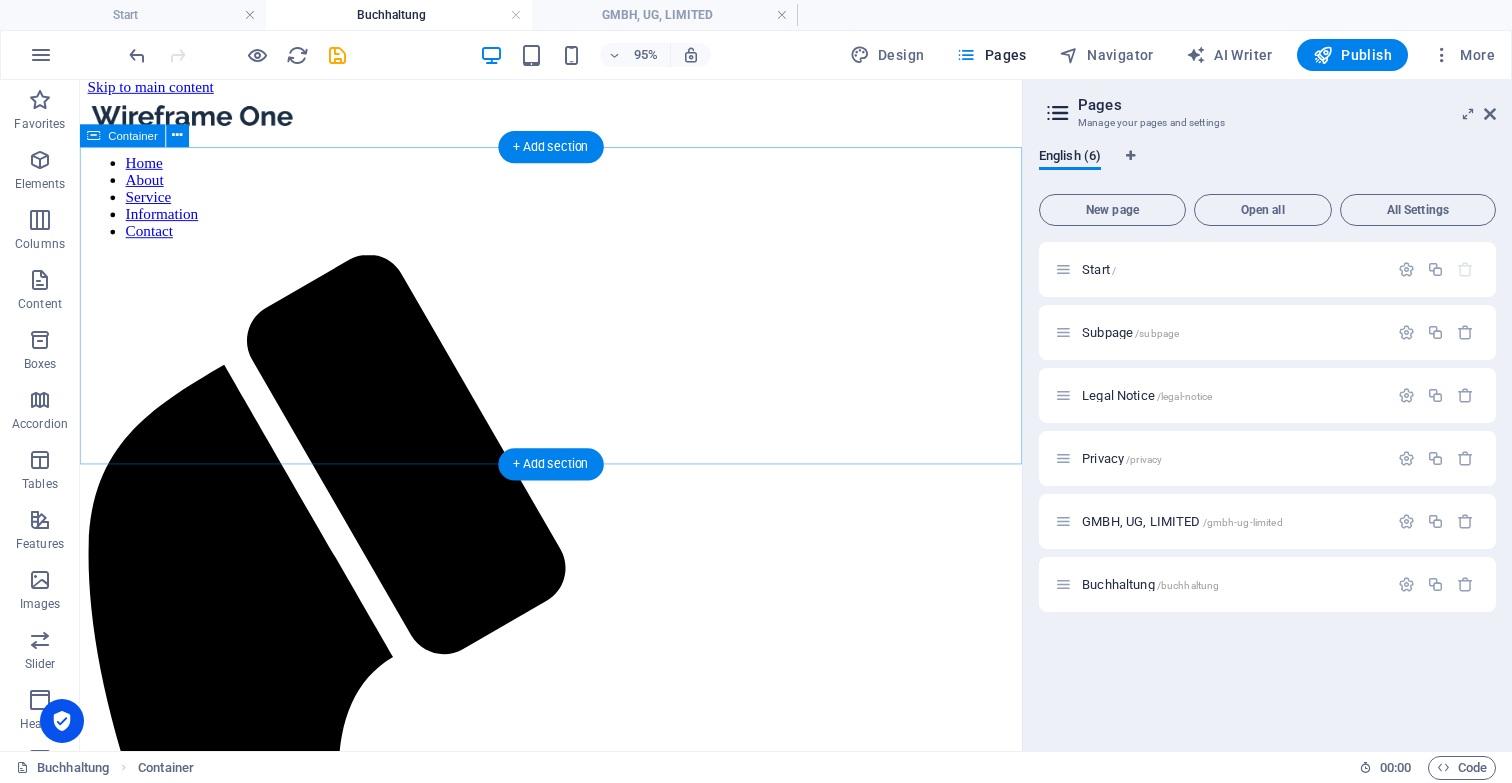 click on "Add elements" at bounding box center [517, 1663] 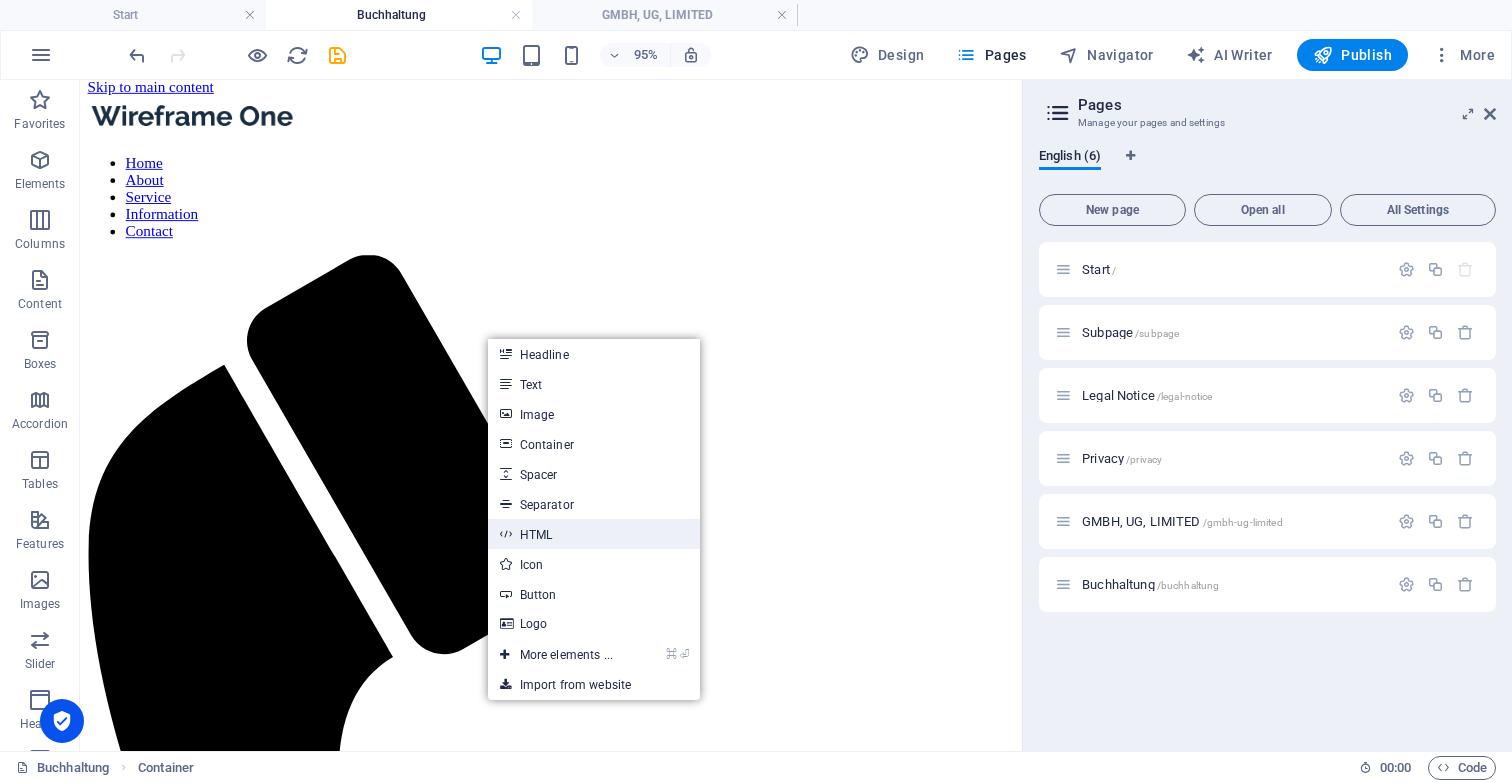 click on "HTML" at bounding box center (594, 534) 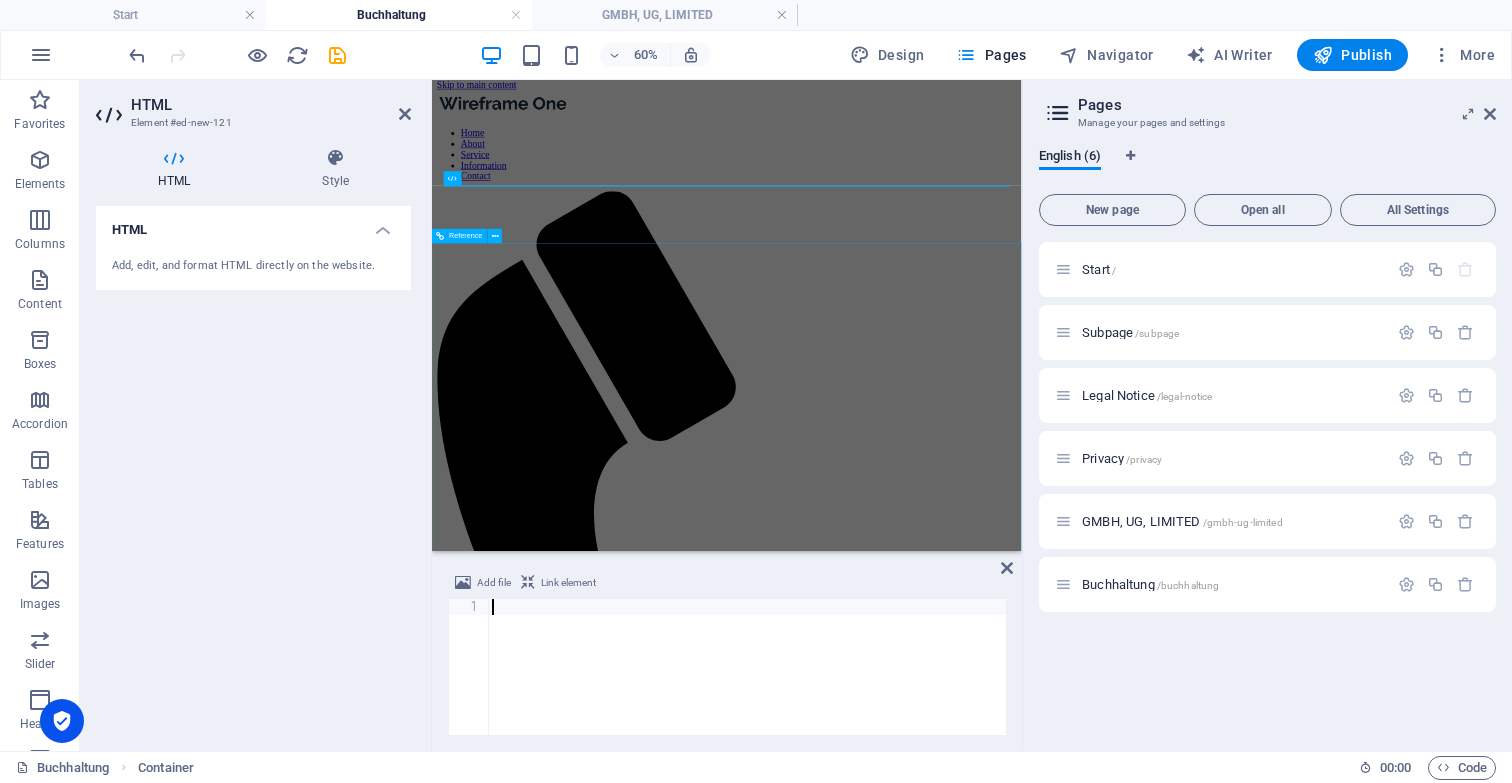 scroll, scrollTop: 0, scrollLeft: 0, axis: both 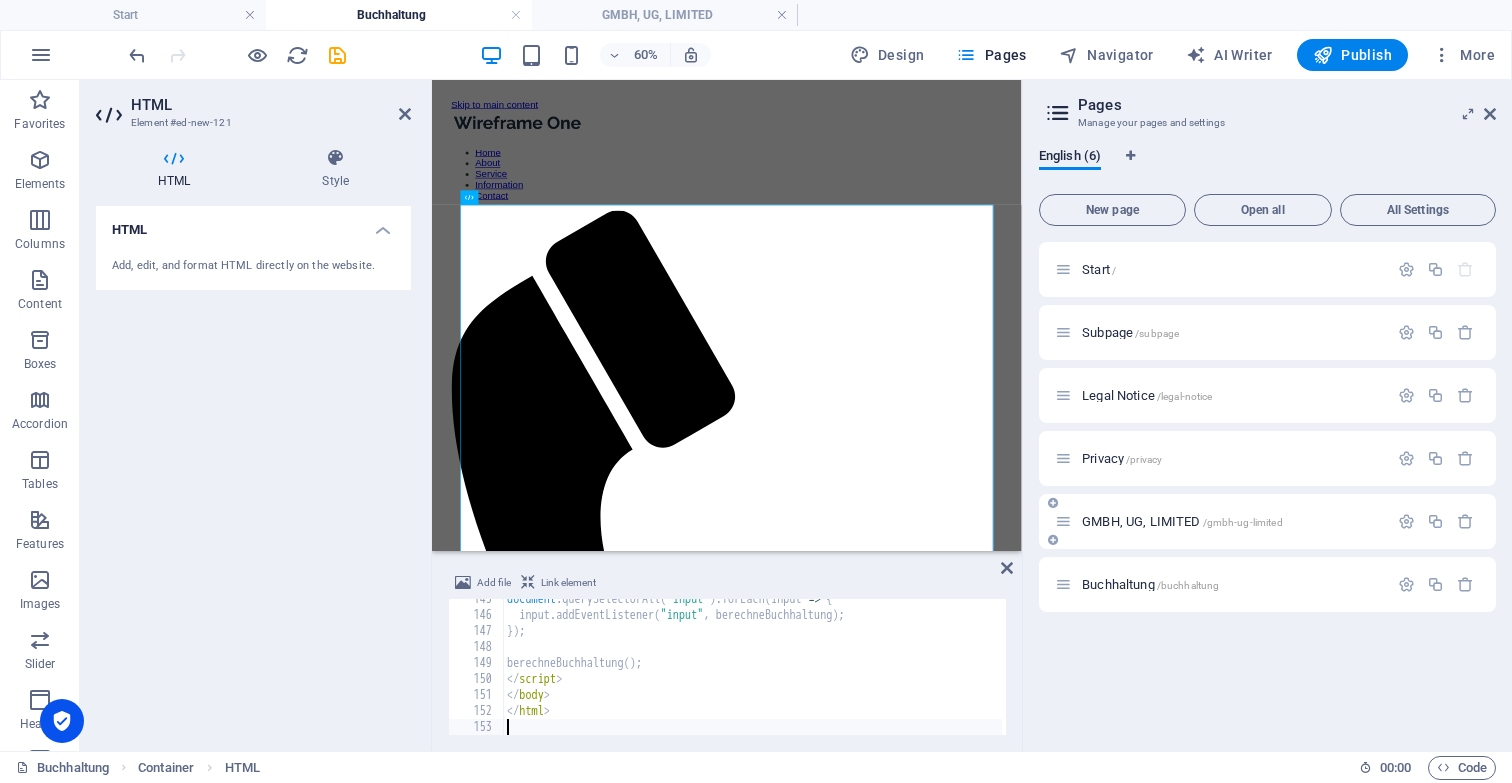 click on "GMBH, UG, LIMITED /gmbh-ug-limited" at bounding box center [1267, 521] 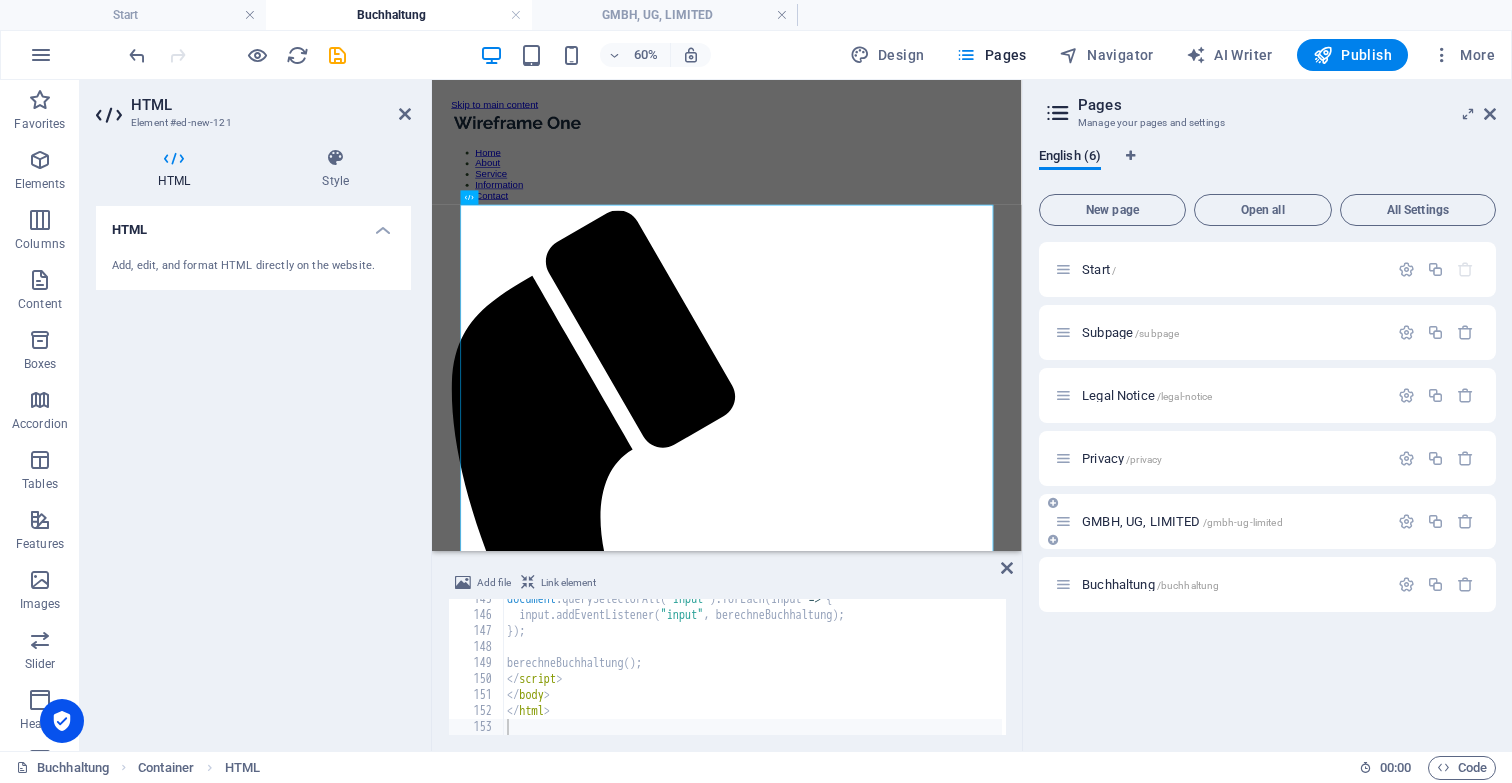 click on "GMBH, UG, LIMITED /gmbh-ug-limited" at bounding box center [1267, 521] 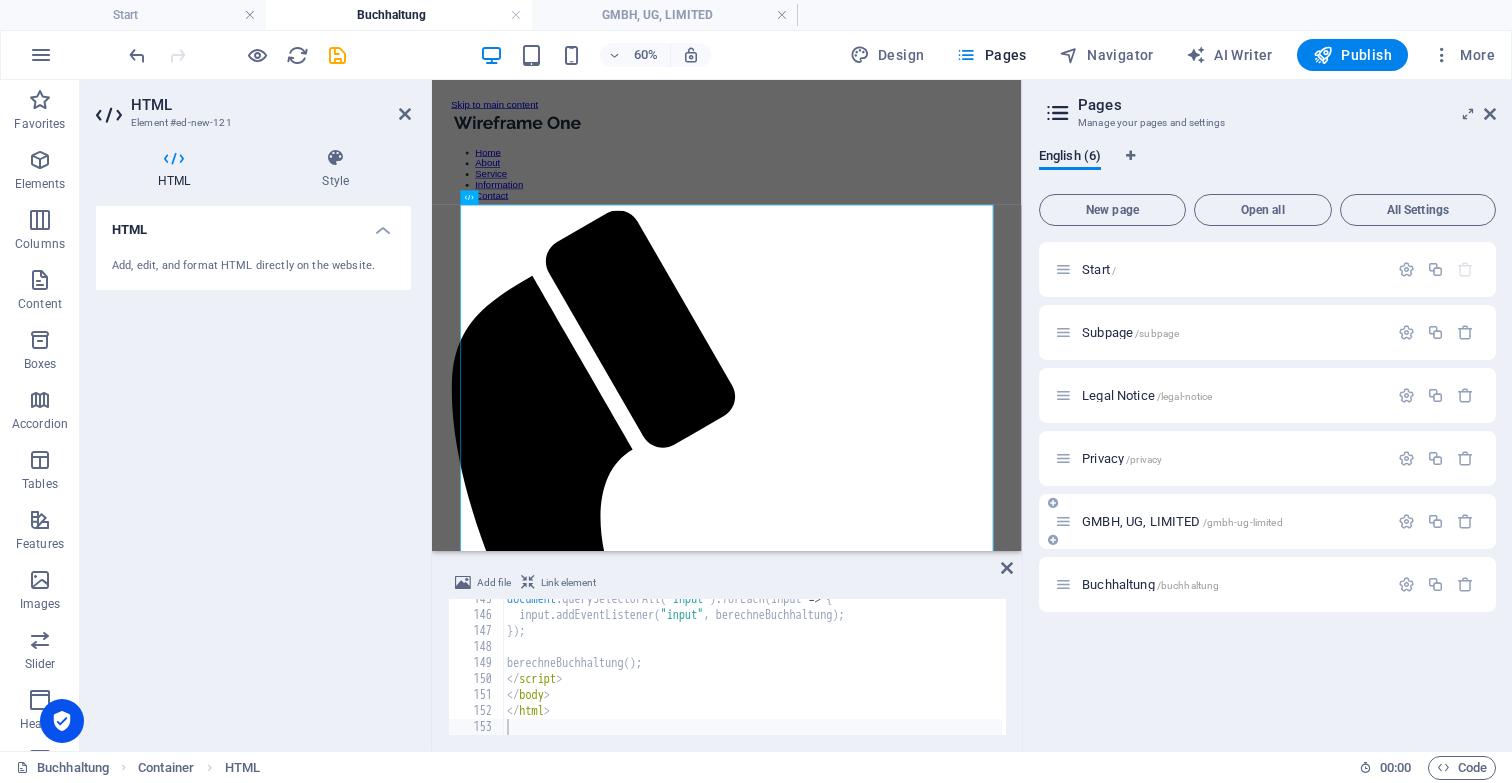 click on "GMBH, UG, LIMITED /gmbh-ug-limited" at bounding box center [1182, 521] 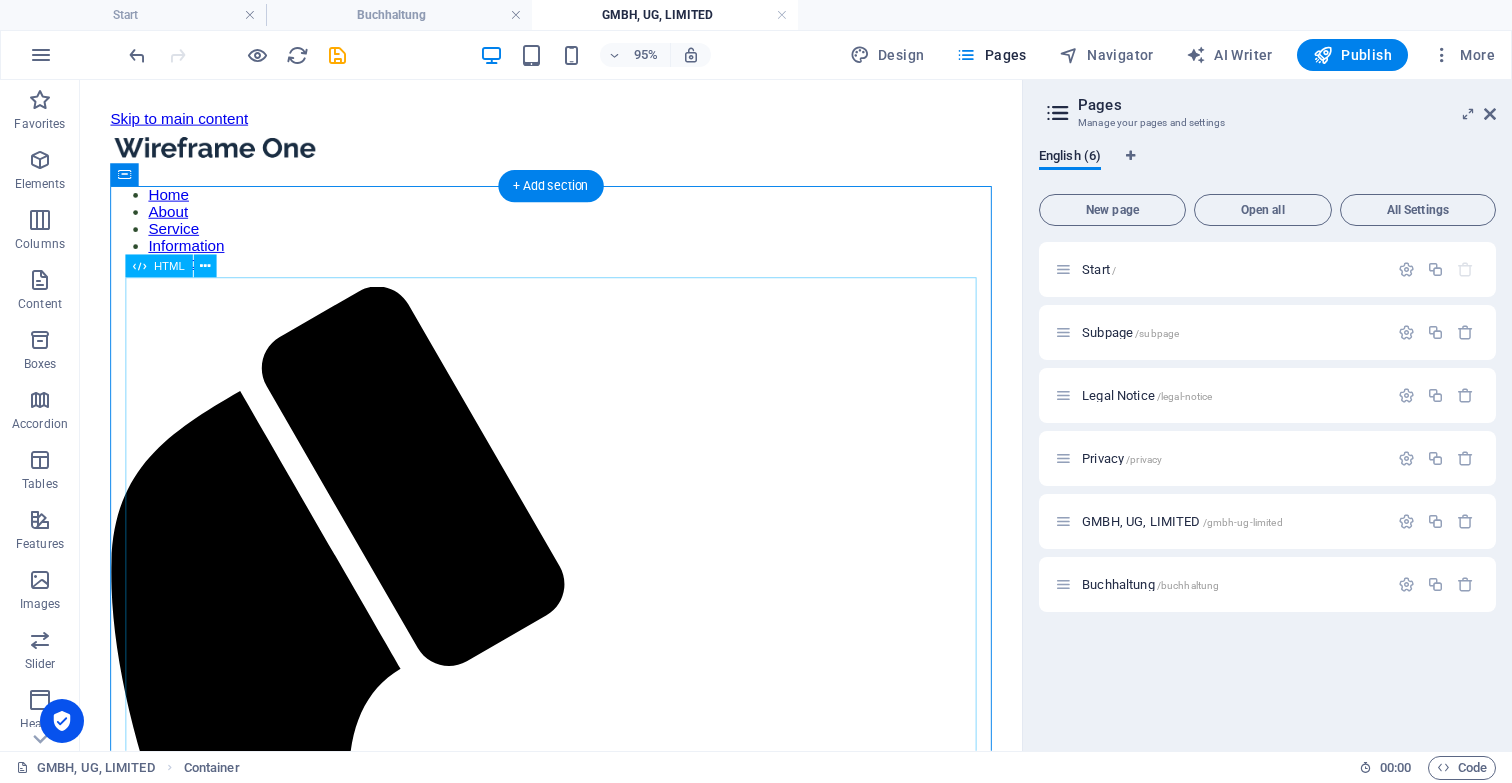 click on "Buchhaltungsrechner
Buchhaltungsrechner
Anzahl der Buchungen:
0
Anzahl Vorsysteme (Datenimport):
0
Zusätzliche Zeit für Sortierung (in 15-Minuten-Schritten):
0
Nicht digitale Buchhaltung (10 €)
Testierte BWA (45 €)
Zusammenfassende Meldung (45 €)
OSS-Meldung (70 €)
Eilservice-[PERSON_NAME] (20%)
Monatliche Buchhaltungskosten: 0,00 €" at bounding box center (576, 1855) 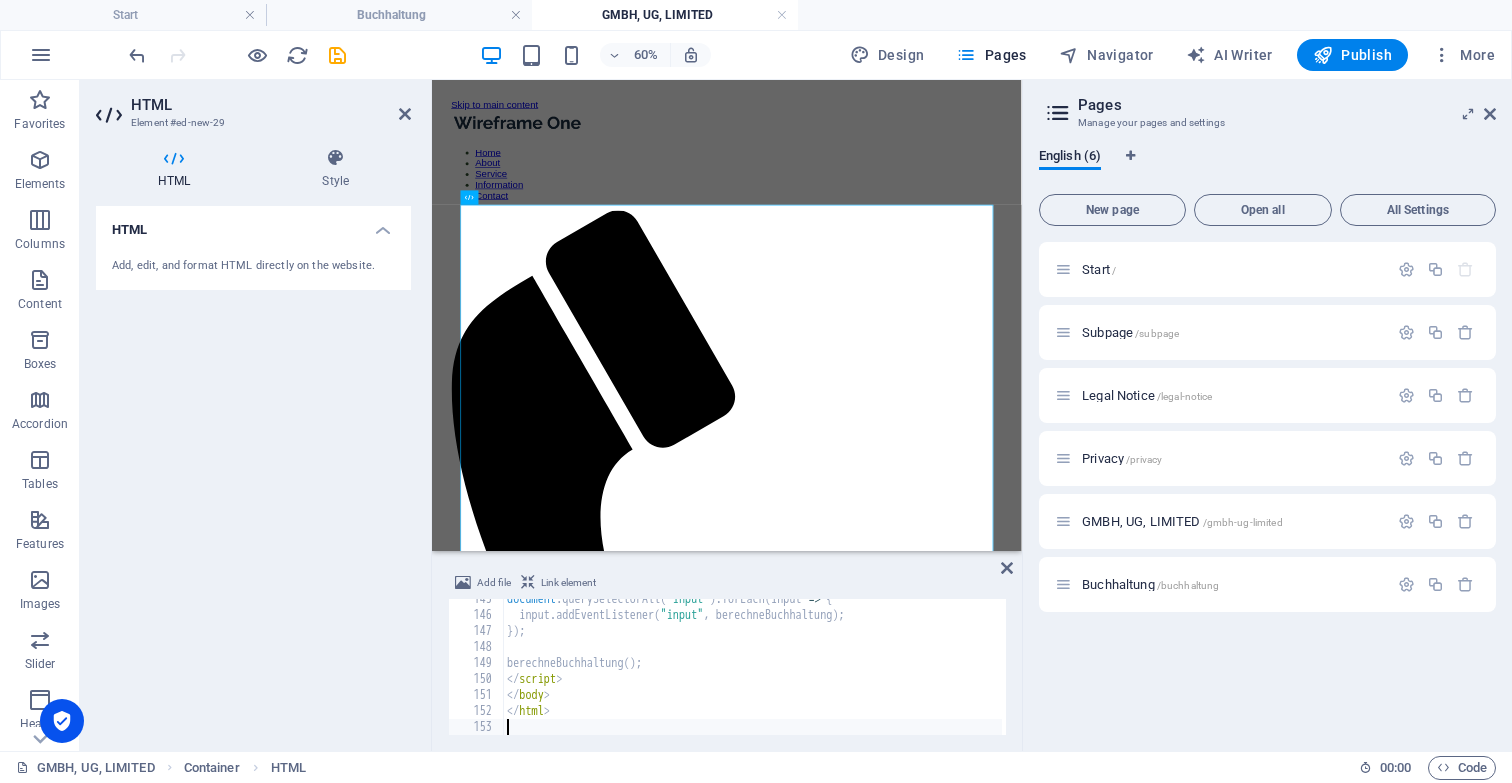 type on "</html>" 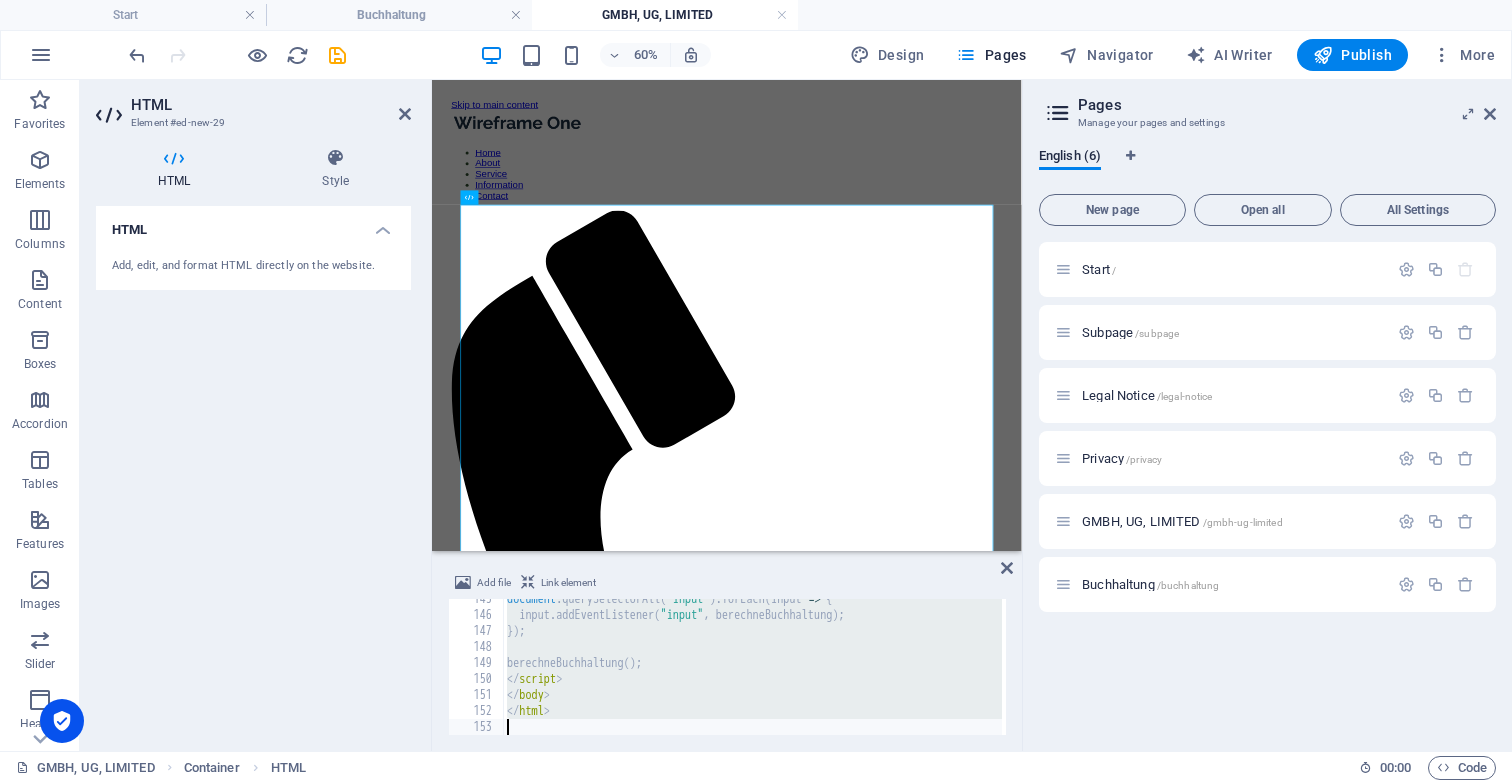 type 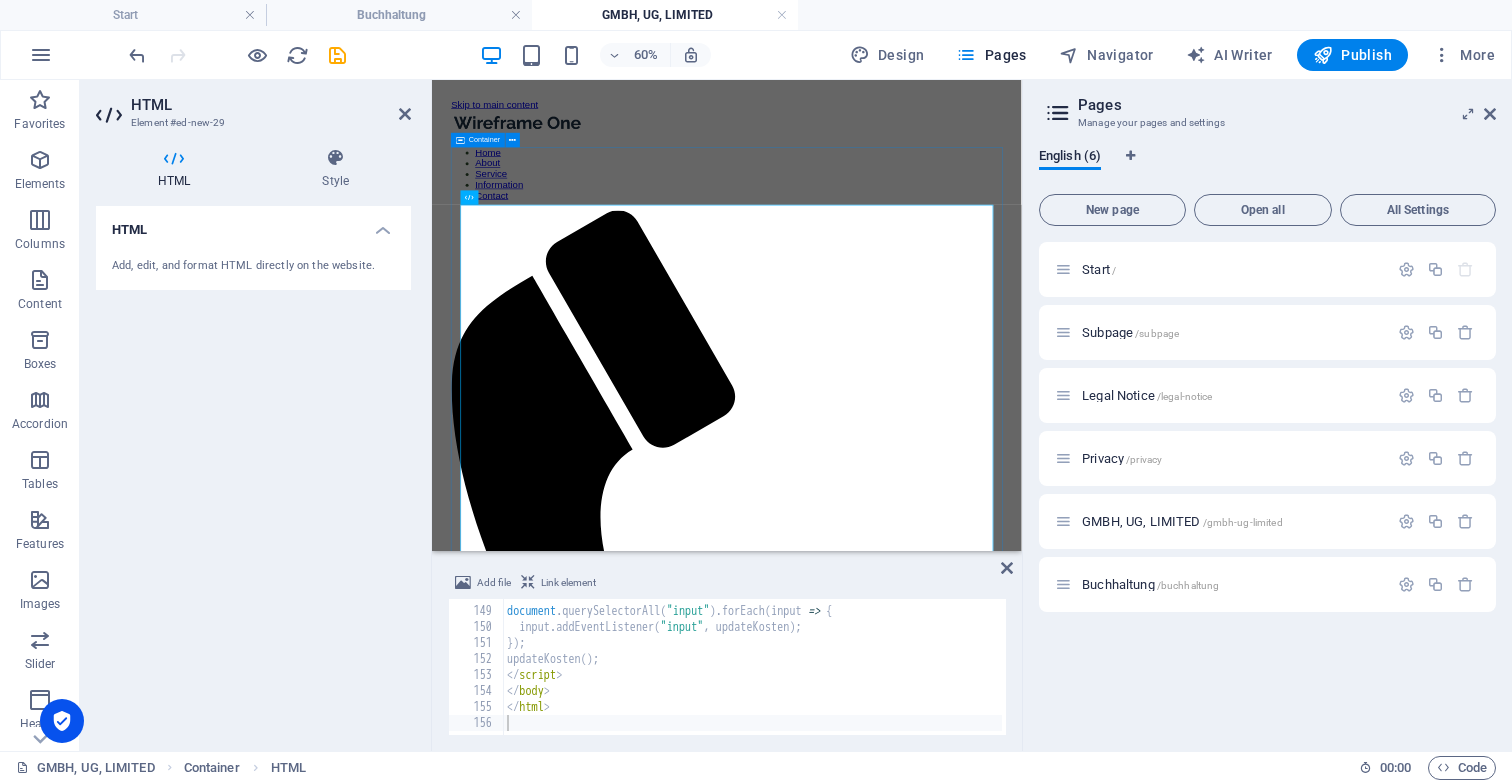 click on "Gebührenrechner Jahresabschluss
Gebührenrechner Jahresabschluss
Umsatz / Gegenstandswert:  25.000  €
Eilzuschlag (20%)
Abweichendes Wirtschaftsjahr (10%)
Gewerbesteuer-Zerlegung (70 €)
eBilanz (100 €)
Hinterlegung Bundesanzeiger (100 €)
Komplementär-GmbH / Liquidationsschlussbilanz (750 €)
Liquidationseröffnungsbilanz (120 €)
Atypisch stille Beteiligung (850 €)
Monatliche Kosten: 0,00 €
Gesamtkosten jährlich: 0,00 €" at bounding box center (923, 1816) 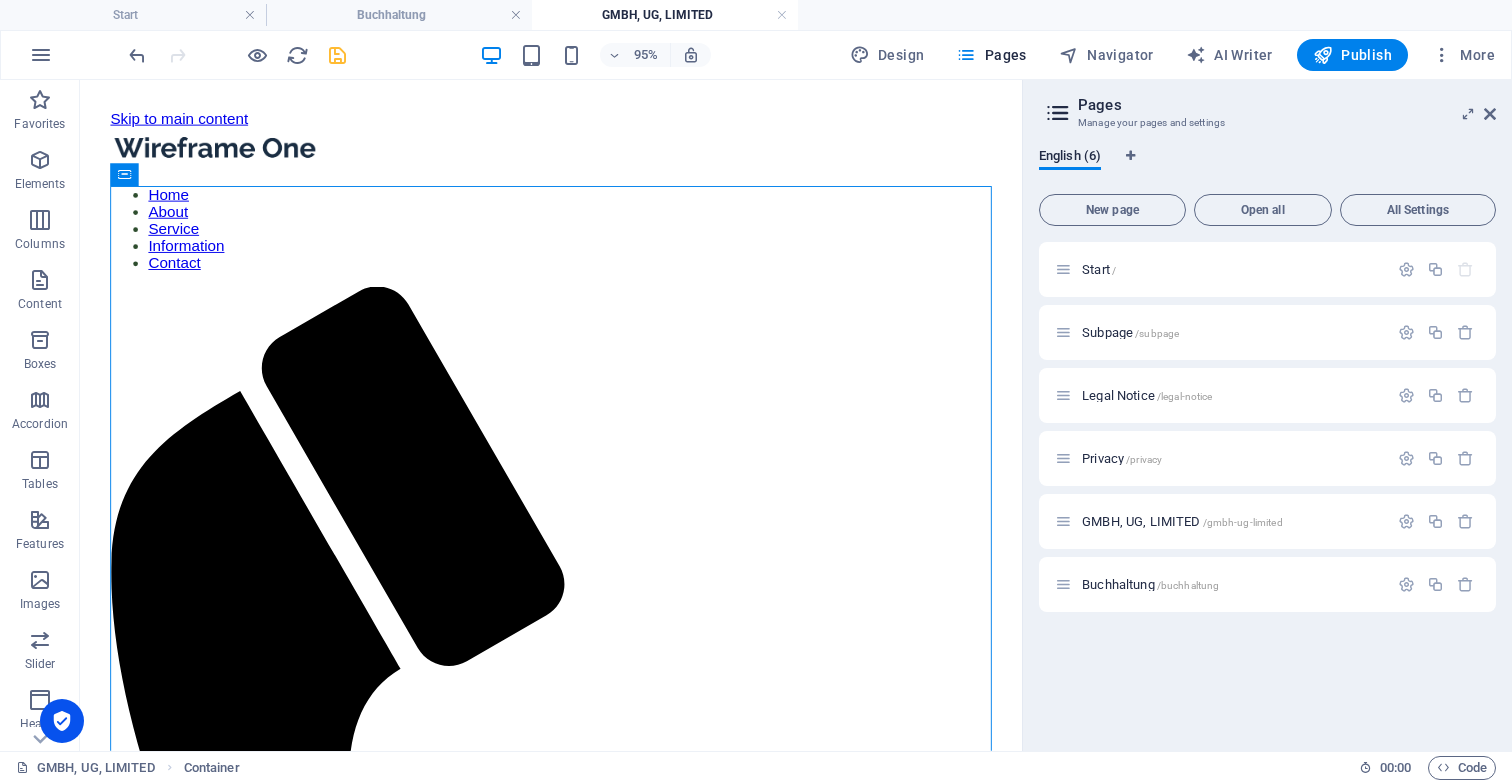 click at bounding box center [337, 55] 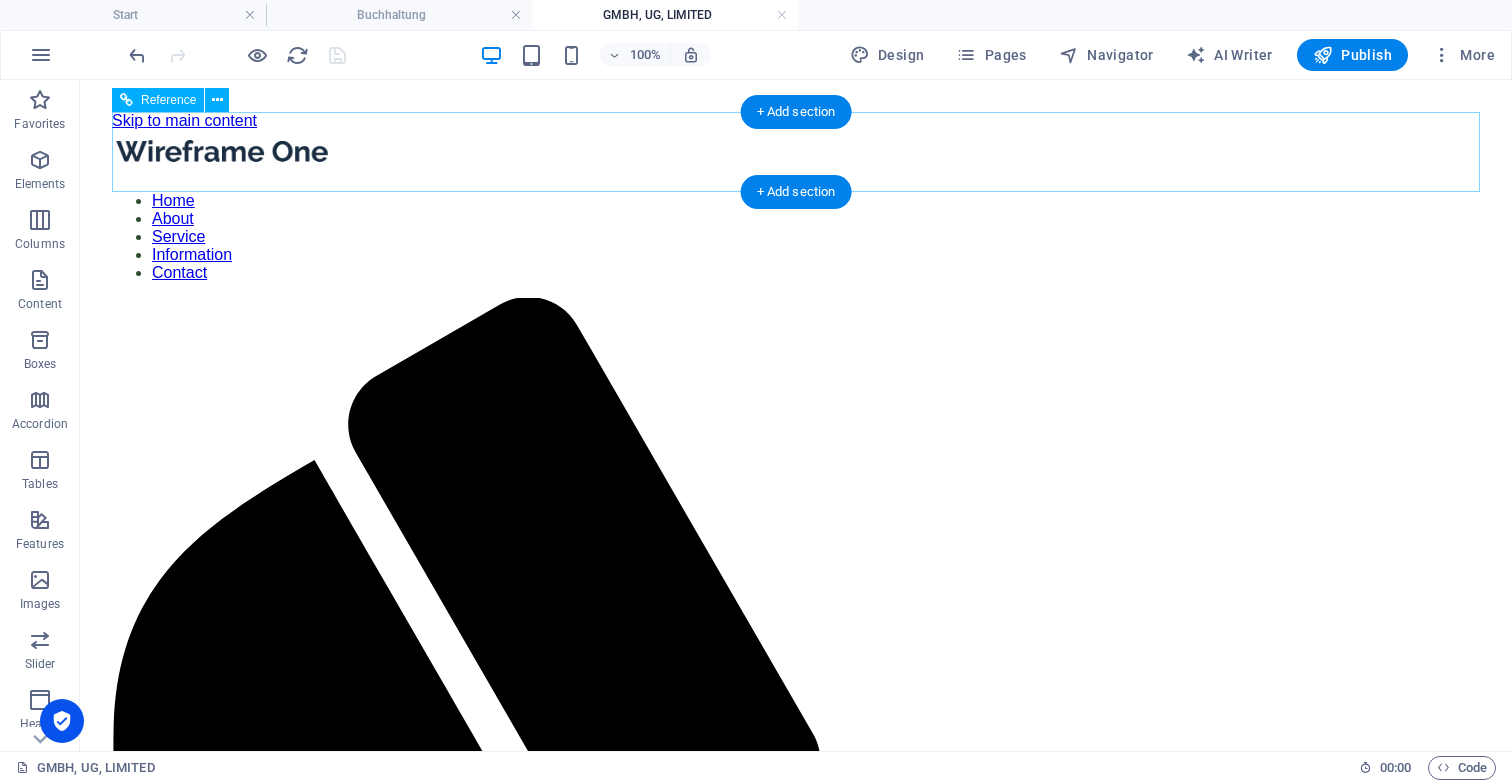 click at bounding box center (796, 153) 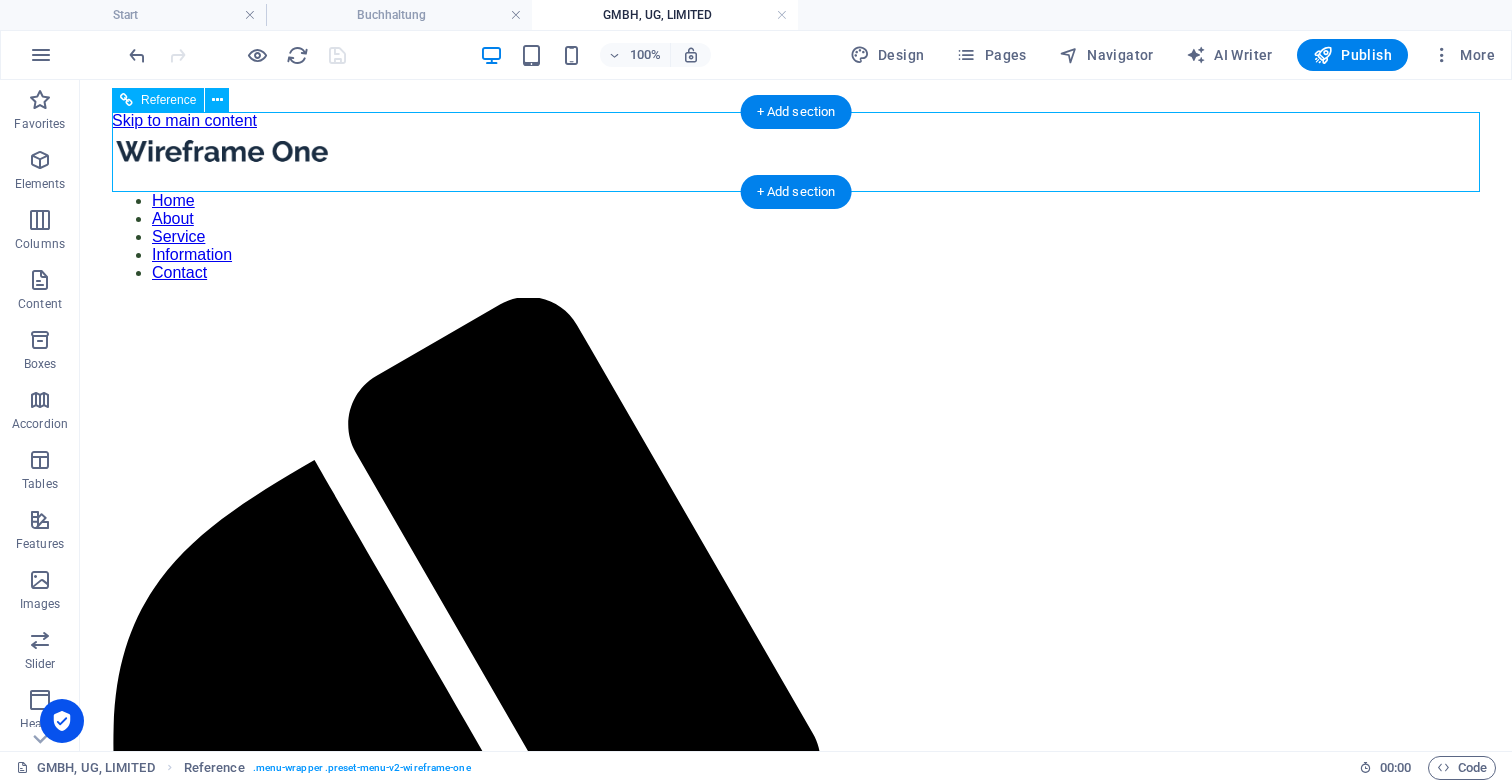 click at bounding box center [796, 153] 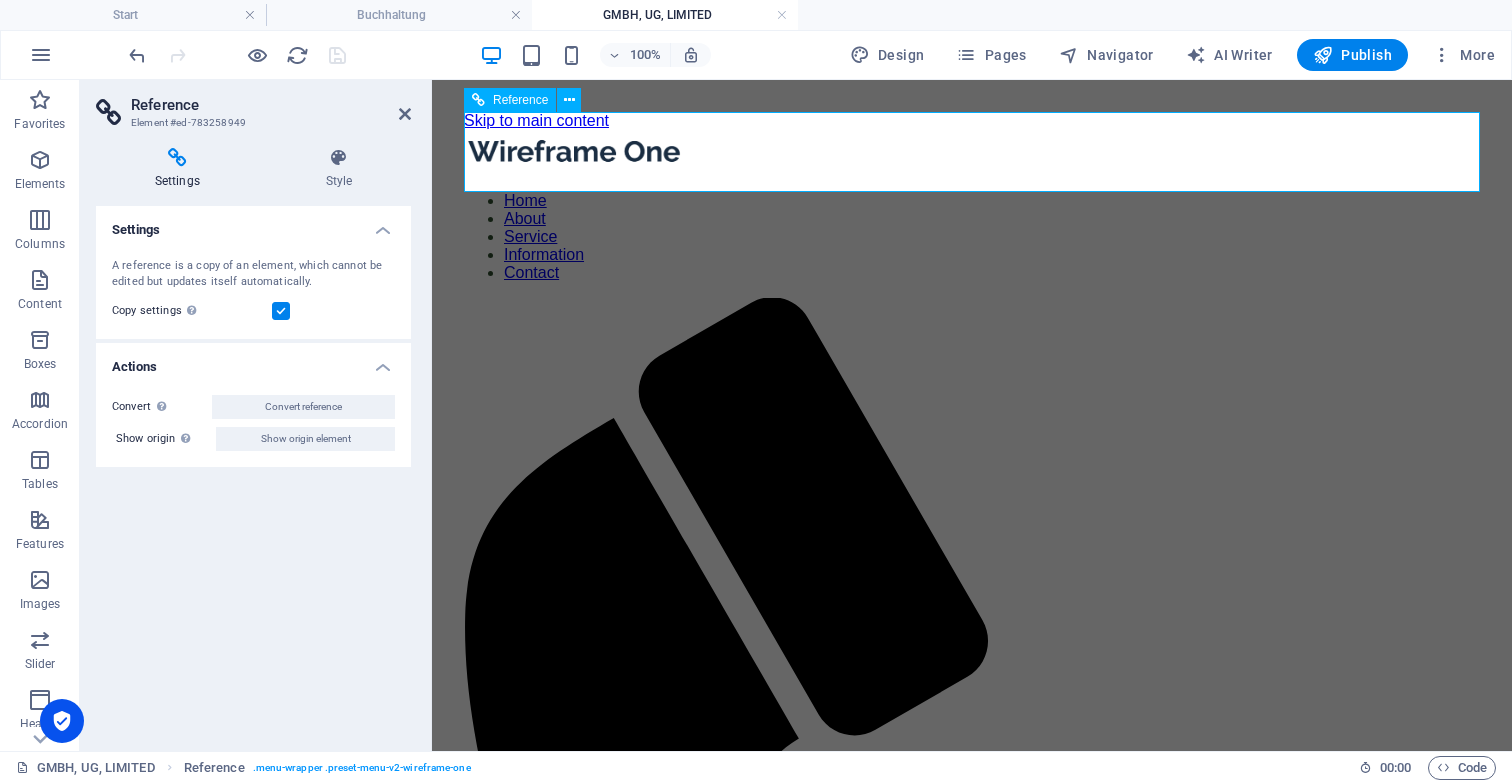 click at bounding box center [972, 153] 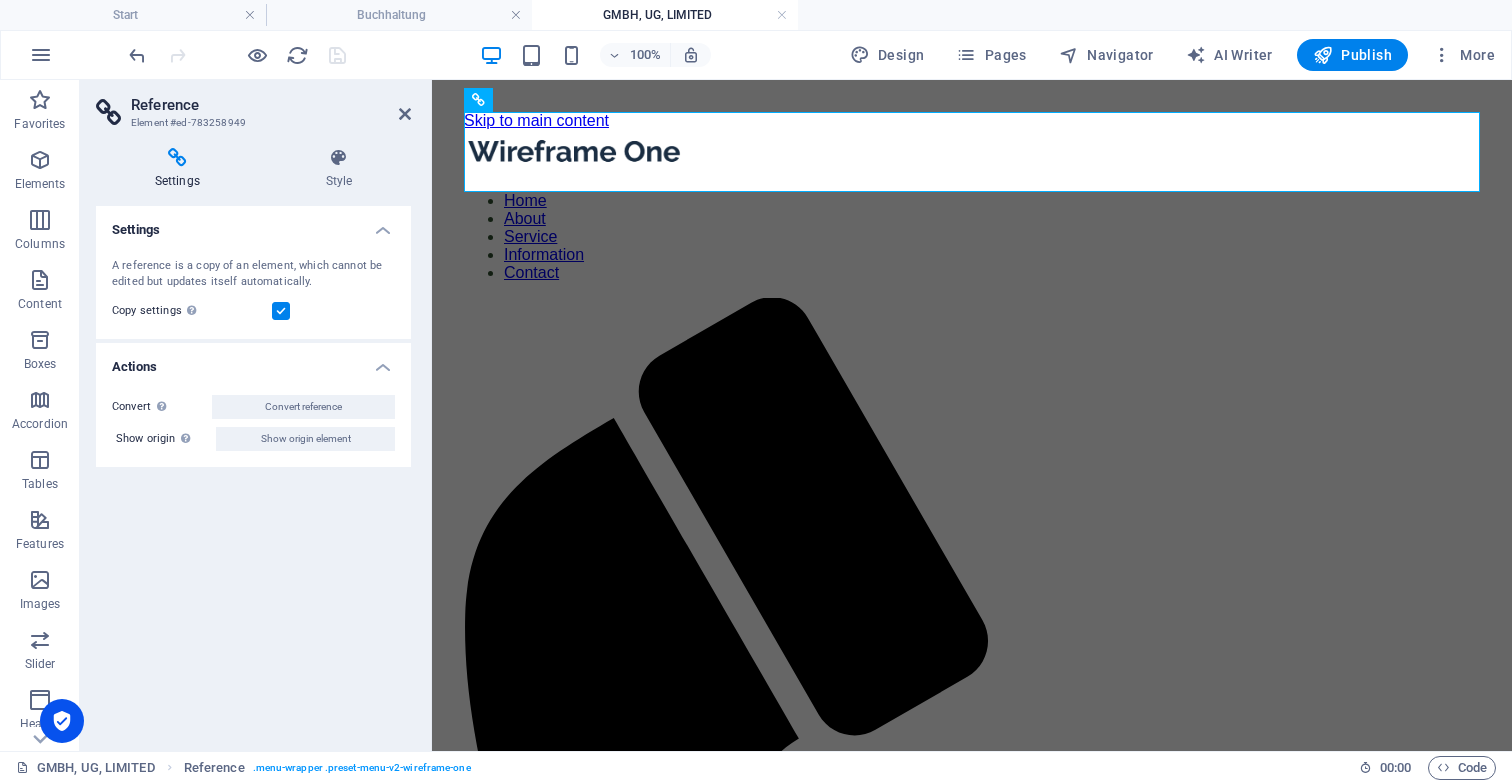 click at bounding box center (281, 311) 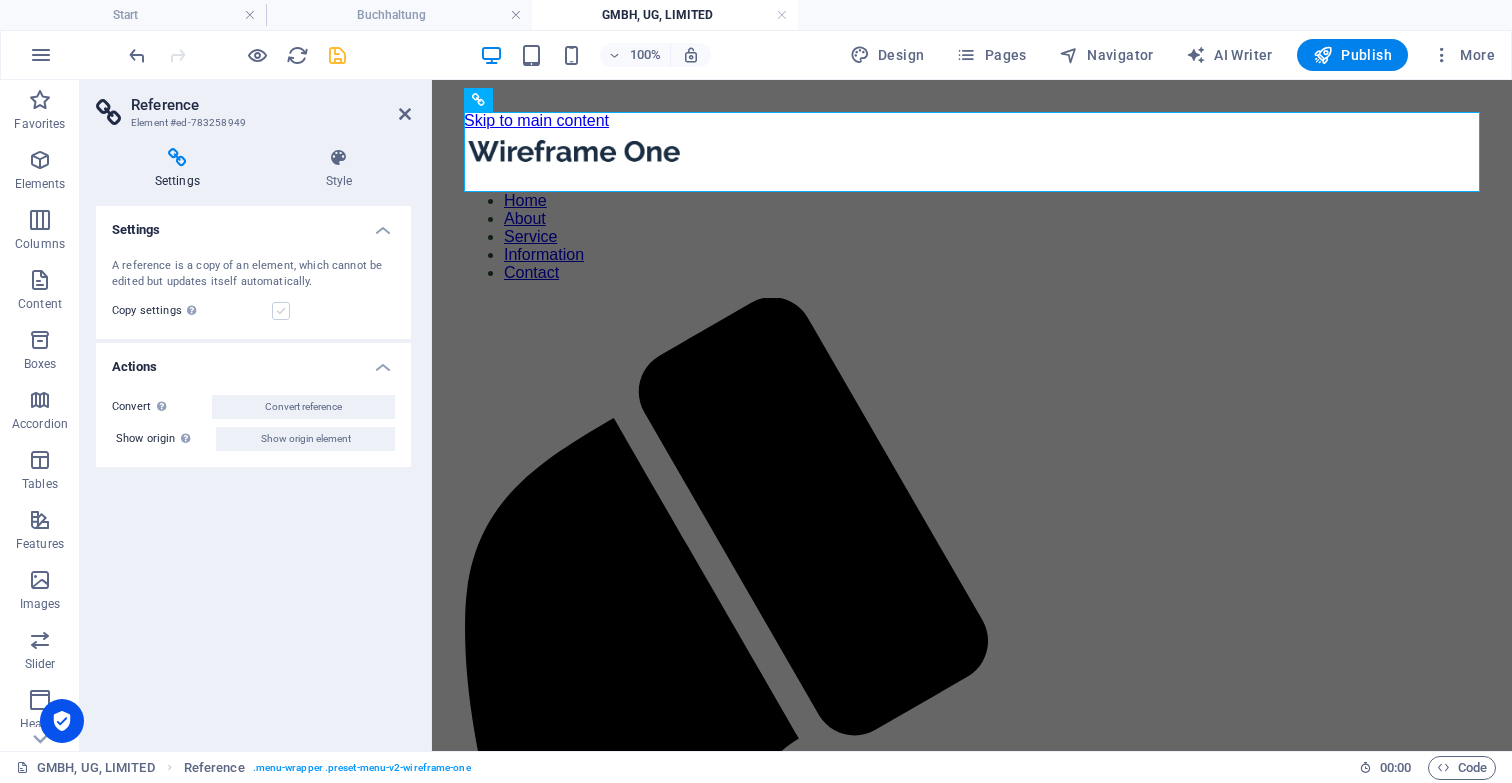 click at bounding box center [281, 311] 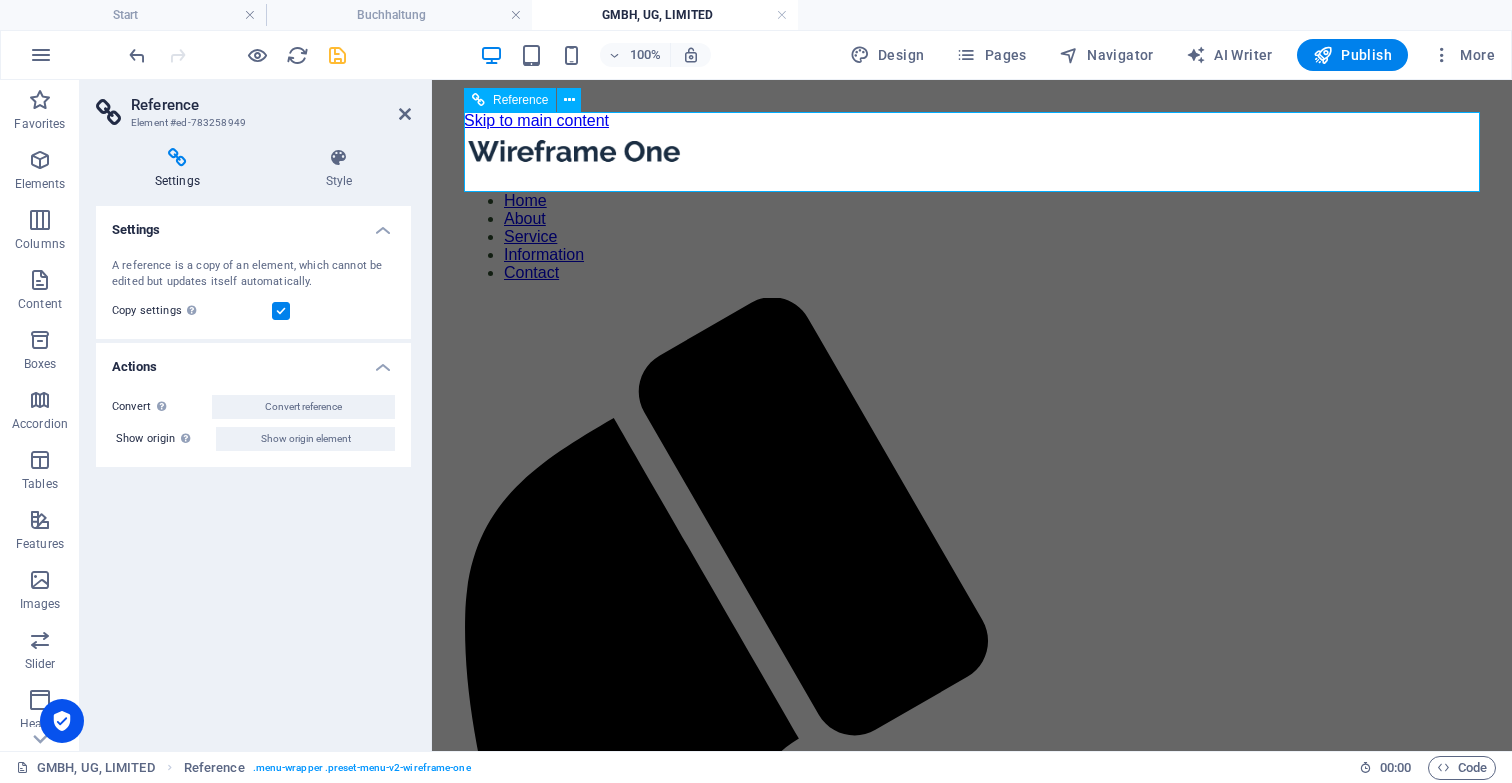 click on "Home About Service Information Contact" at bounding box center [972, 237] 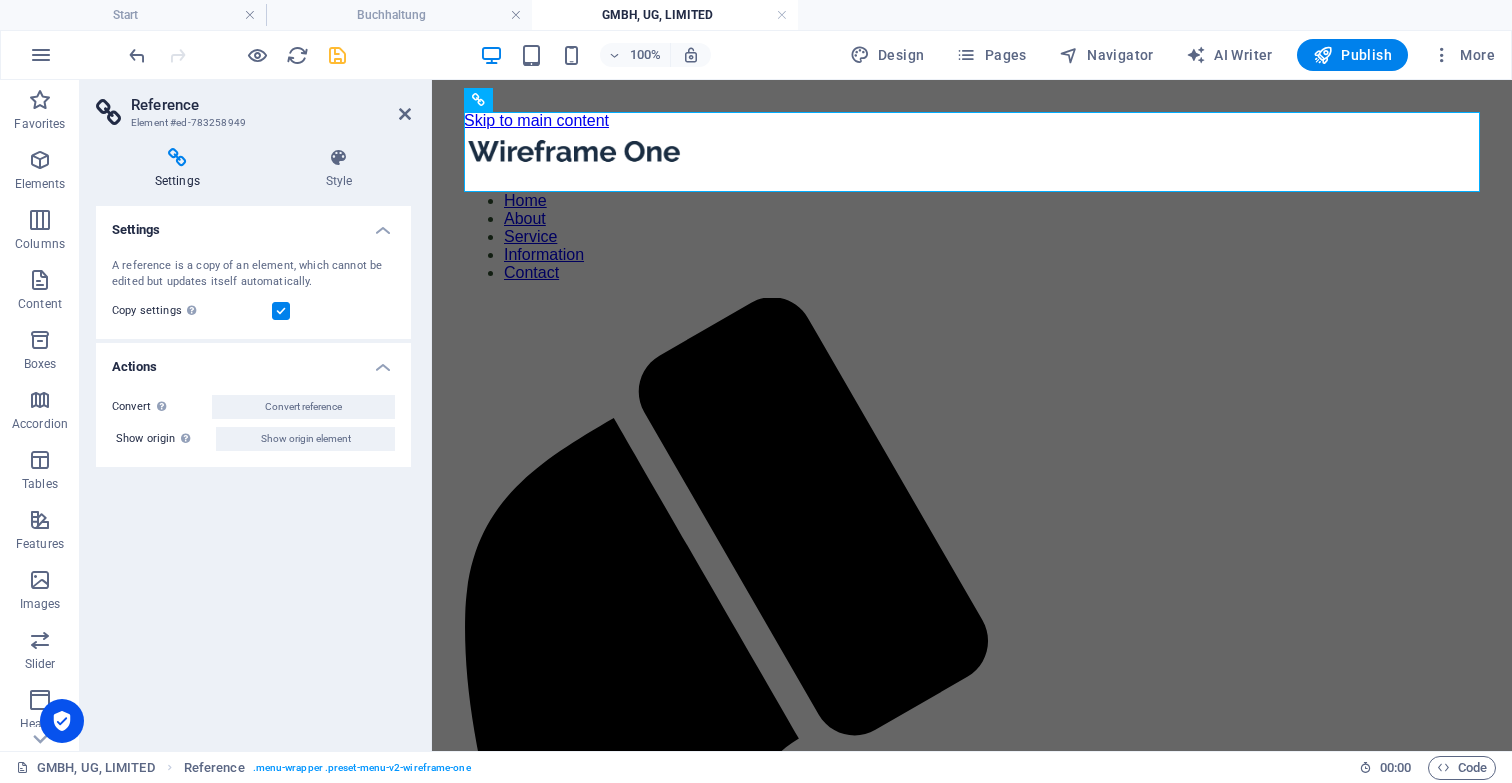 click on "Reference Element #ed-783258949" at bounding box center (253, 106) 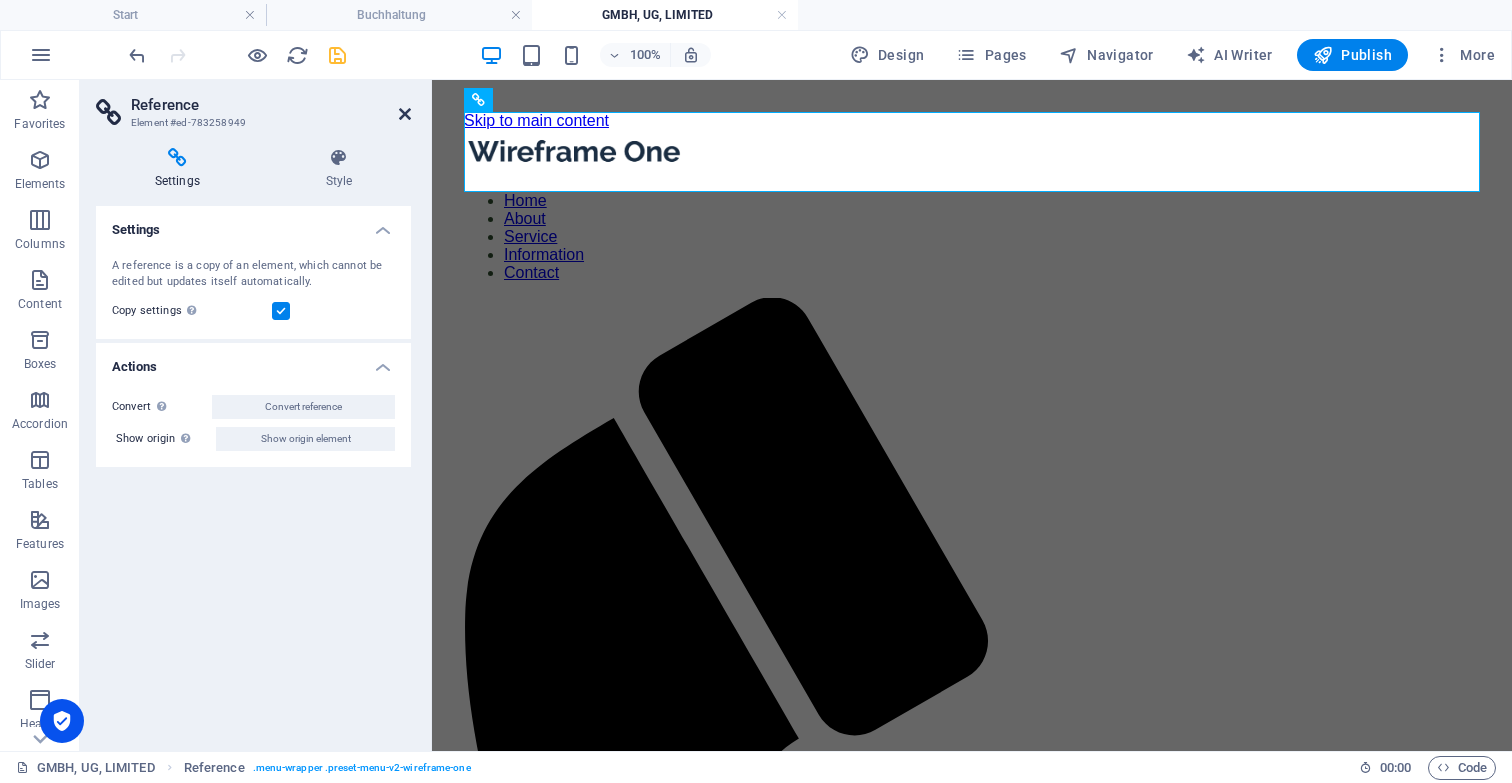 click at bounding box center (405, 114) 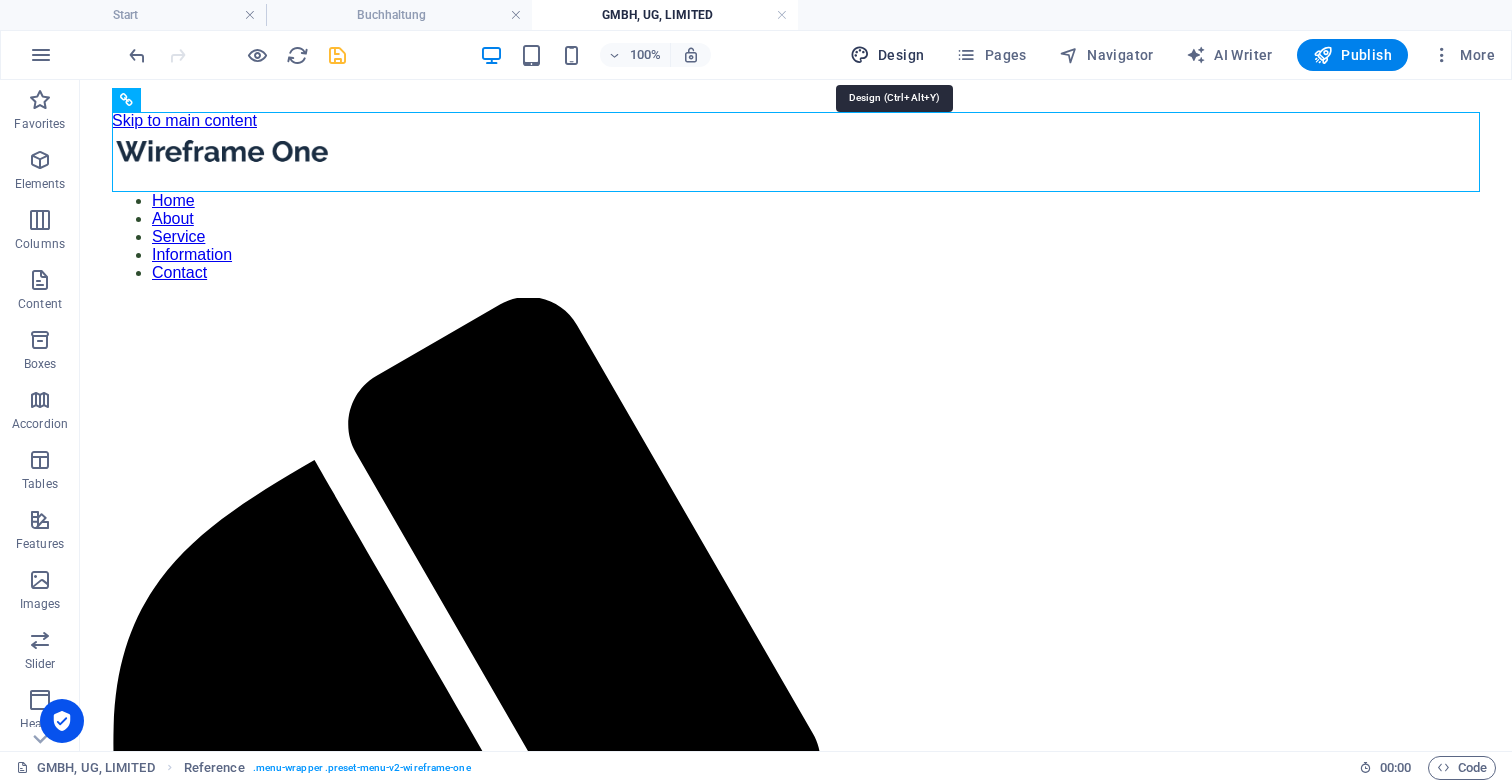 click on "Design" at bounding box center (887, 55) 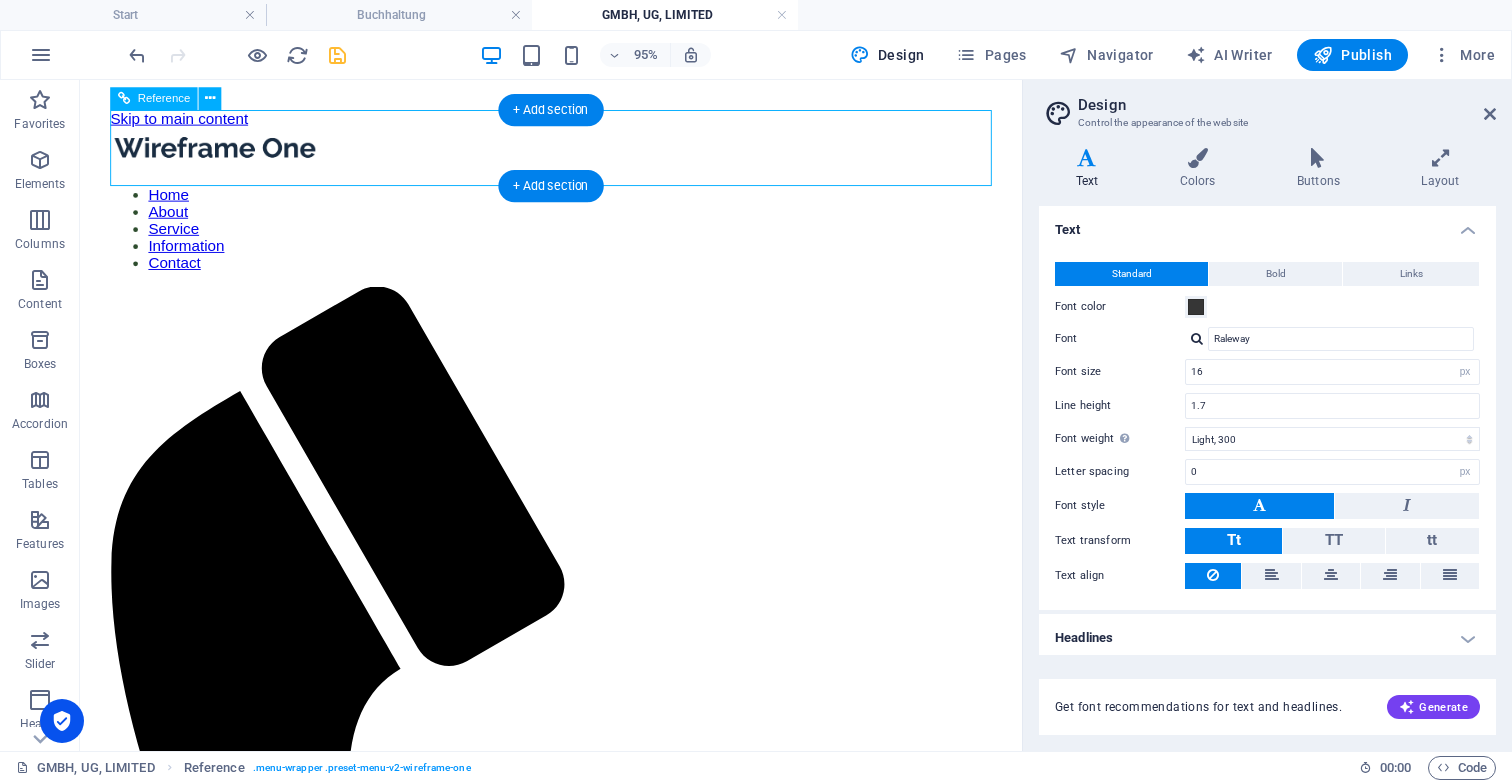 click at bounding box center (576, 153) 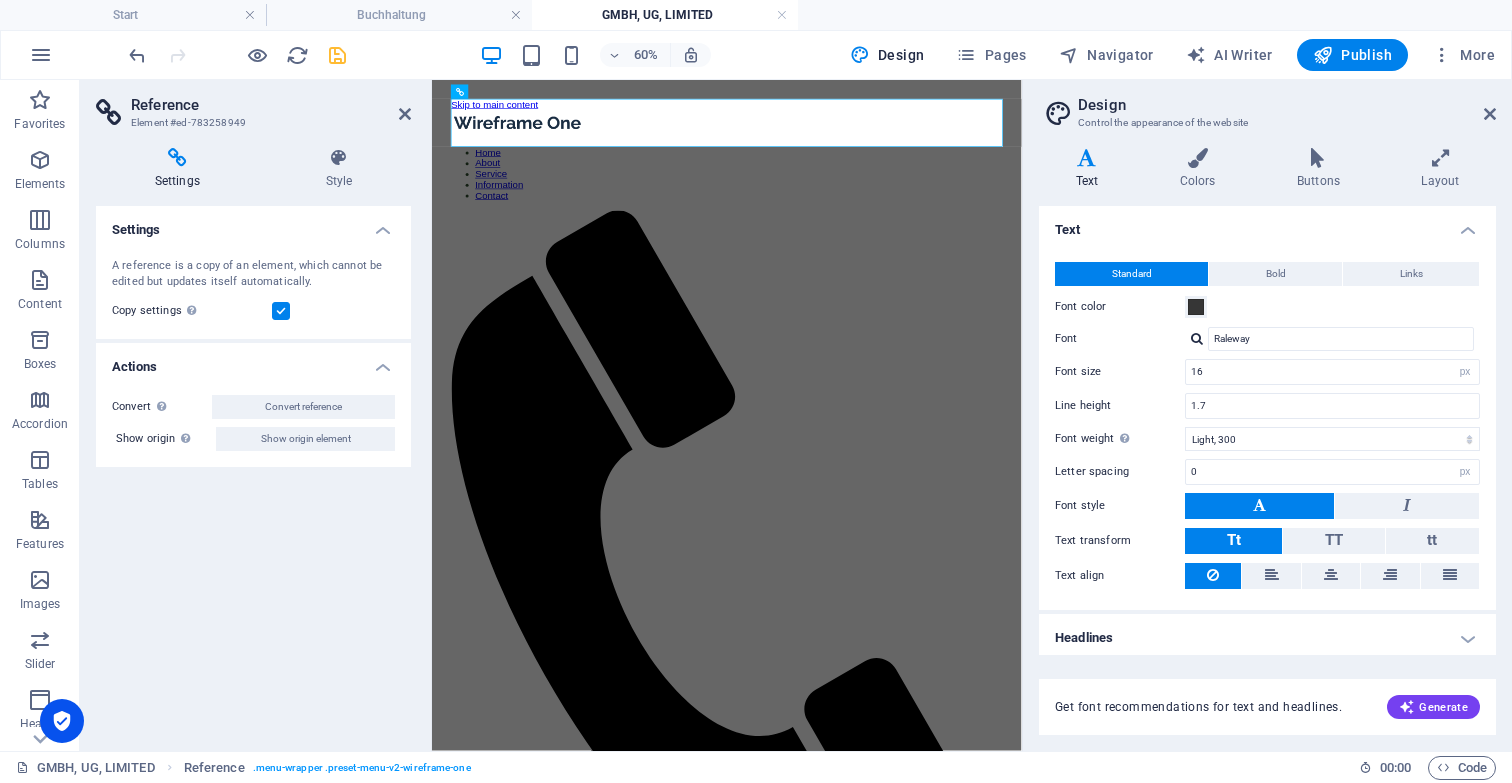 click on "Design Control the appearance of the website Variants  Text  Colors  Buttons  Layout Text Standard Bold Links Font color Font Raleway Font size 16 rem px Line height 1.7 Font weight To display the font weight correctly, it may need to be enabled.  Manage Fonts Thin, 100 Extra-light, 200 Light, 300 Regular, 400 Medium, 500 Semi-bold, 600 Bold, 700 Extra-bold, 800 Black, 900 Letter spacing 0 rem px Font style Text transform Tt TT tt Text align Font weight To display the font weight correctly, it may need to be enabled.  Manage Fonts Thin, 100 Extra-light, 200 Light, 300 Regular, 400 Medium, 500 Semi-bold, 600 Bold, 700 Extra-bold, 800 Black, 900 Default Hover / Active Font color Font color Decoration None Decoration None Transition duration 0.3 s Transition function Ease Ease In Ease Out Ease In/Ease Out Linear Headlines All H1 / Textlogo H2 H3 H4 H5 H6 Font color Font Raleway Line height 1.25 Font weight To display the font weight correctly, it may need to be enabled.  Manage Fonts Thin, 100 Extra-light, 200 0" at bounding box center (1267, 415) 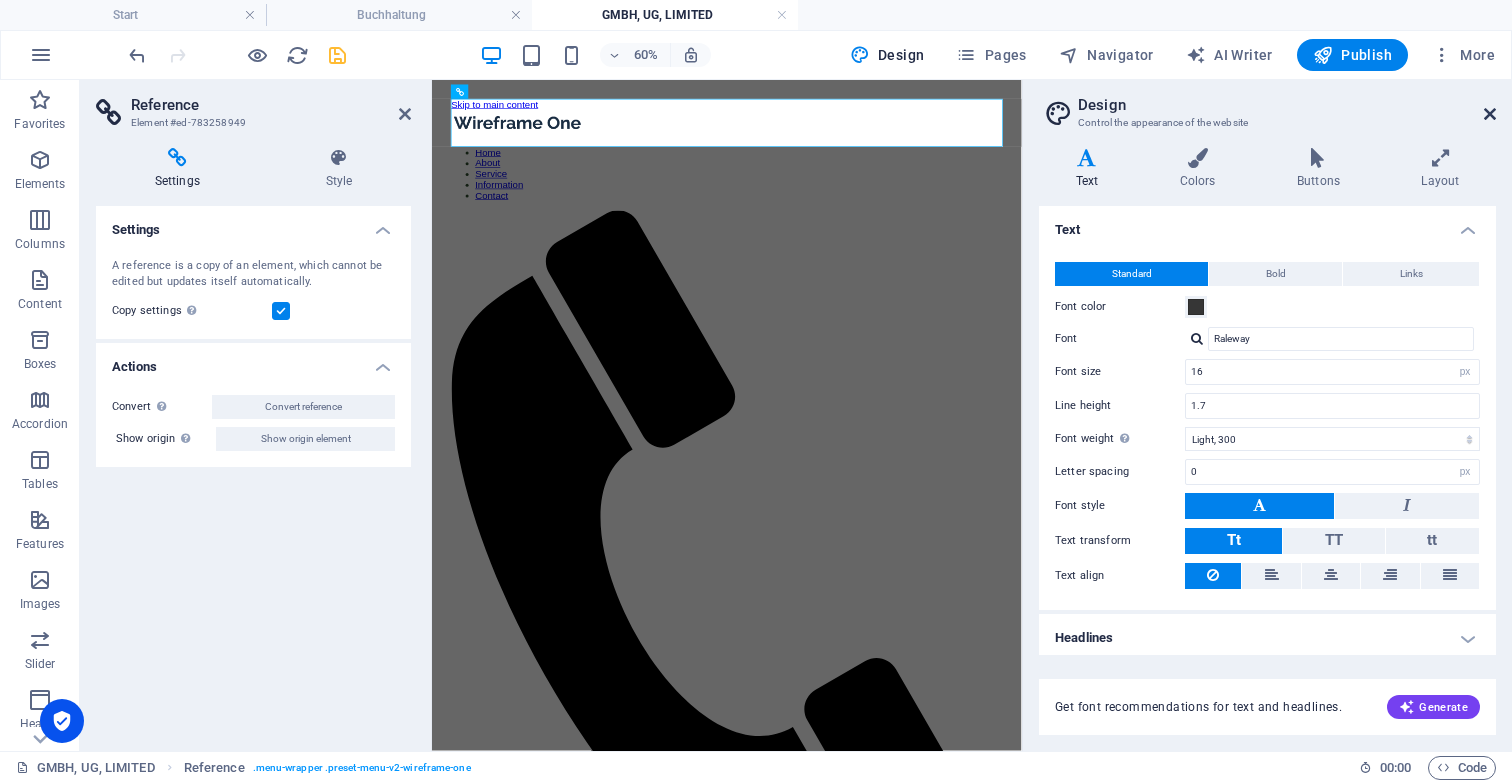 click at bounding box center [1490, 114] 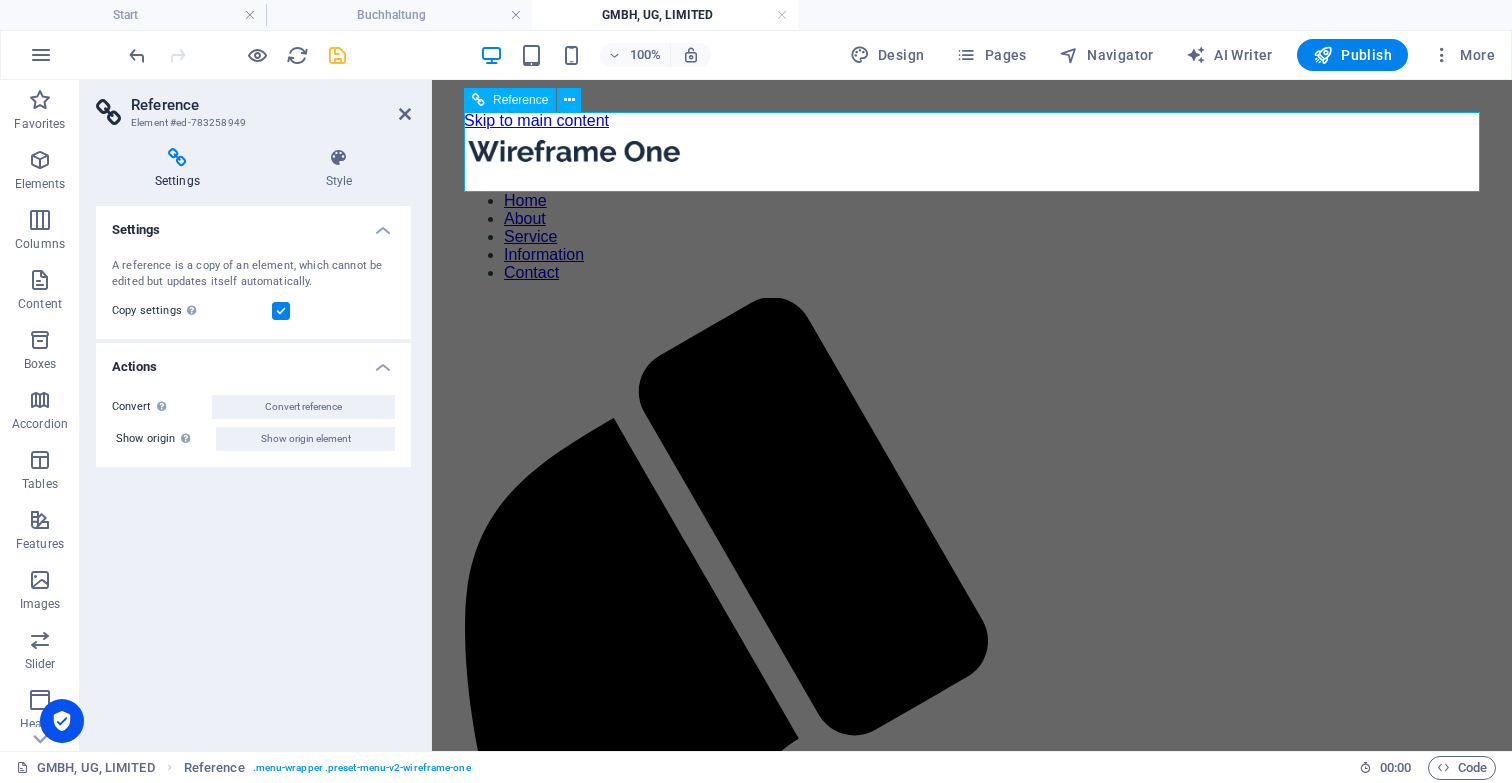 click on "Home About Service Information Contact" at bounding box center [972, 237] 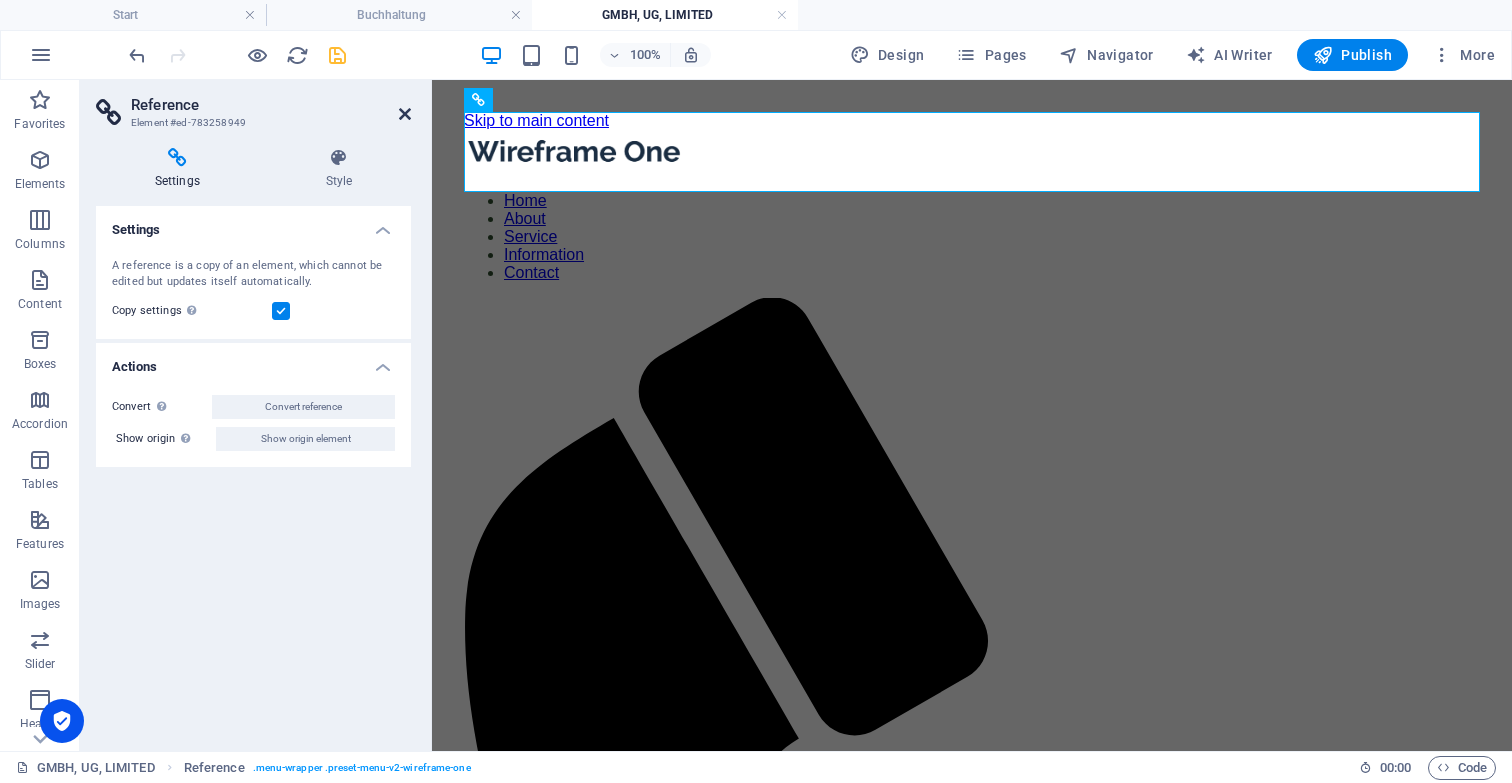 click at bounding box center (405, 114) 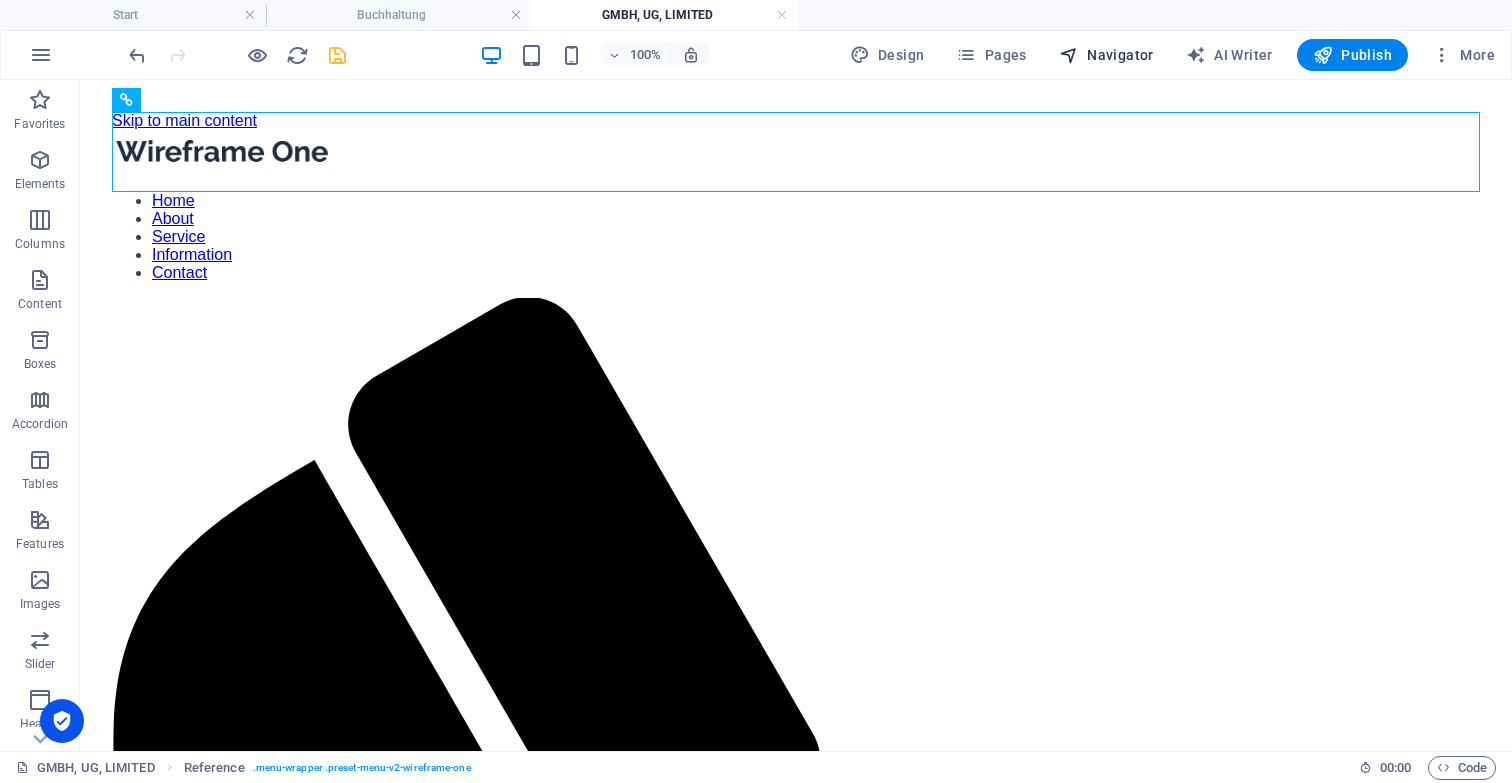 click on "Navigator" at bounding box center (1106, 55) 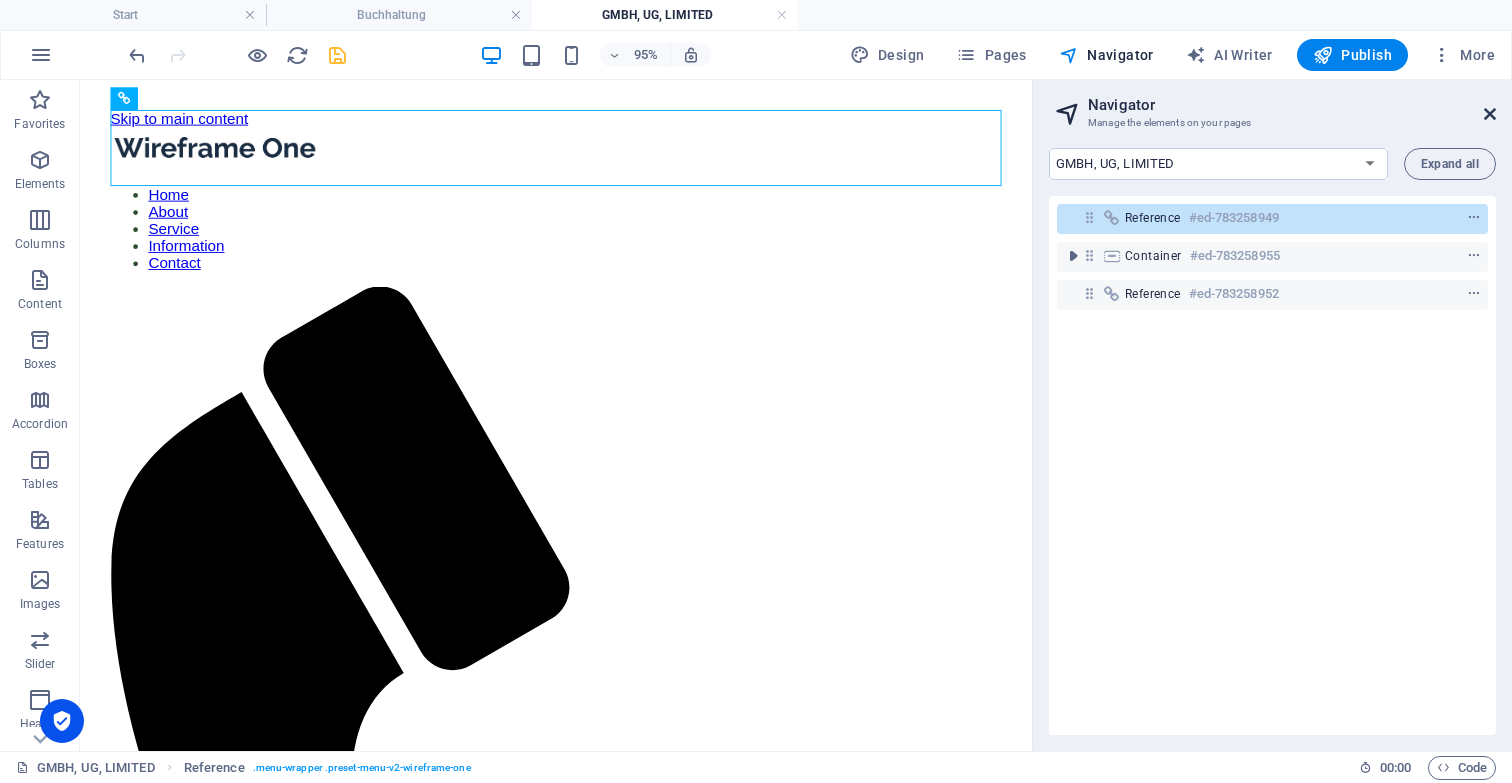 click at bounding box center (1490, 114) 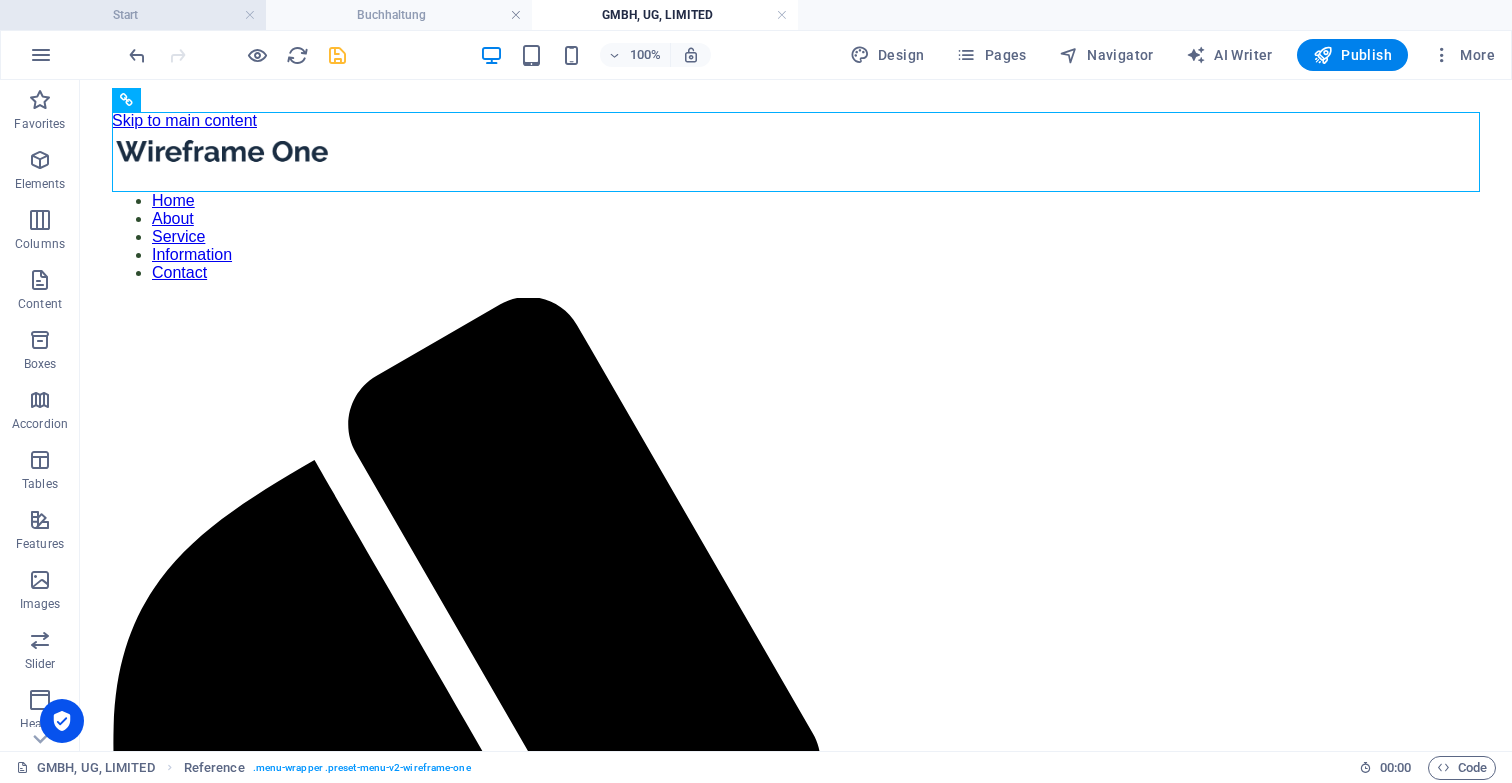 click on "Start" at bounding box center (133, 15) 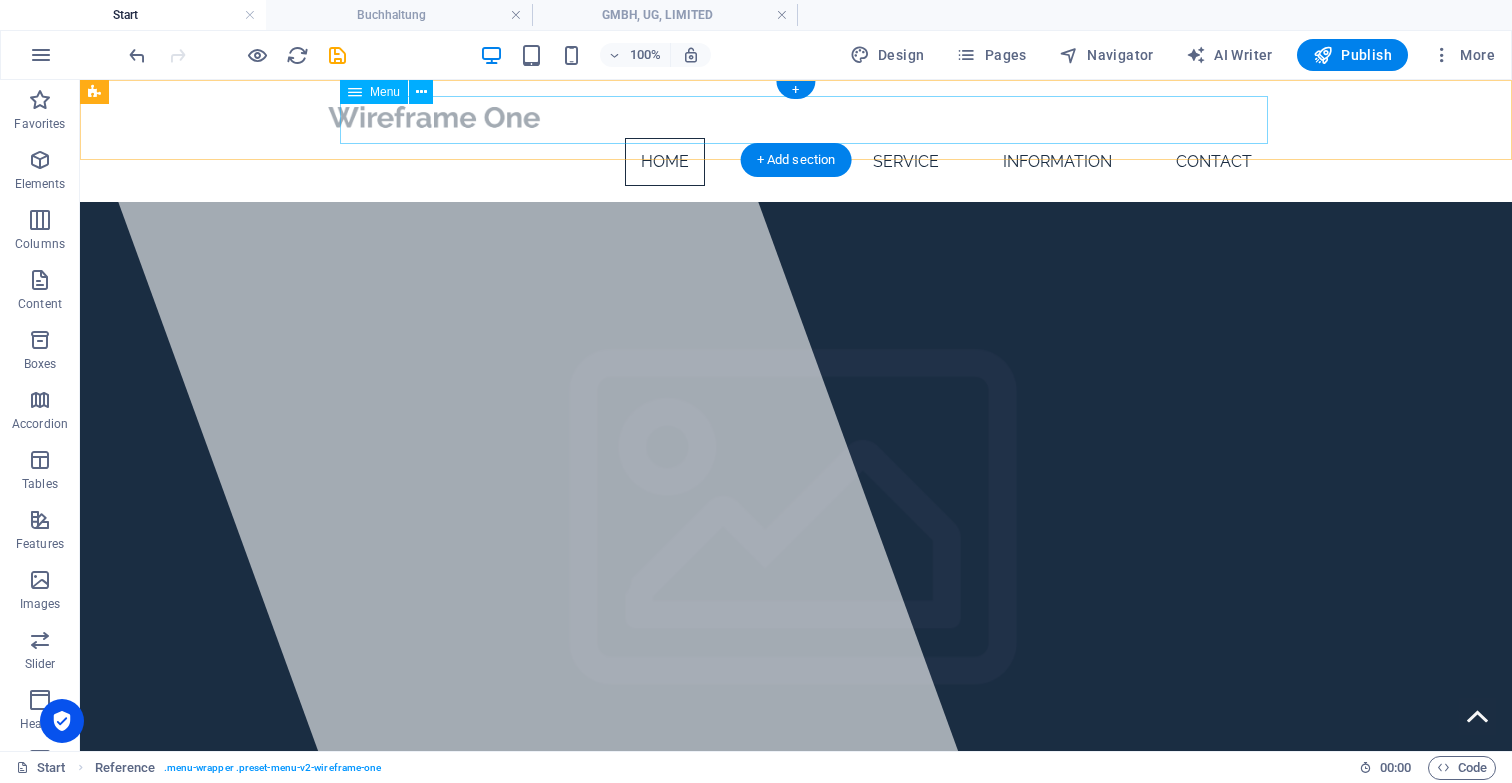click on "Home About Service Information Contact" at bounding box center (796, 162) 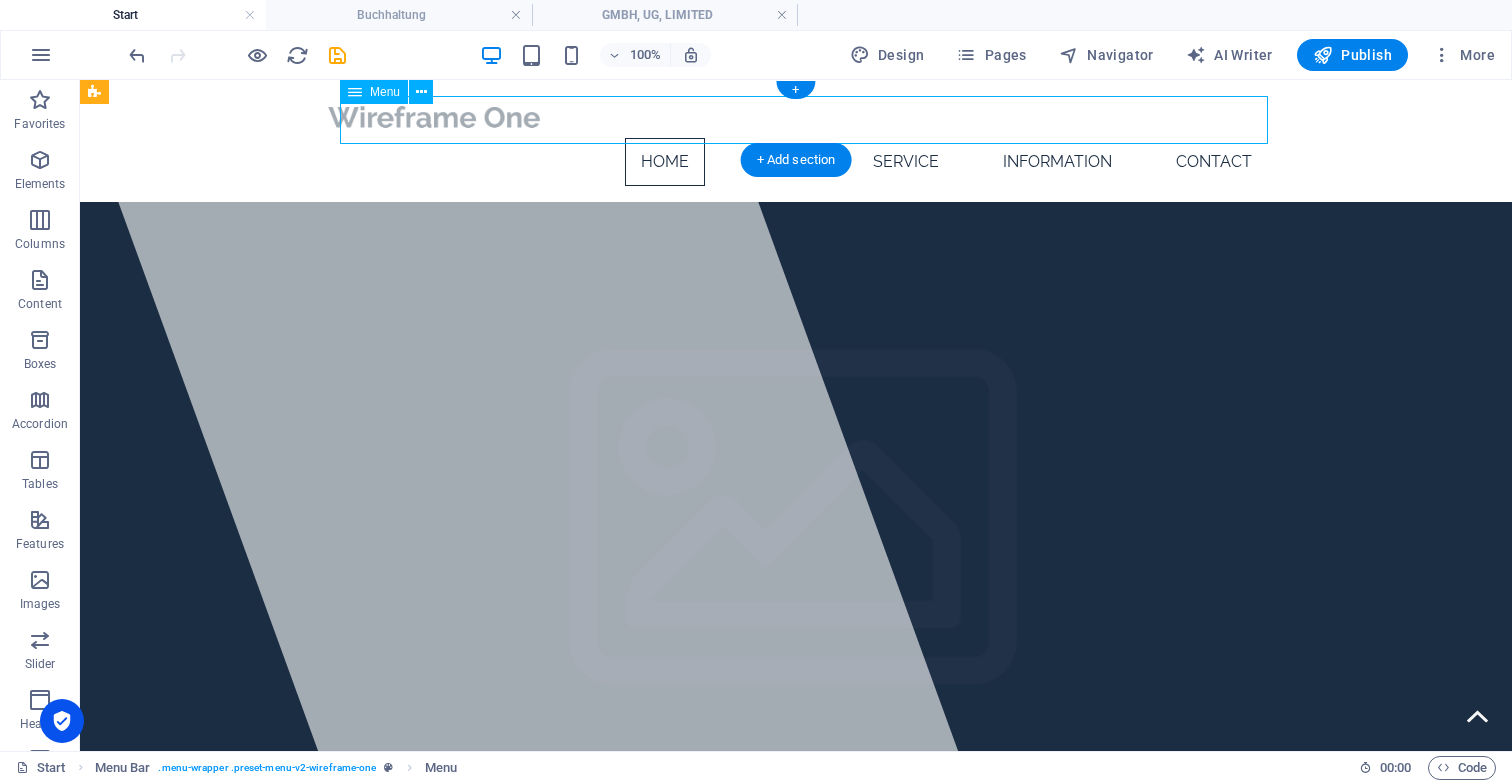 click on "Home About Service Information Contact" at bounding box center [796, 162] 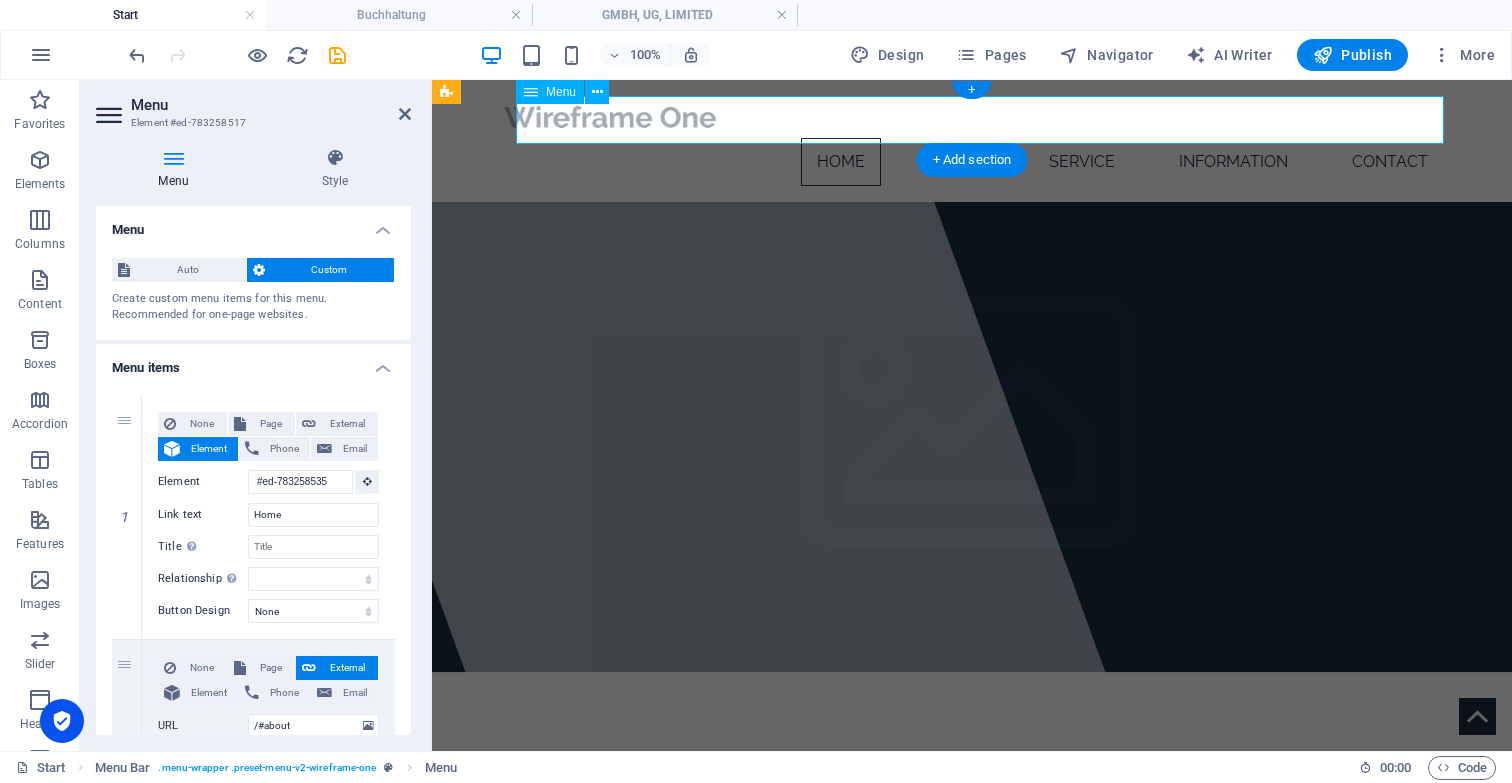 click on "Home About Service Information Contact" at bounding box center (972, 162) 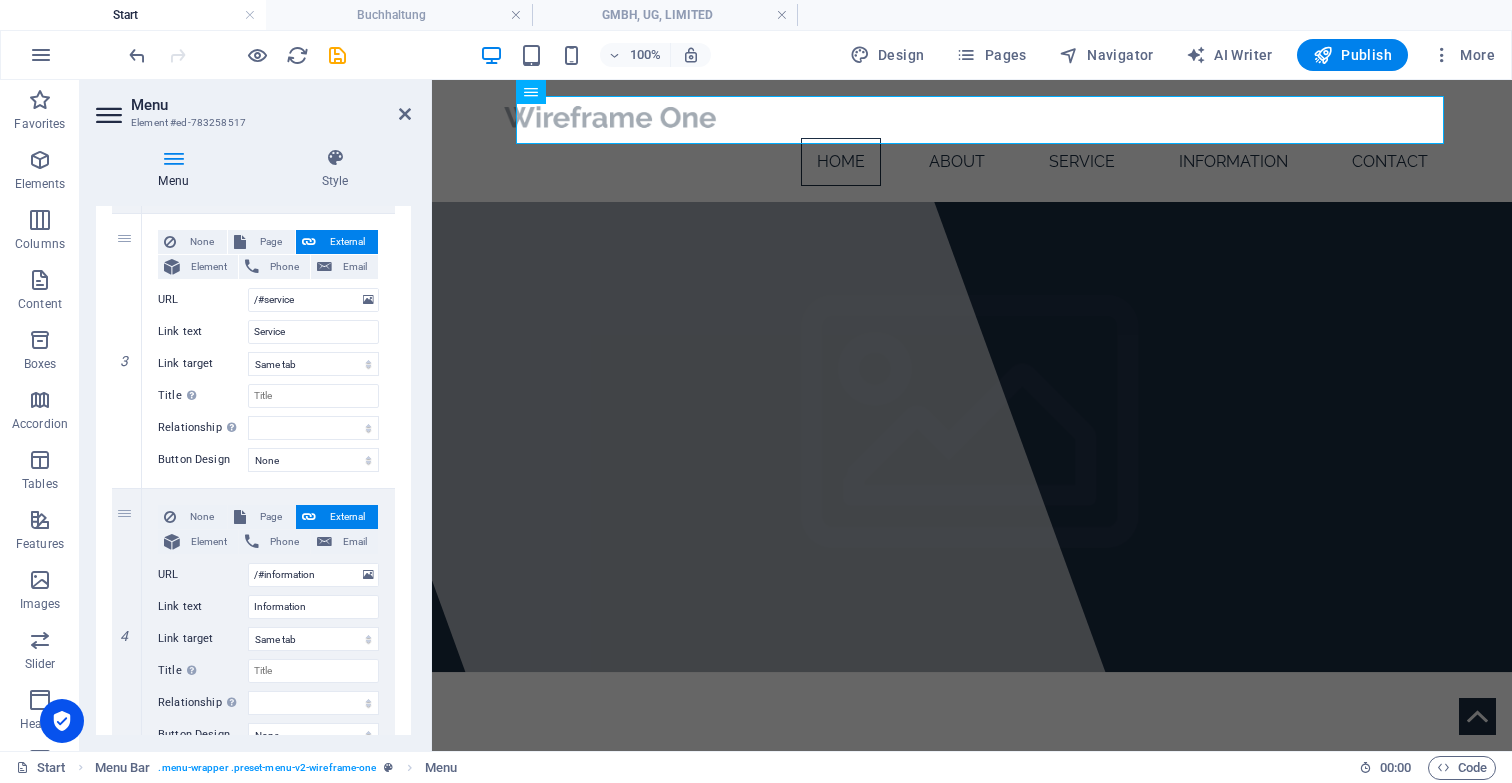 scroll, scrollTop: 712, scrollLeft: 0, axis: vertical 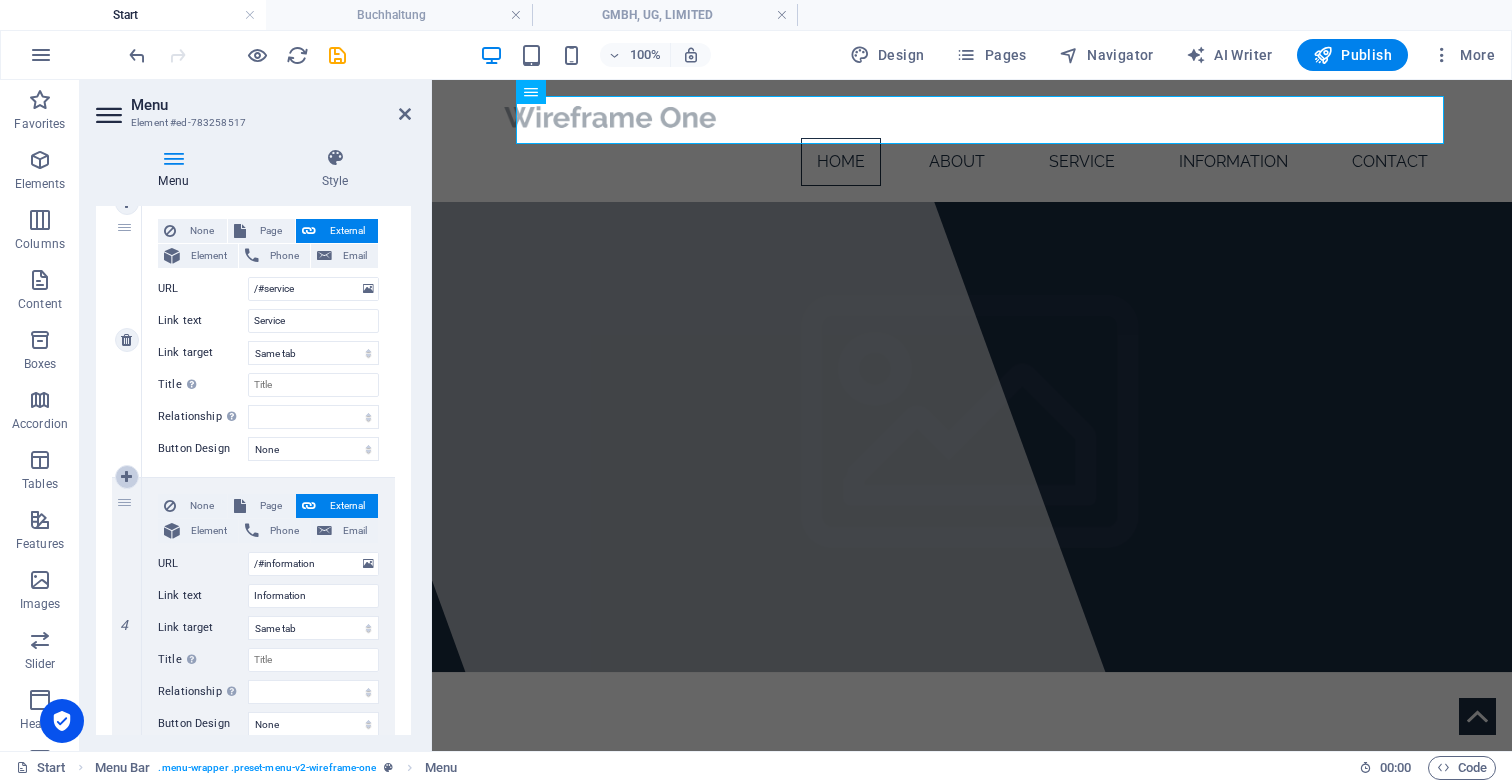 click at bounding box center (126, 477) 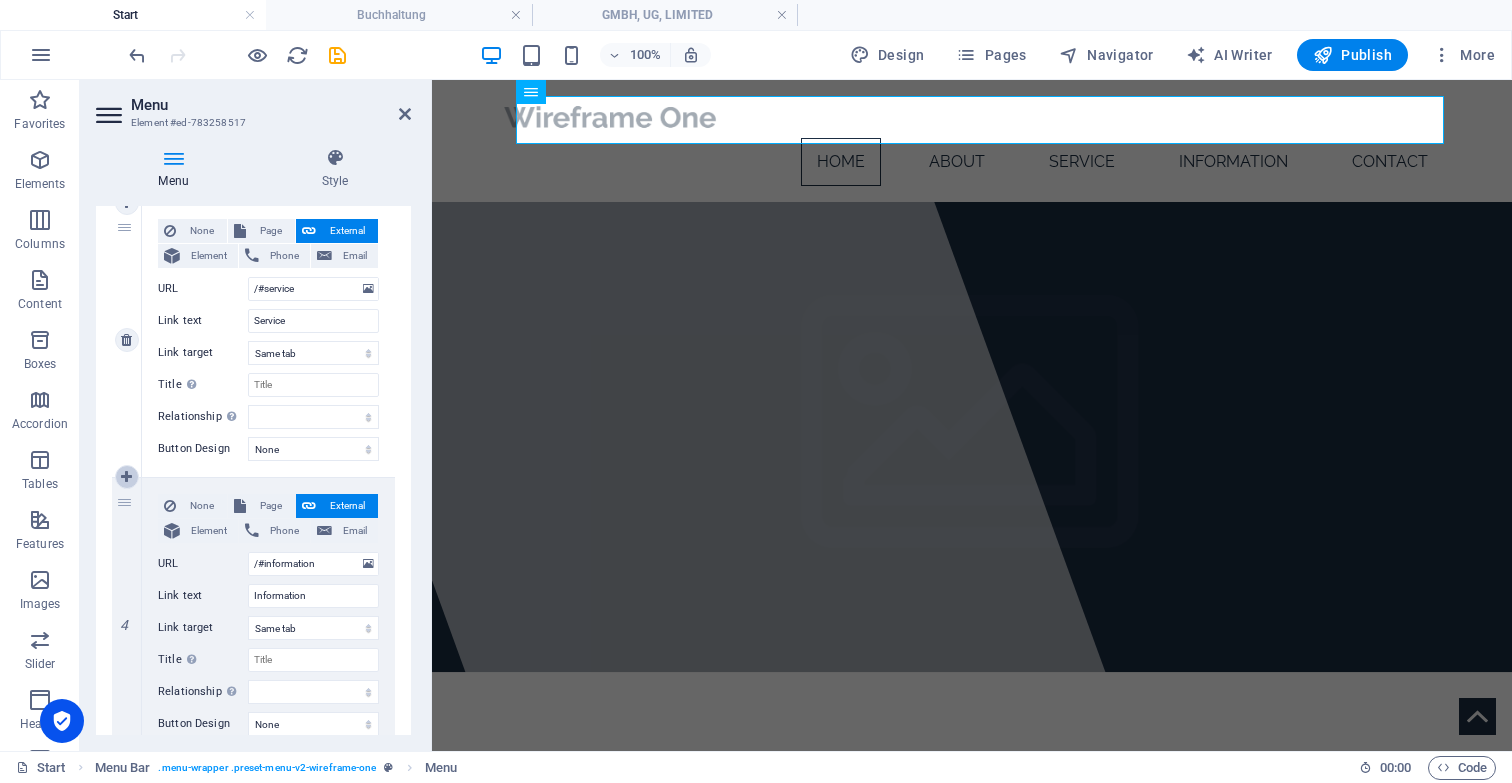 select 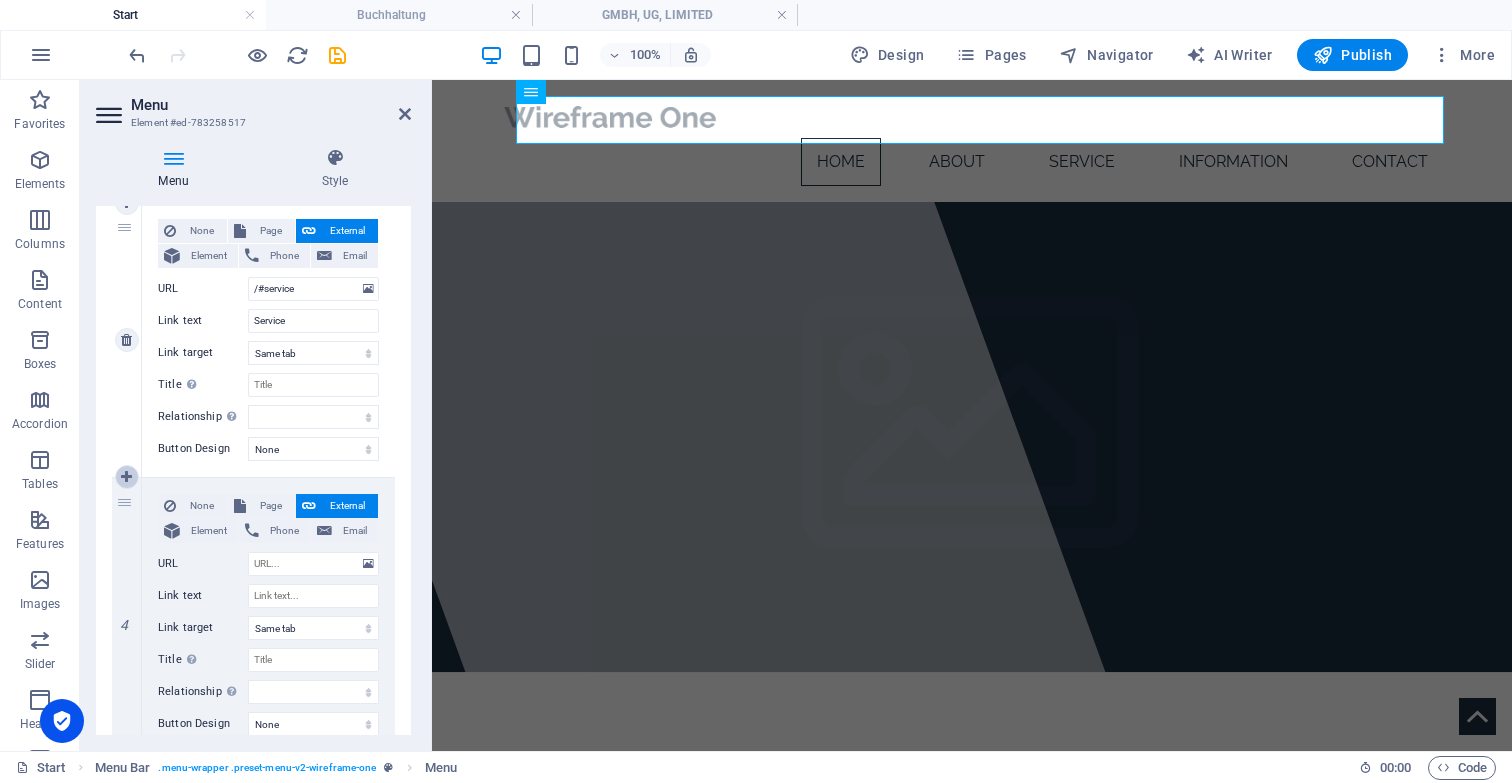 select 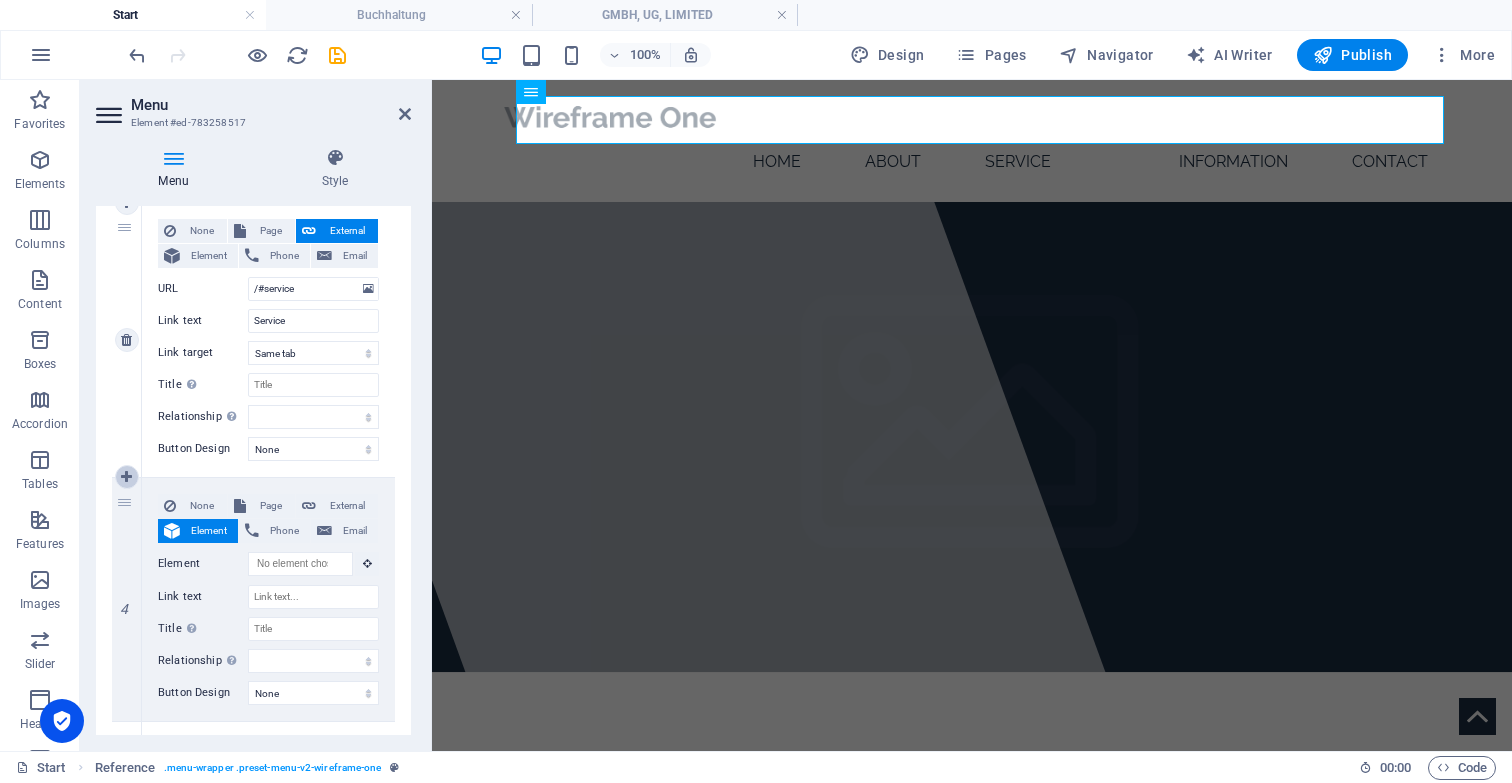 click at bounding box center [126, 477] 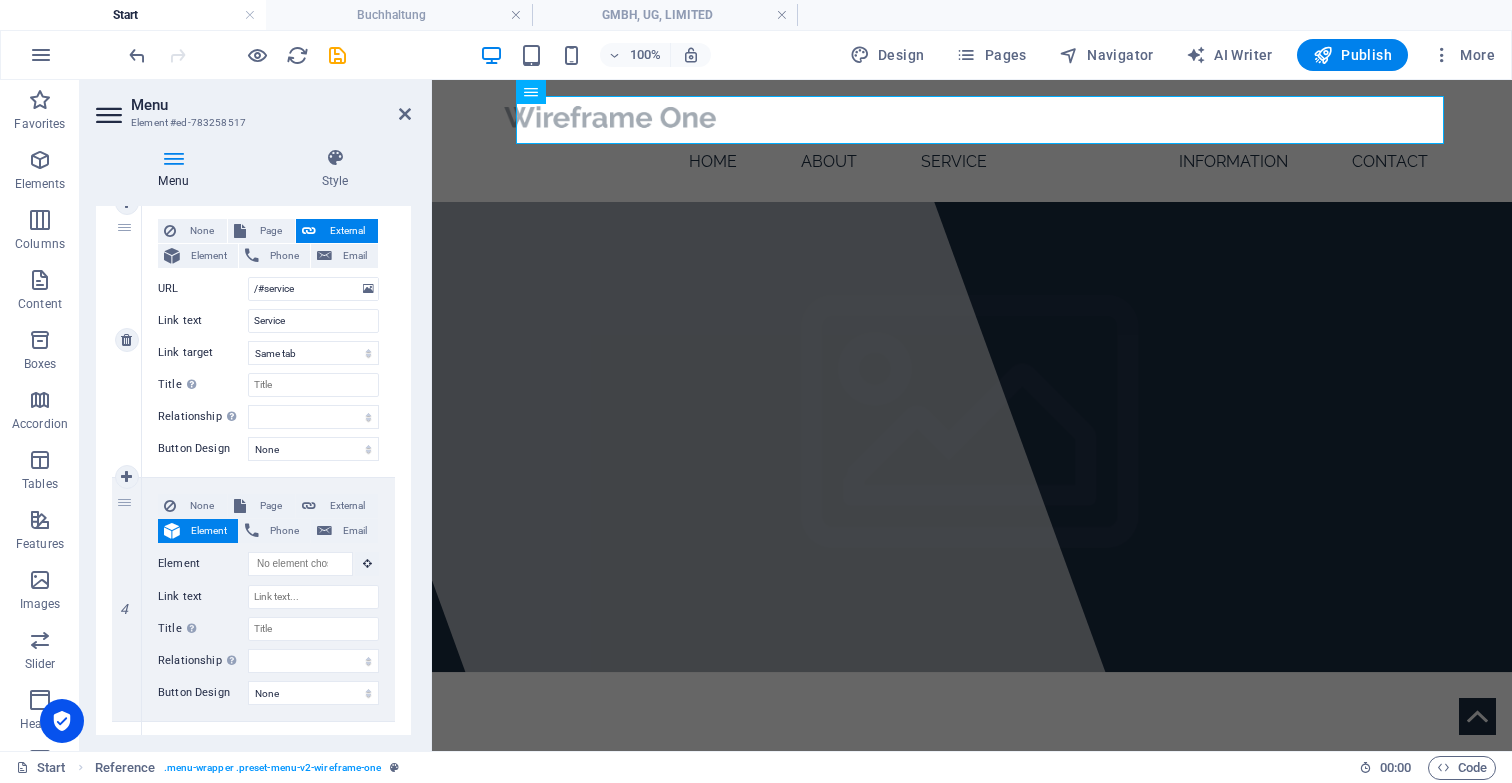 scroll, scrollTop: 769, scrollLeft: 0, axis: vertical 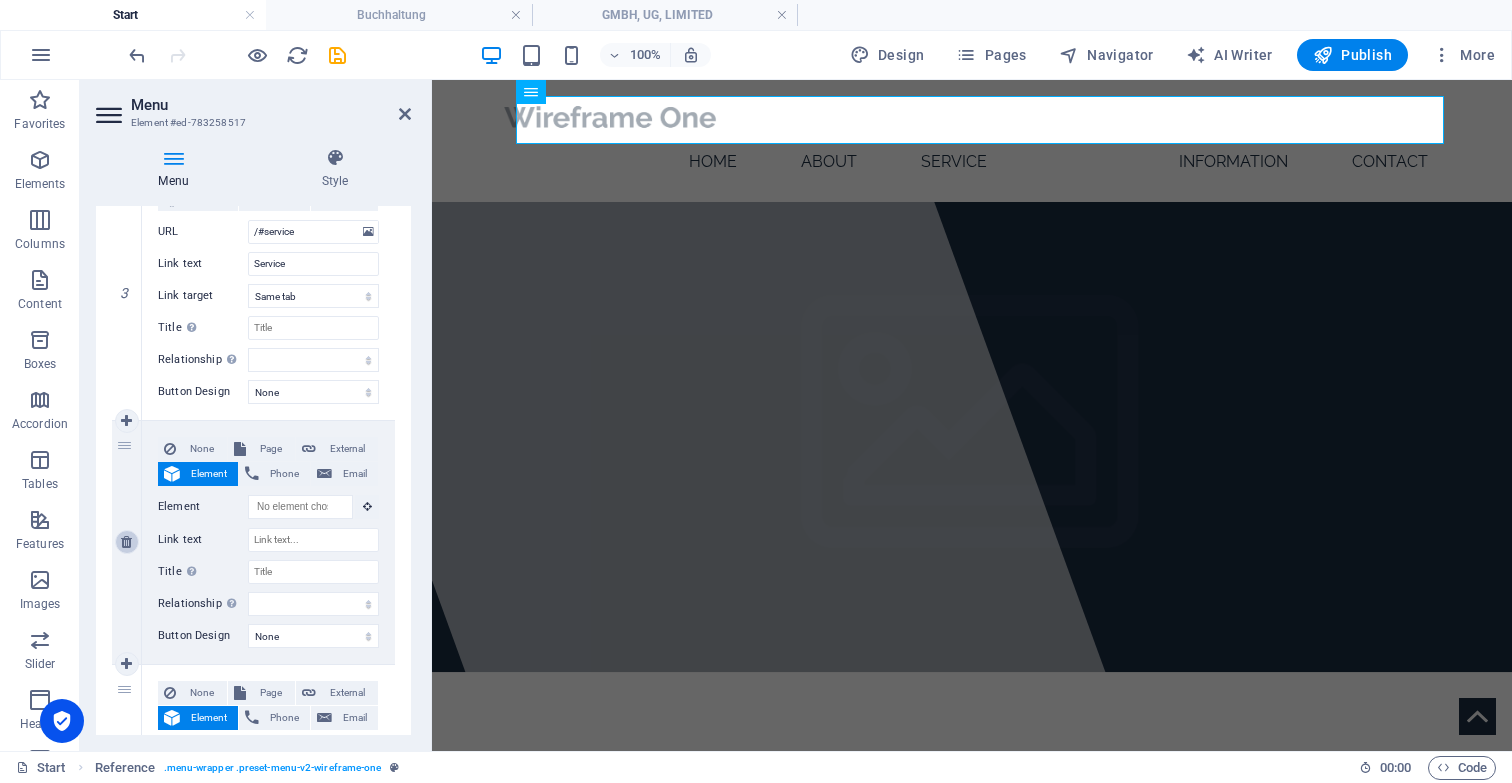 click at bounding box center [126, 542] 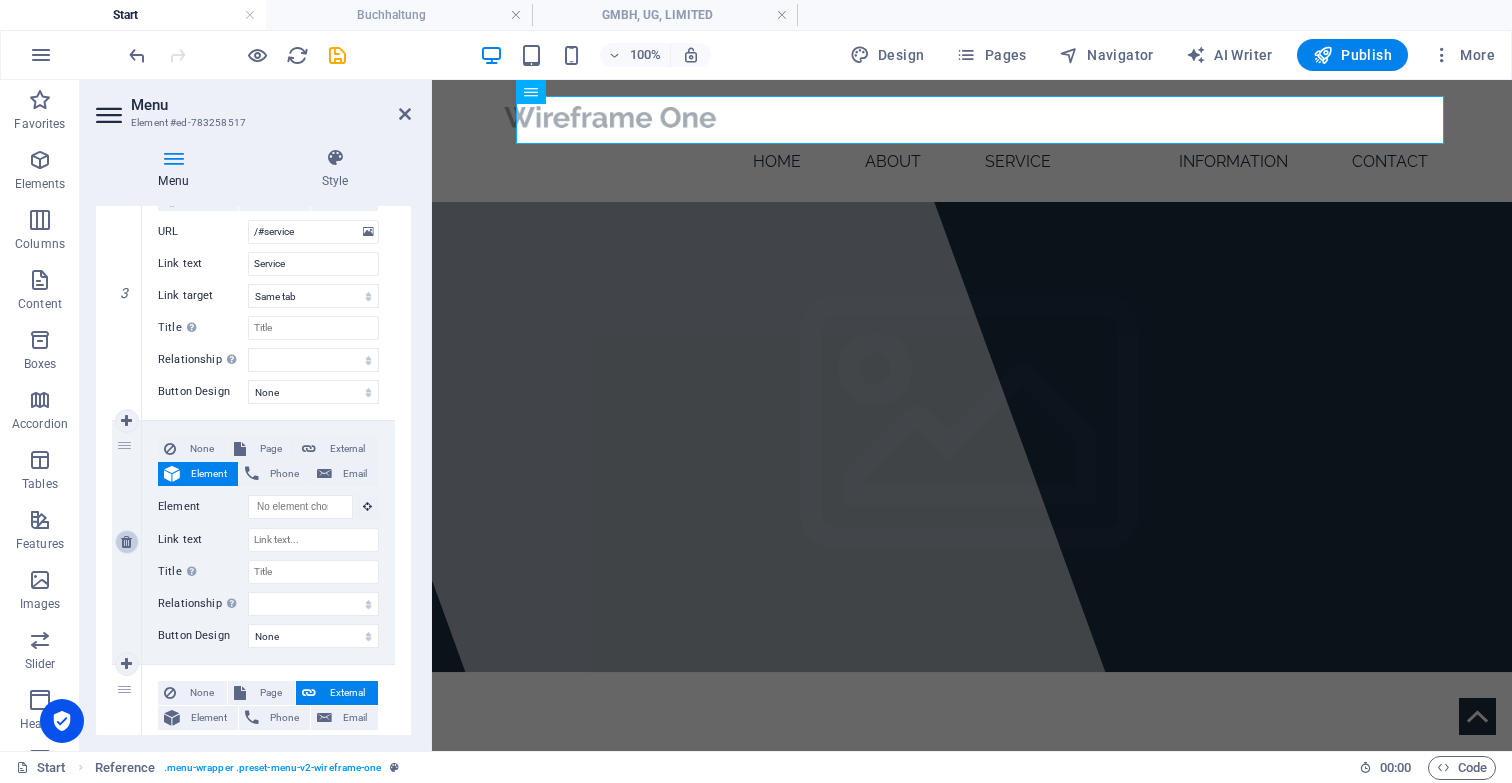 click at bounding box center [126, 542] 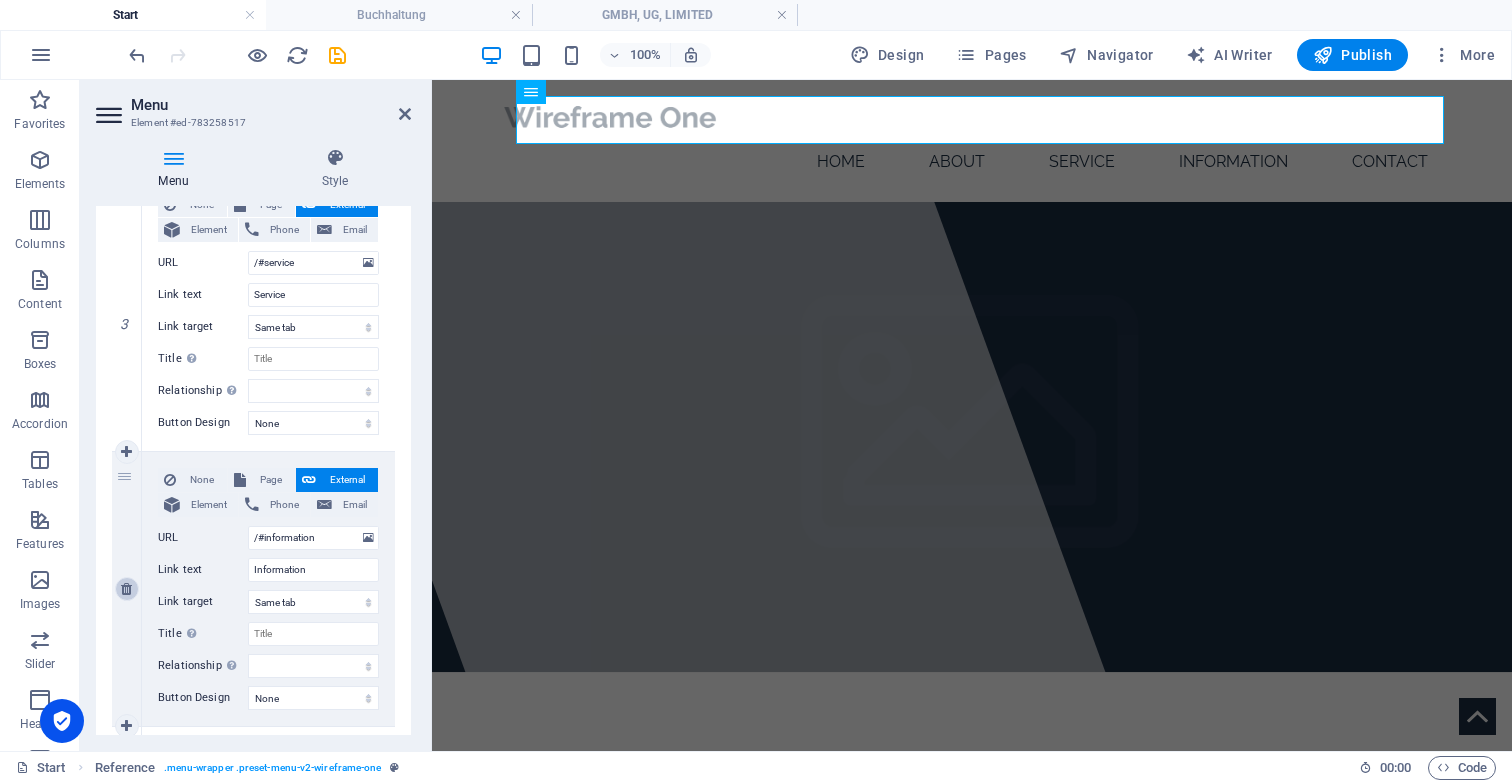 scroll, scrollTop: 701, scrollLeft: 0, axis: vertical 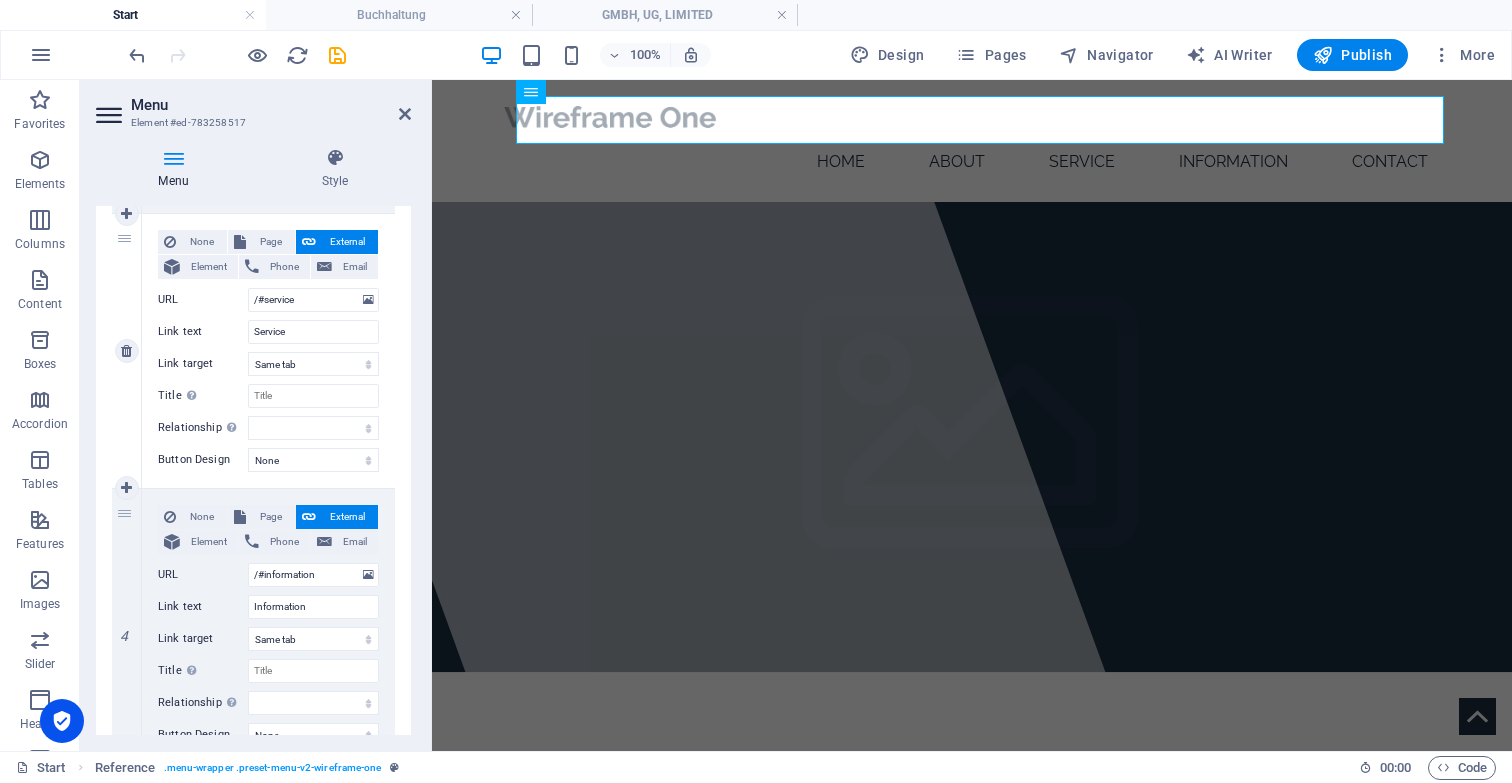 click on "3" at bounding box center (127, 351) 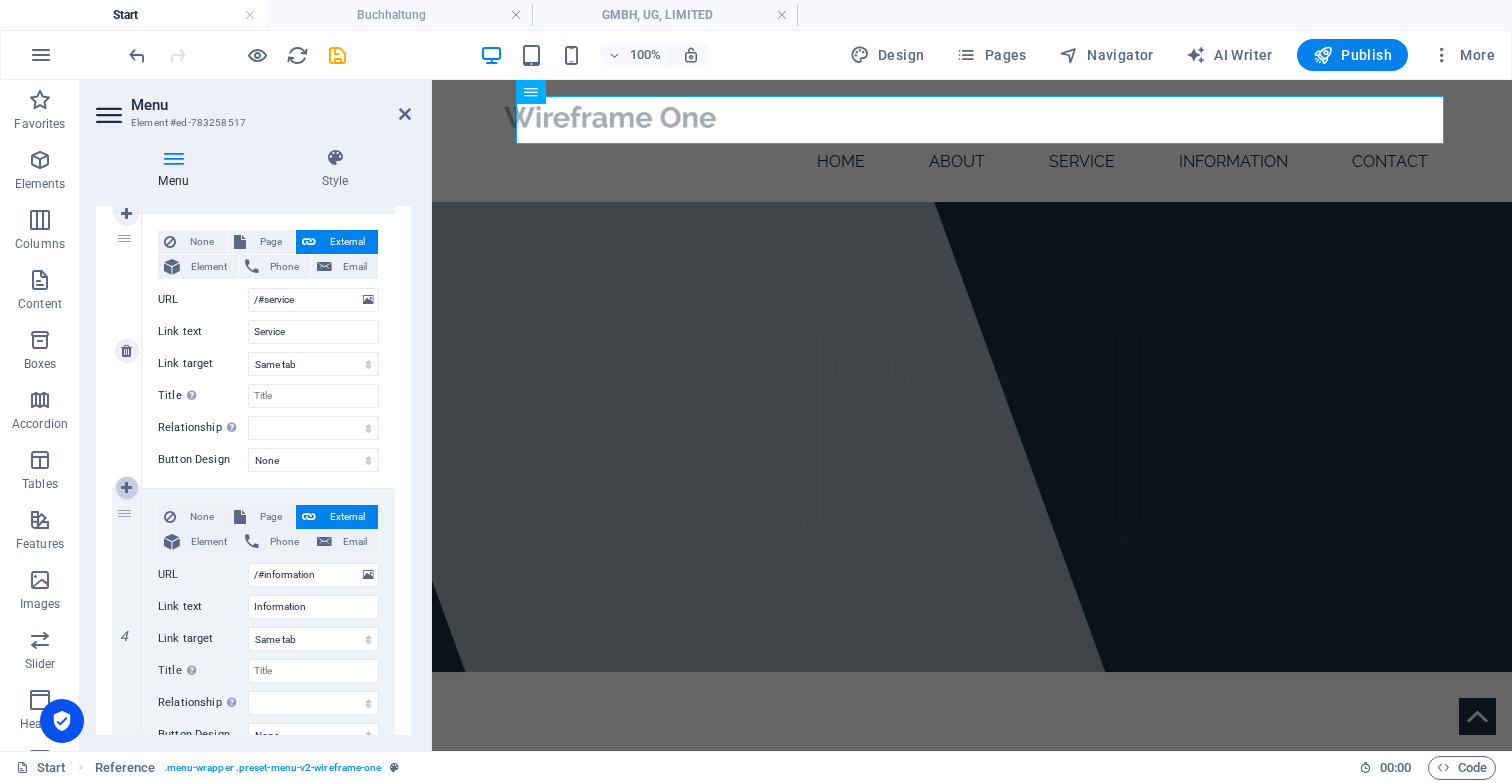 click at bounding box center (126, 488) 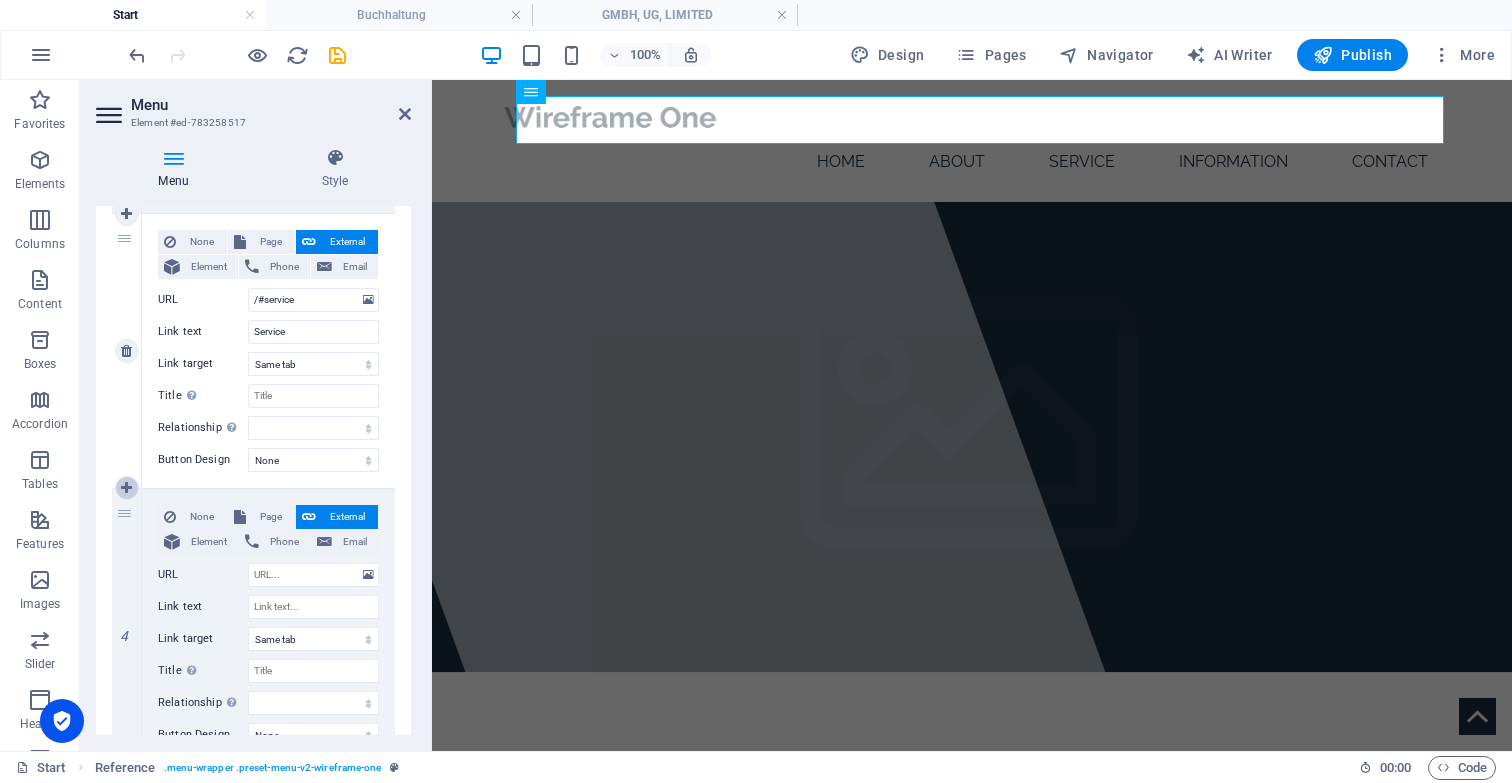 select 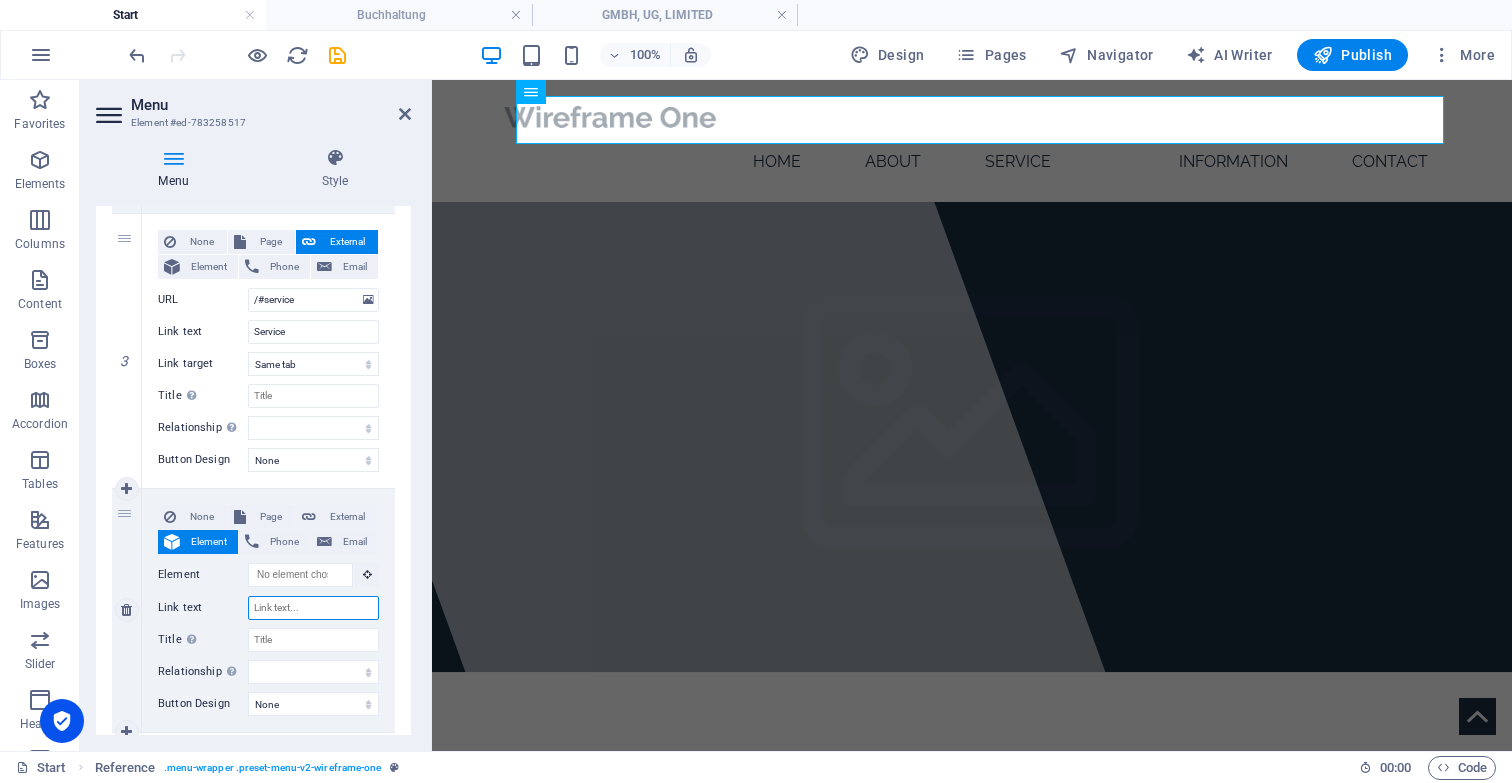 click on "Link text" at bounding box center (313, 608) 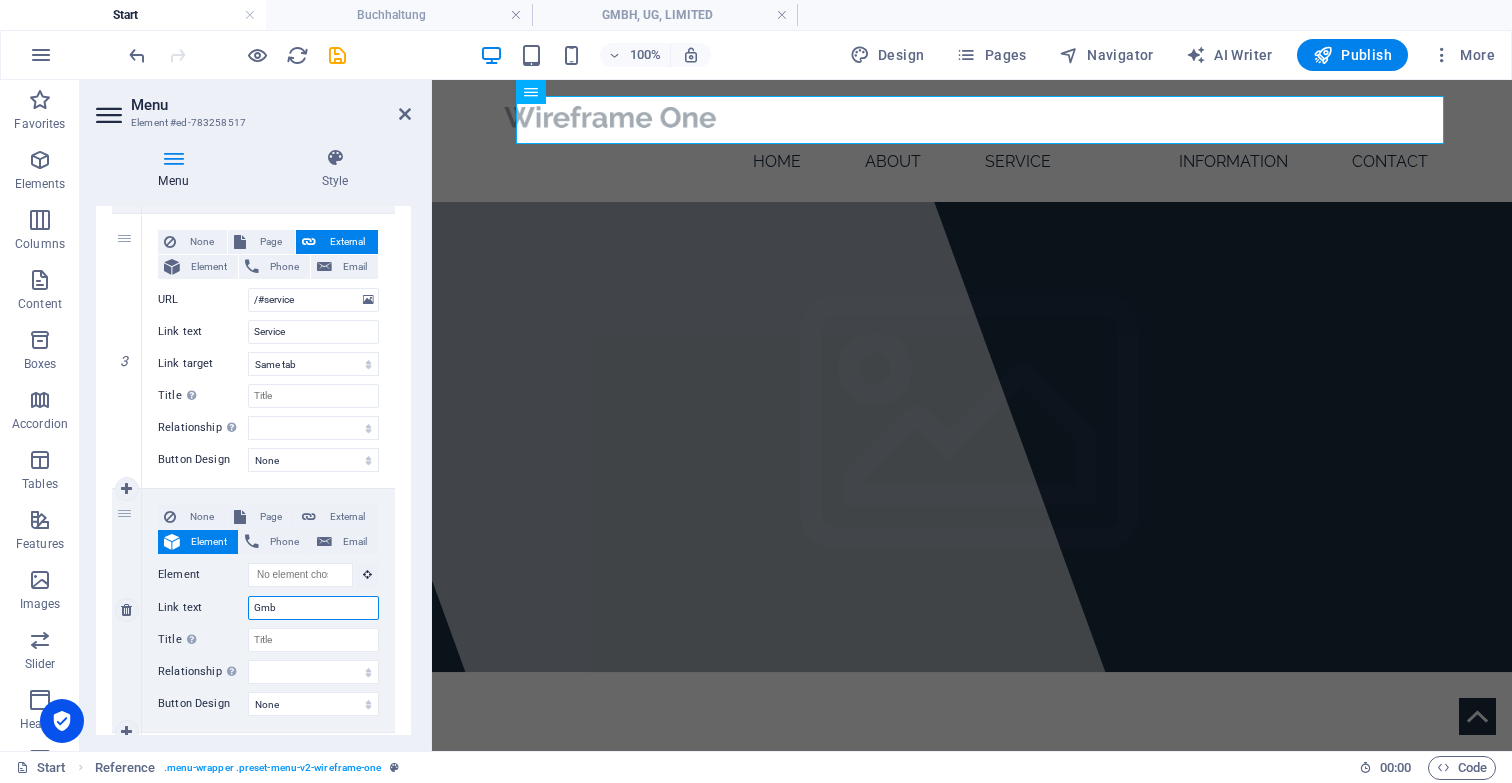 type on "GmbH" 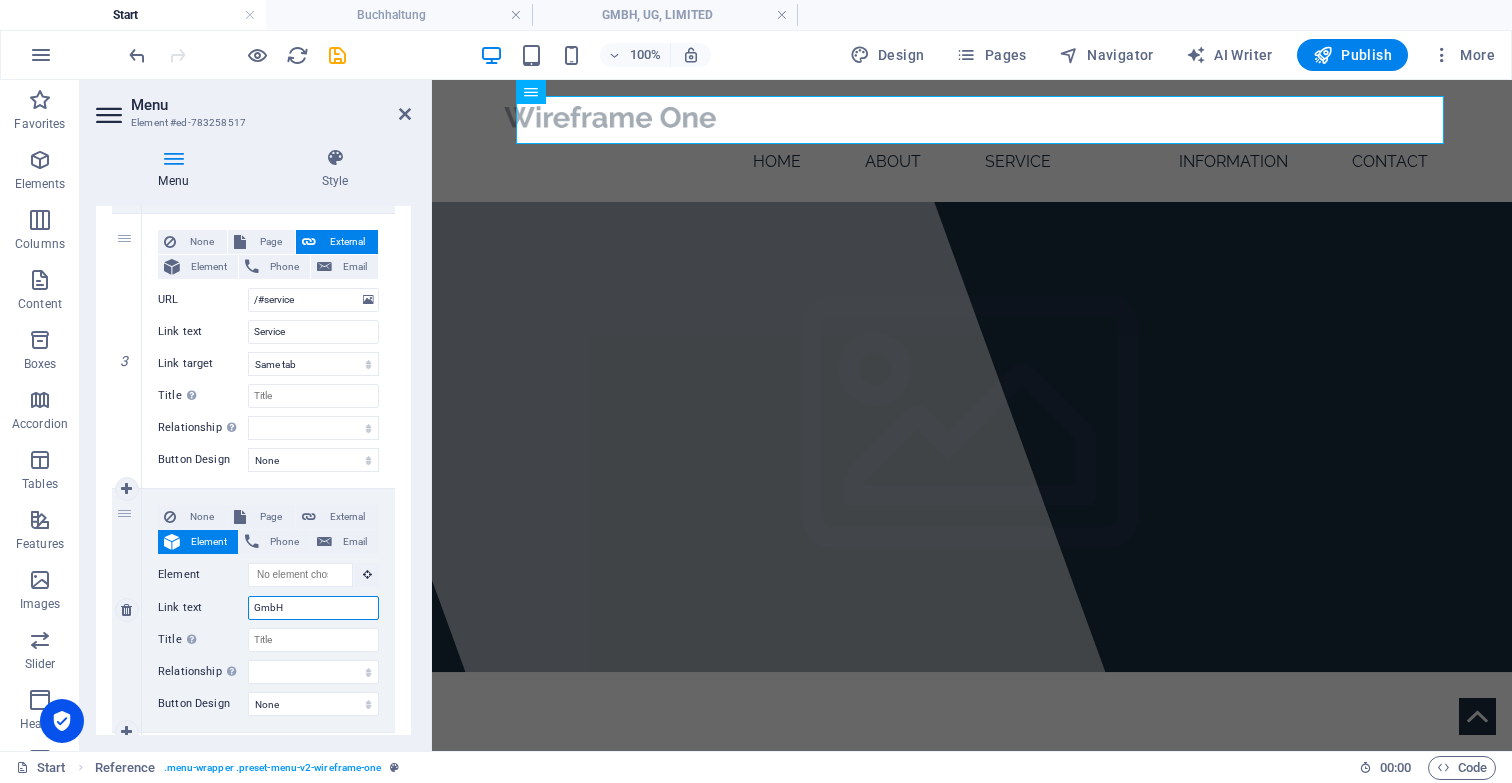 select 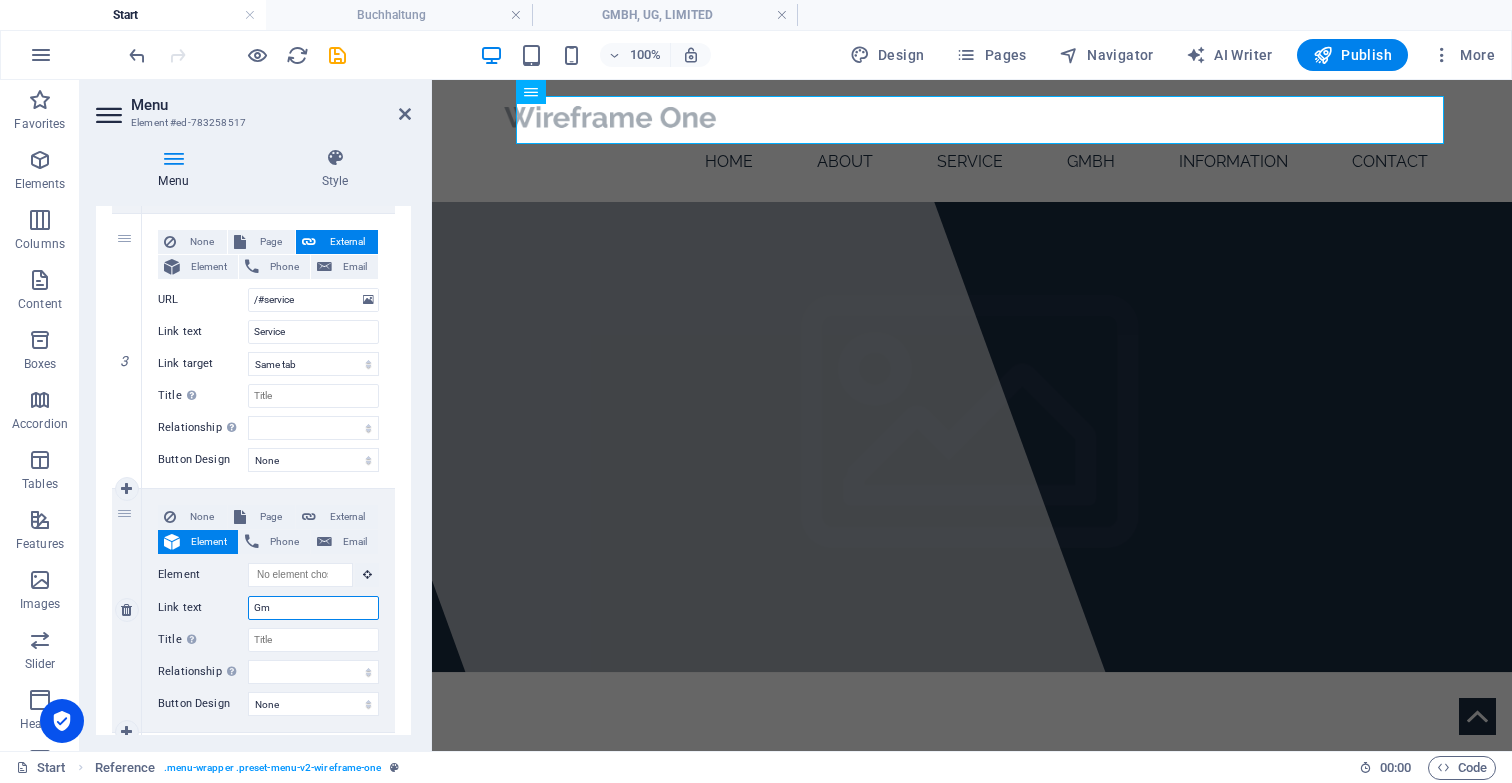 type on "G" 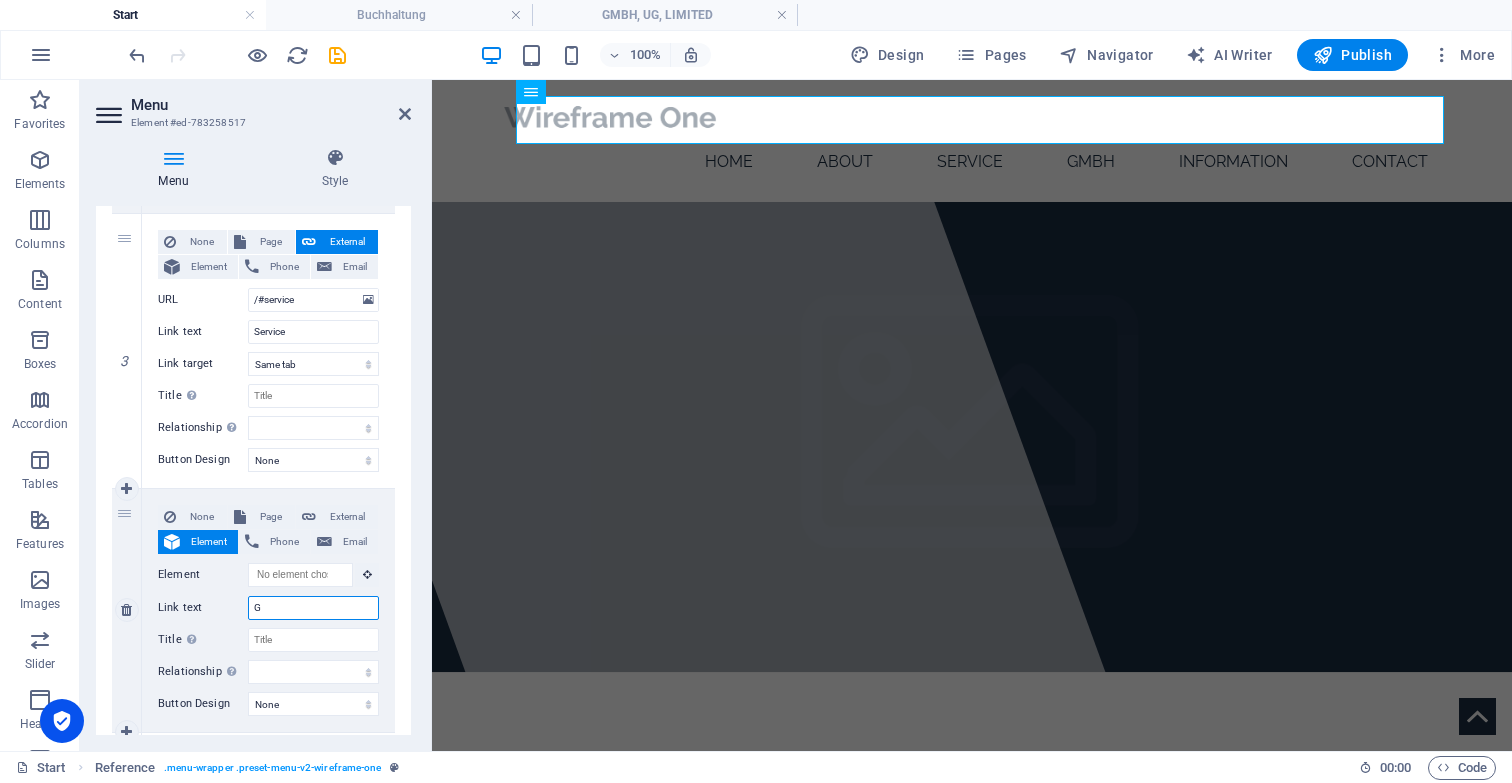 type 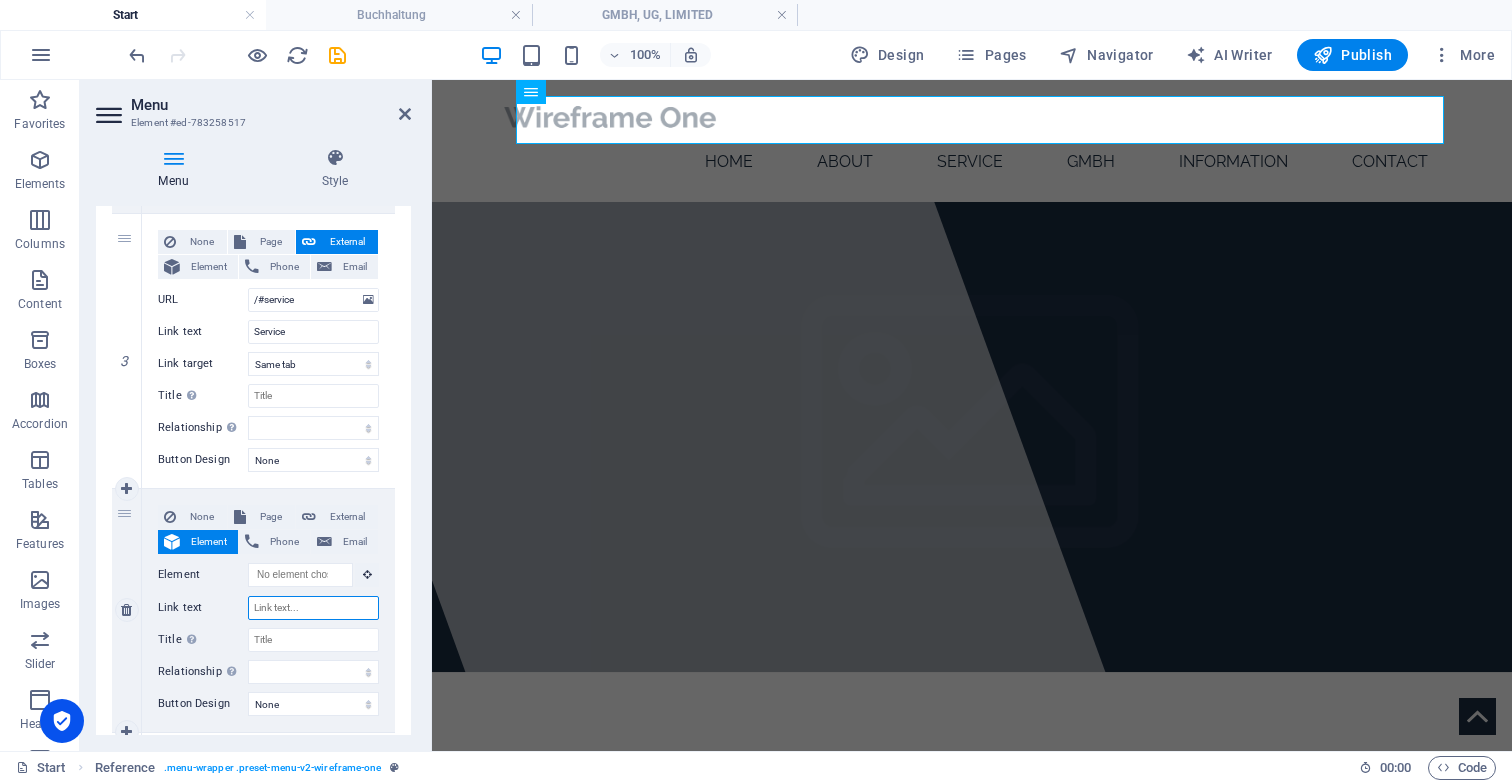 select 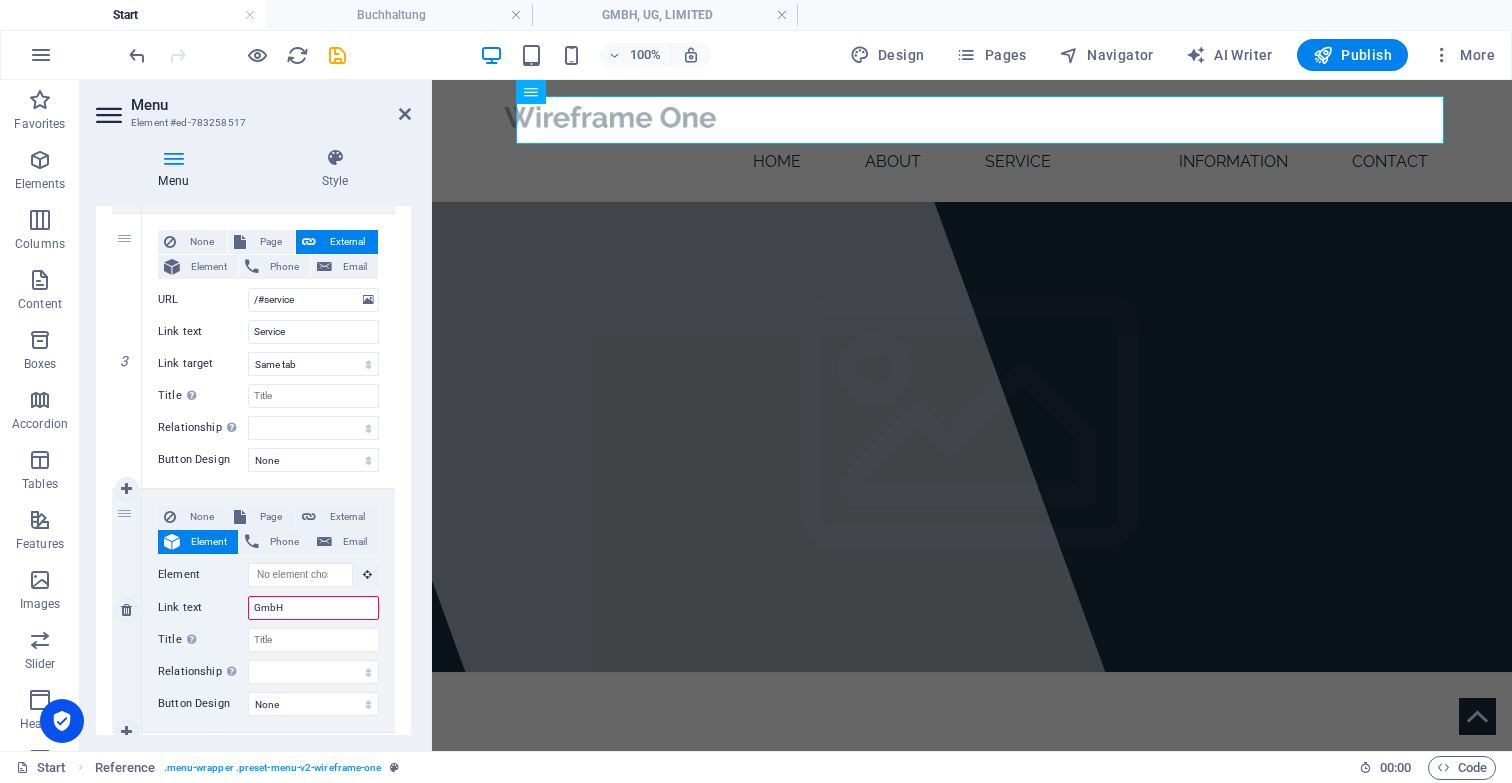 type on "GmbH" 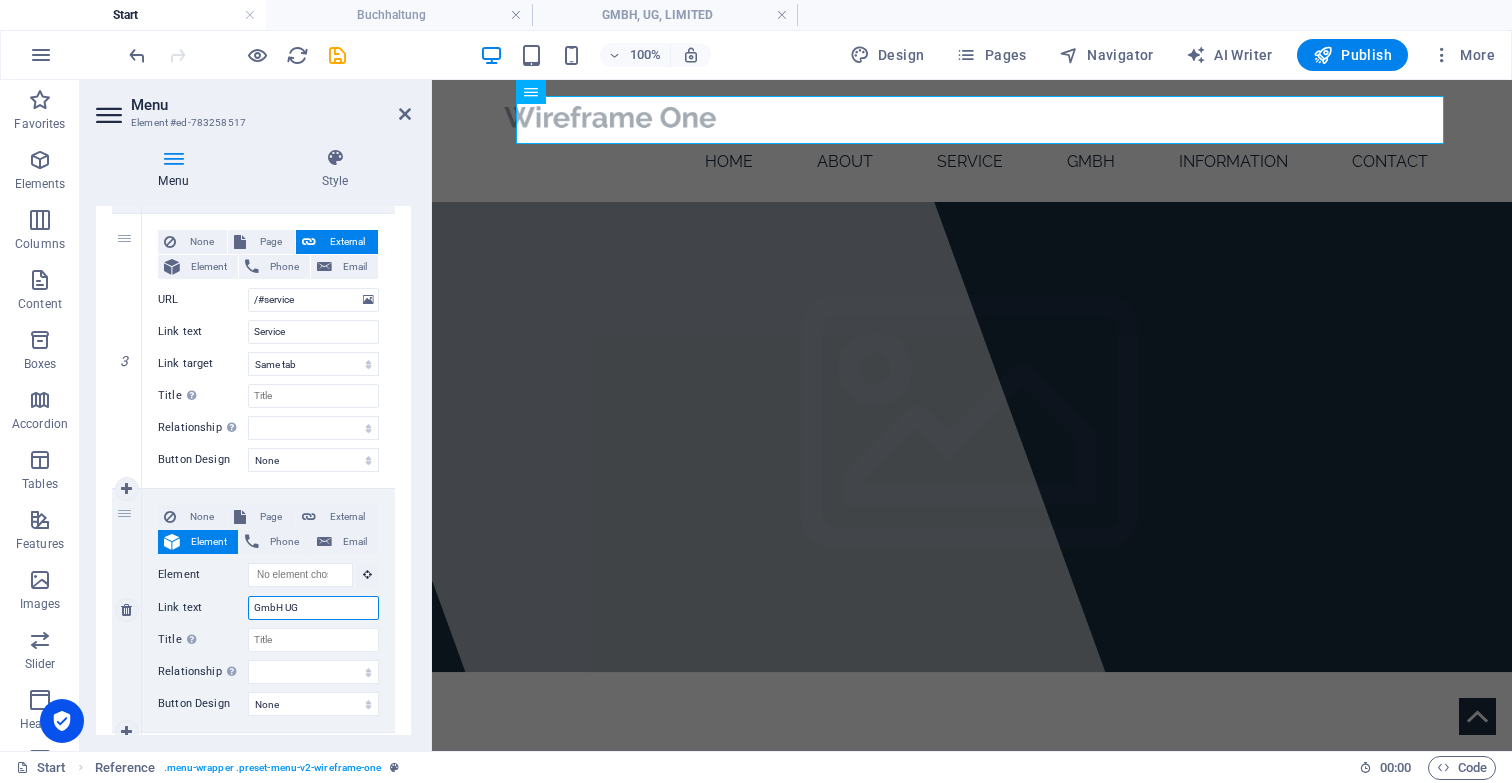 type on "GmbH UG" 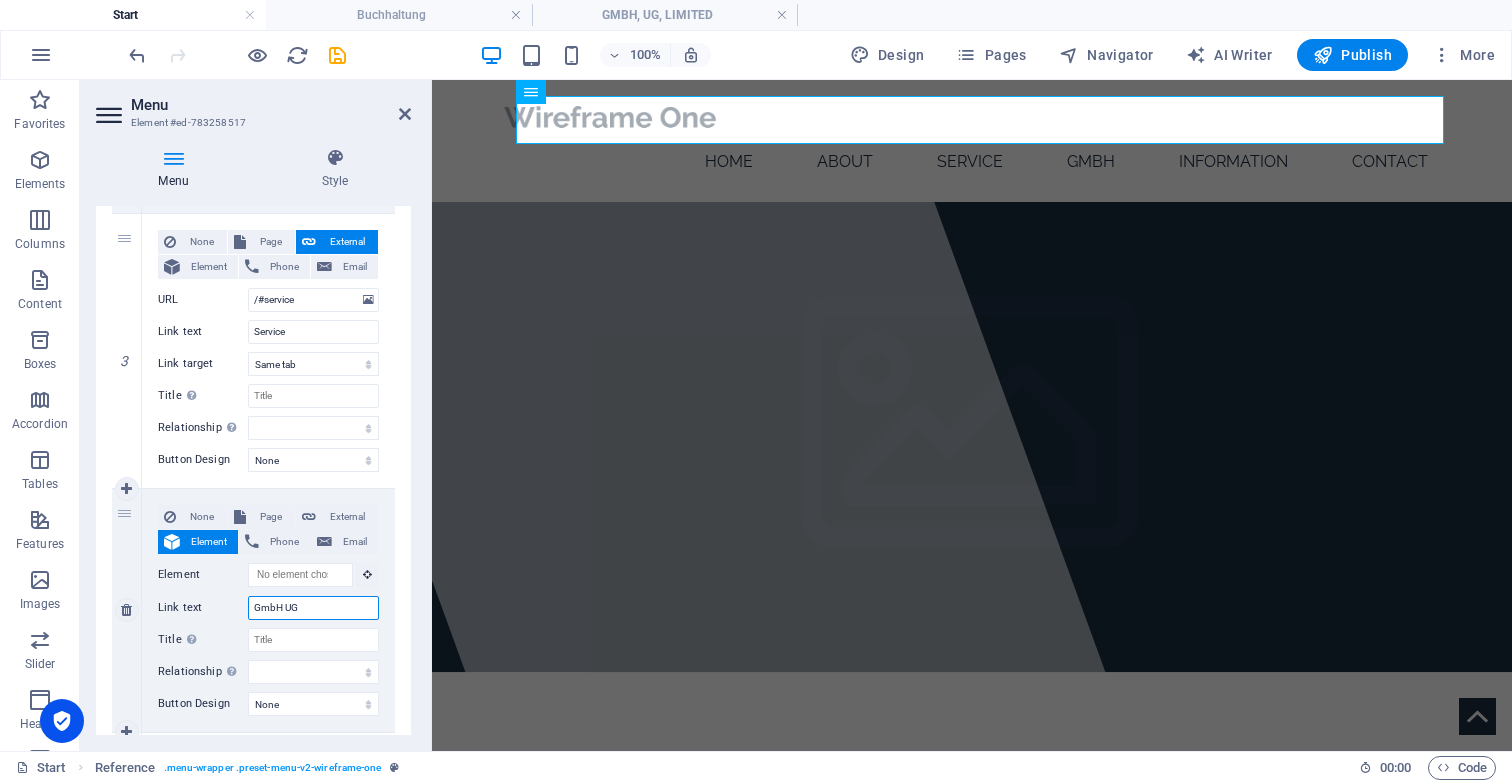 select 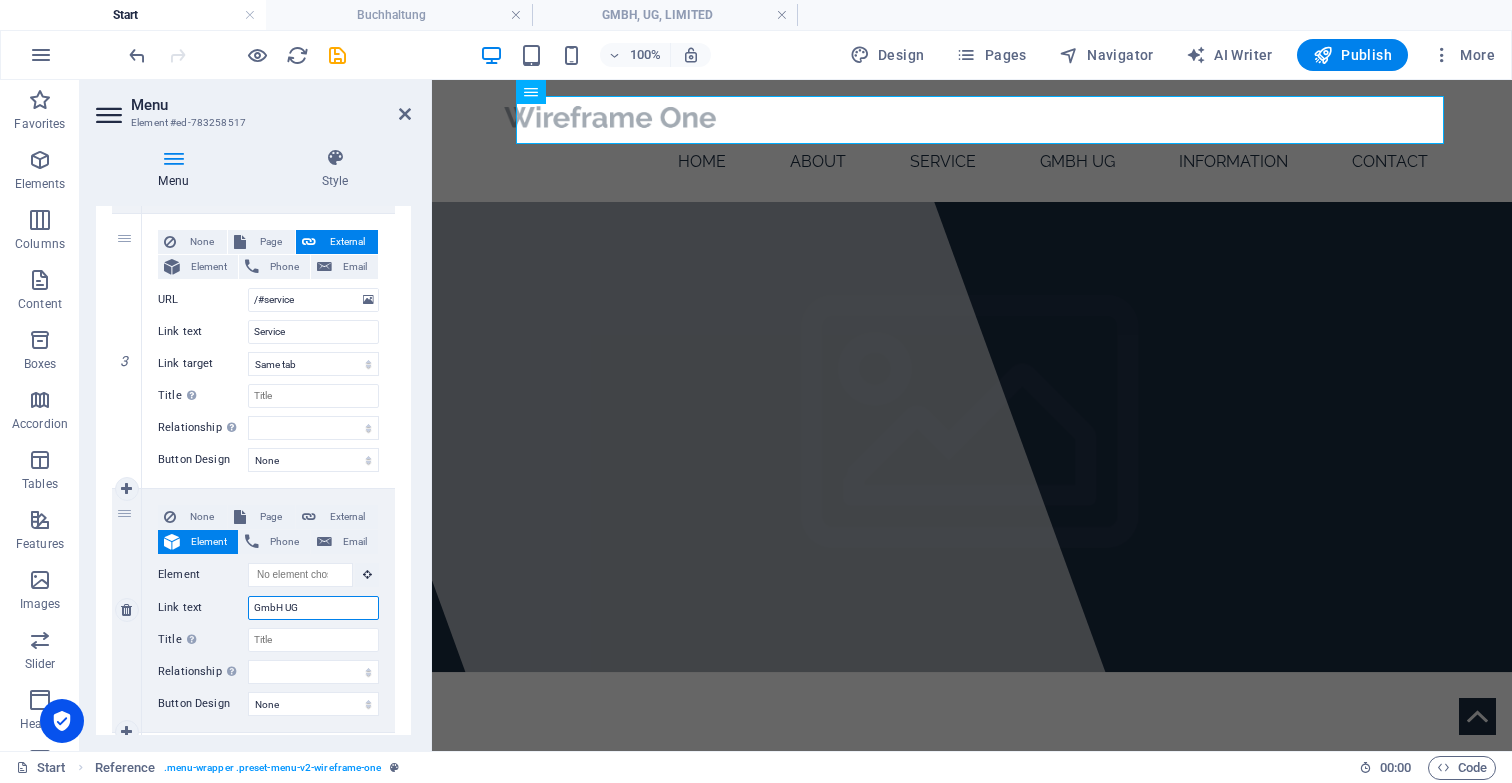 type on "GmbH UG L" 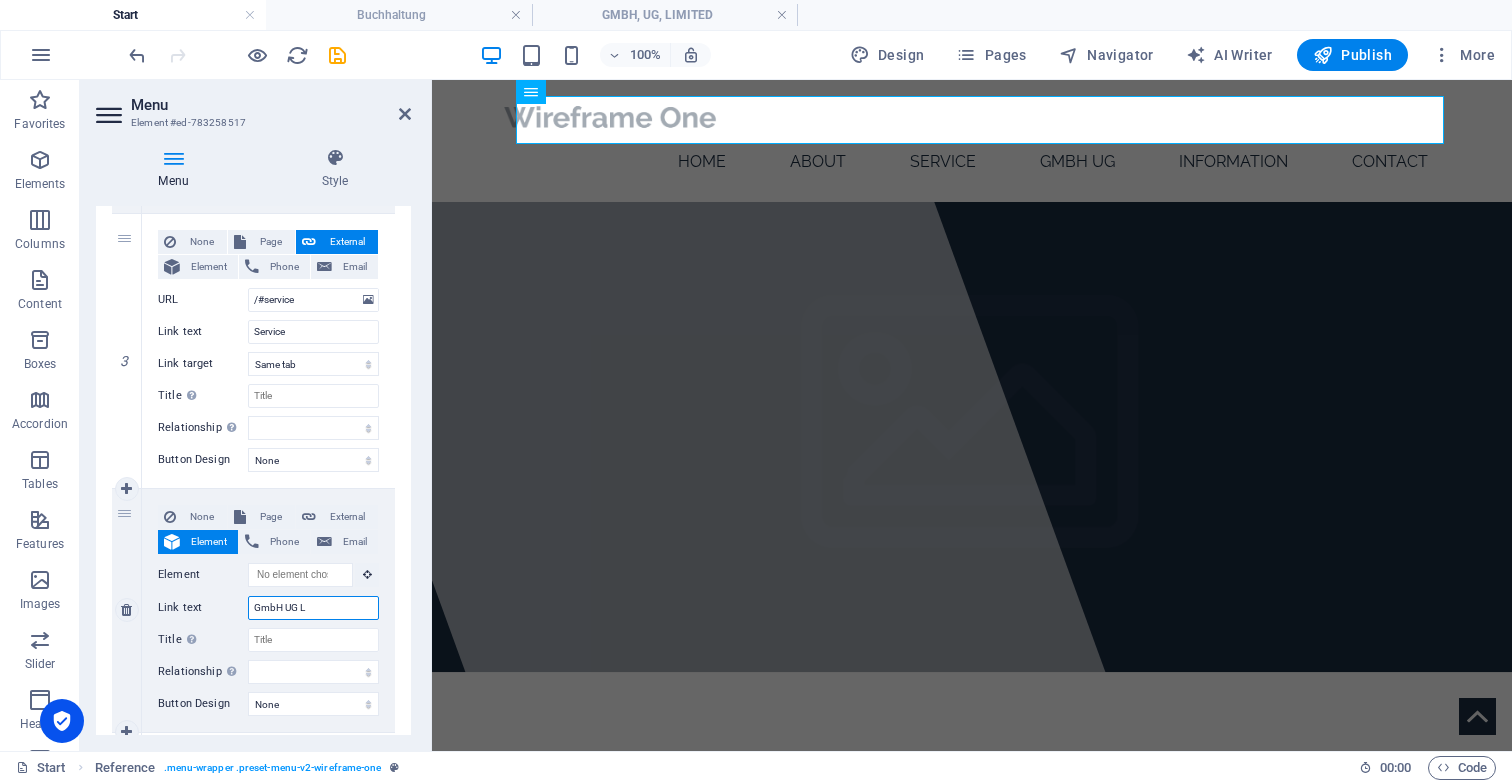 select 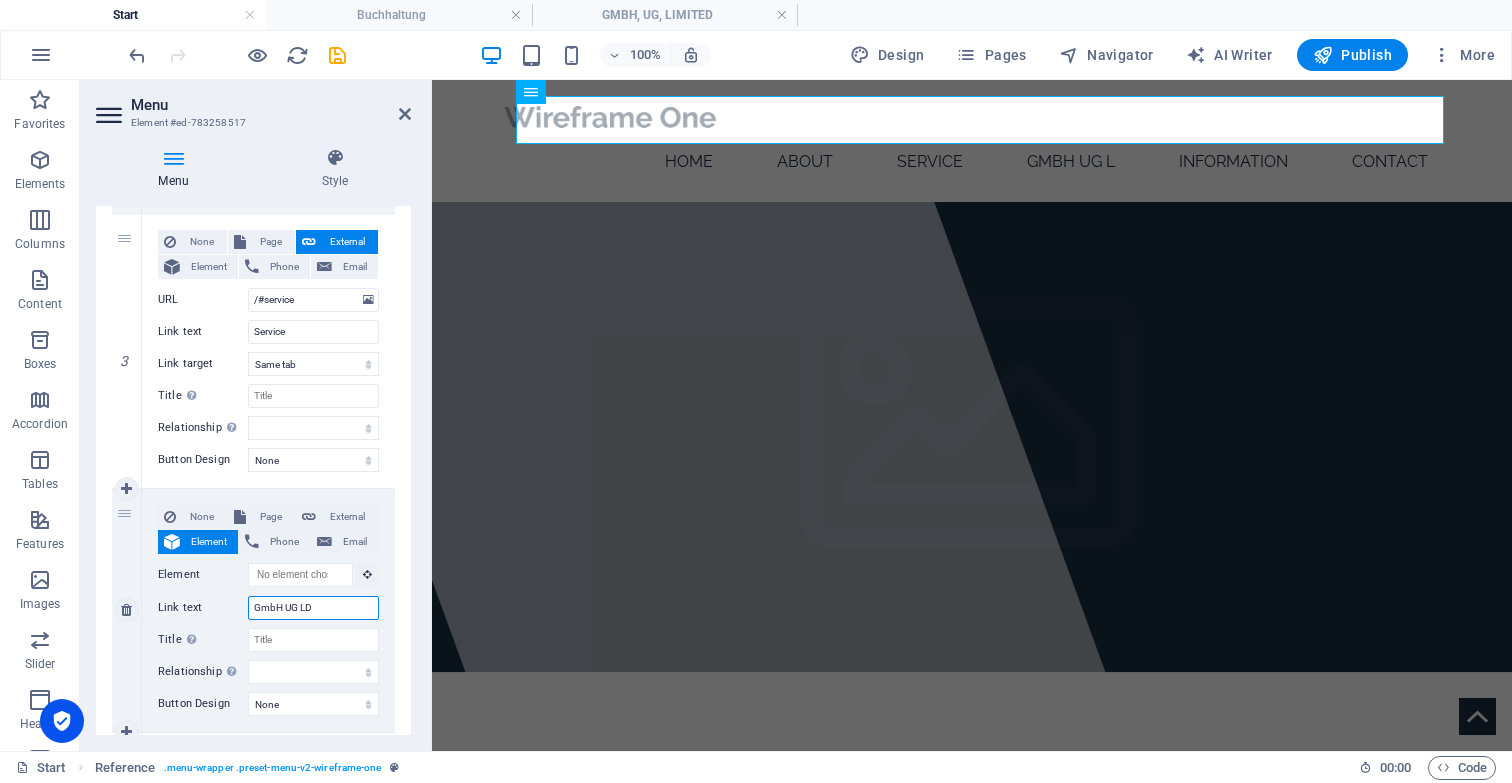 type on "GmbH UG LDT" 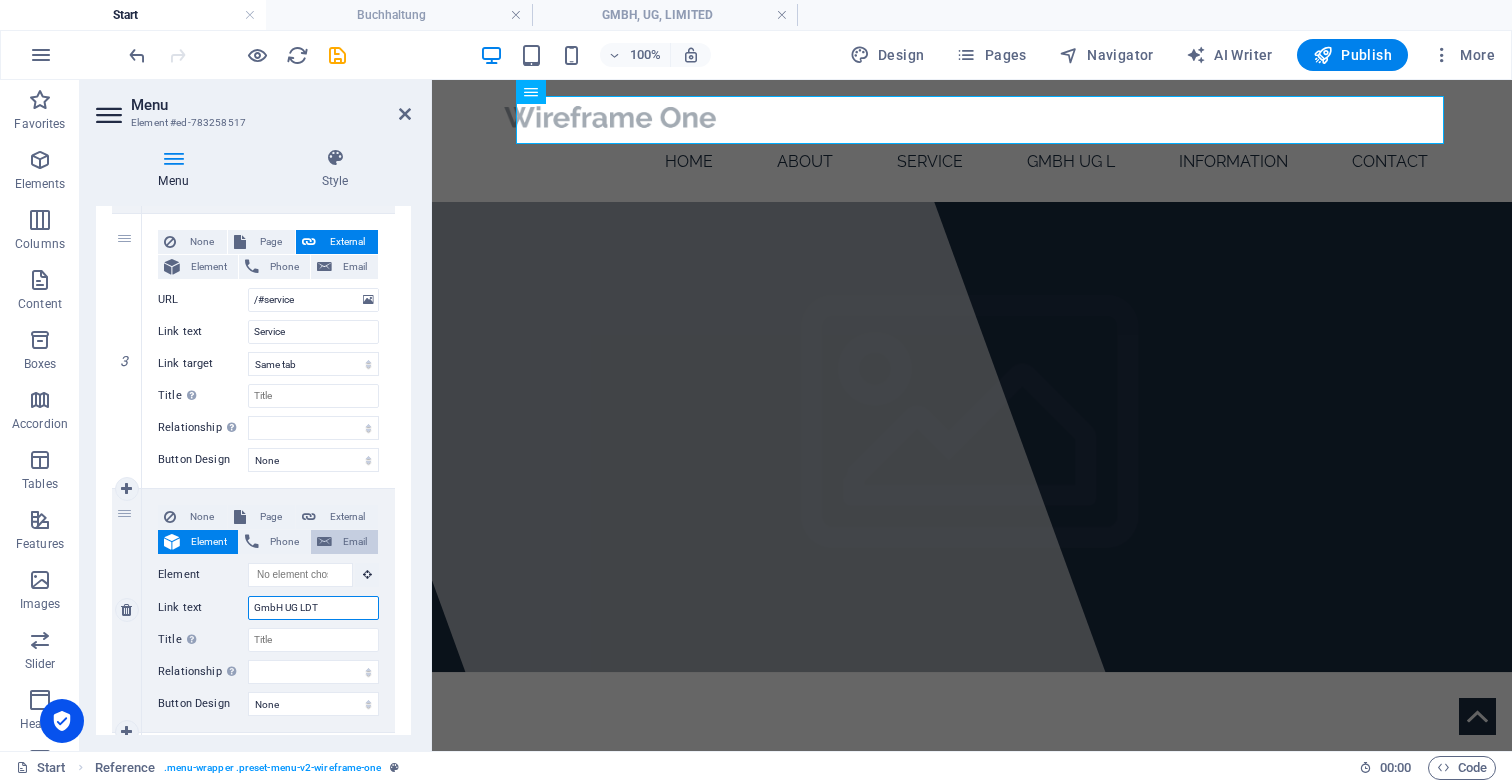 select 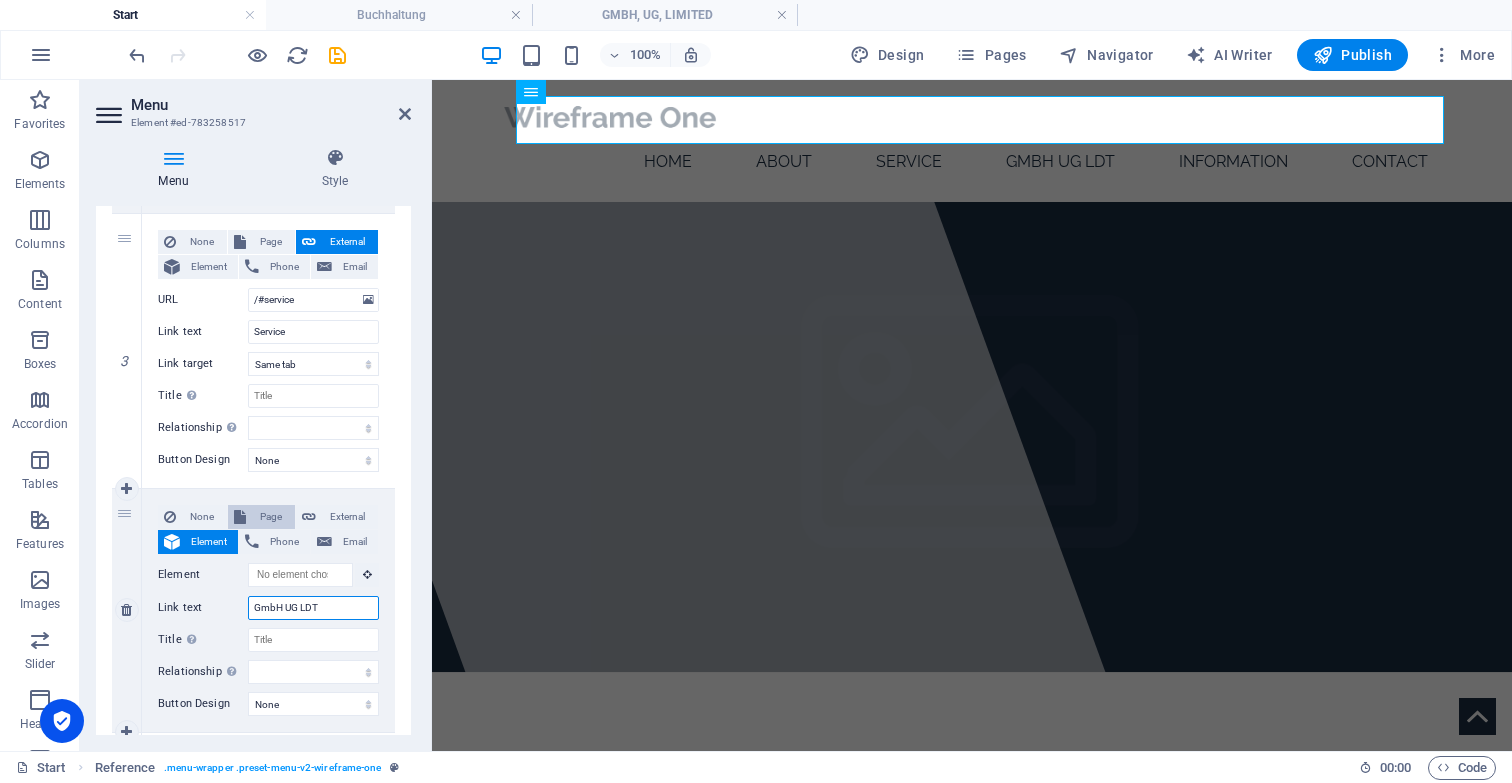 type on "GmbH UG LDT" 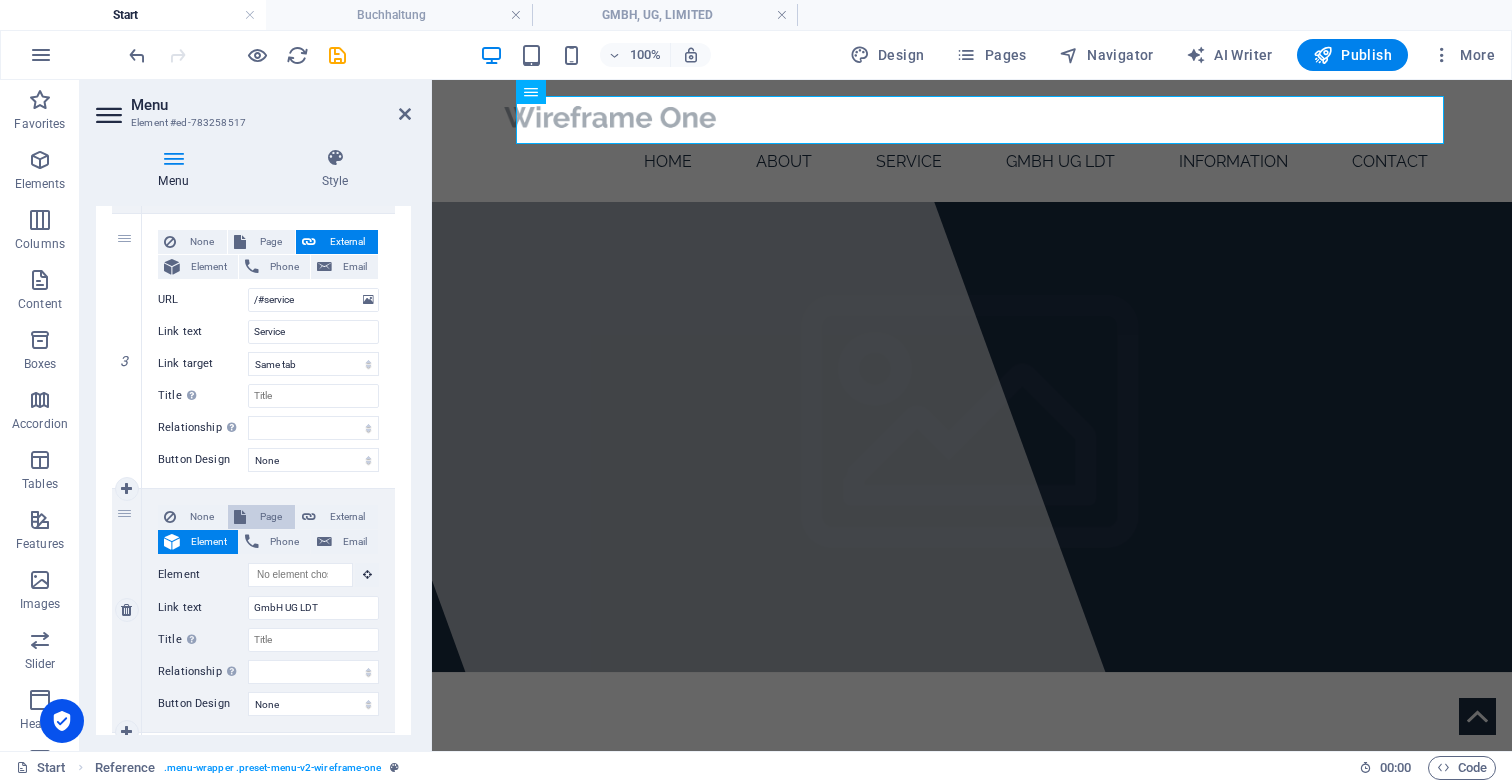 click on "Page" at bounding box center [270, 517] 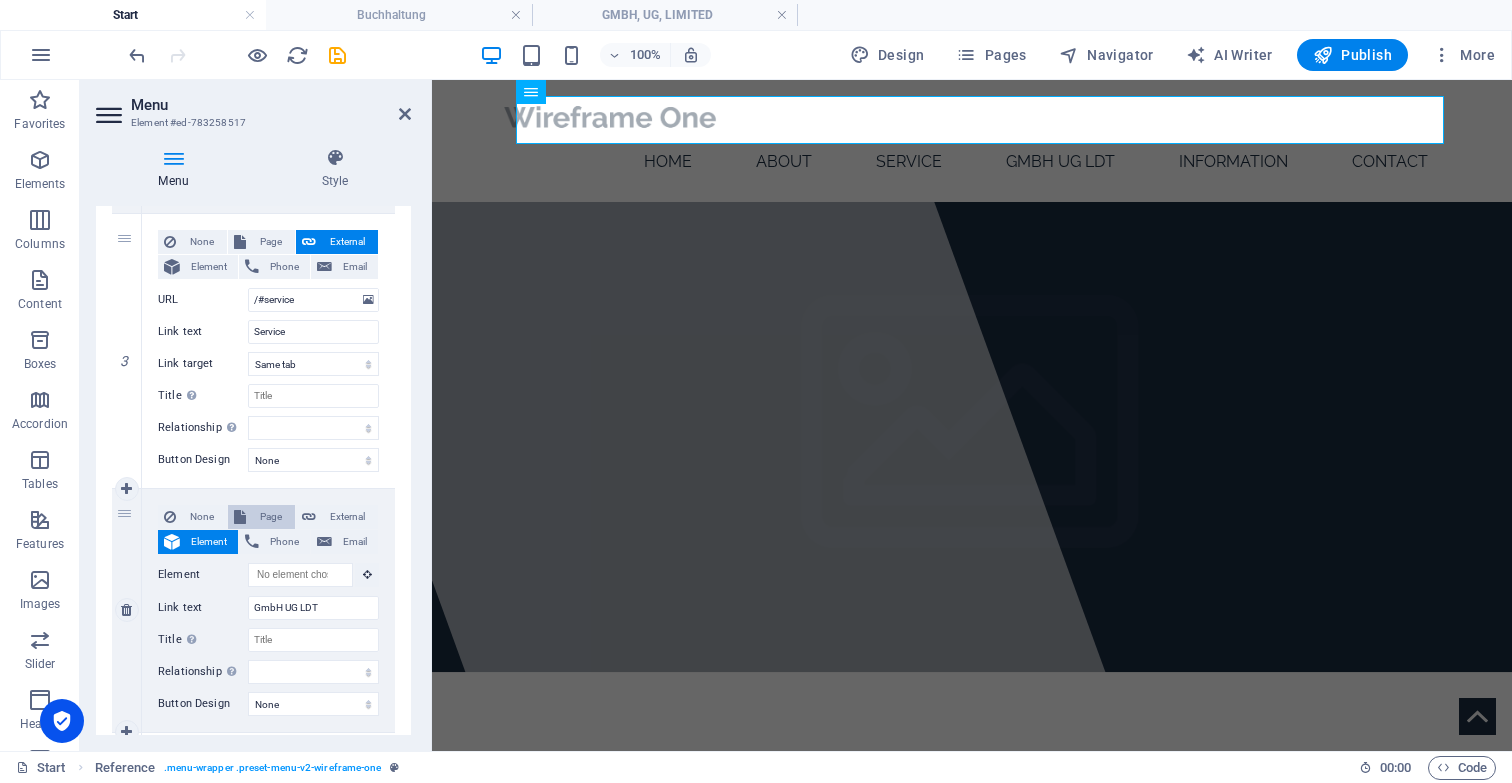 select 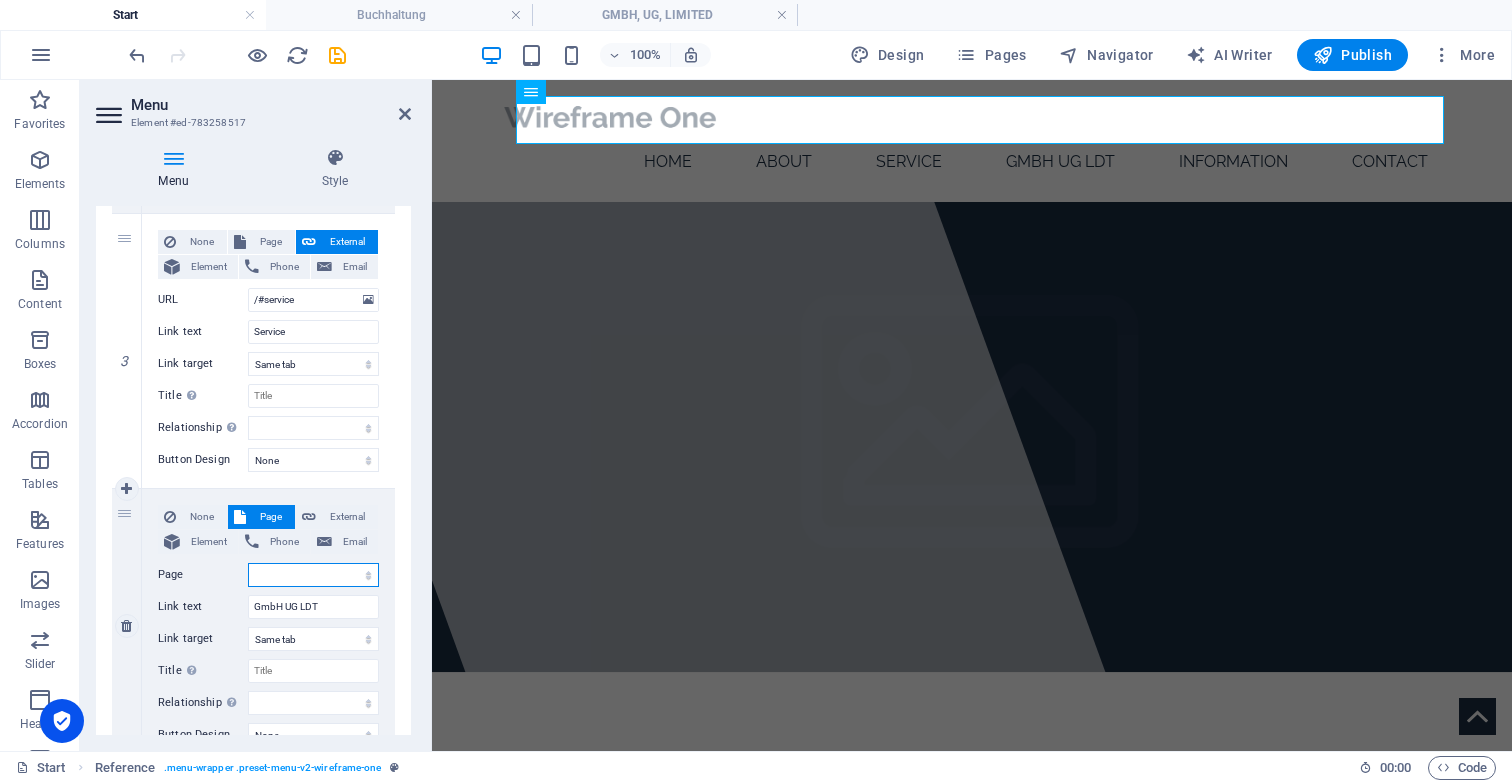 click on "Start Subpage Legal Notice Privacy GMBH, UG, LIMITED Buchhaltung" at bounding box center [313, 575] 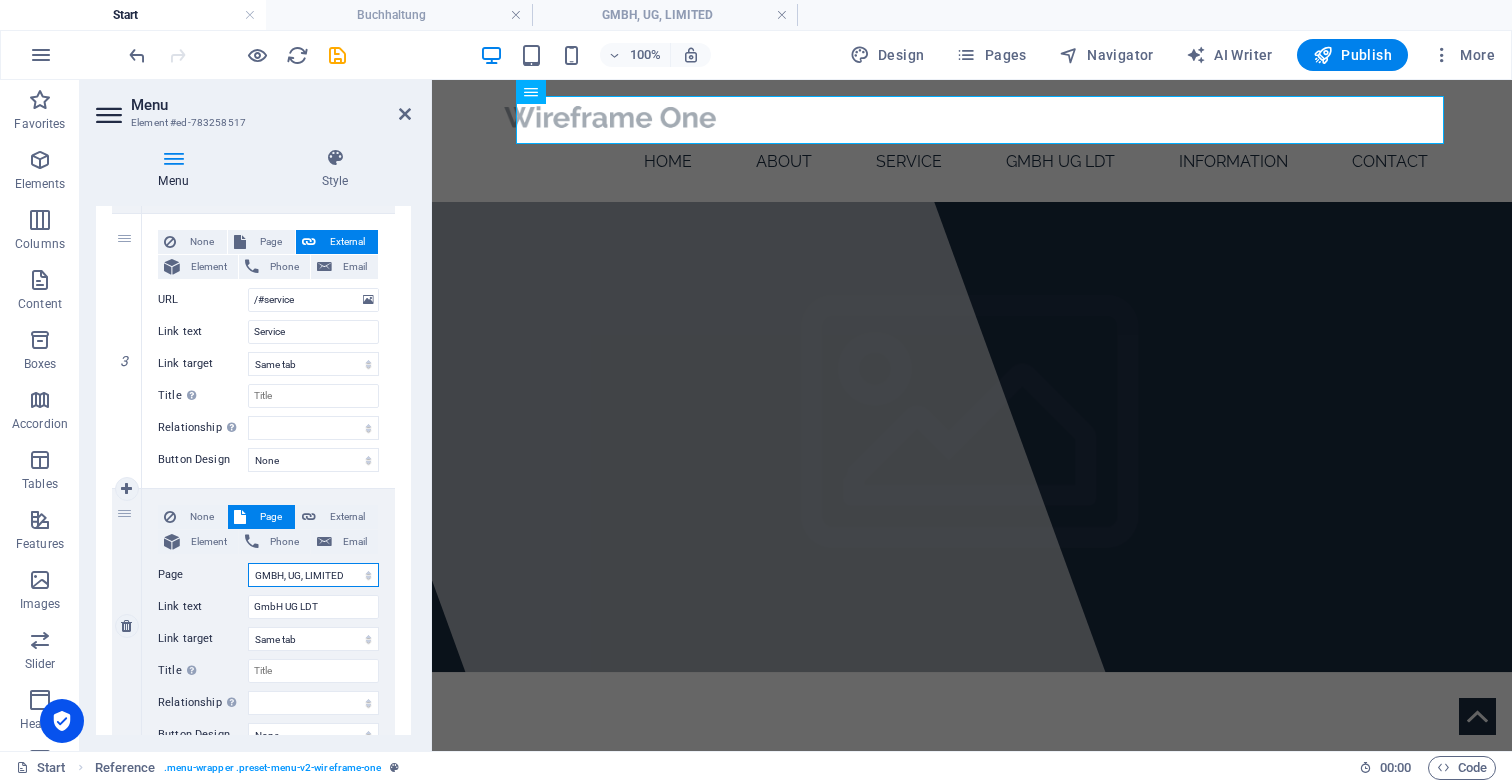 select 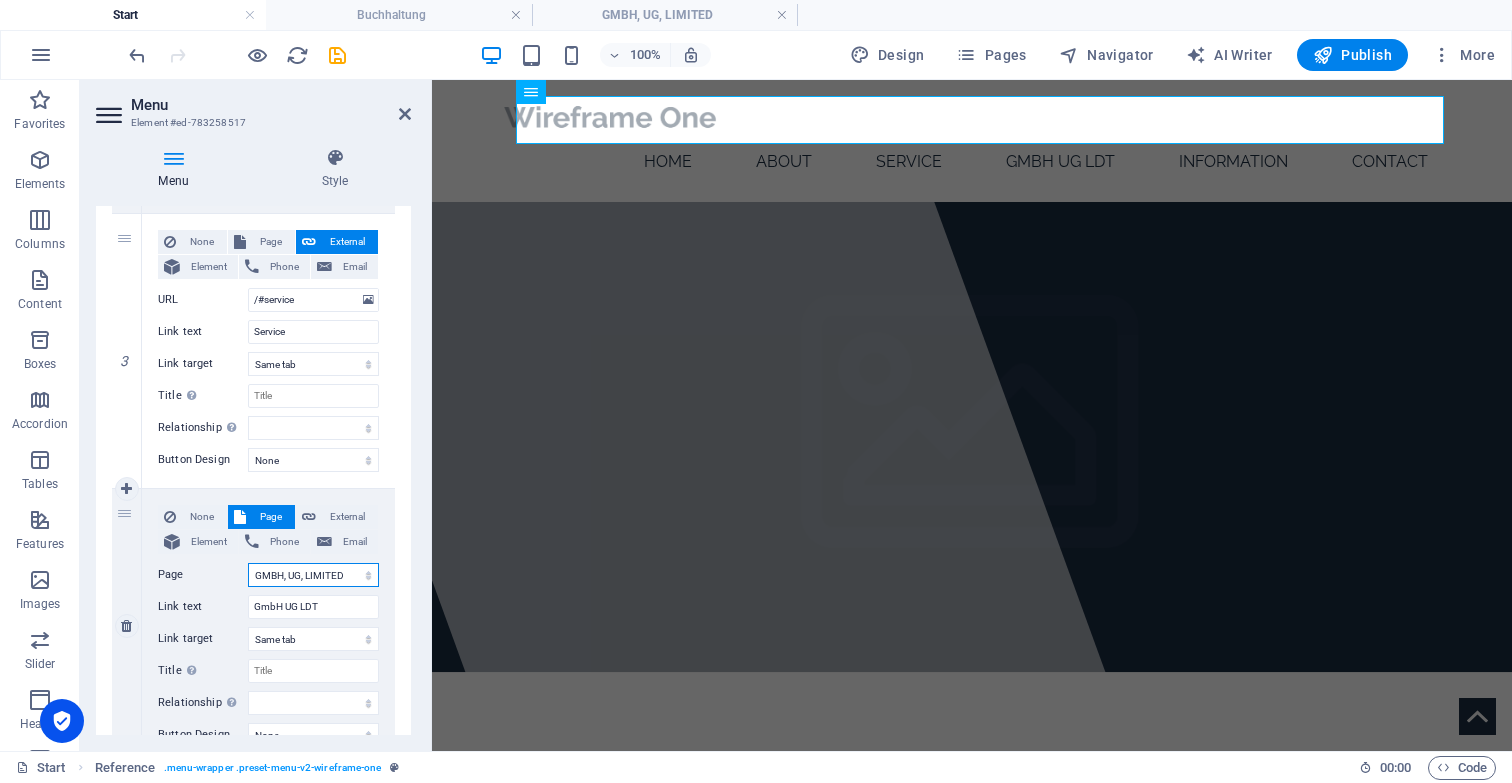 click on "Start Subpage Legal Notice Privacy GMBH, UG, LIMITED Buchhaltung" at bounding box center (313, 575) 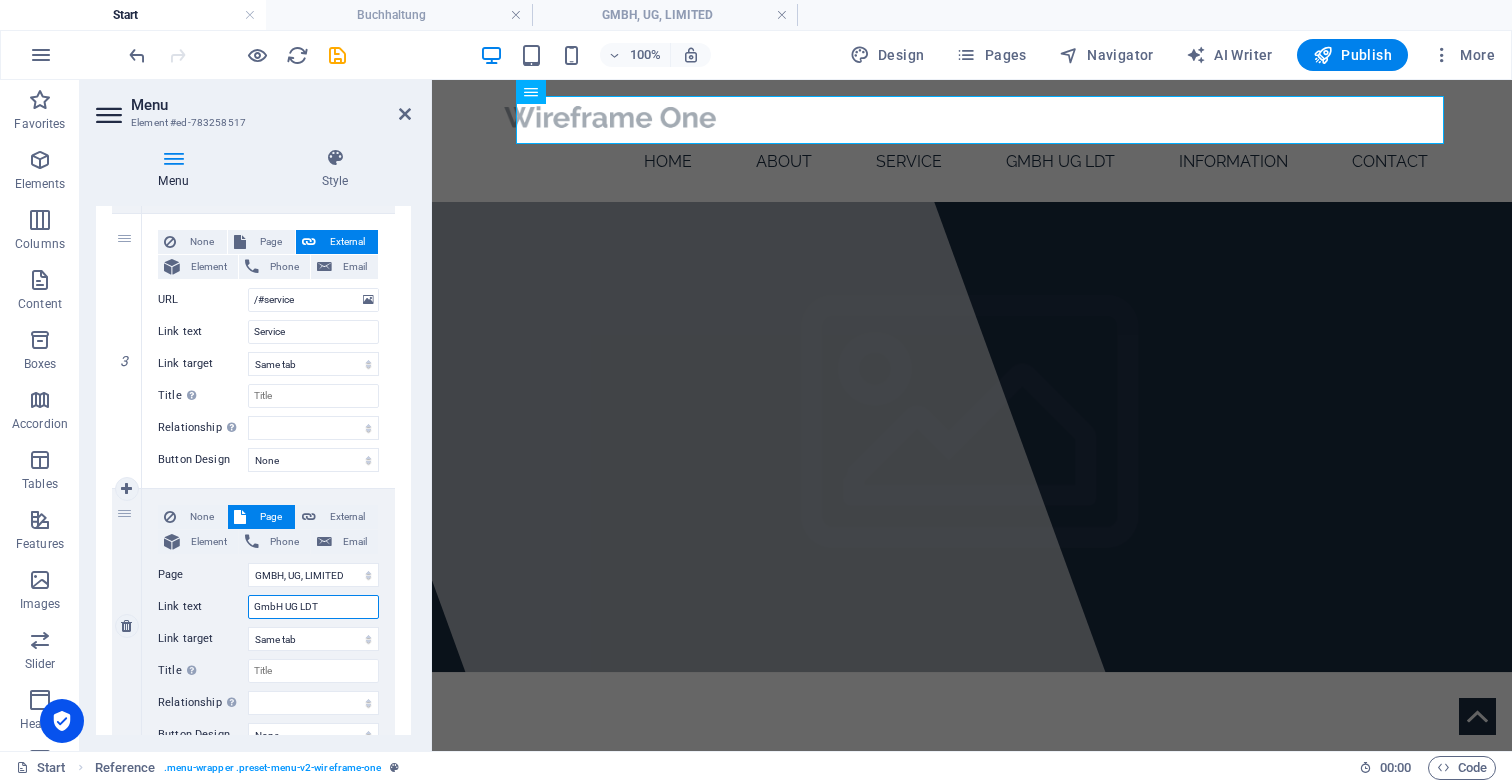 click on "GmbH UG LDT" at bounding box center (313, 607) 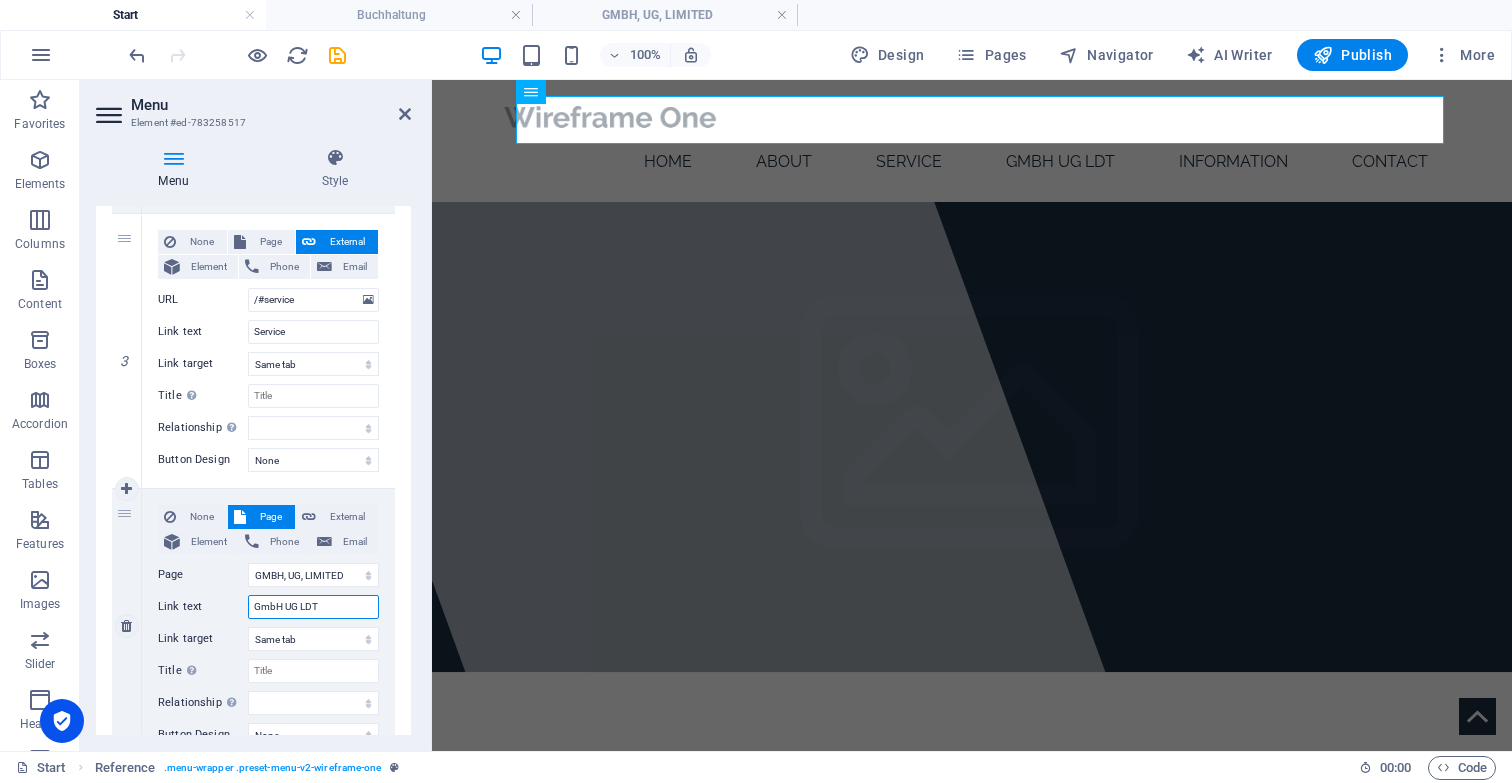 type on "GmbH, UG LDT" 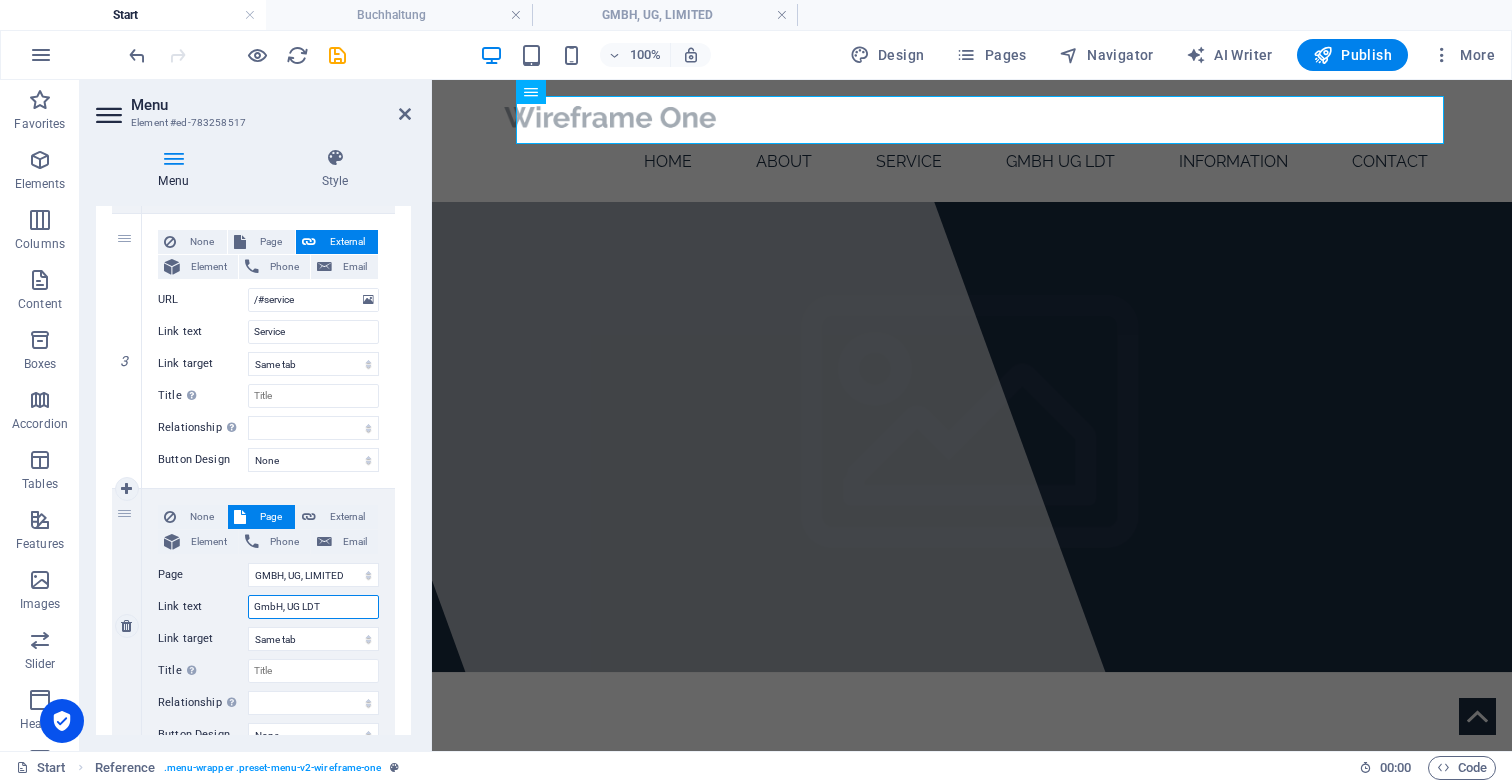 select 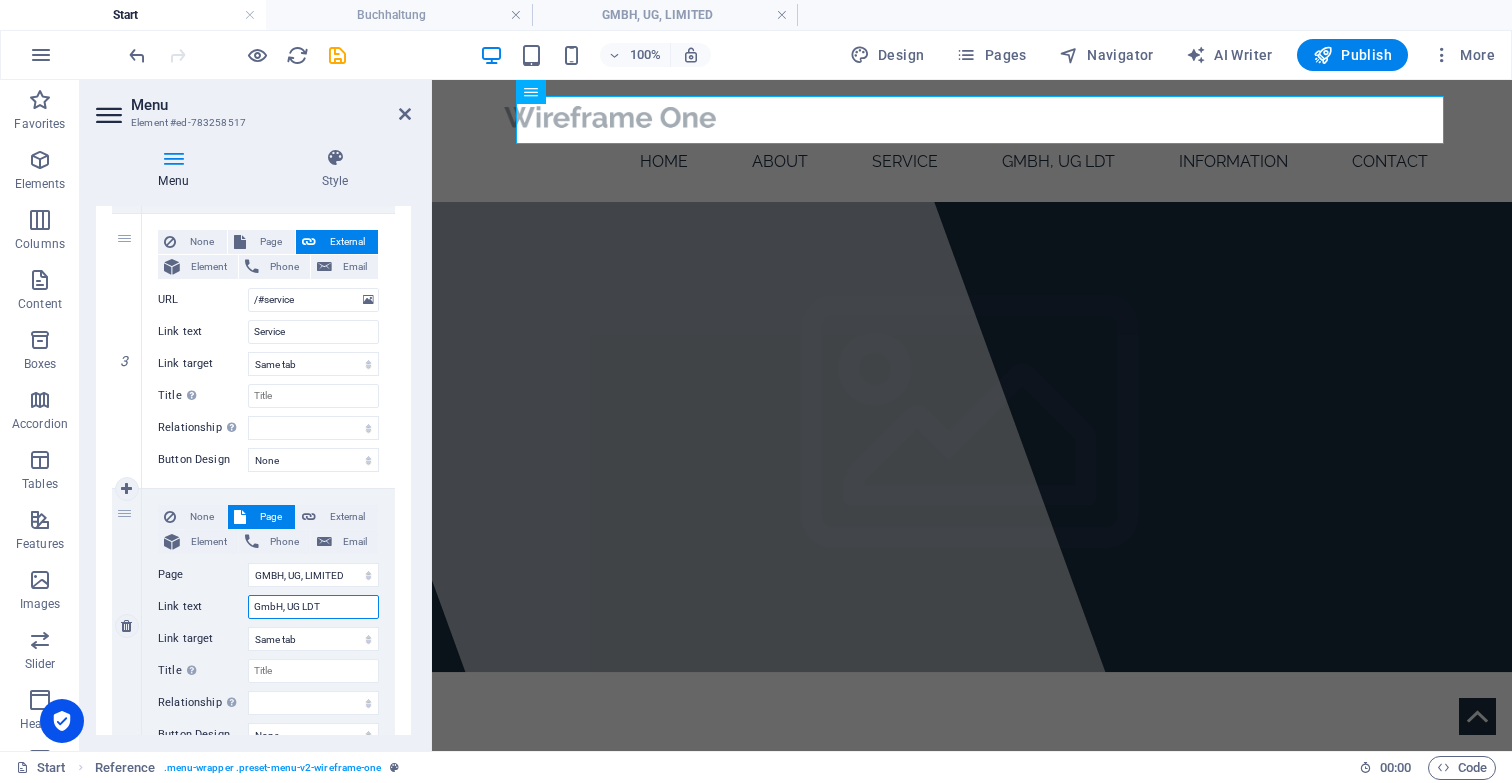 type on "GmbH, UG ,LDT" 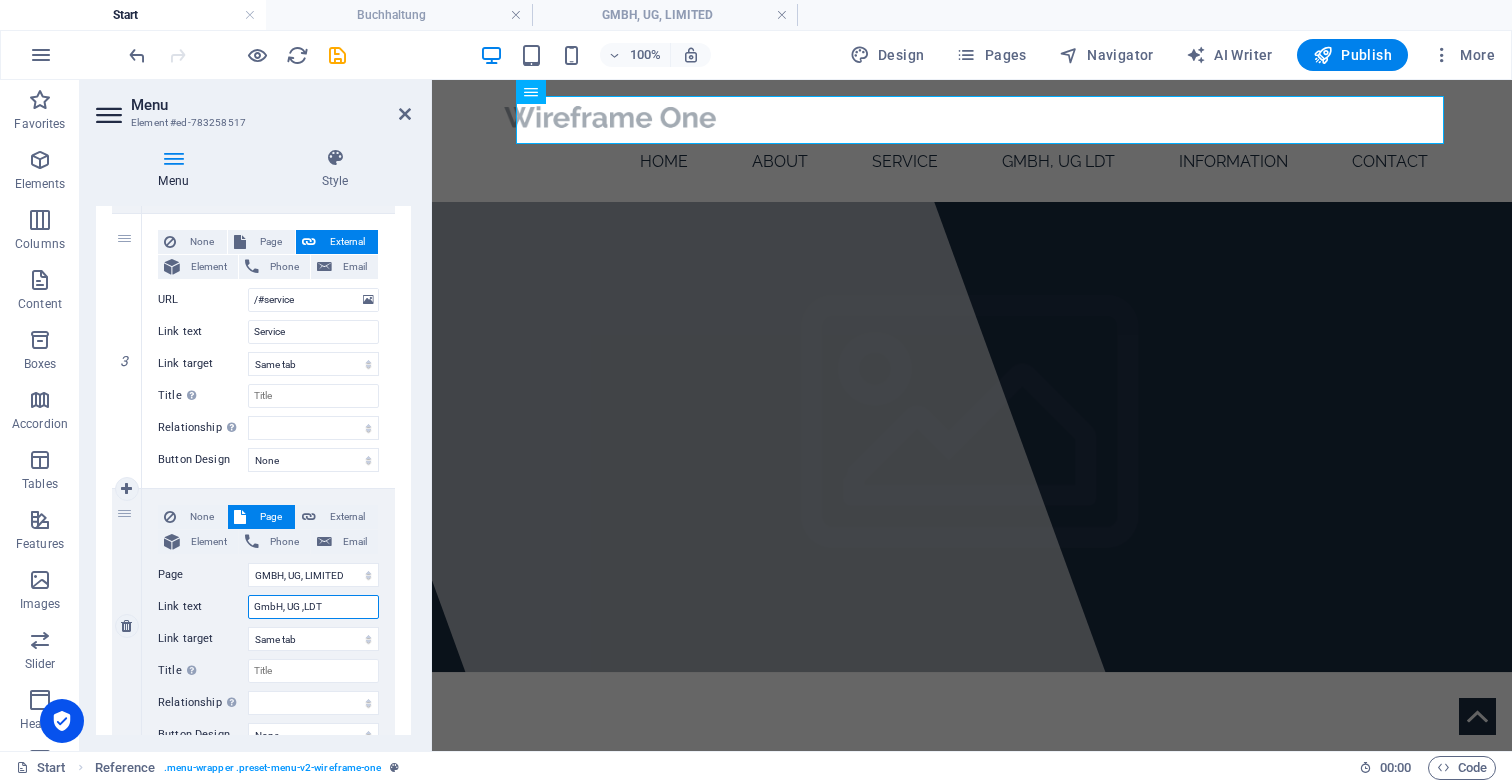 select 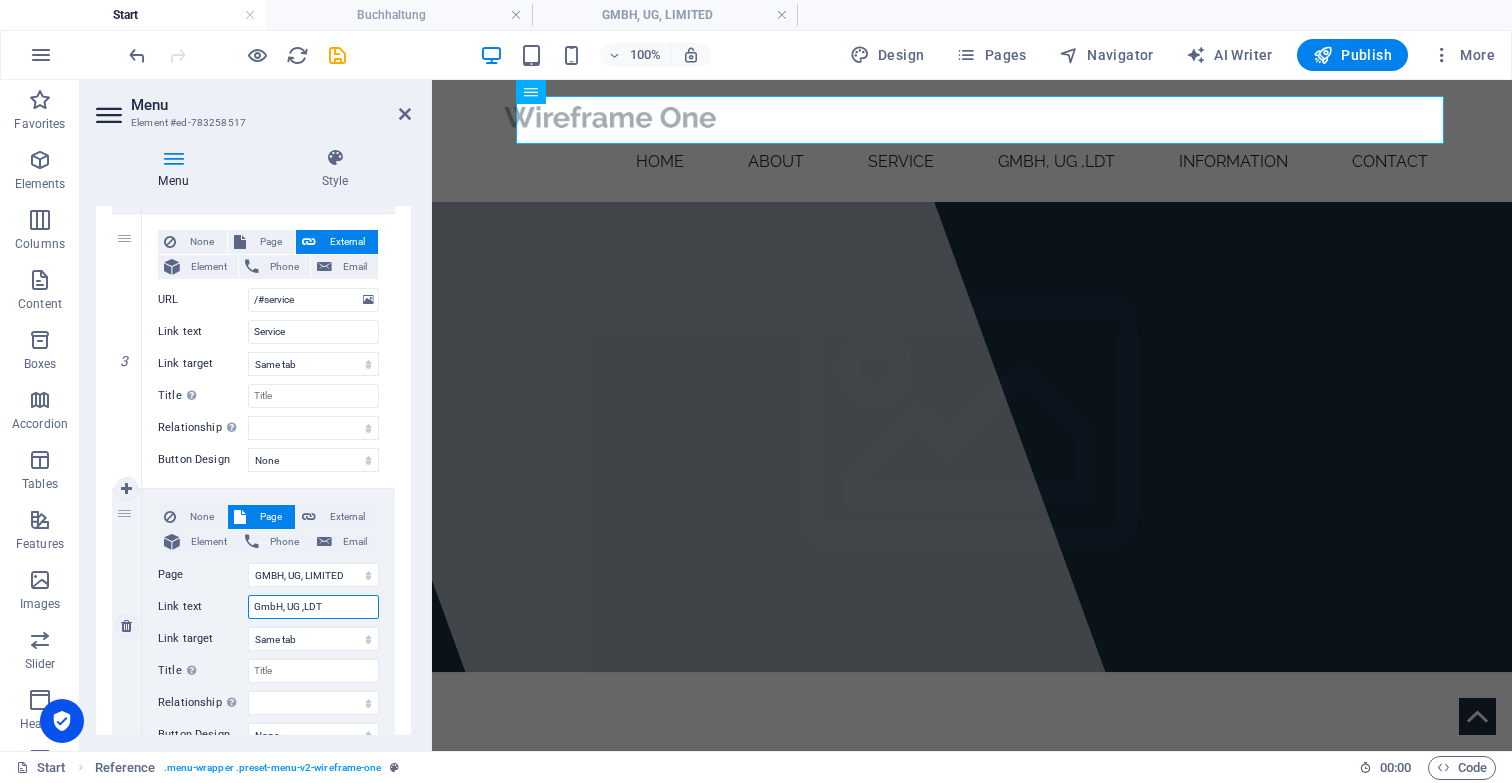 type on "GmbH, UG , LDT" 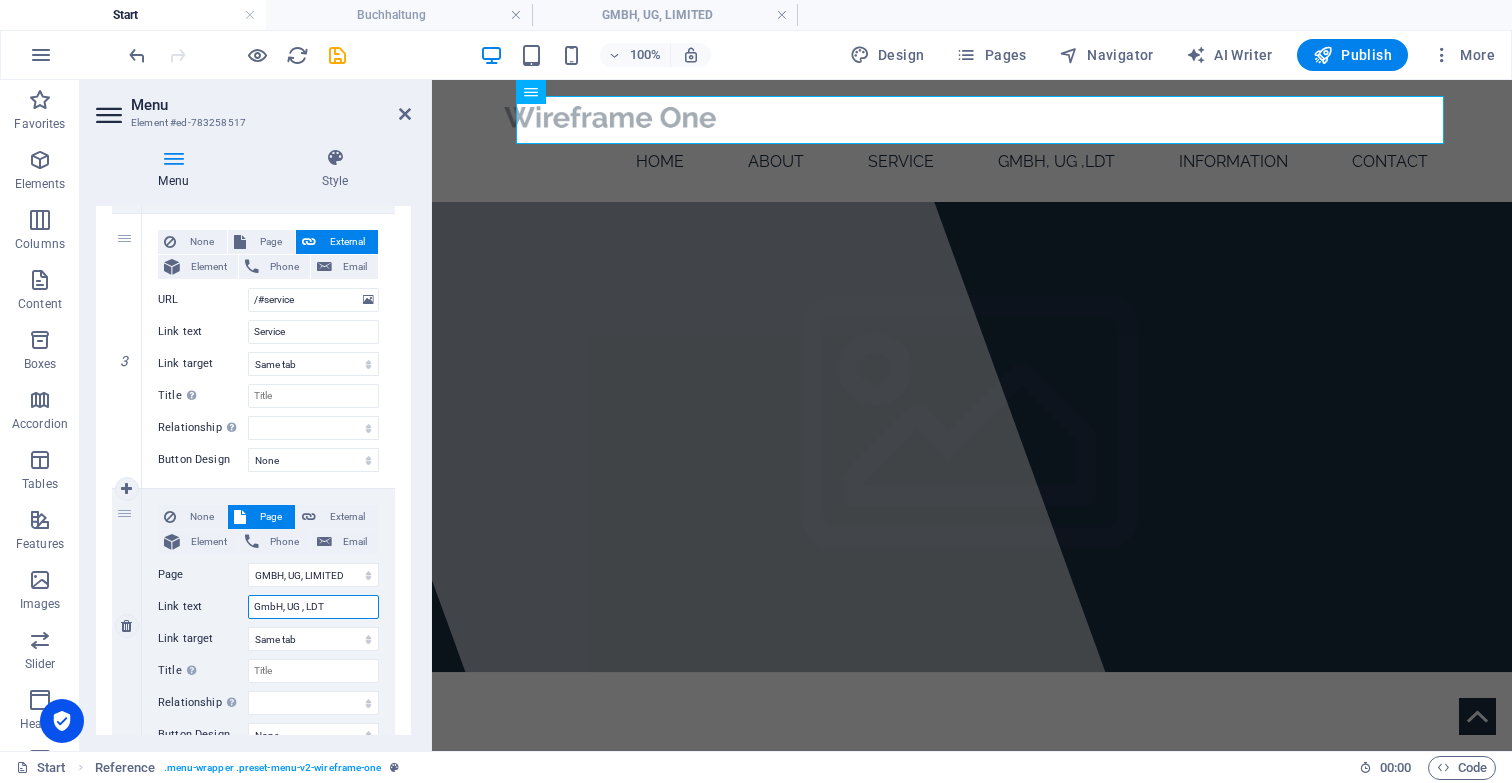 select 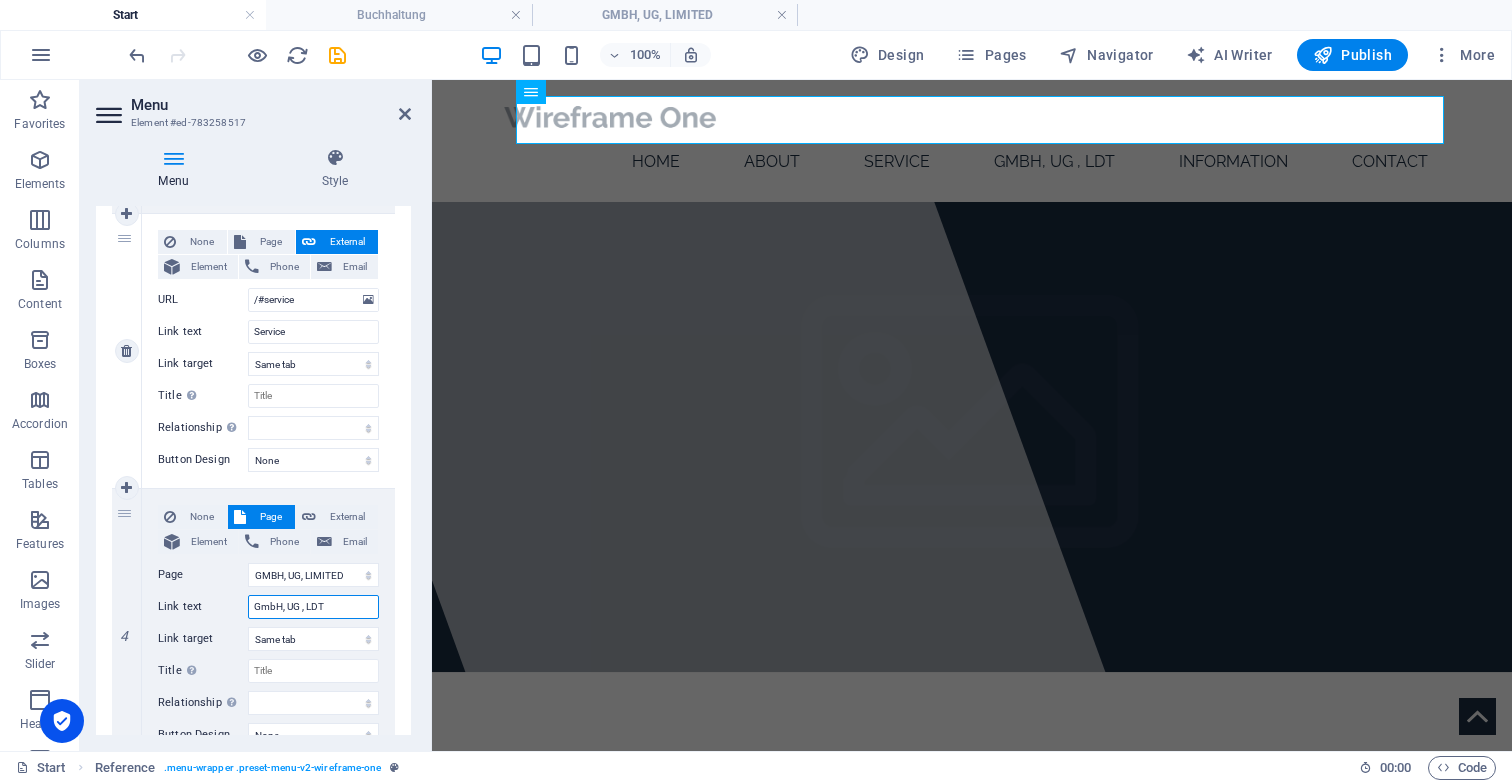 type on "GmbH, UG , LDT" 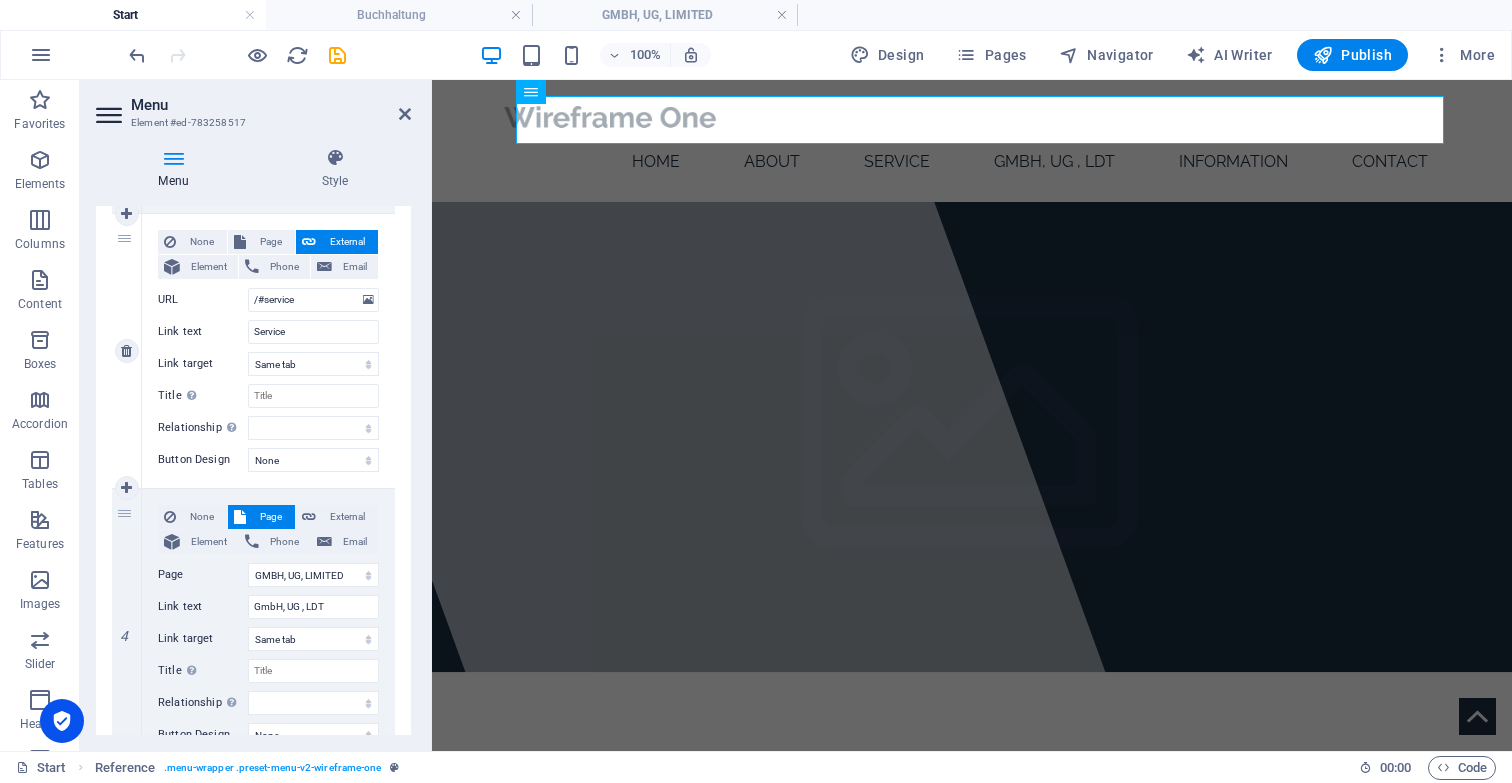 click on "None Page External Element Phone Email Page Start Subpage Legal Notice Privacy GMBH, UG, LIMITED Buchhaltung Element
URL /#service Phone Email Link text Service Link target New tab Same tab Overlay Title Additional link description, should not be the same as the link text. The title is most often shown as a tooltip text when the mouse moves over the element. Leave empty if uncertain. Relationship Sets the  relationship of this link to the link target . For example, the value "nofollow" instructs search engines not to follow the link. Can be left empty. alternate author bookmark external help license next nofollow noreferrer noopener prev search tag Button Design None Default Primary Secondary" at bounding box center (268, 351) 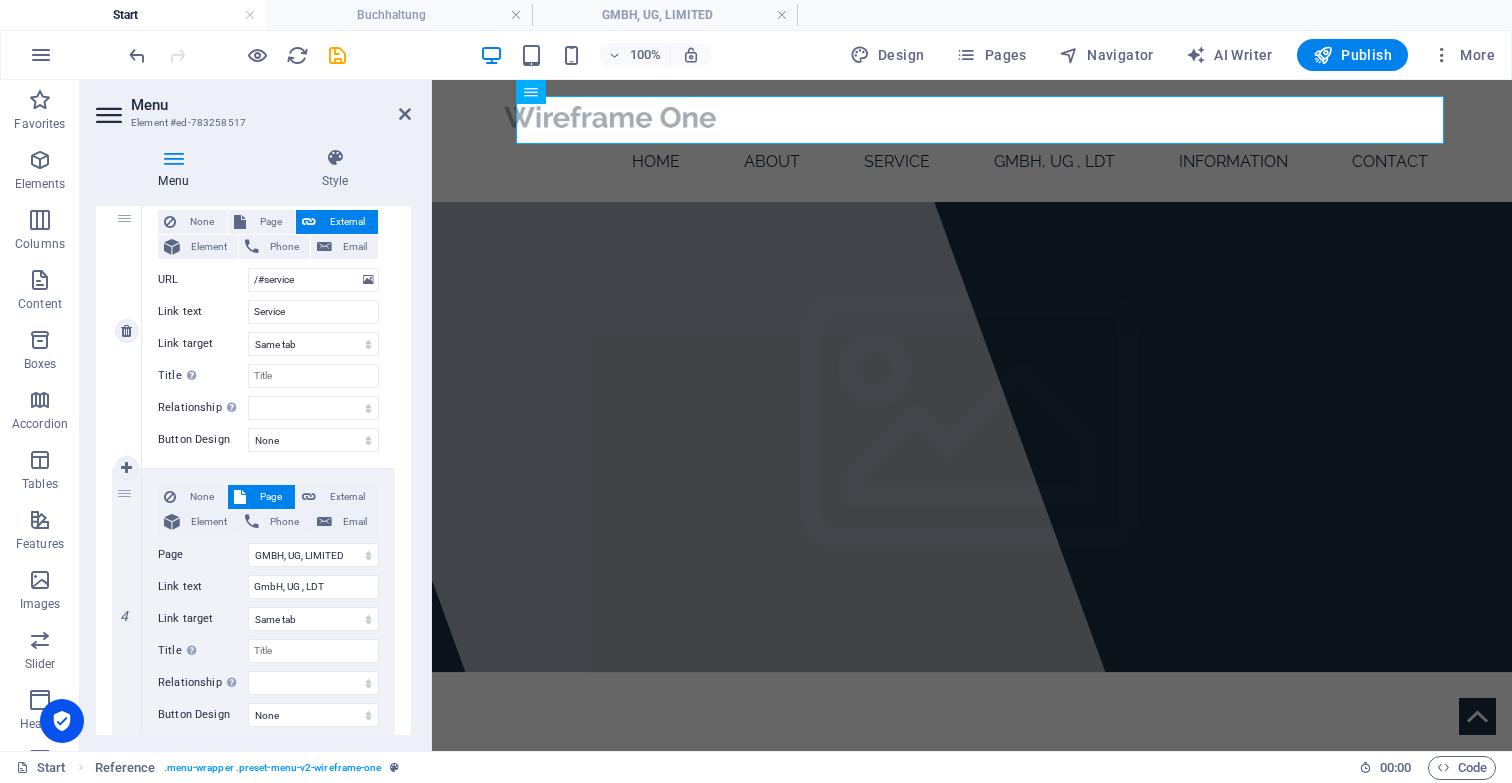 scroll, scrollTop: 734, scrollLeft: 0, axis: vertical 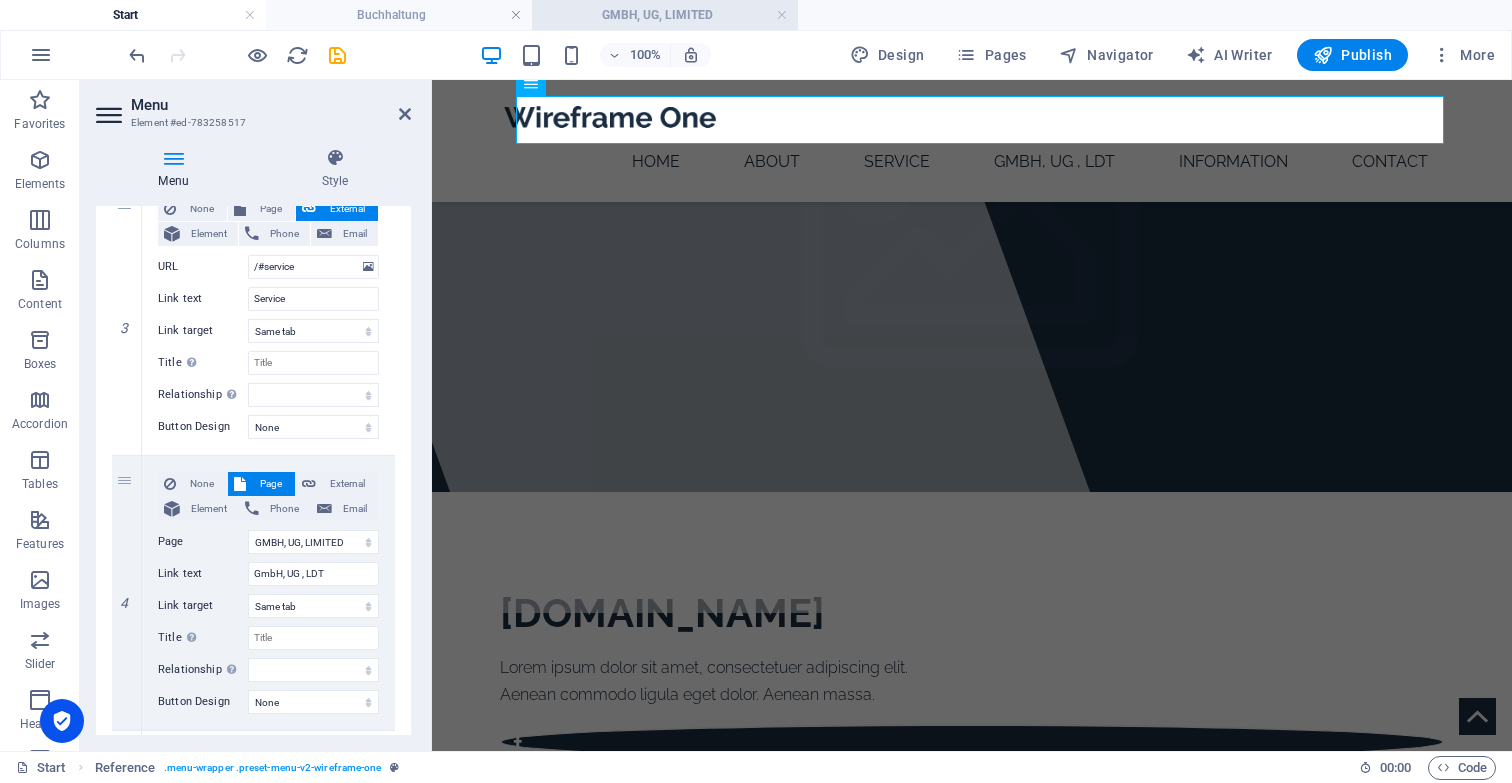 click on "GMBH, UG, LIMITED" at bounding box center (665, 15) 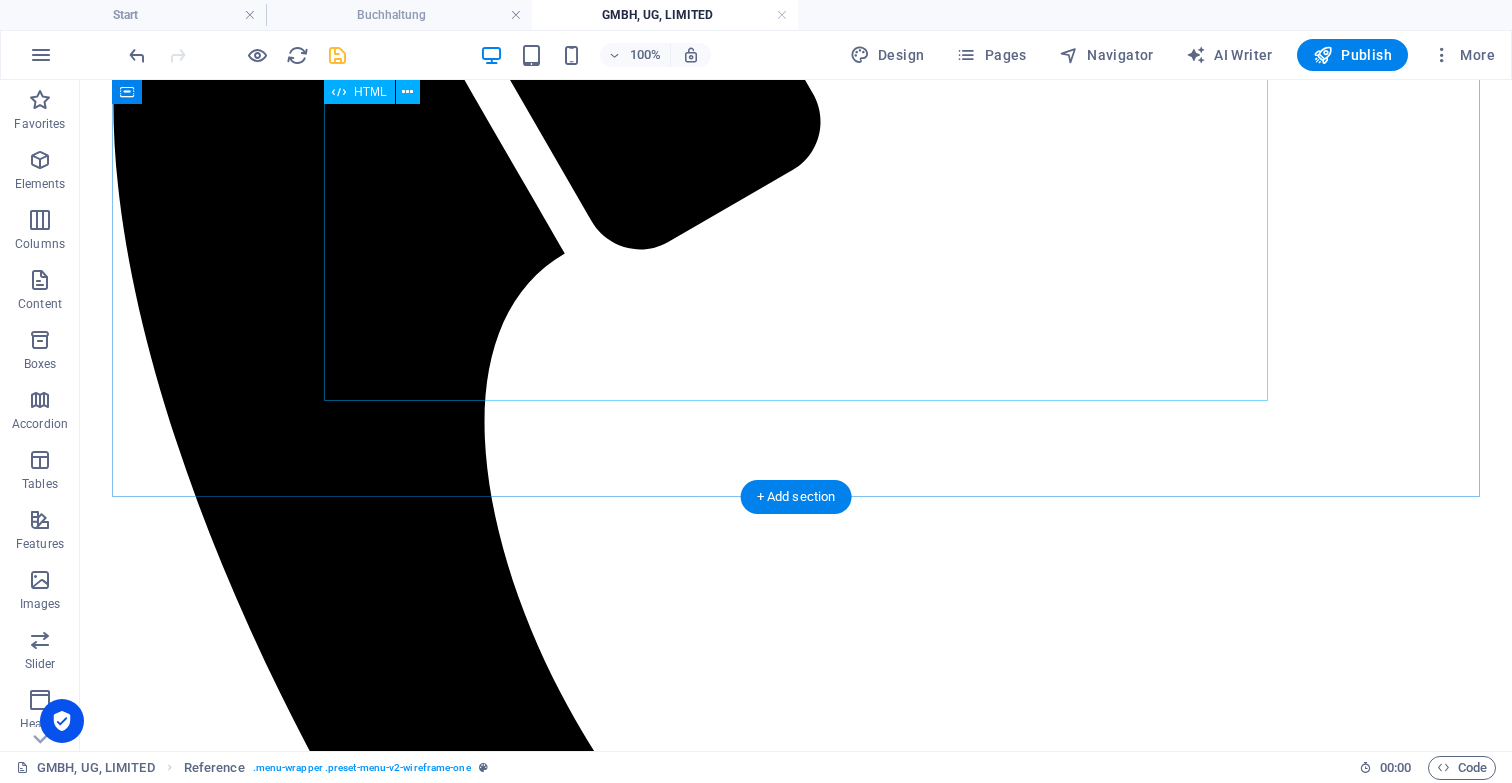 scroll, scrollTop: 665, scrollLeft: 0, axis: vertical 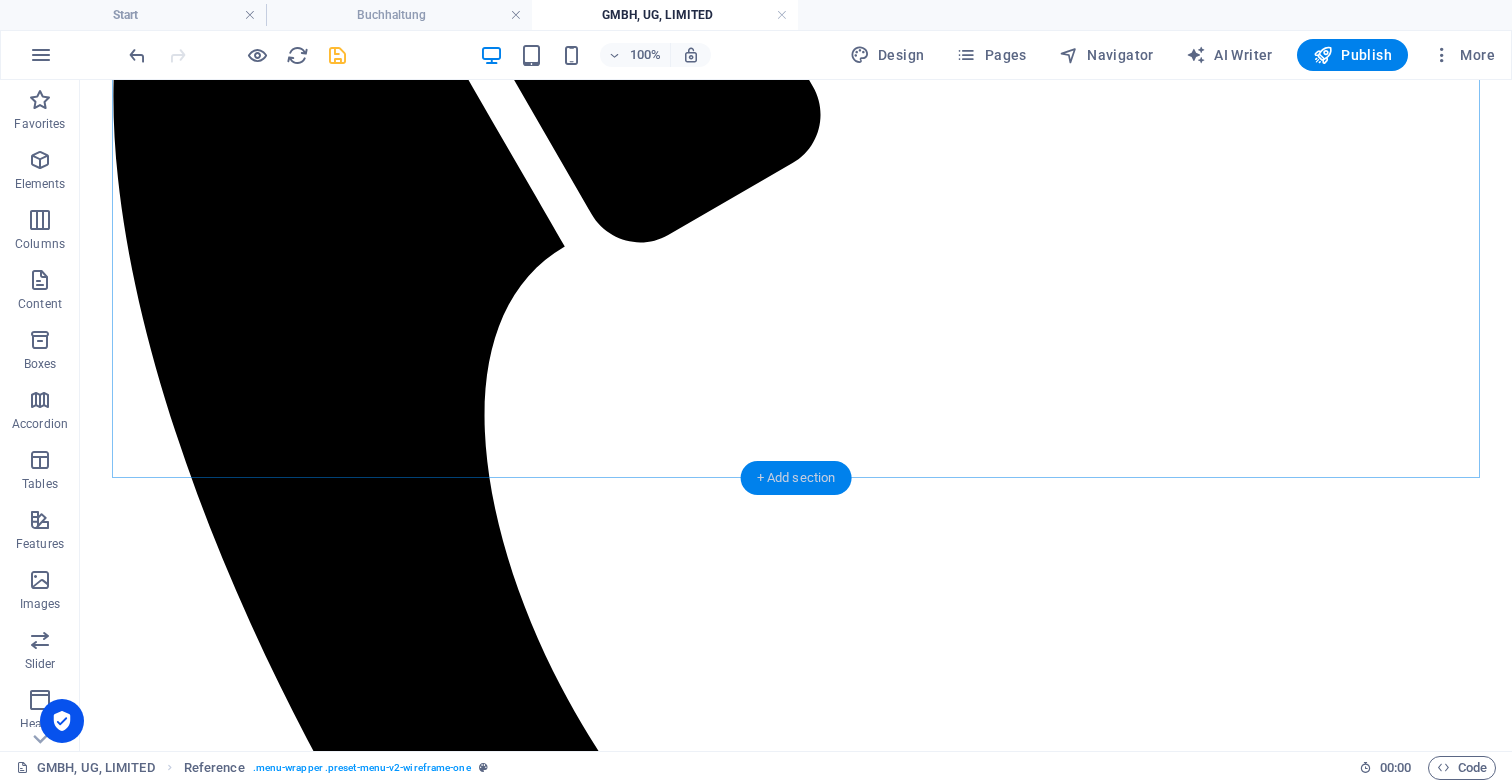 click on "+ Add section" at bounding box center [796, 478] 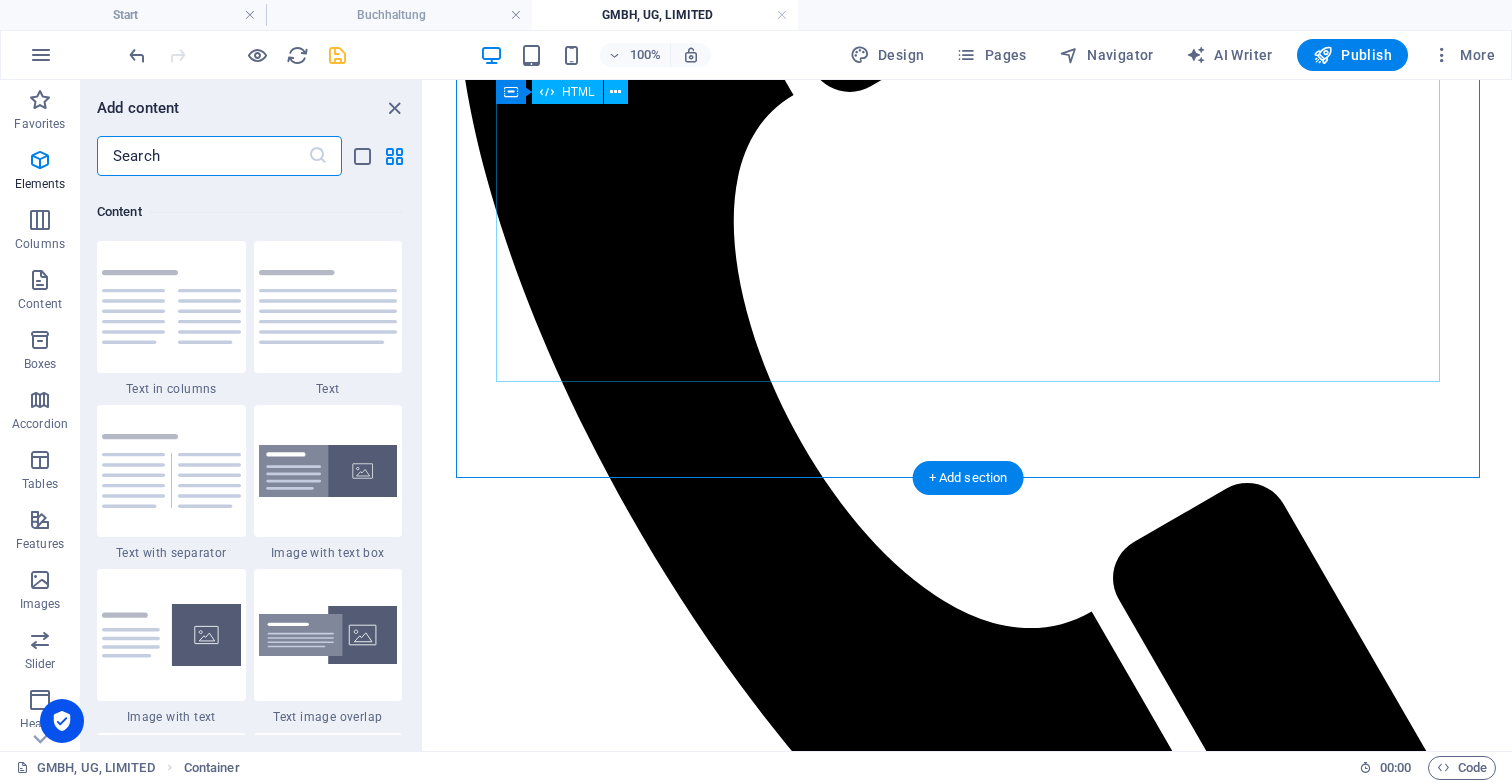 scroll, scrollTop: 3499, scrollLeft: 0, axis: vertical 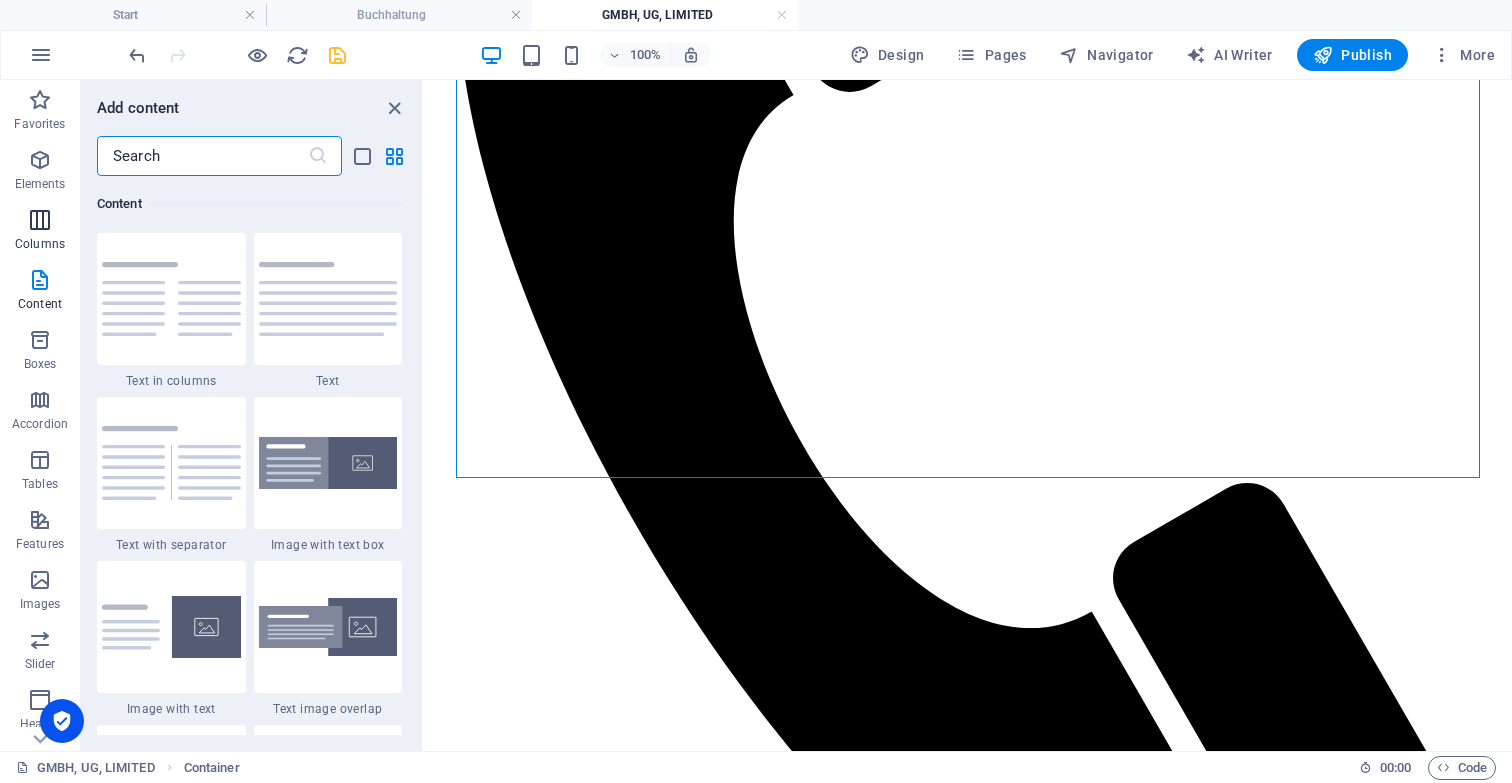 click at bounding box center (40, 220) 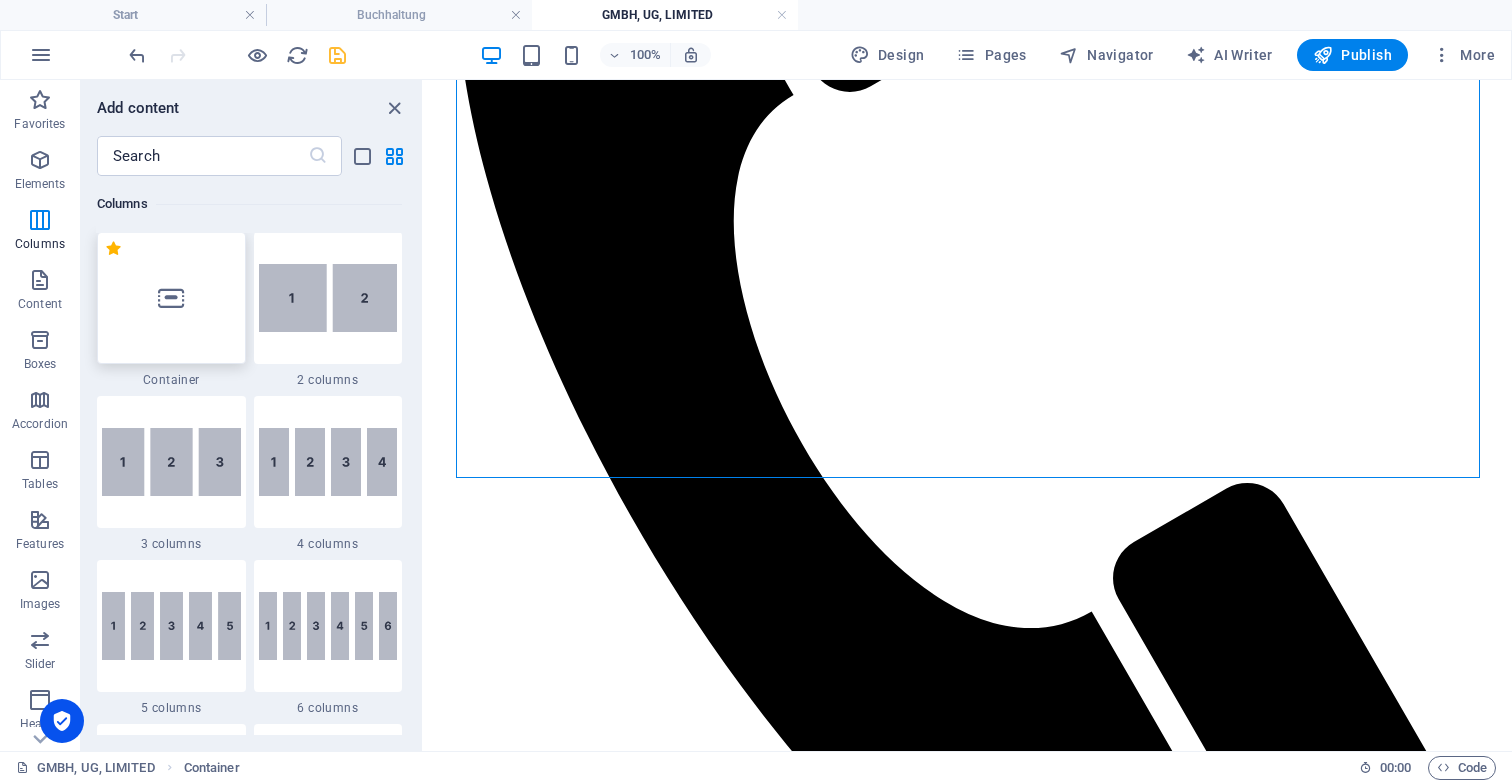 scroll, scrollTop: 990, scrollLeft: 0, axis: vertical 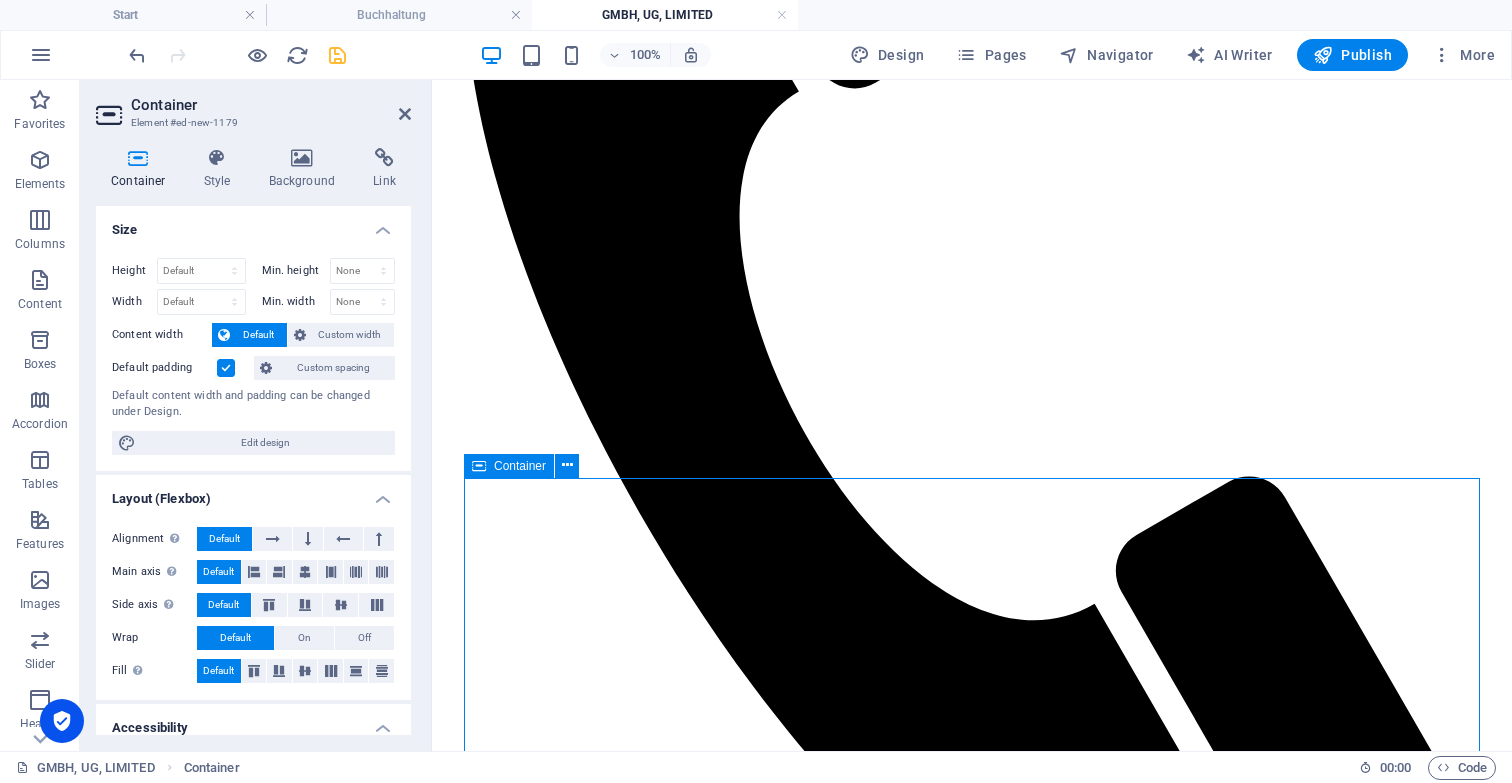 click on "Add elements" at bounding box center [913, 1698] 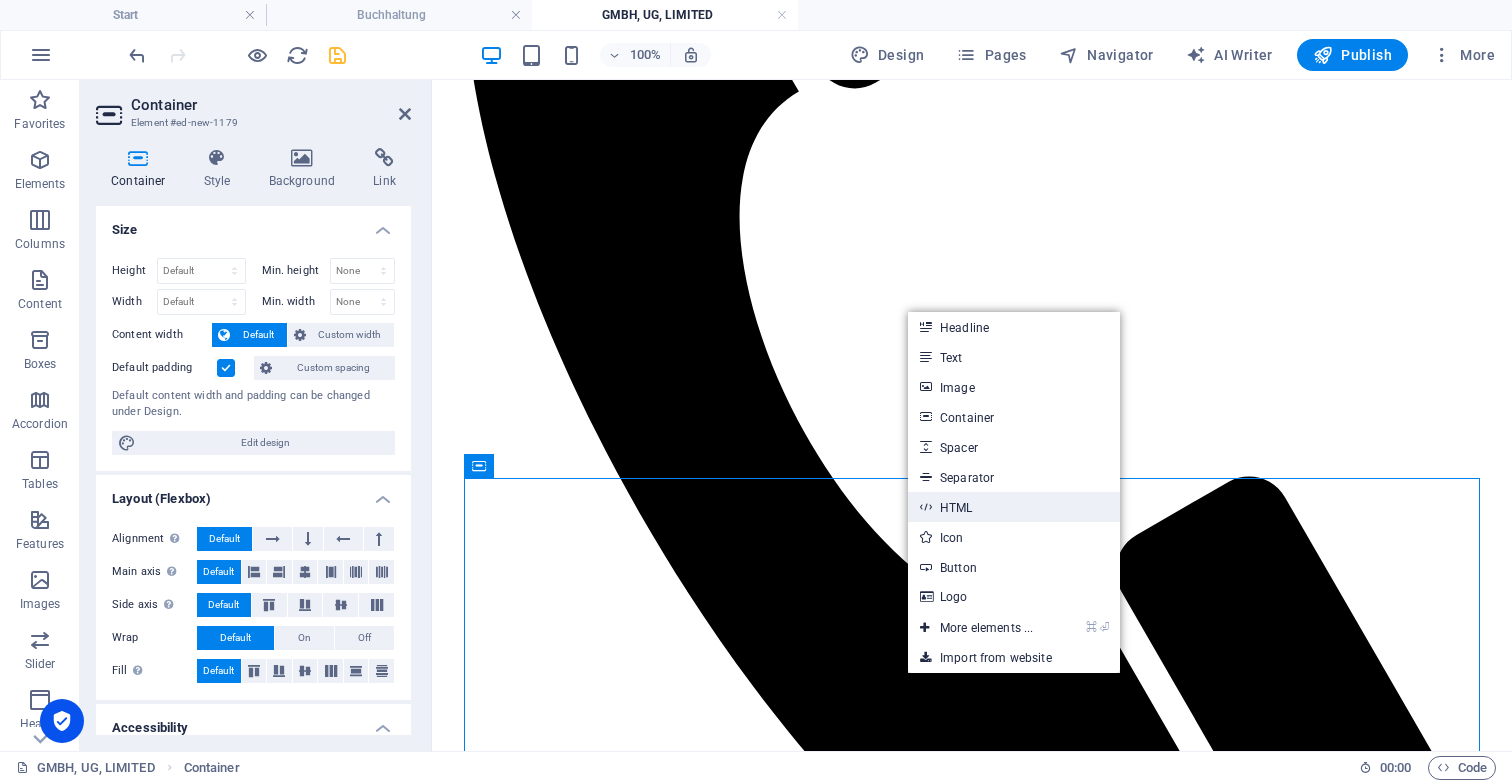 click on "HTML" at bounding box center [1014, 507] 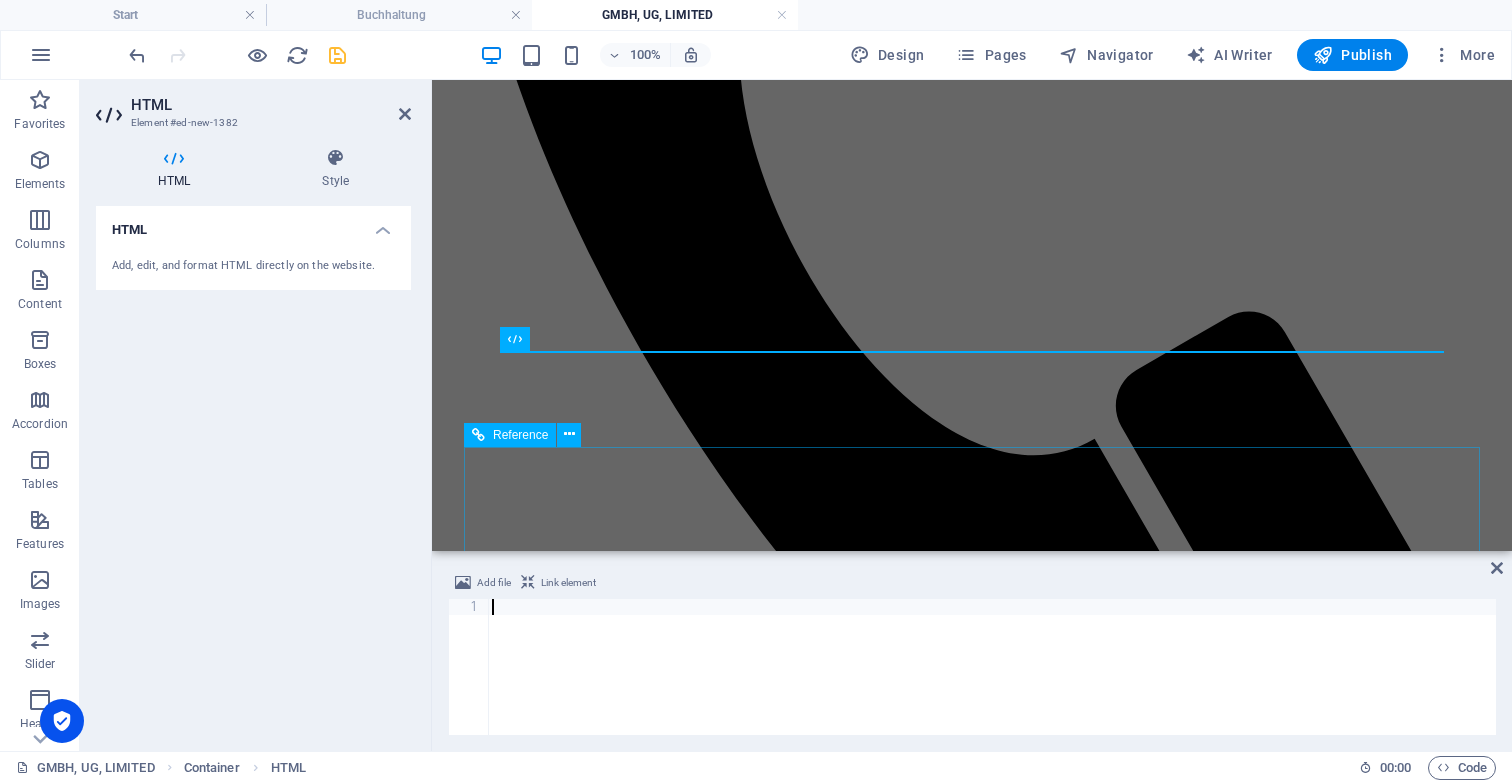 scroll, scrollTop: 923, scrollLeft: 0, axis: vertical 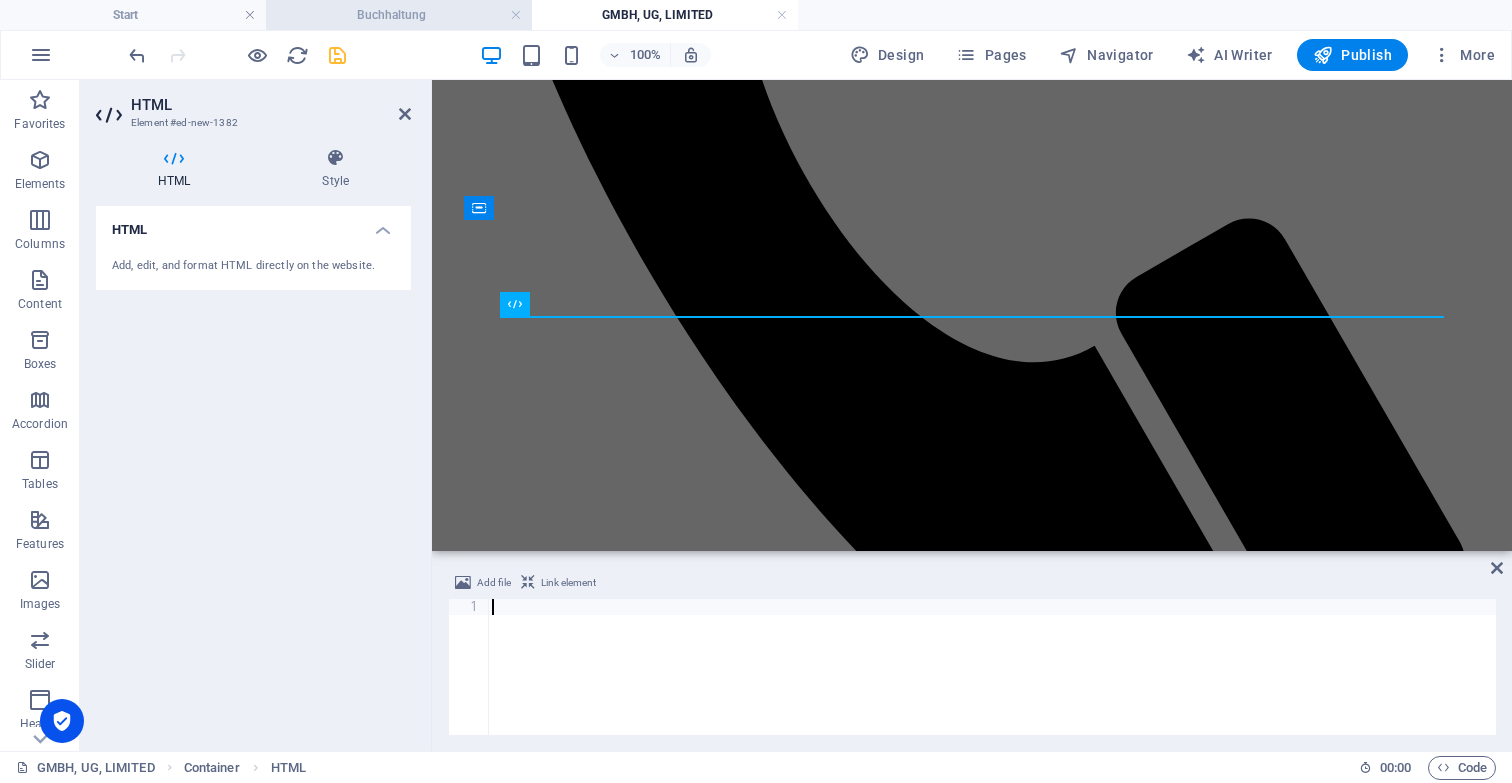 click on "Buchhaltung" at bounding box center [399, 15] 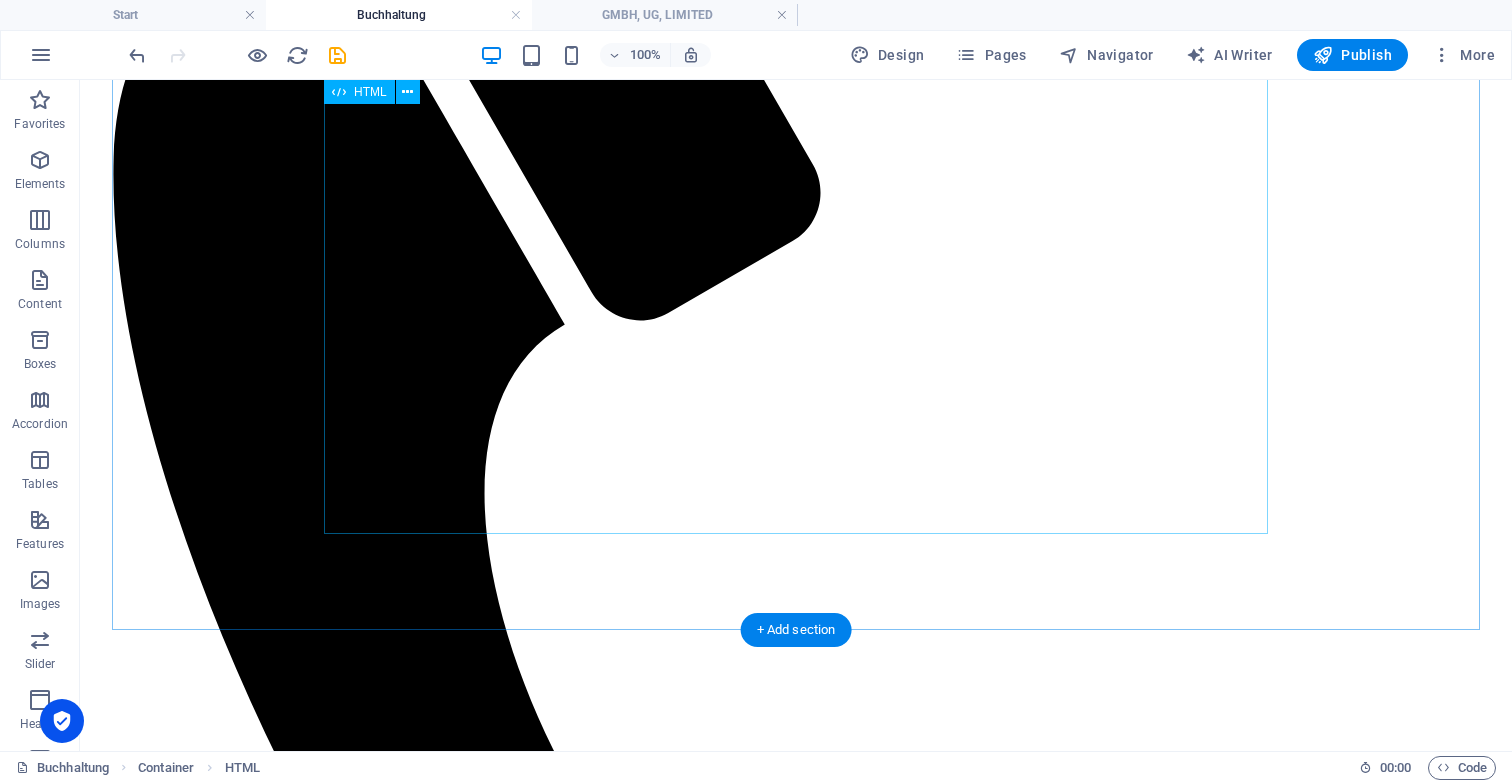 scroll, scrollTop: 570, scrollLeft: 0, axis: vertical 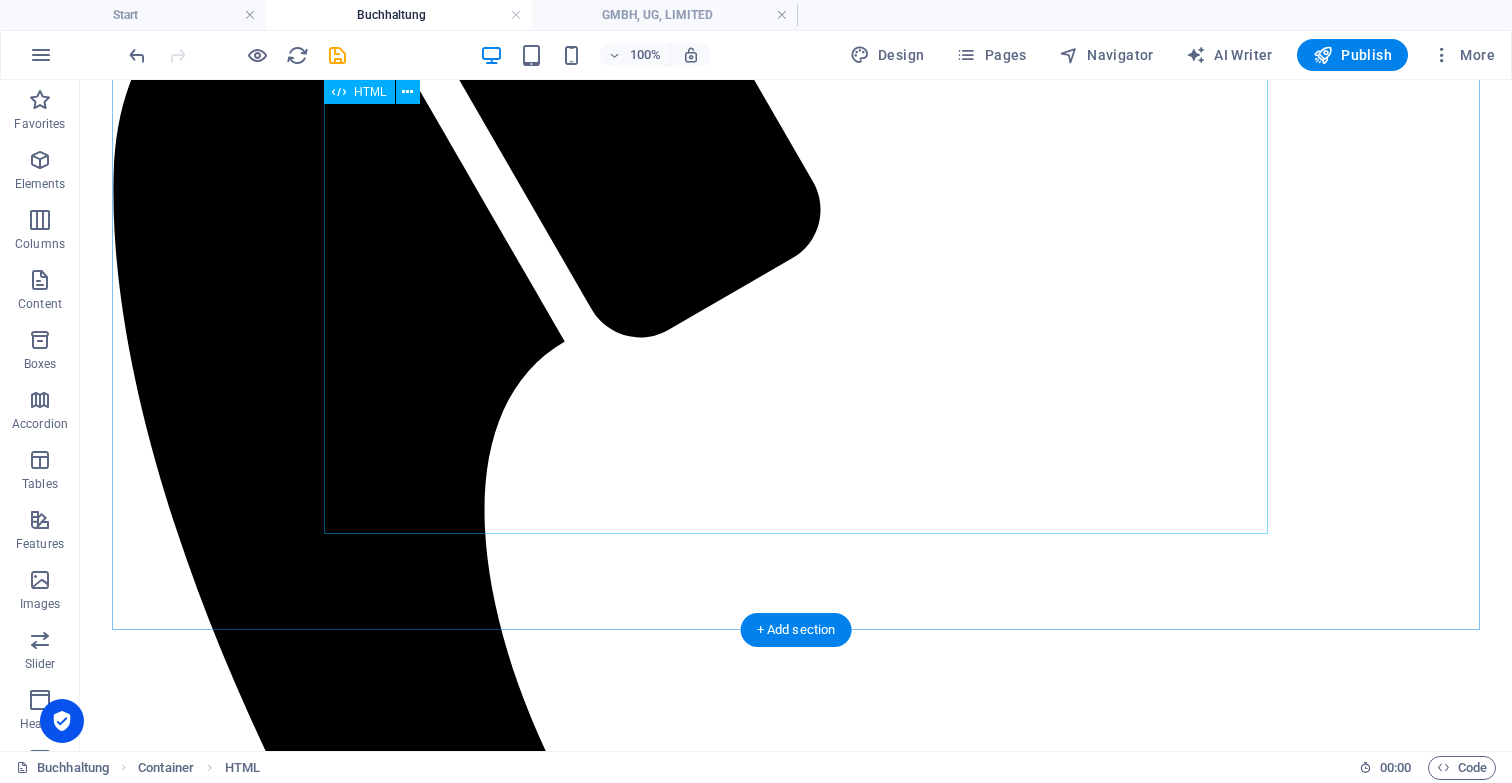 click on "Buchhaltungsrechner
Buchhaltungsrechner
Anzahl der Buchungen:
0
Anzahl Vorsysteme (Datenimport):
0
Zusätzliche Zeit für Sortierung (in 15-Minuten-Schritten):
0
Nicht digitale Buchhaltung (10 €)
Testierte BWA (45 €)
Zusammenfassende Meldung (45 €)
OSS-Meldung (70 €)
Eilservice-Zuschlag (20%)
Monatliche Buchhaltungskosten: 0,00 €" at bounding box center (796, 1888) 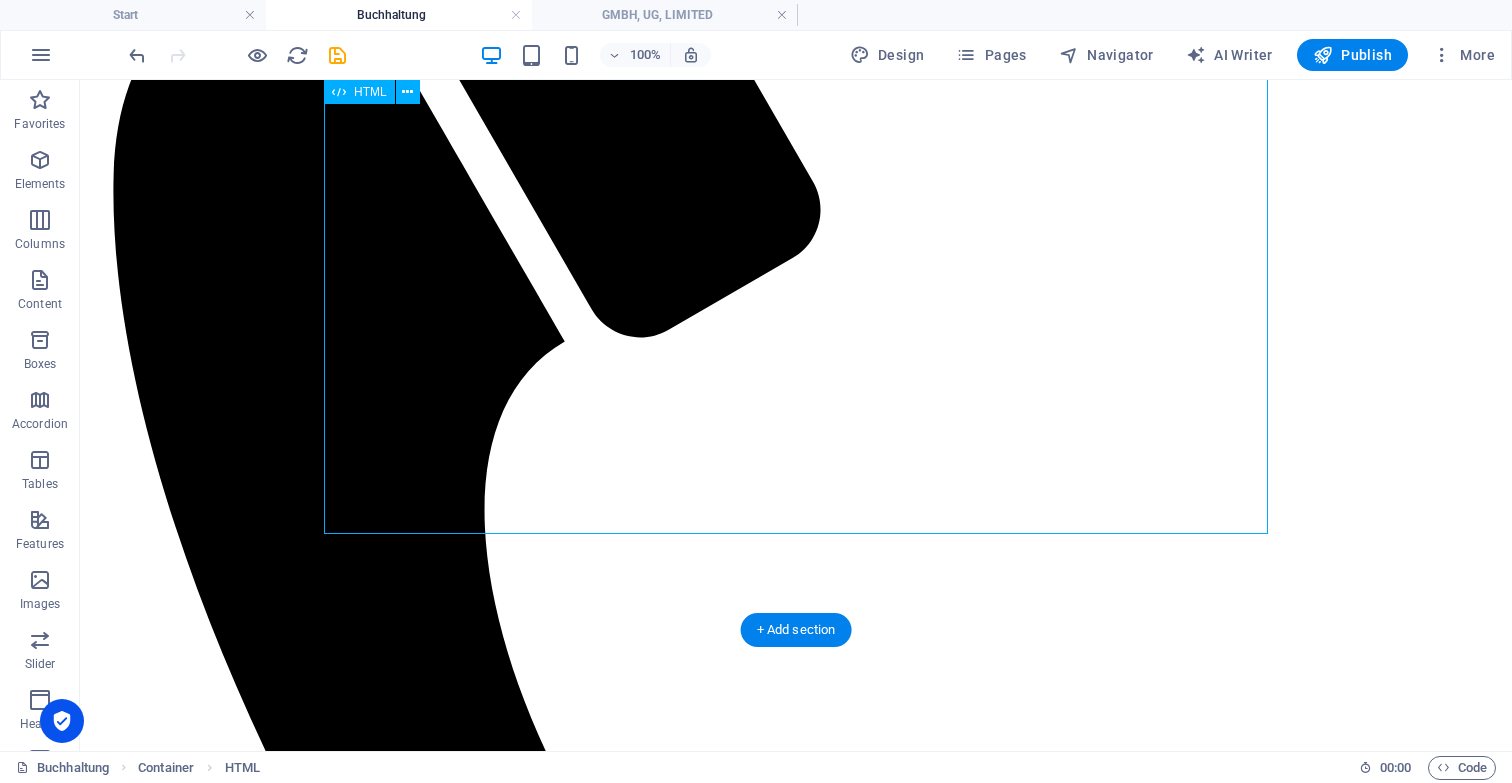 click on "Buchhaltungsrechner
Buchhaltungsrechner
Anzahl der Buchungen:
0
Anzahl Vorsysteme (Datenimport):
0
Zusätzliche Zeit für Sortierung (in 15-Minuten-Schritten):
0
Nicht digitale Buchhaltung (10 €)
Testierte BWA (45 €)
Zusammenfassende Meldung (45 €)
OSS-Meldung (70 €)
Eilservice-Zuschlag (20%)
Monatliche Buchhaltungskosten: 0,00 €" at bounding box center (796, 1888) 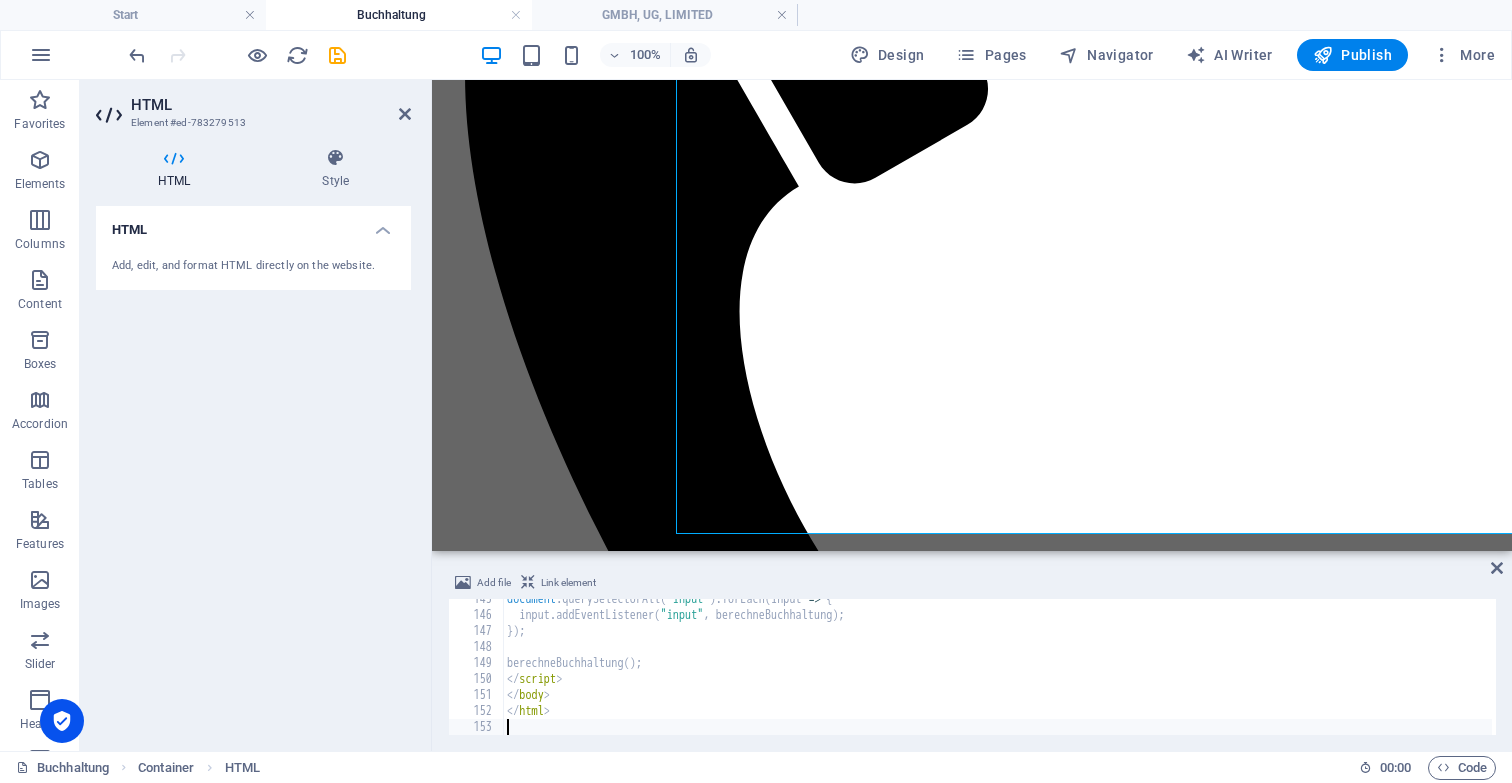 scroll, scrollTop: 2312, scrollLeft: 0, axis: vertical 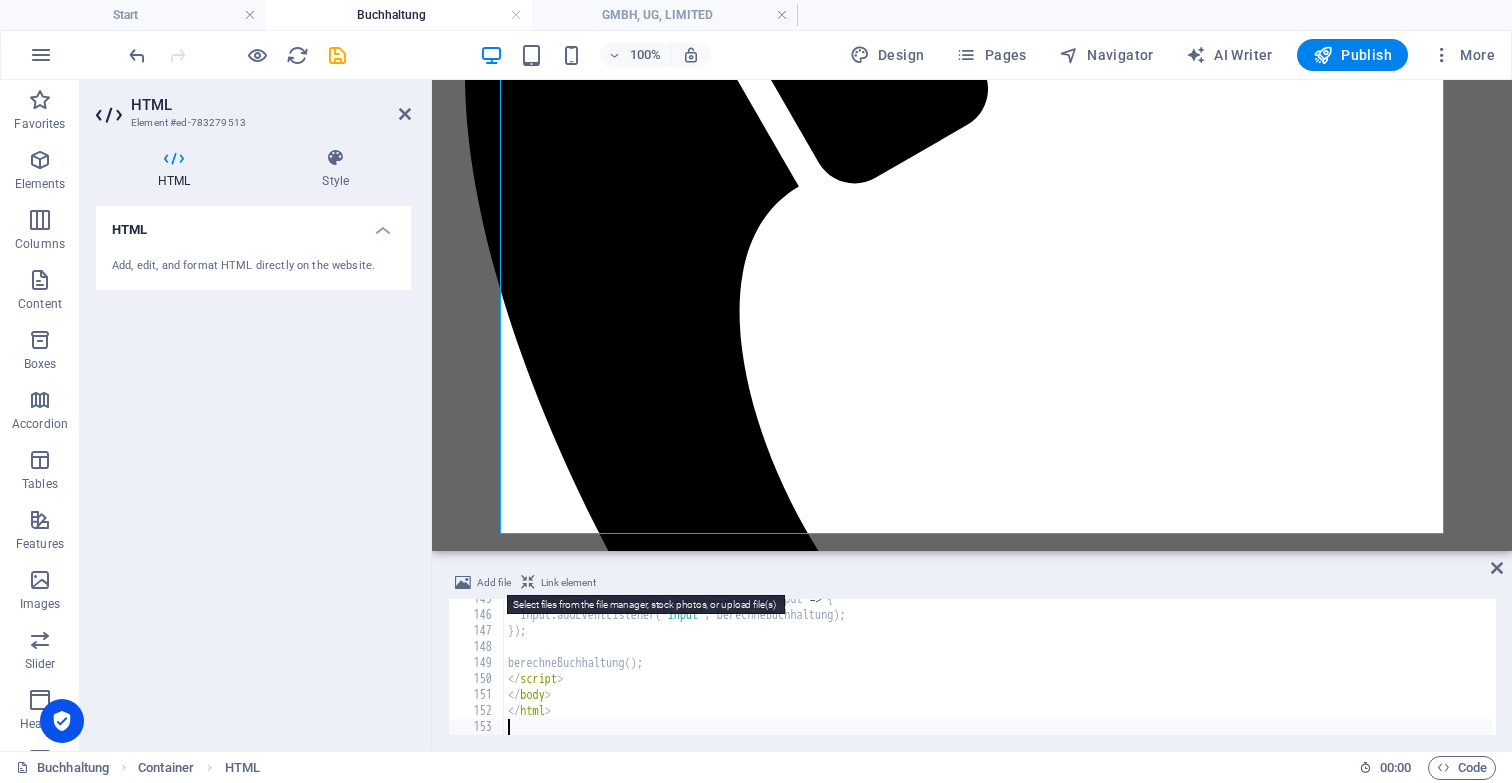 type on "</html>" 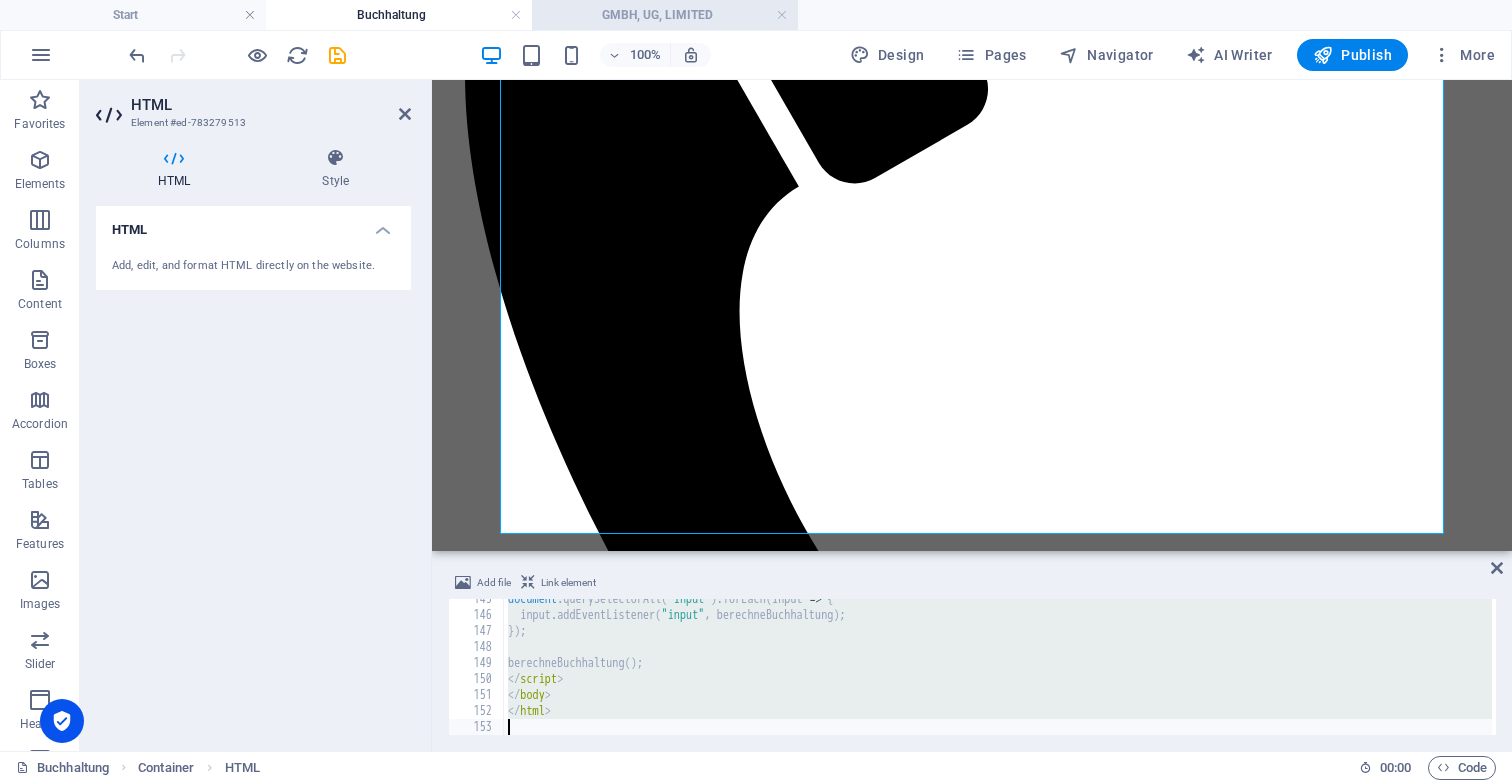 click on "GMBH, UG, LIMITED" at bounding box center (665, 15) 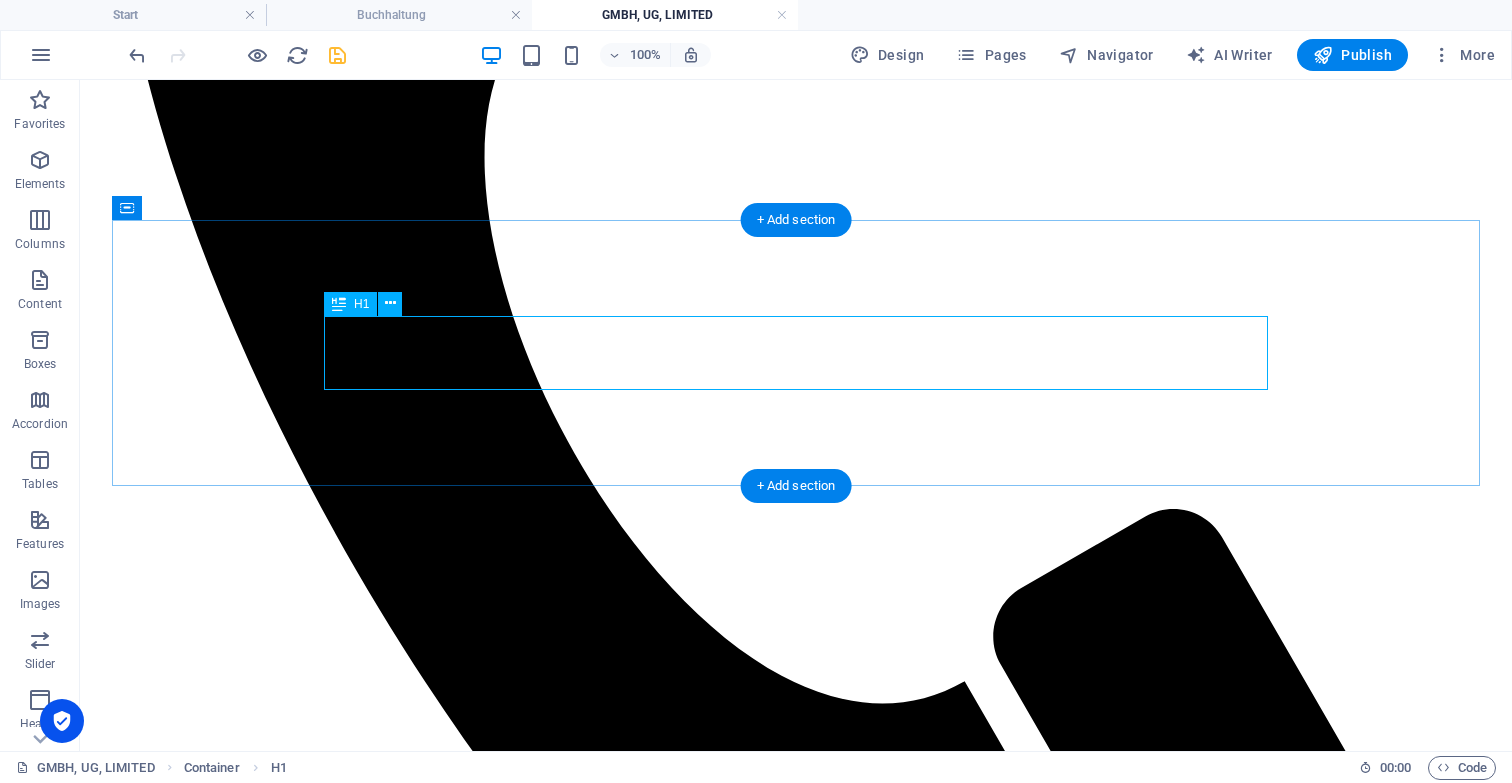 click on "Prof. Christel Aertker" at bounding box center (796, 1845) 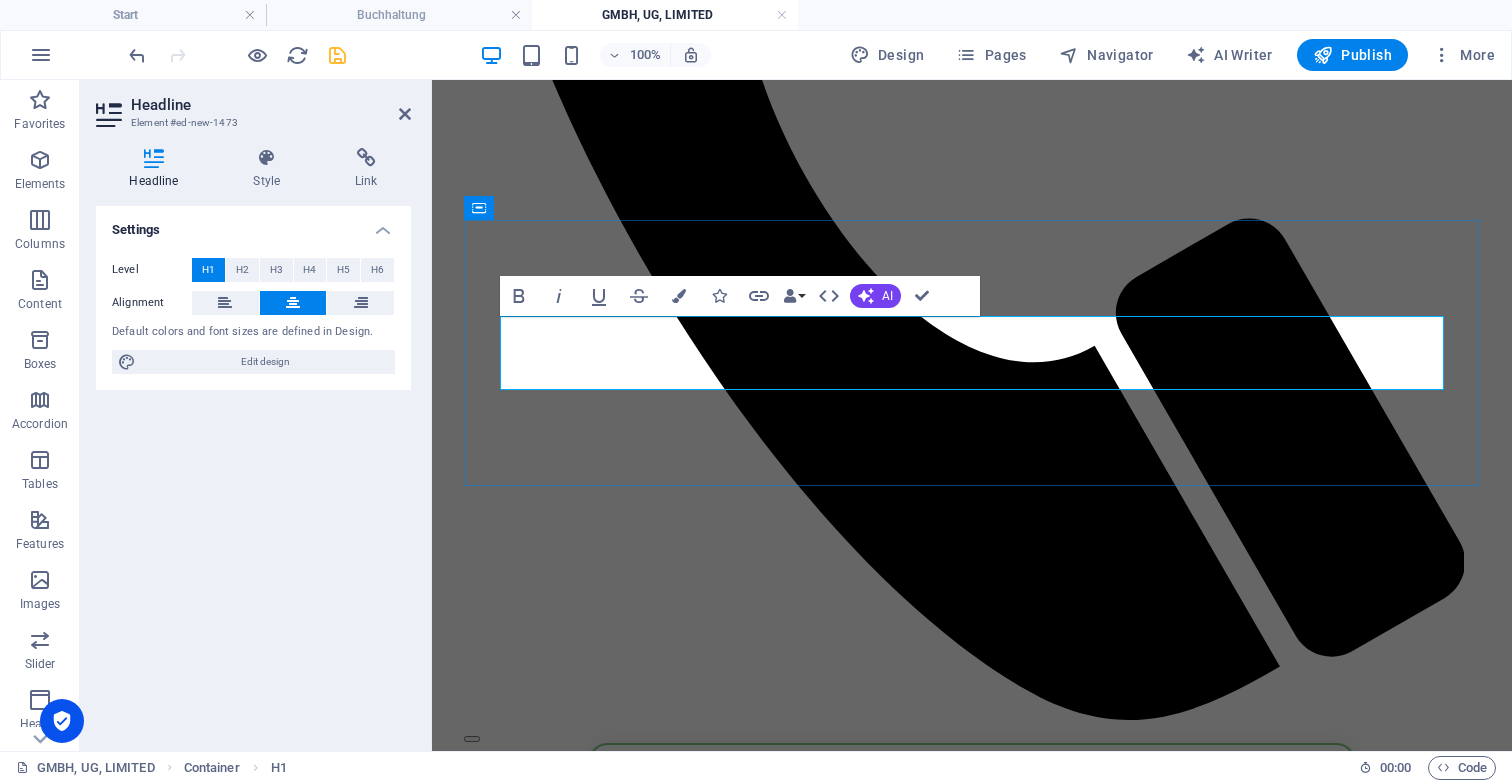 click on "Prof. Christel Aertker" at bounding box center [972, 1378] 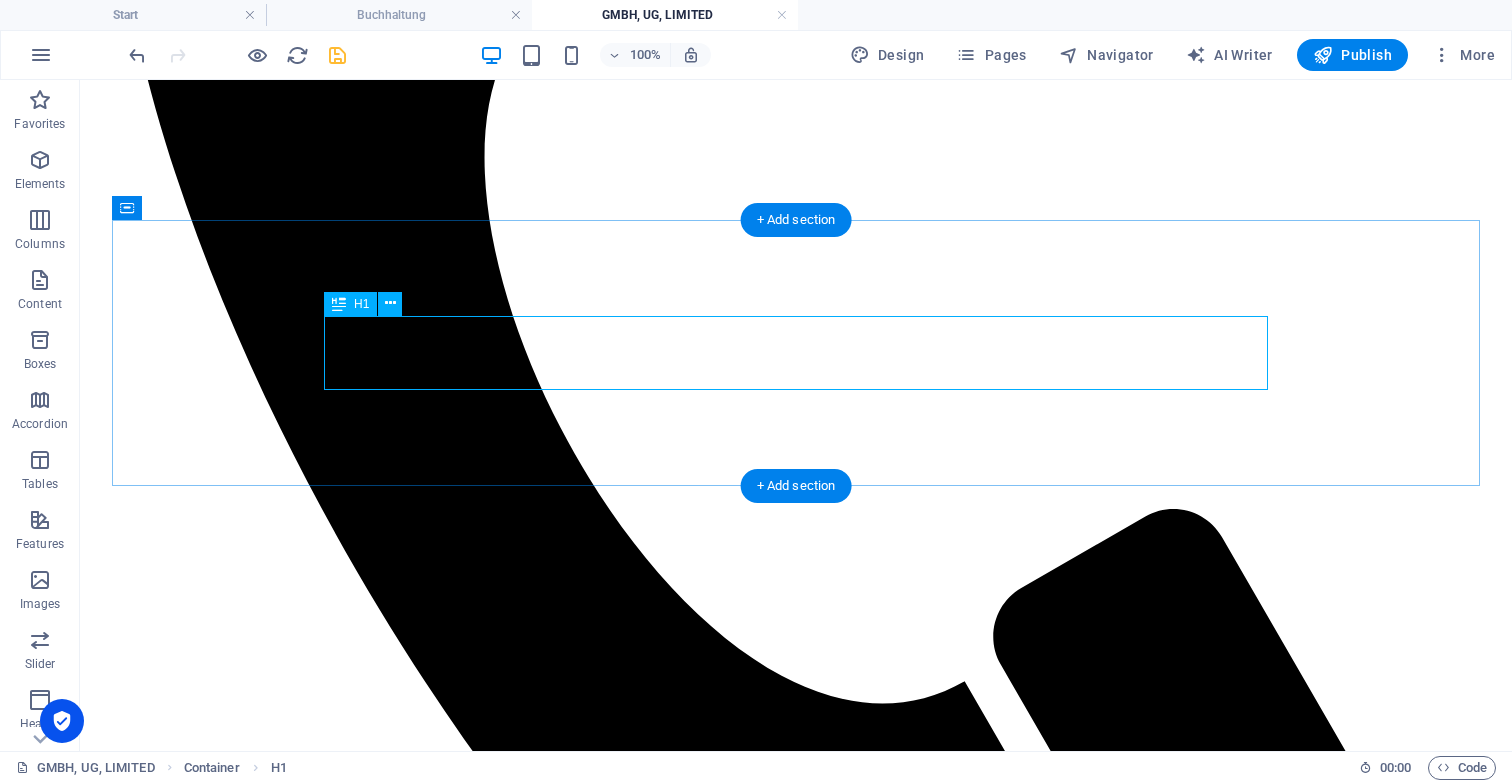 click on "Prof. Christel Aertker" at bounding box center (796, 1845) 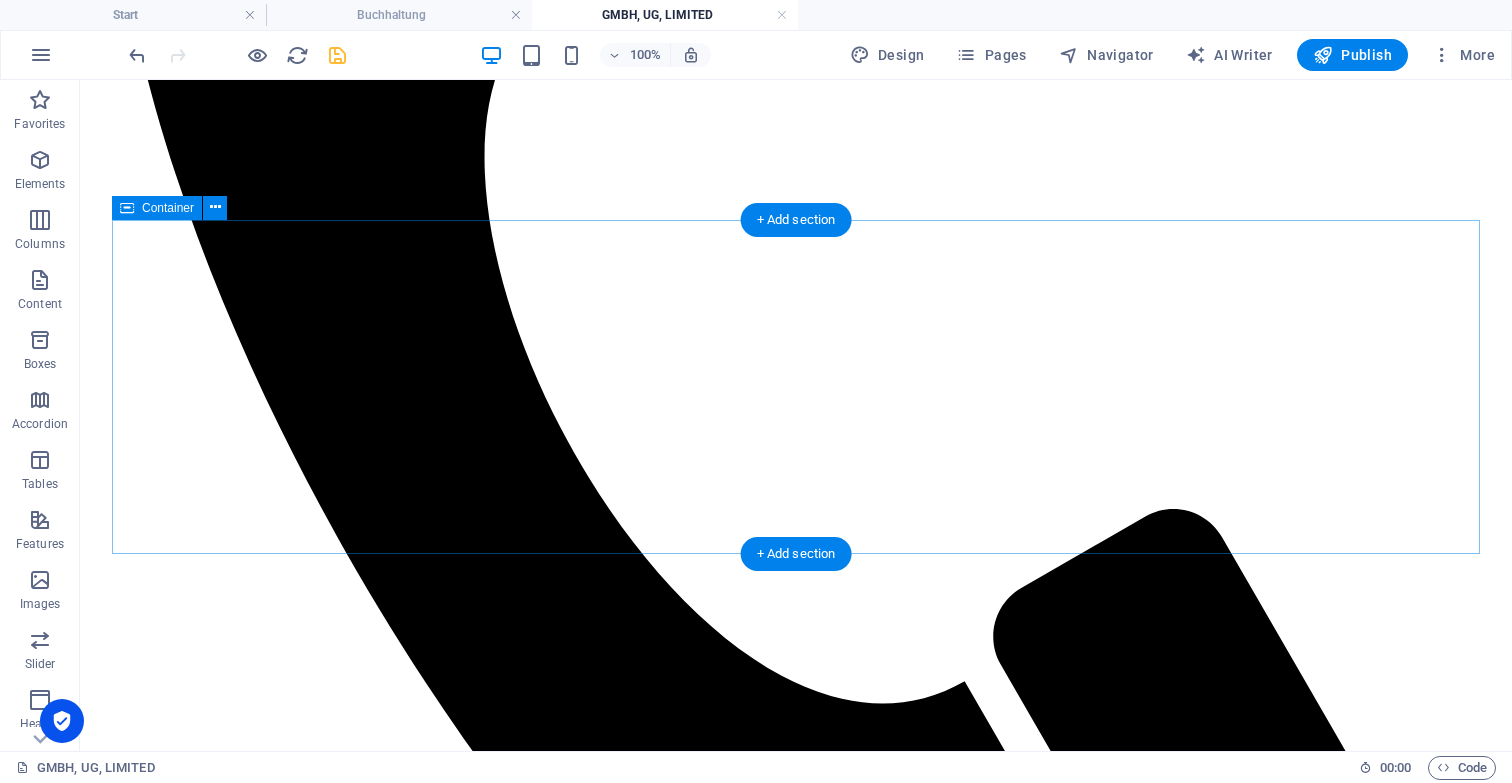 click on "Add elements" at bounding box center (737, 1907) 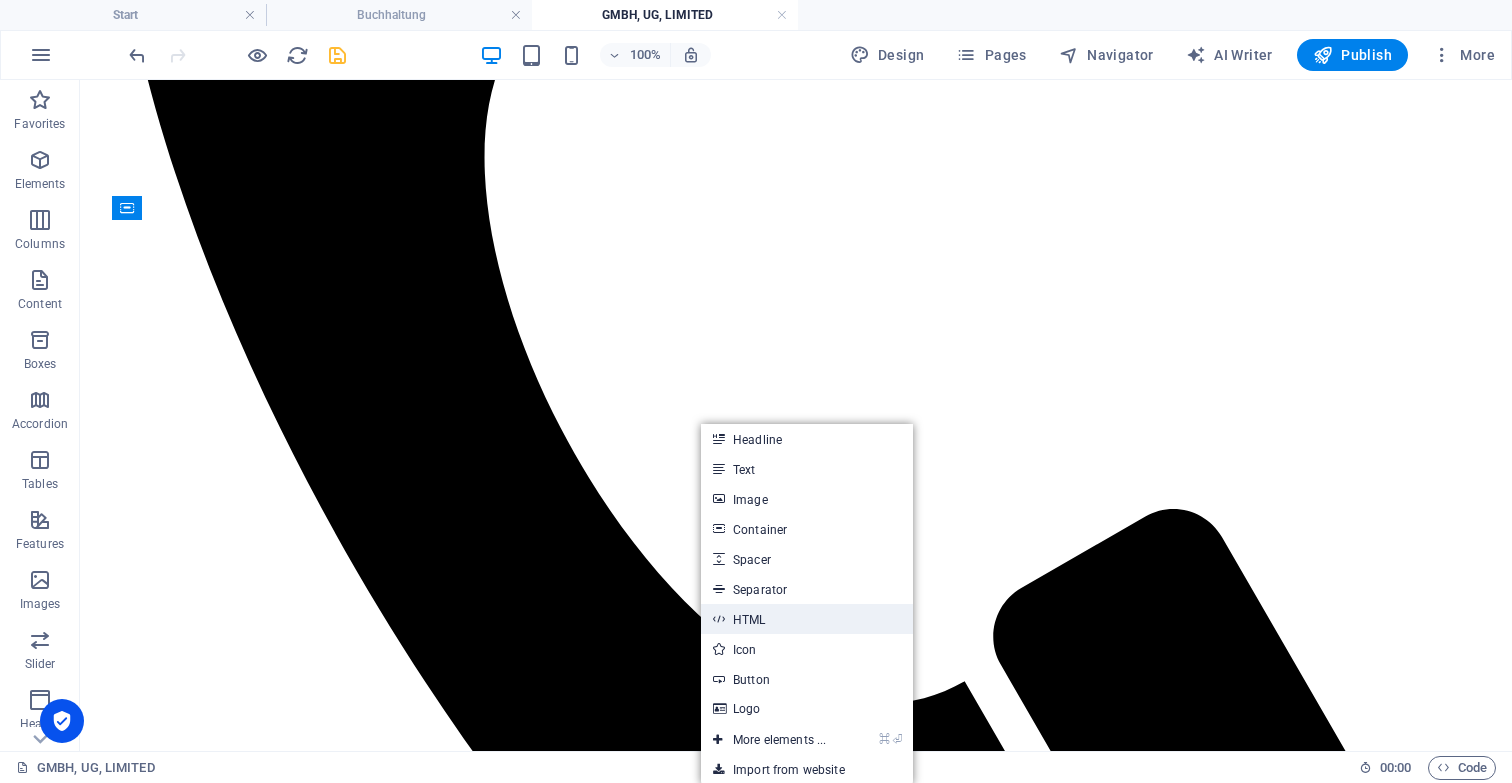 click on "HTML" at bounding box center [807, 619] 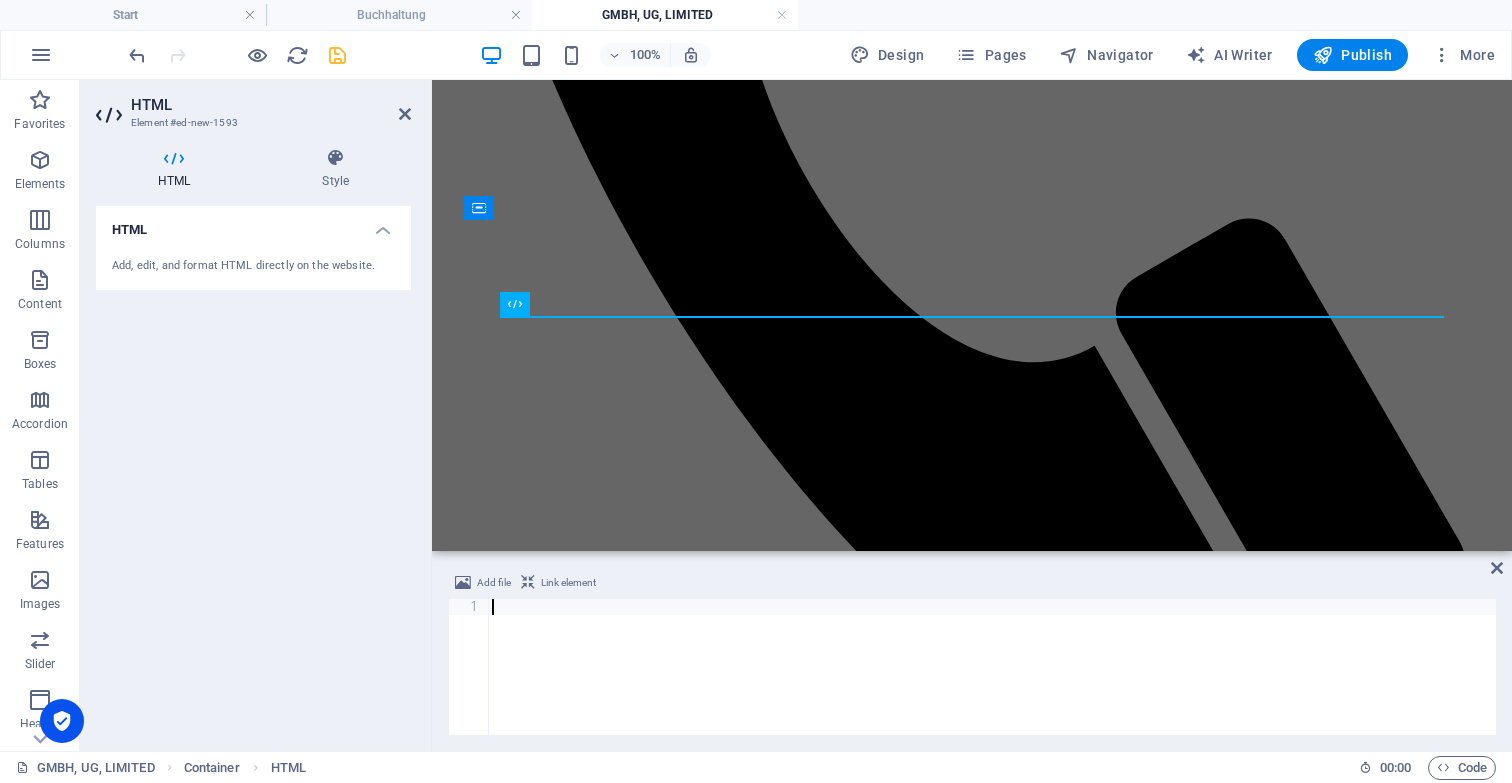 scroll, scrollTop: 2312, scrollLeft: 0, axis: vertical 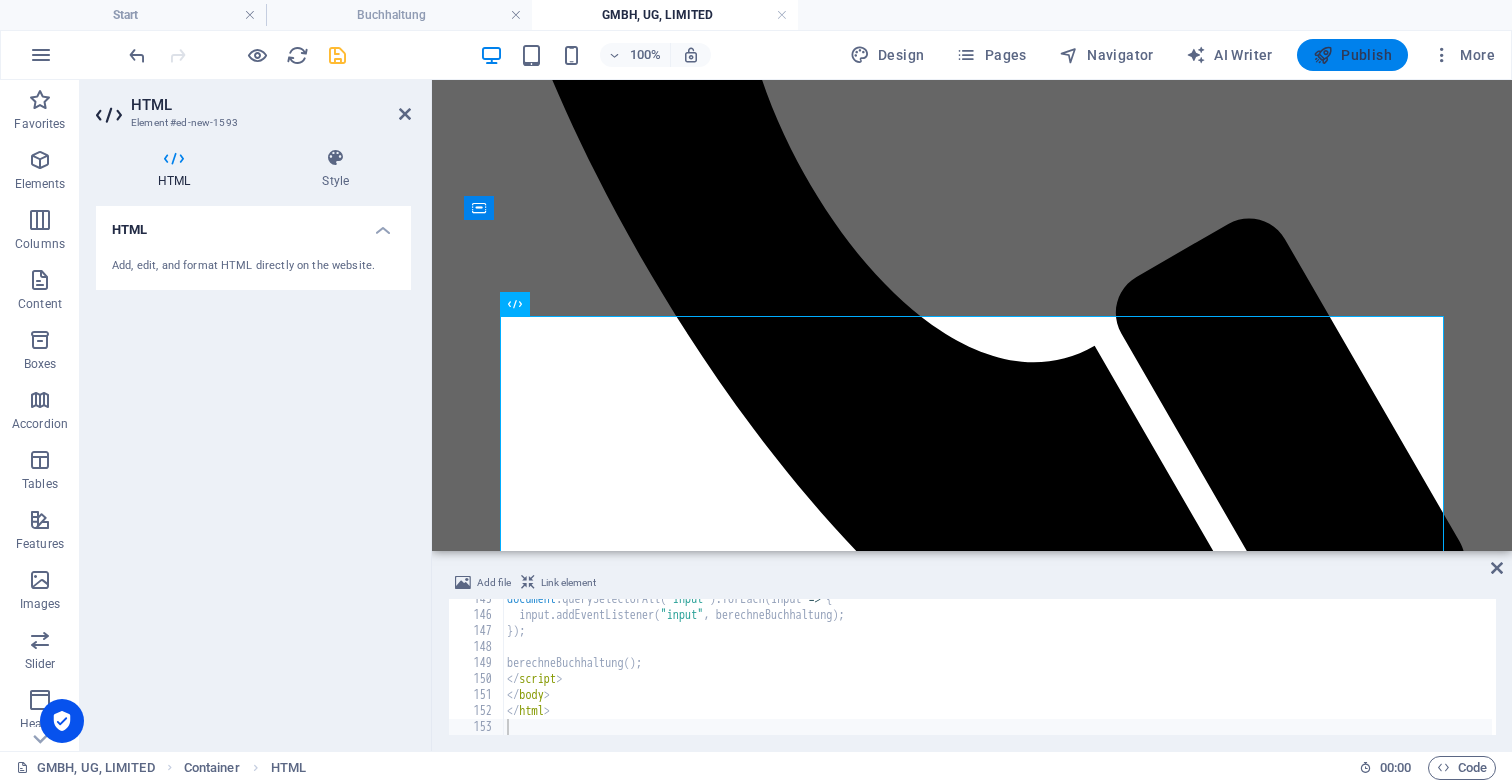 click on "Publish" at bounding box center [1352, 55] 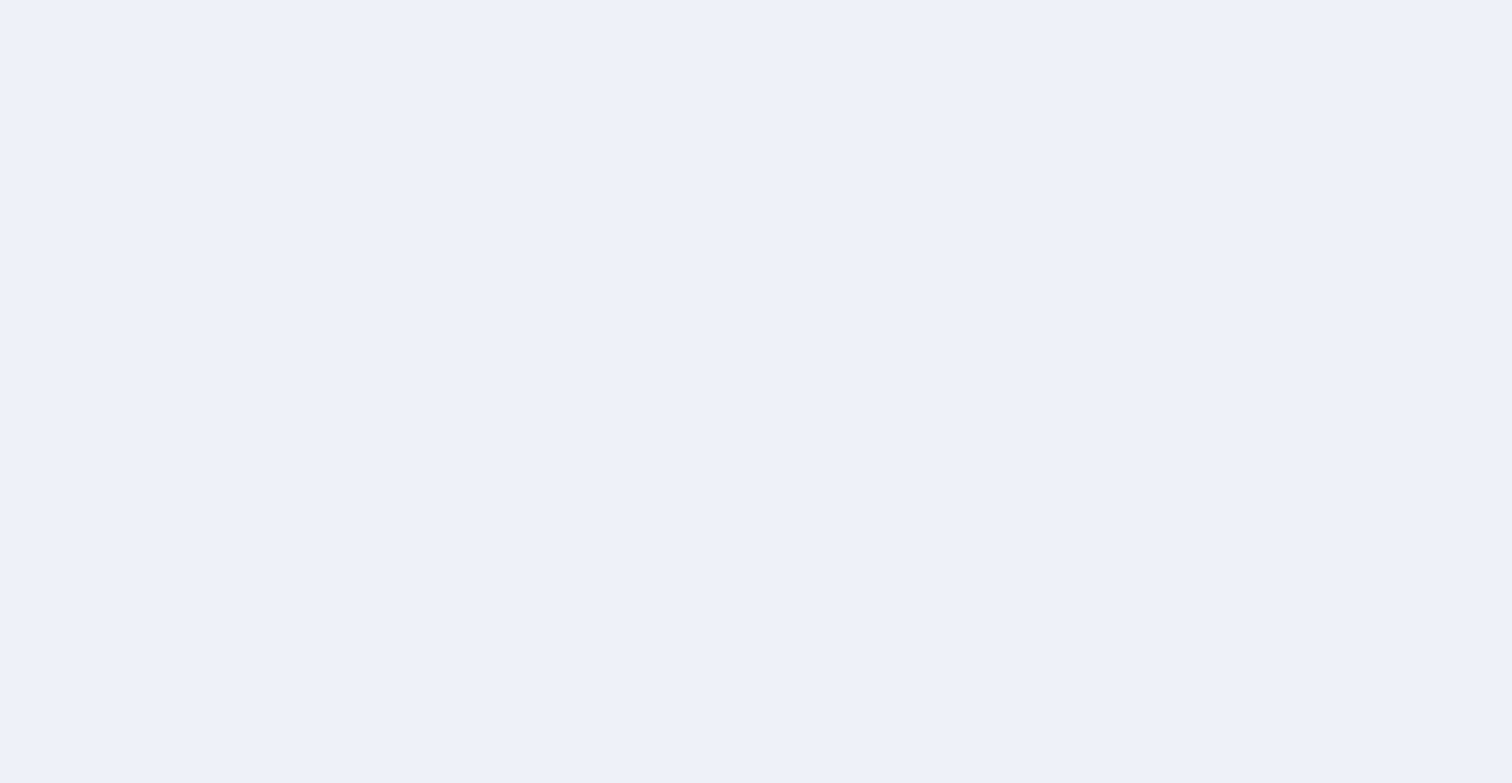 scroll, scrollTop: 0, scrollLeft: 0, axis: both 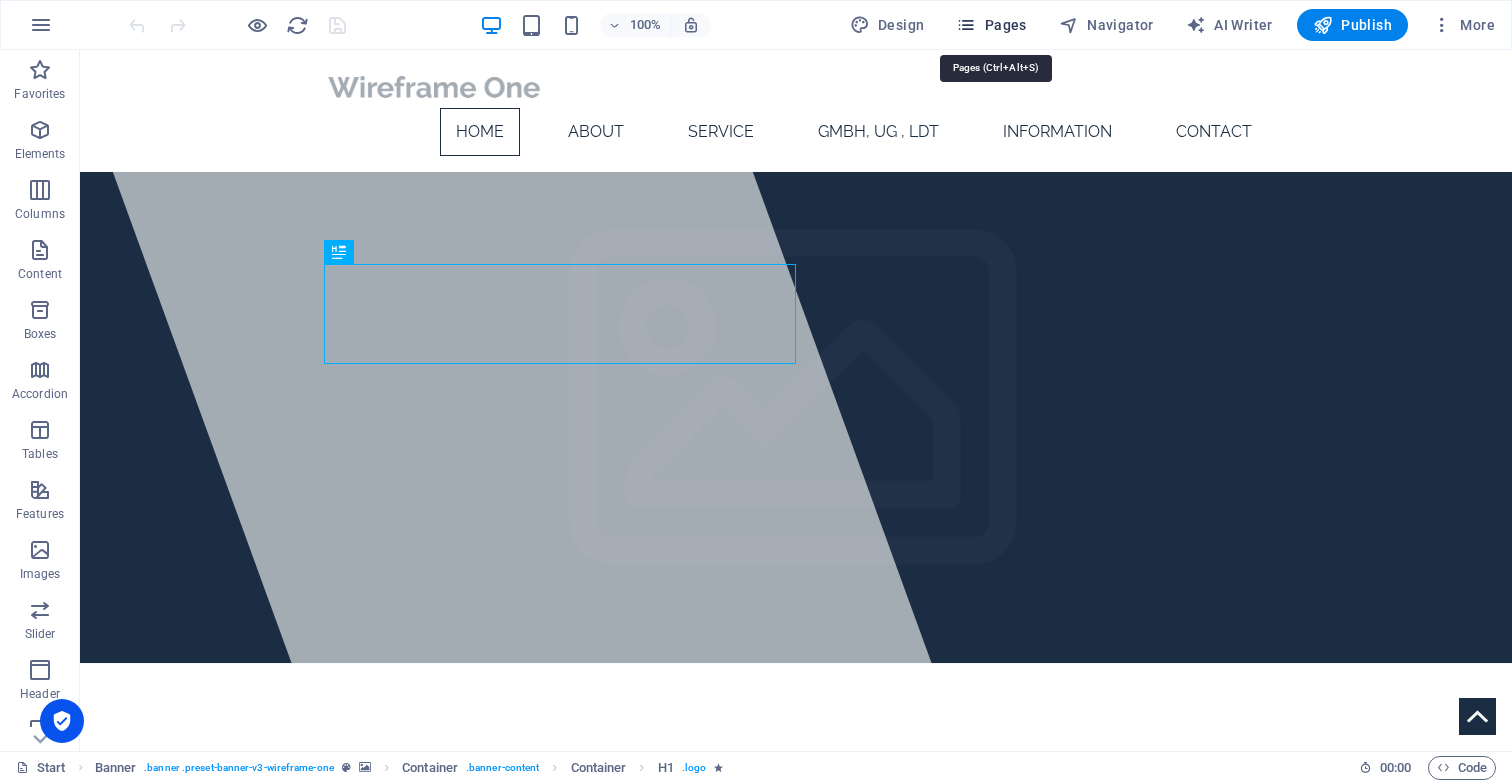 click on "Pages" at bounding box center [991, 25] 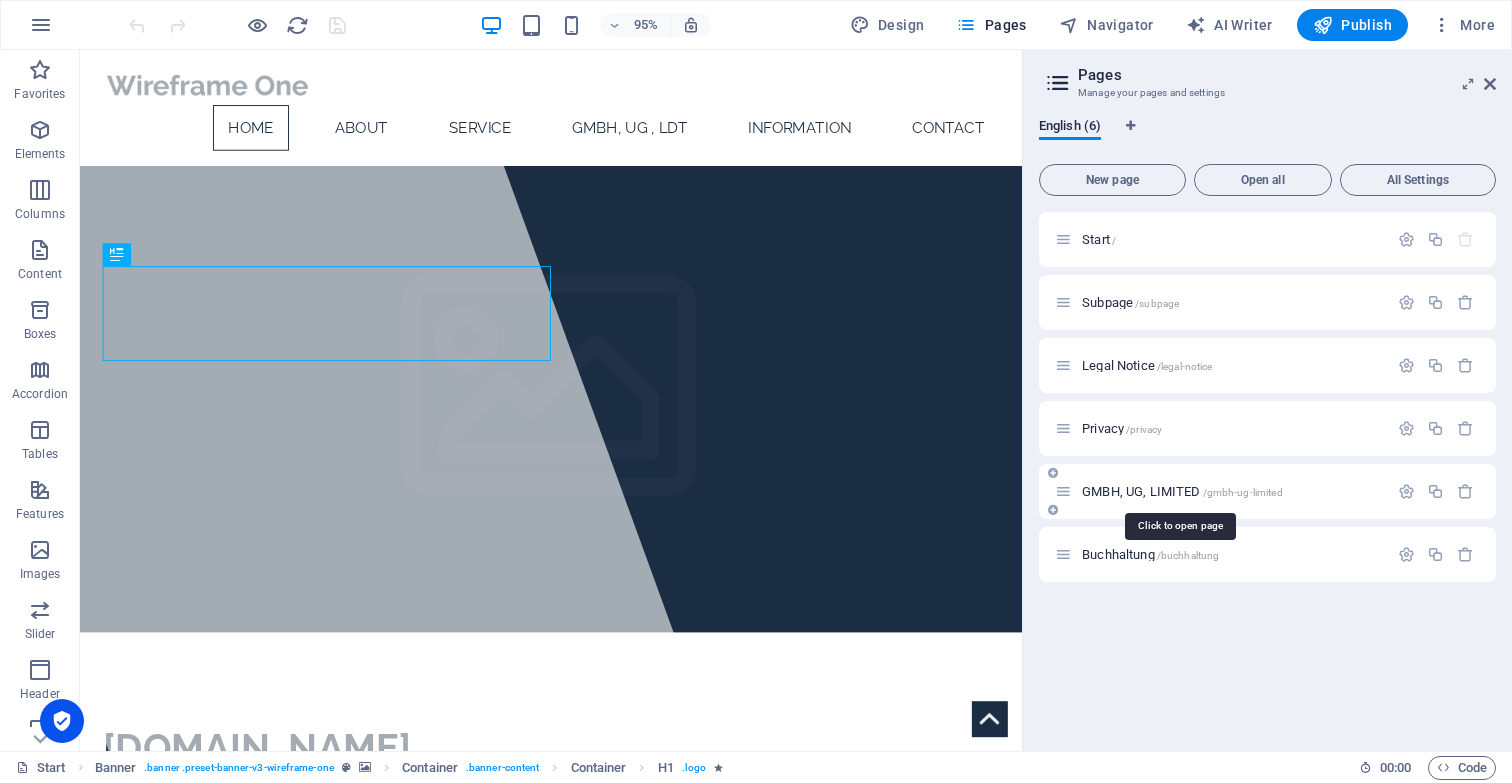 click on "GMBH, UG, LIMITED /gmbh-ug-limited" at bounding box center (1182, 491) 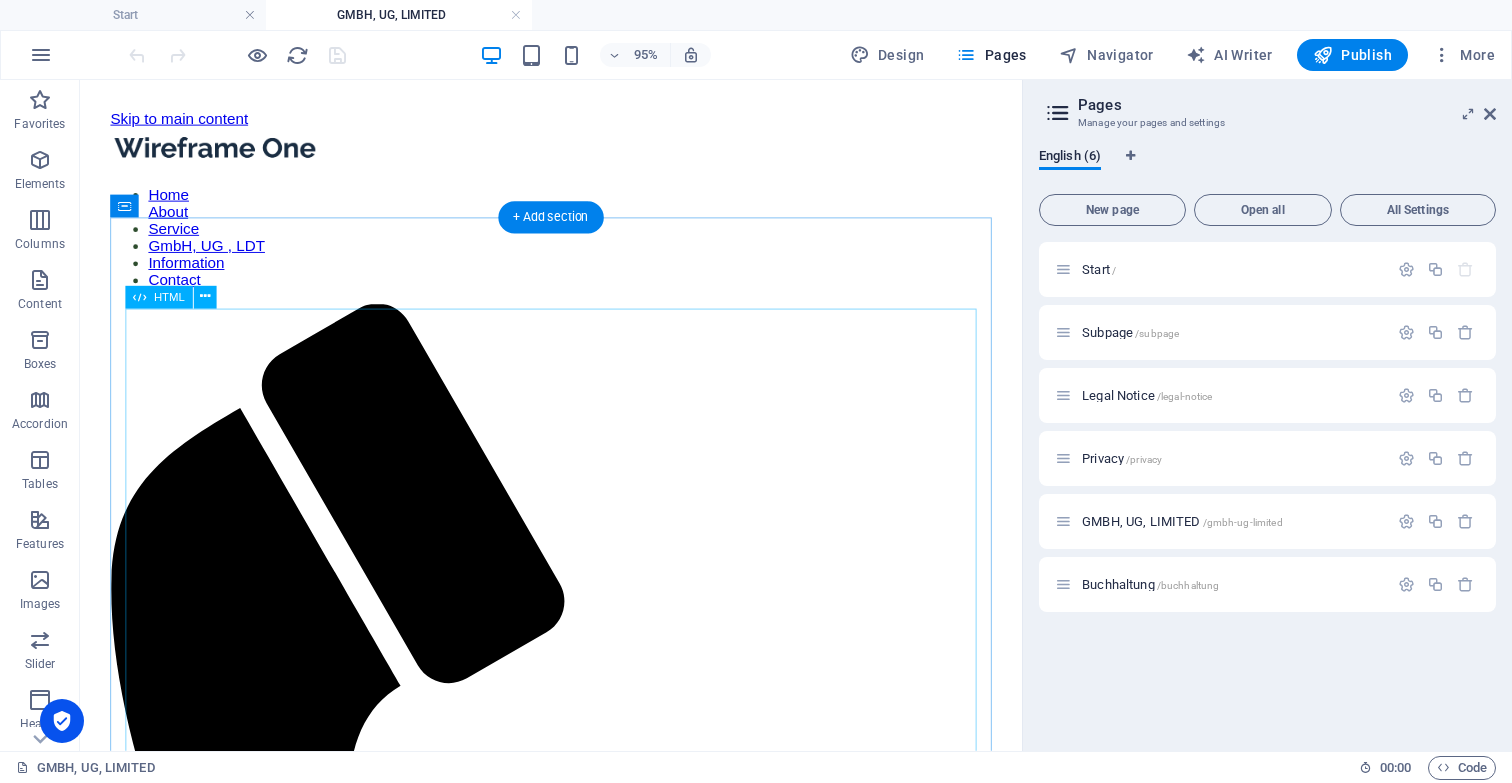 scroll, scrollTop: 0, scrollLeft: 0, axis: both 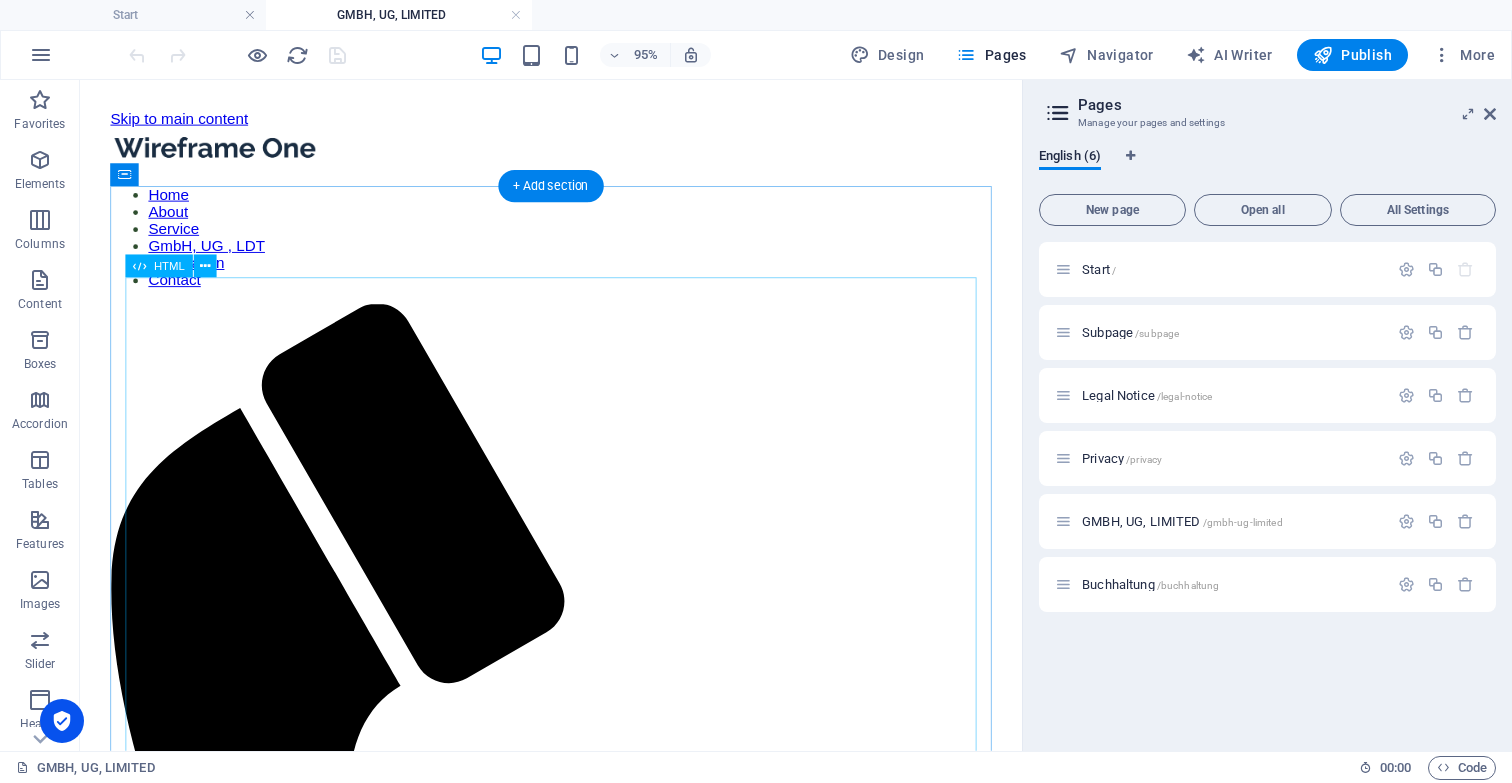 click on "Gebührenrechner Jahresabschluss
Gebührenrechner Jahresabschluss
Umsatz / Gegenstandswert:  25.000  €
Eilzuschlag (20%)
Abweichendes Wirtschaftsjahr (10%)
Gewerbesteuer-Zerlegung (70 €)
eBilanz (100 €)
Hinterlegung Bundesanzeiger (100 €)
Komplementär-GmbH / Liquidationsschlussbilanz (750 €)
Liquidationseröffnungsbilanz (120 €)
Atypisch stille Beteiligung (850 €)
Monatliche Kosten: 0,00 €
Gesamtkosten jährlich: 0,00 €" at bounding box center (576, 1846) 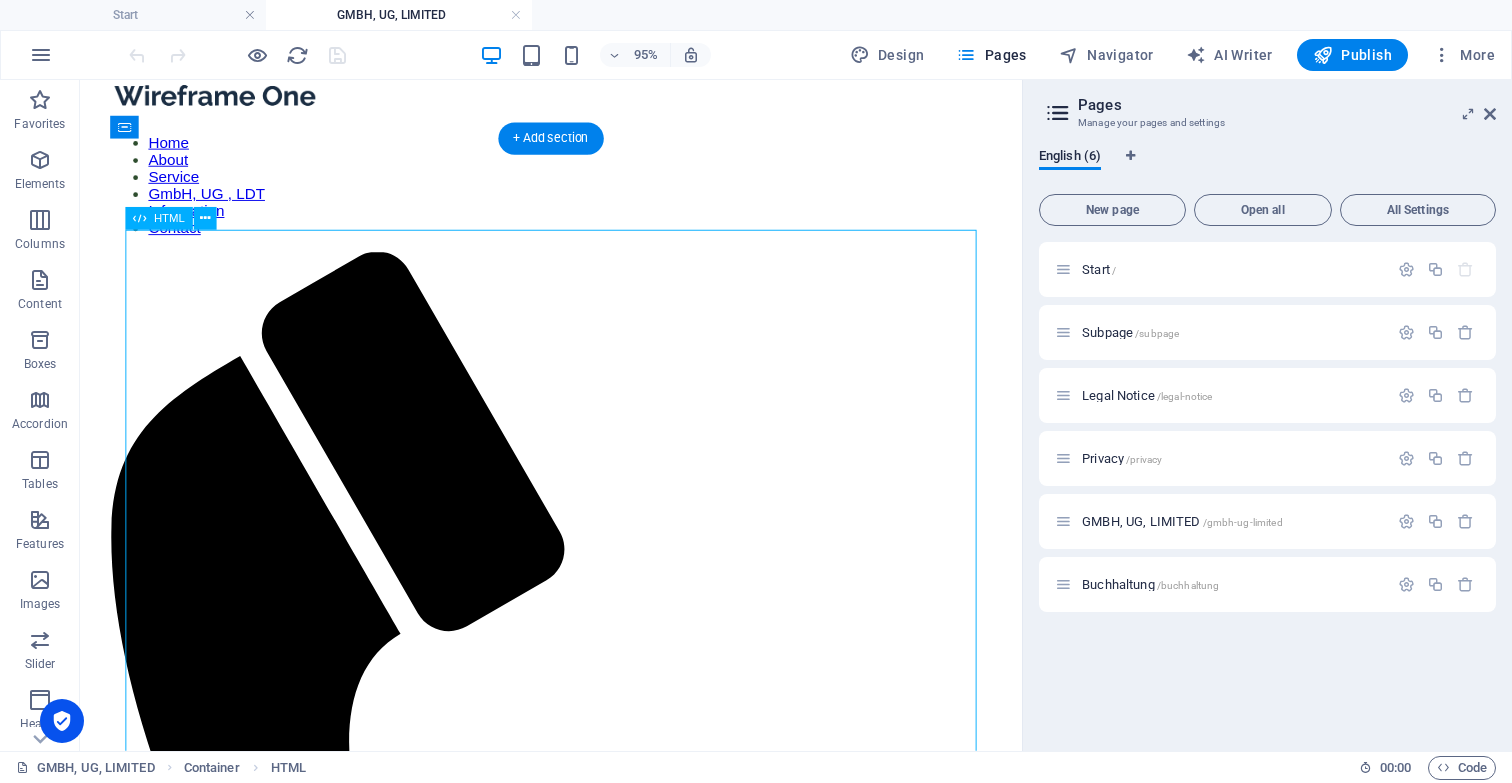 scroll, scrollTop: 59, scrollLeft: 0, axis: vertical 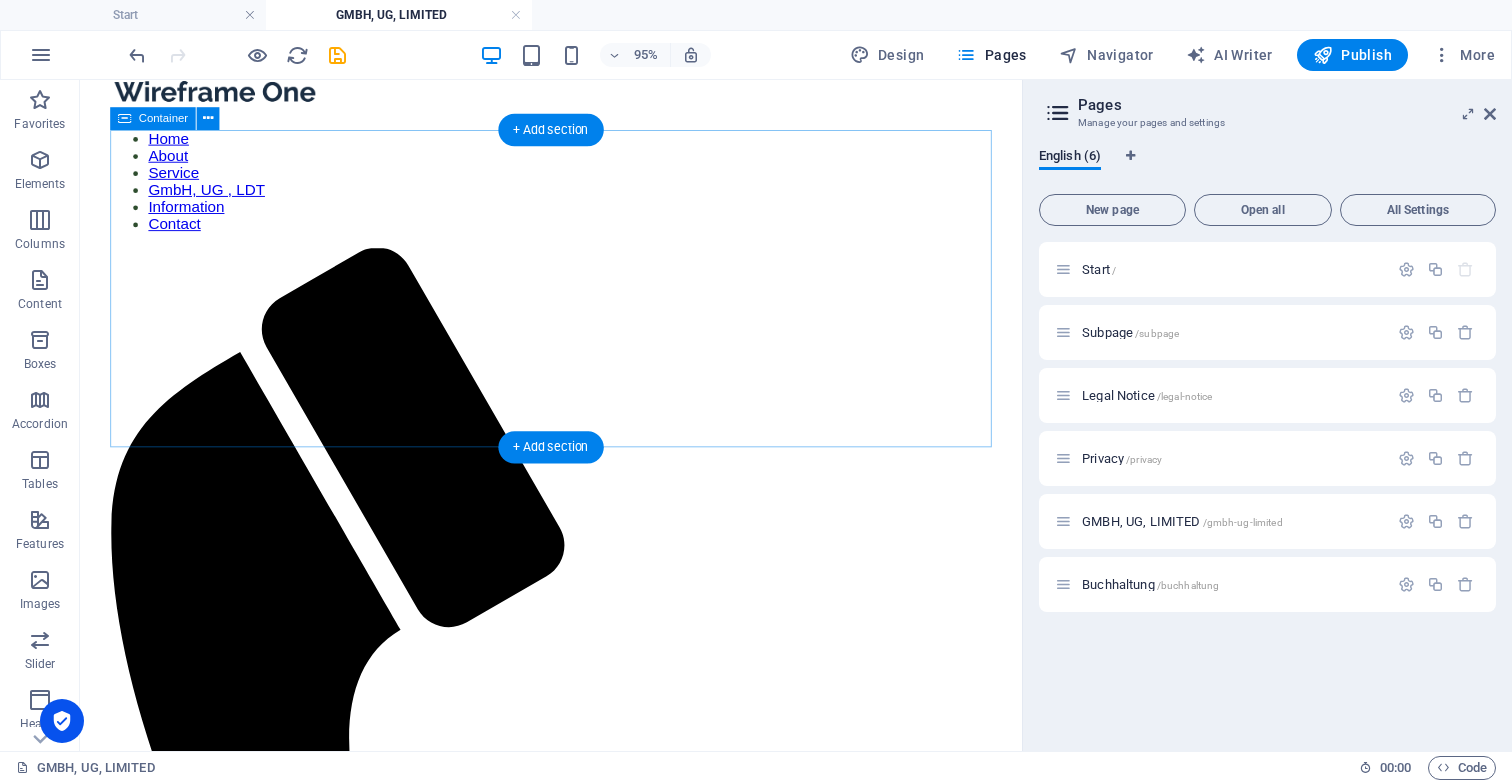 click on "Add elements" at bounding box center [517, 1591] 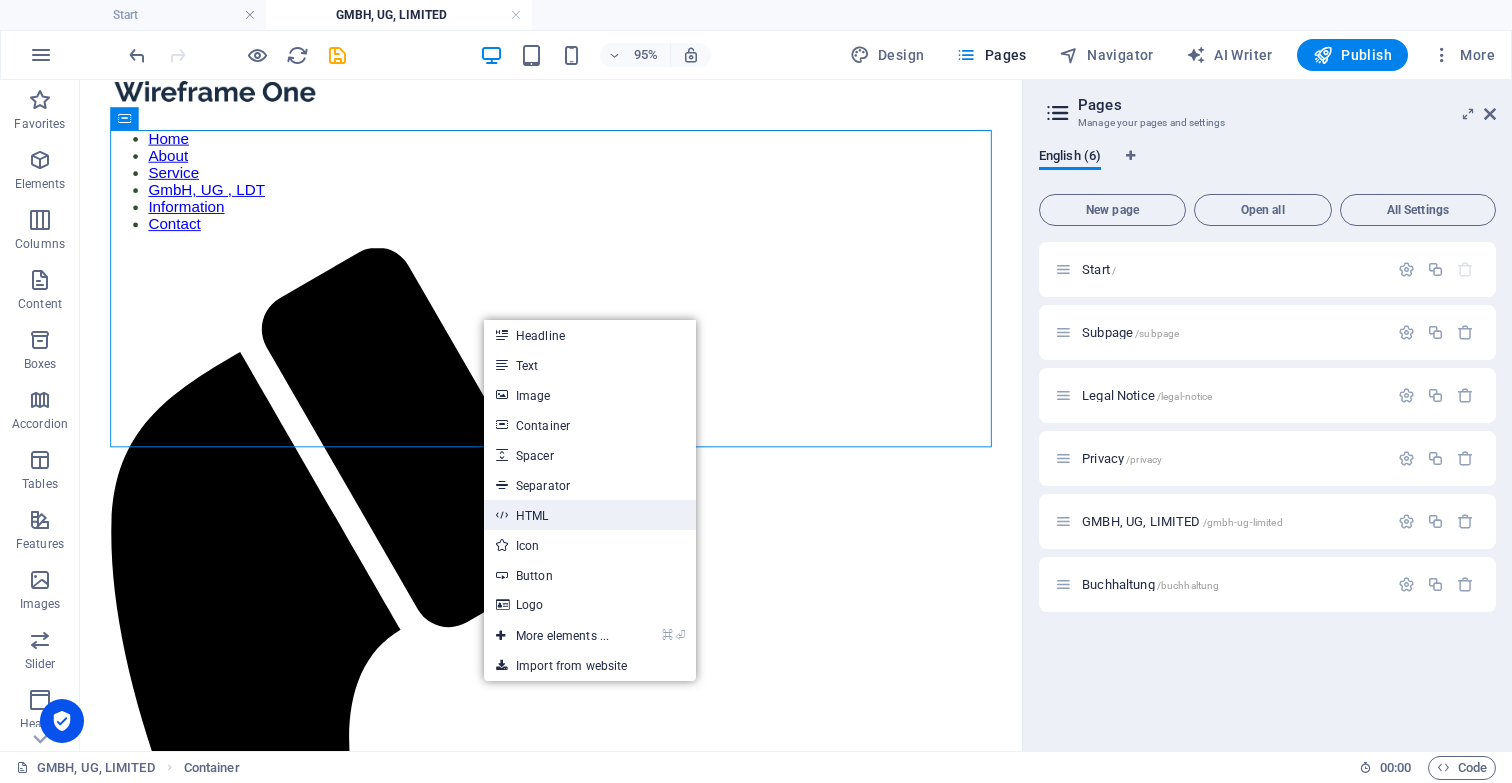 click on "HTML" at bounding box center (590, 515) 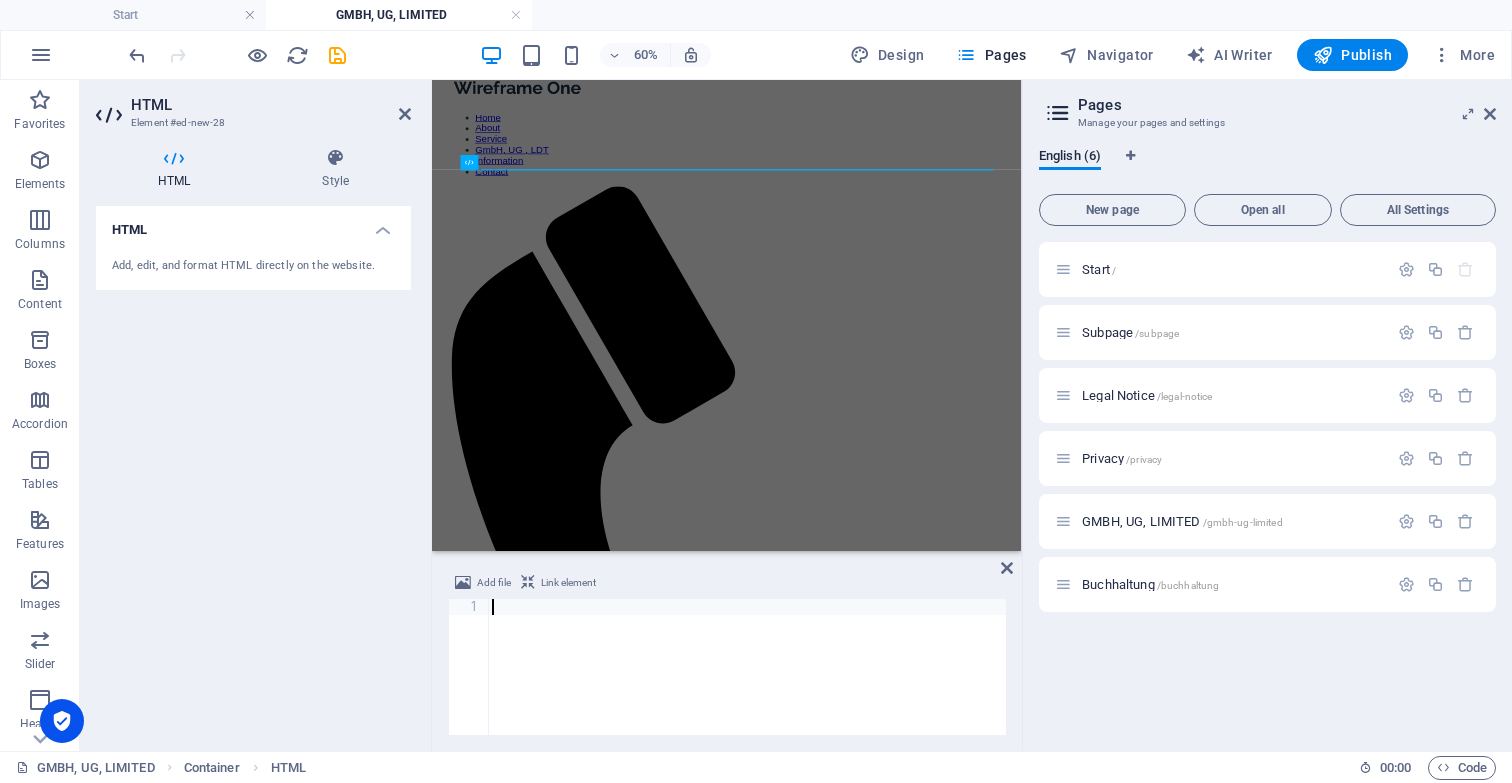 scroll, scrollTop: 3880, scrollLeft: 0, axis: vertical 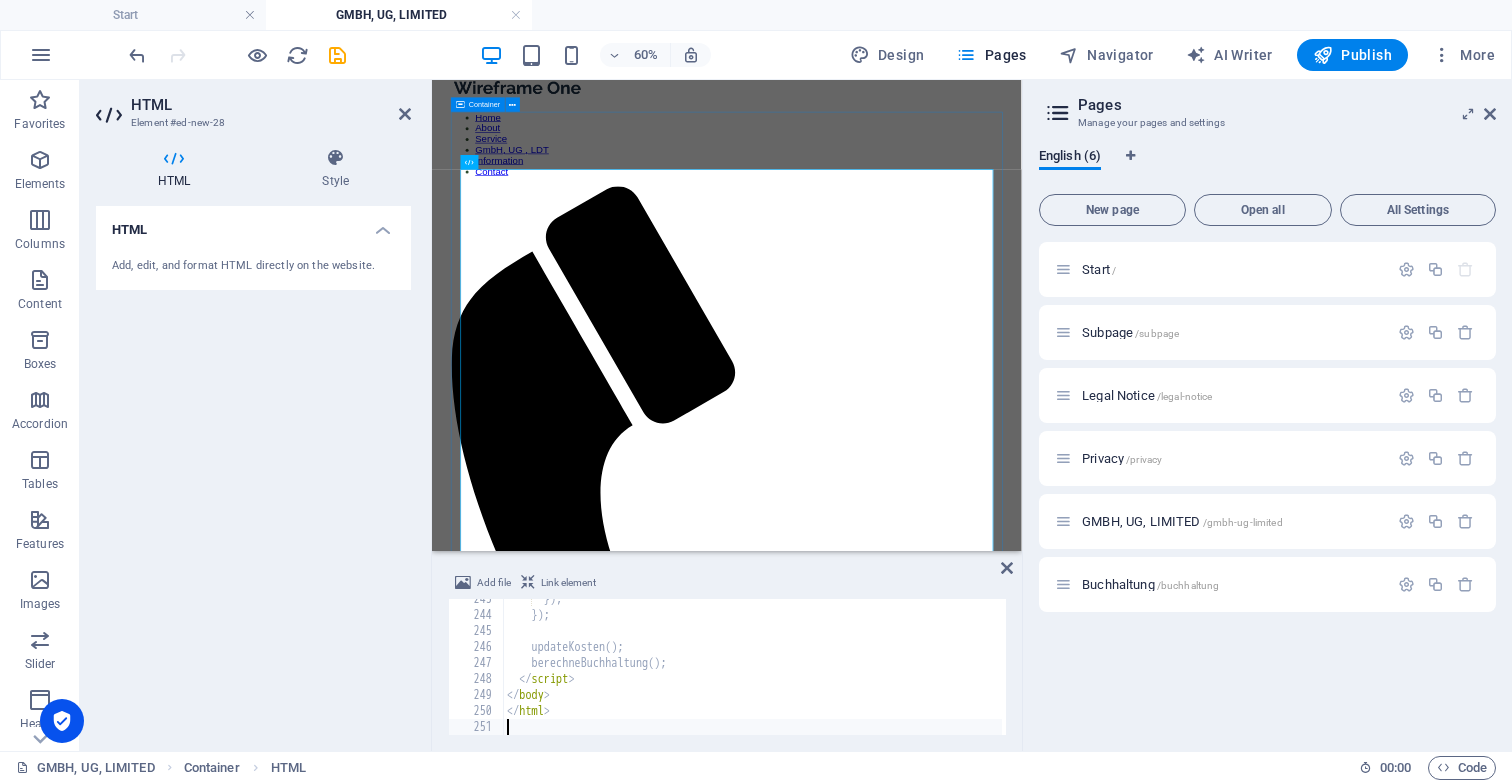 click on "Gebührenrechner
Jahresabschluss
Buchhaltung
Gebührenrechner Jahresabschluss
Umsatz / Gegenstandswert:  25.000  €
Eilzuschlag (20%)
Abweichendes Wirtschaftsjahr (10%)
Gewerbesteuer-Zerlegung (70 €)
eBilanz (100 €)
Hinterlegung Bundesanzeiger (100 €)
Komplementär-GmbH (750 €)
Liquidationseröffnungsbilanz (120 €)
Atypisch stille Beteiligung (850 €)
Monatliche Kosten: 0,00 €
Gesamtkosten jährlich: 0,00 €
Buchhaltungsrechner
Anzahl der Buchungen:
0
Anzahl Vorsysteme (Datenimport):
0
Mehraufwand in 15-Minuten-Schritten:
0
Nicht digitale Buchhaltung (10 €)
Testierte BWA (45 €)
Zusammenfassende Meldung (45 €)
OSS-Meldung (70 €)
Eilservice-[PERSON_NAME] (20%)" at bounding box center (923, 1802) 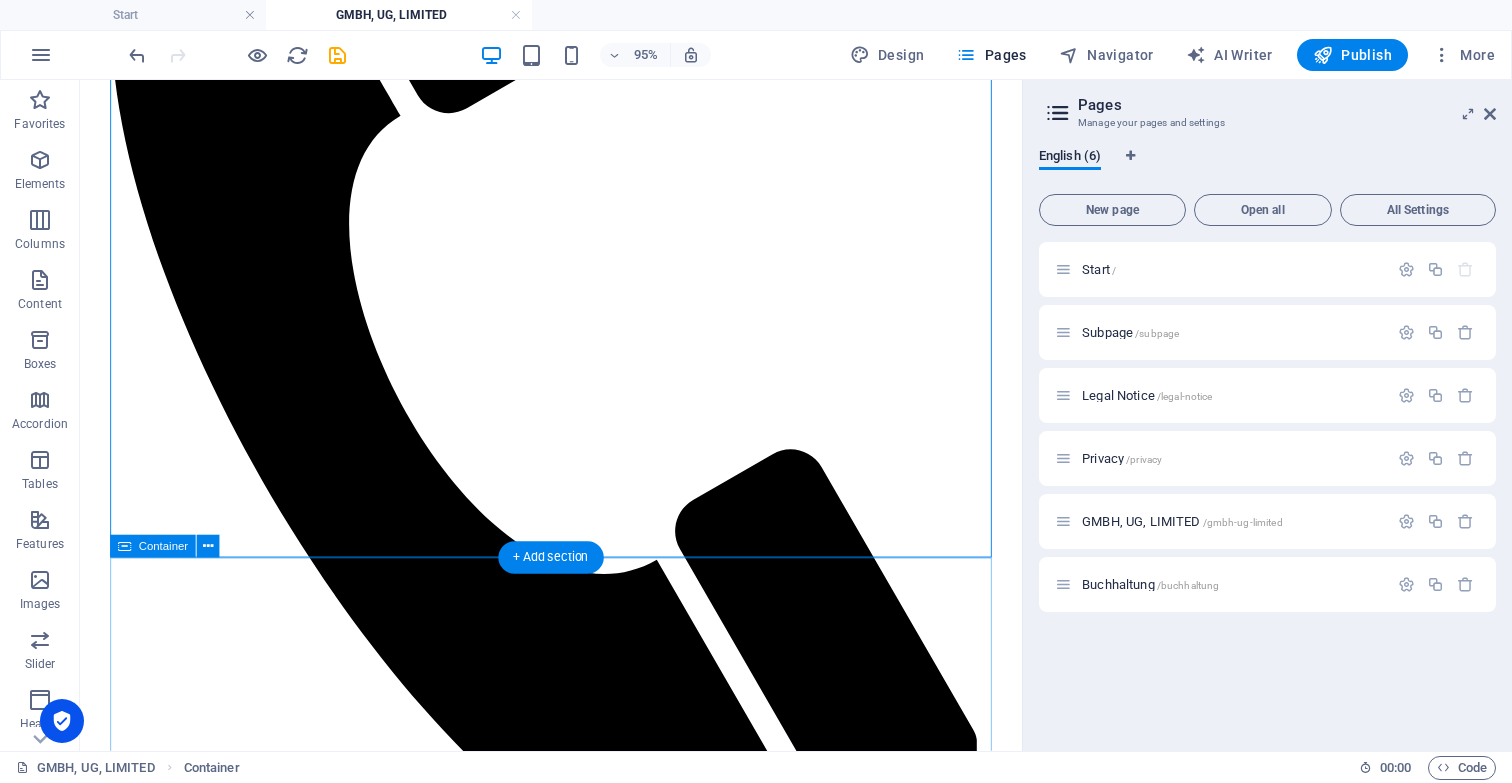 scroll, scrollTop: 667, scrollLeft: 0, axis: vertical 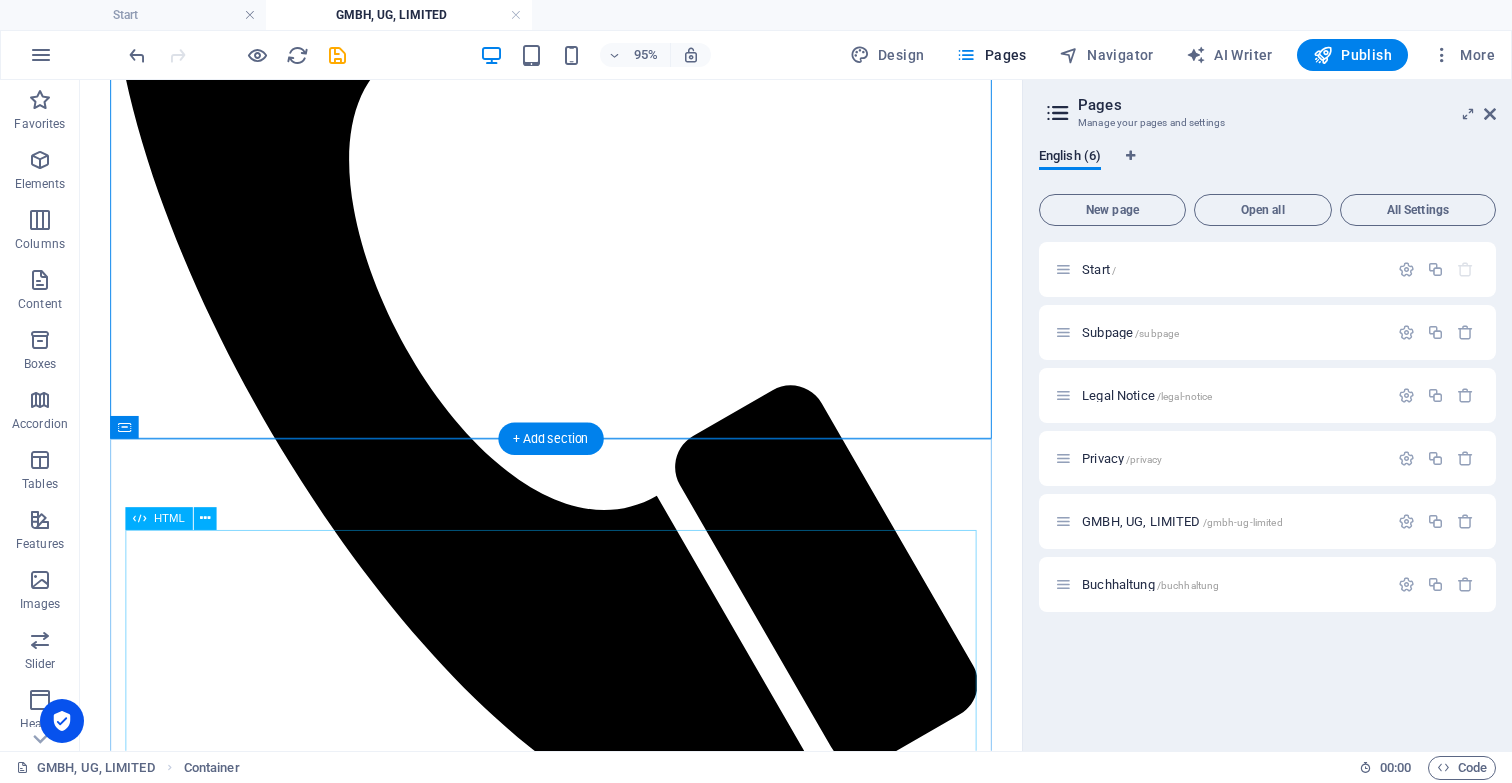 click on "Buchhaltungsrechner
Buchhaltungsrechner
Anzahl der Buchungen:
0
Anzahl Vorsysteme (Datenimport):
0
Zusätzliche Zeit für Sortierung (in 15-Minuten-Schritten):
0
Nicht digitale Buchhaltung (10 €)
Testierte BWA (45 €)
Zusammenfassende Meldung (45 €)
OSS-Meldung (70 €)
Eilservice-[PERSON_NAME] (20%)
Monatliche Buchhaltungskosten: 0,00 €" at bounding box center [576, 1855] 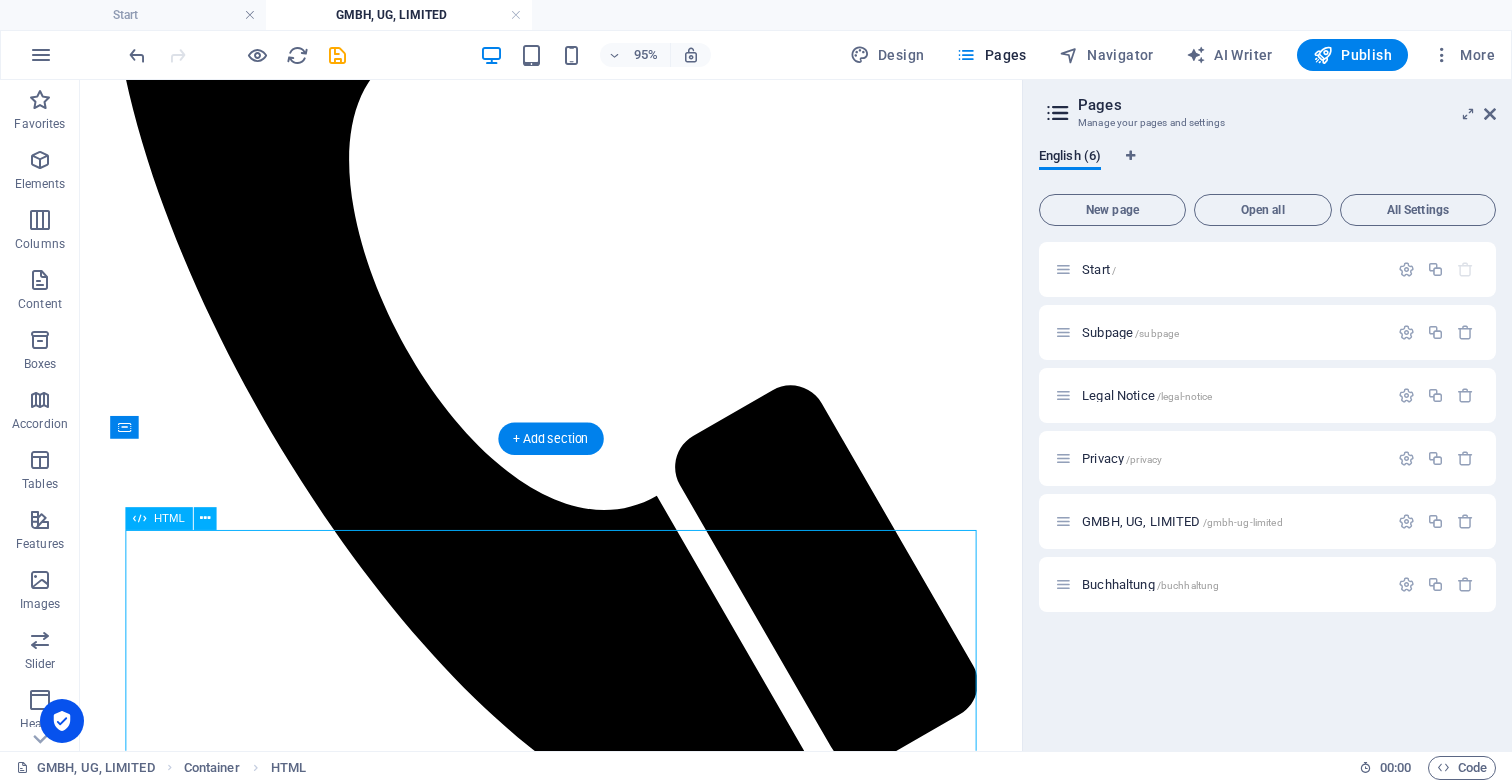scroll, scrollTop: 665, scrollLeft: 0, axis: vertical 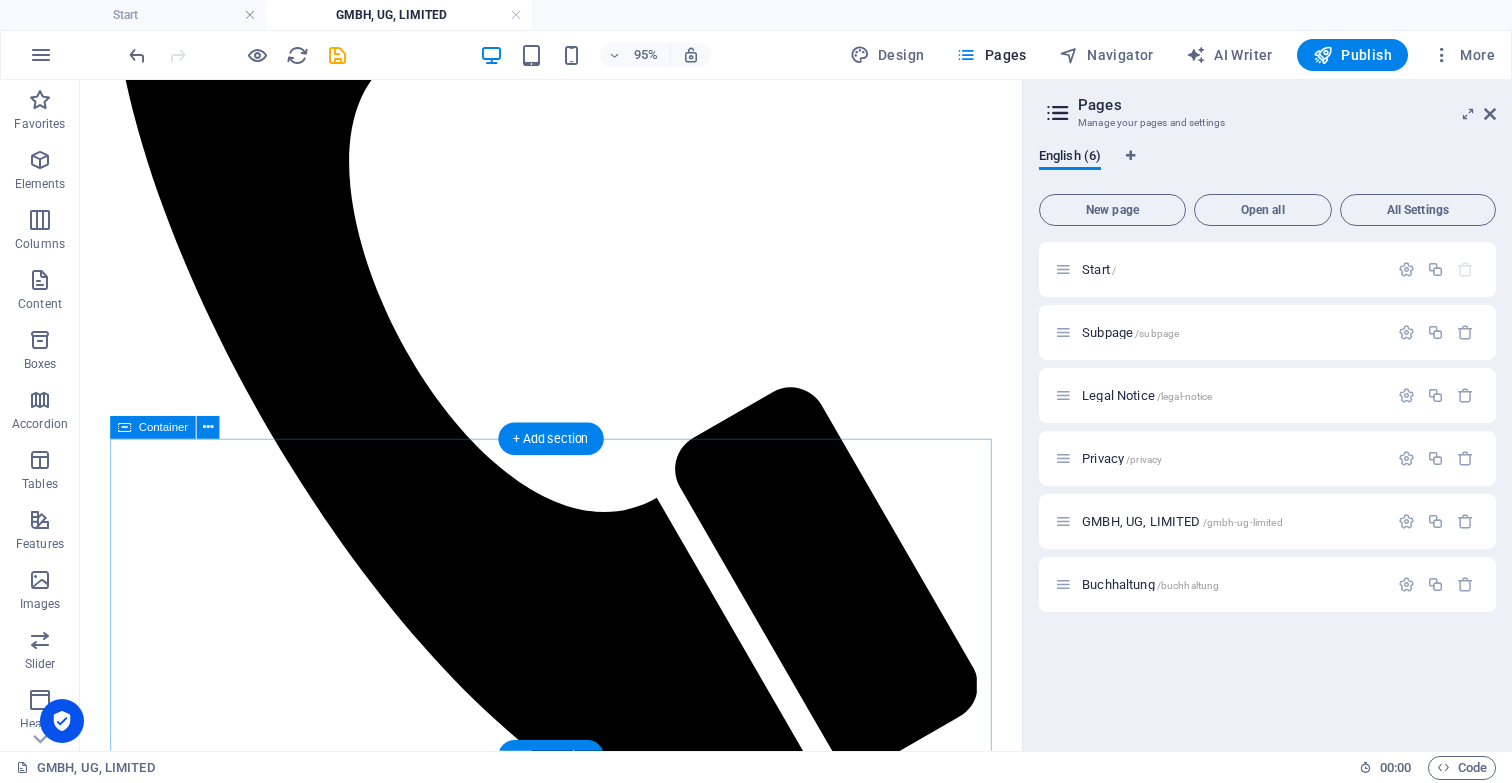 click on "Drop content here or  Add elements  Paste clipboard" at bounding box center [576, 1600] 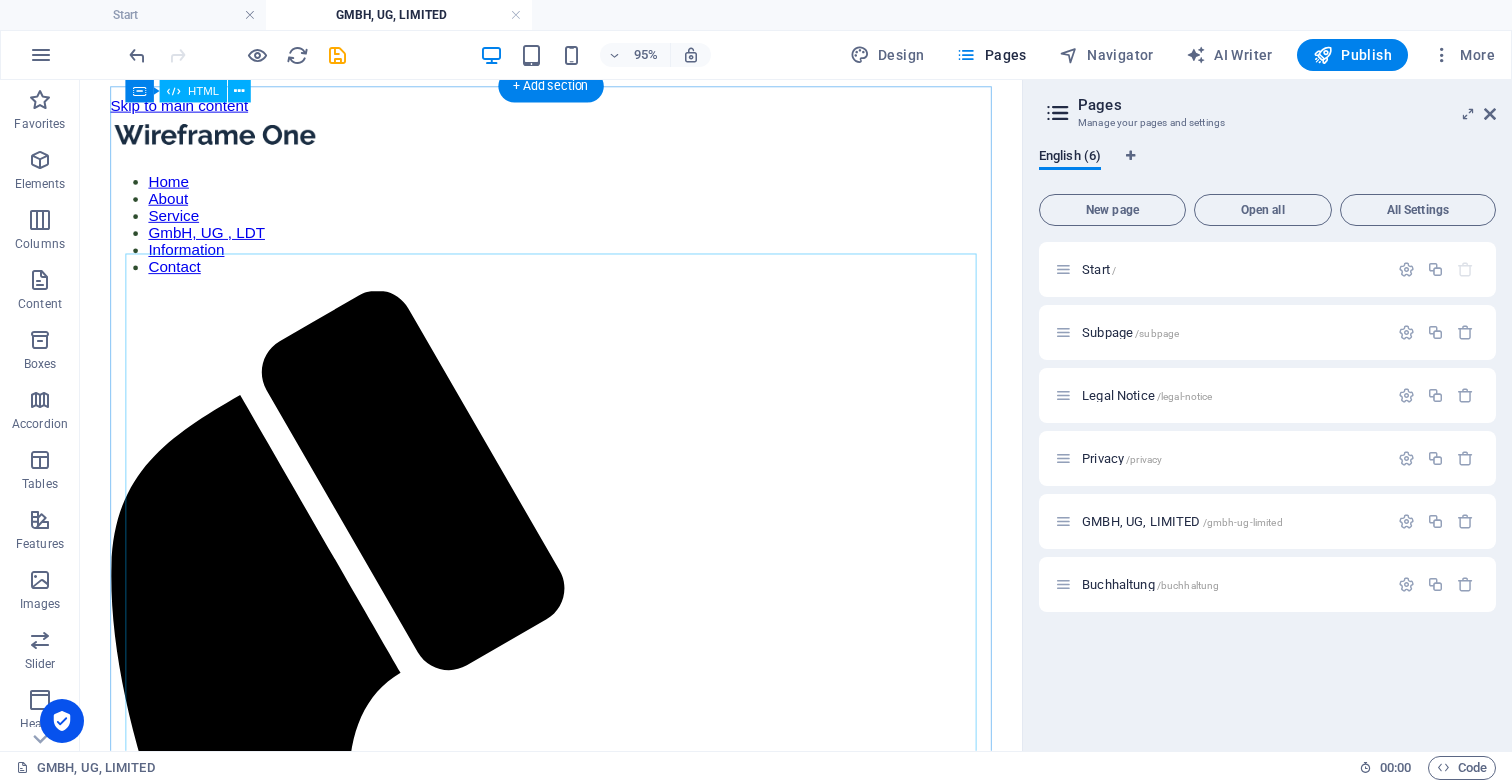 scroll, scrollTop: 0, scrollLeft: 0, axis: both 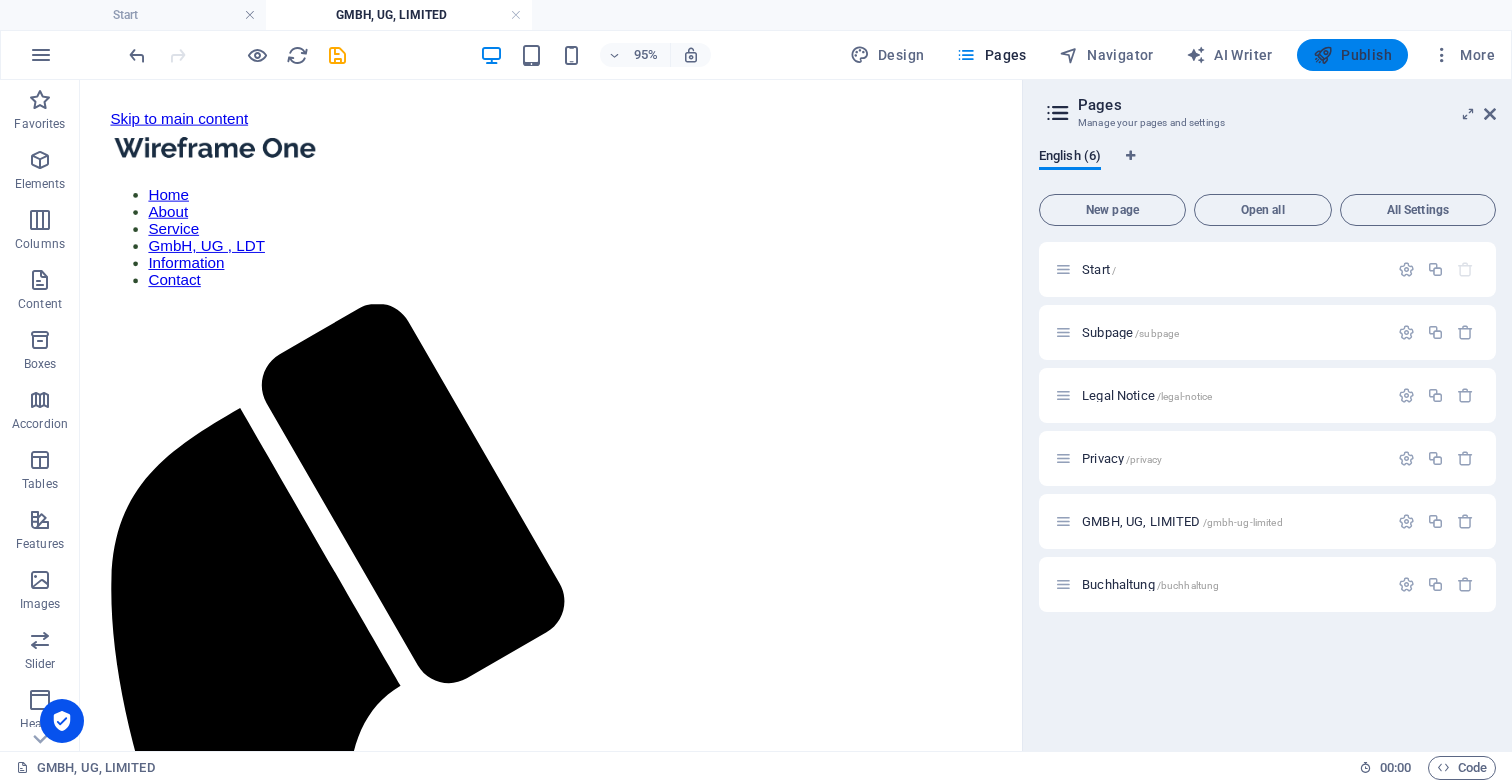 click on "Publish" at bounding box center (1352, 55) 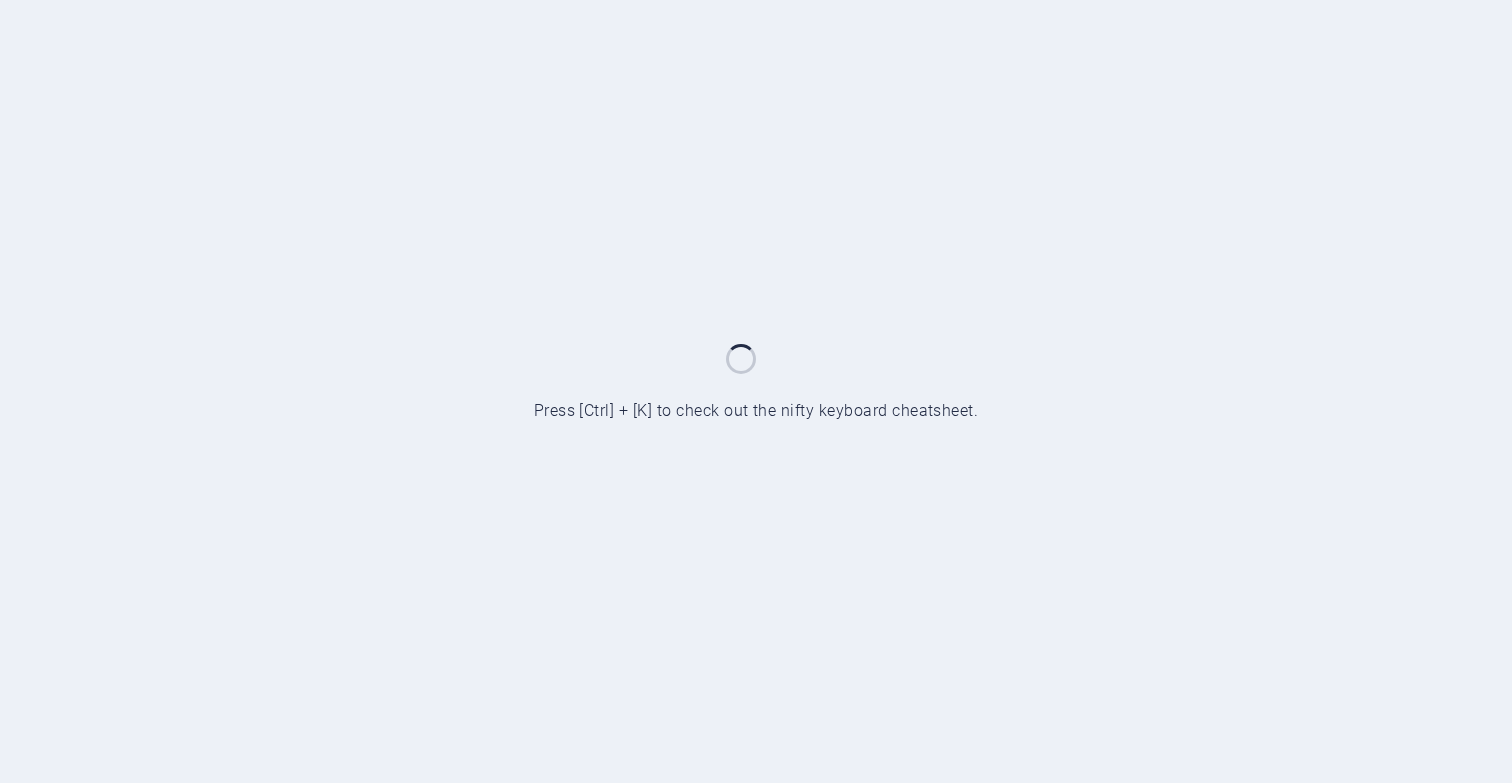scroll, scrollTop: 0, scrollLeft: 0, axis: both 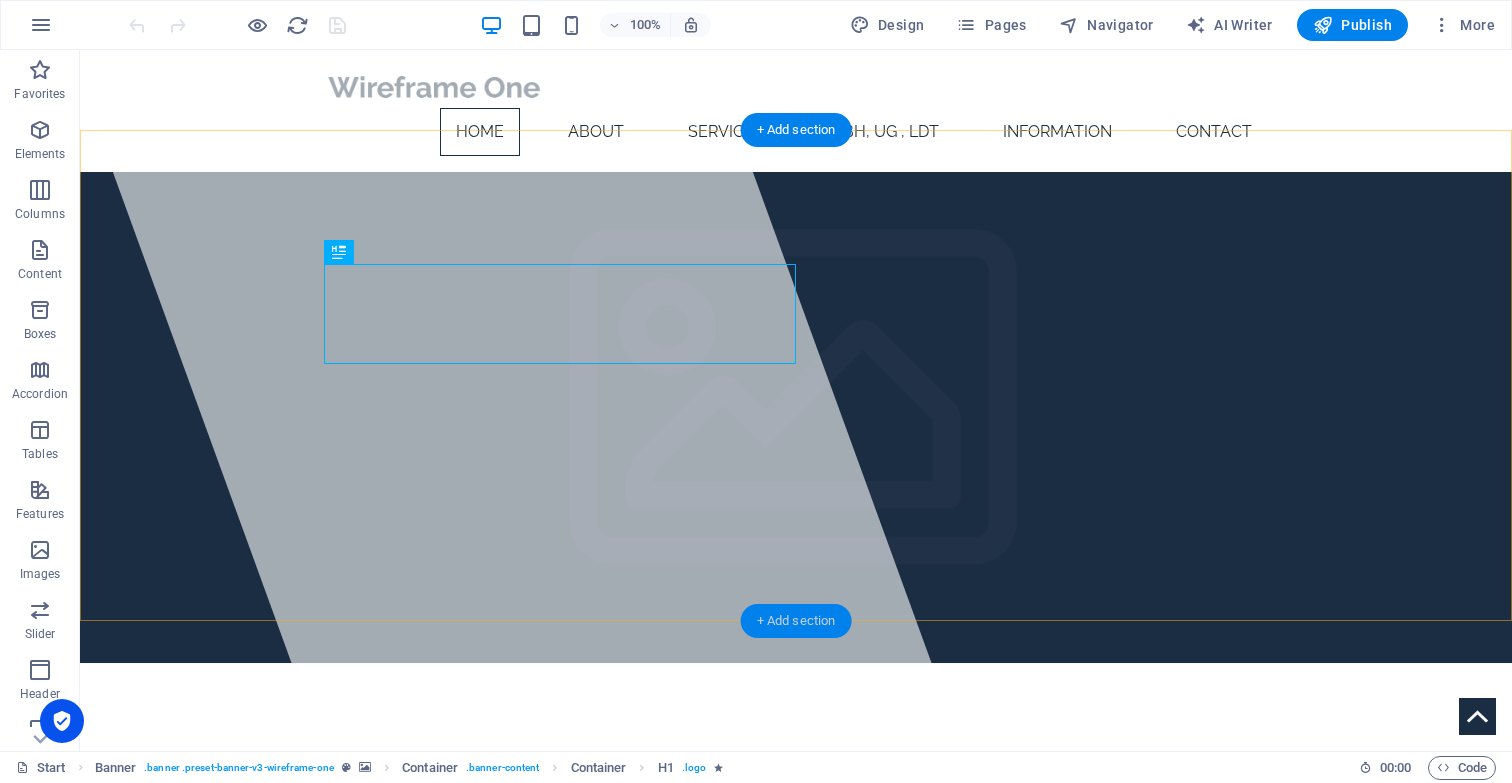 click on "+ Add section" at bounding box center [796, 621] 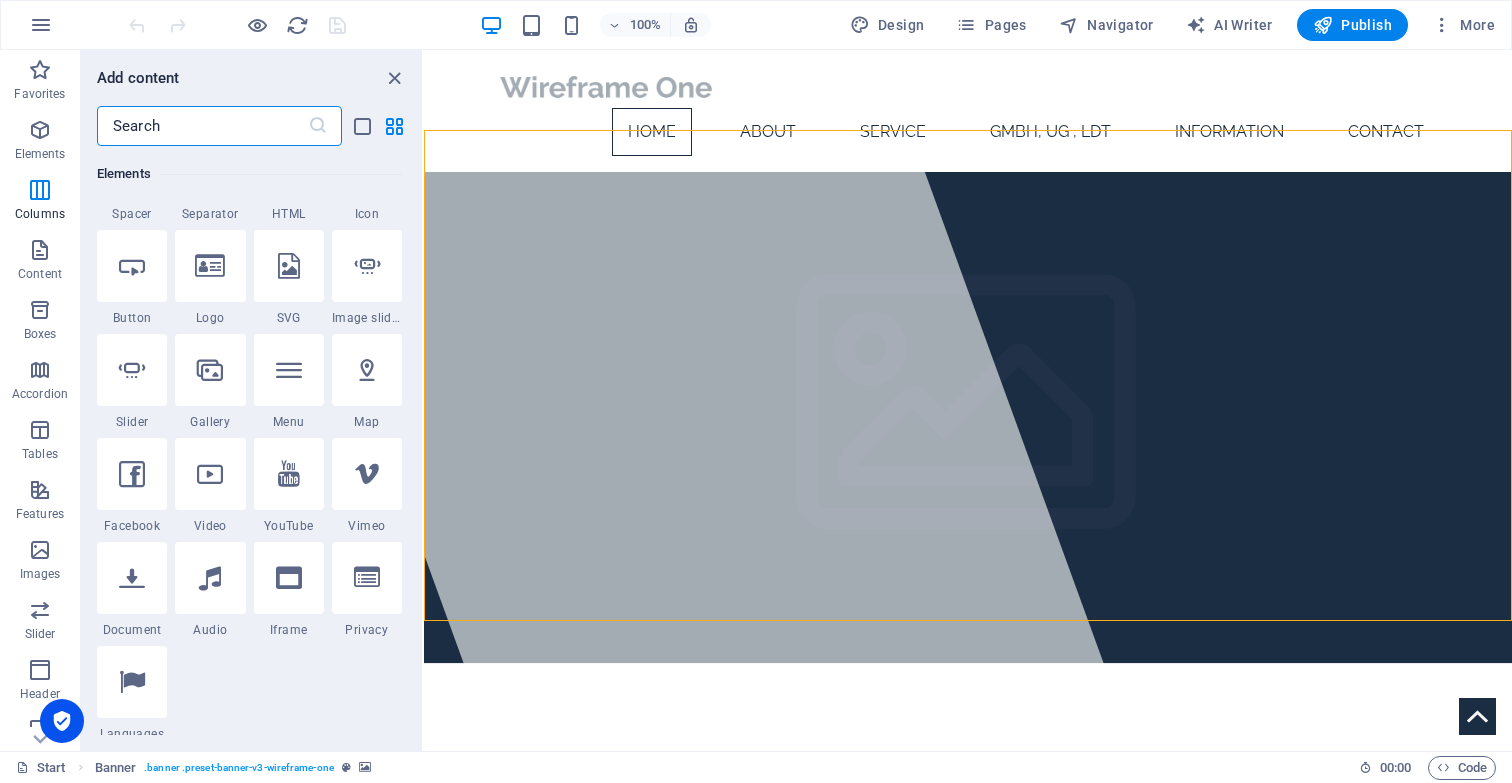 scroll, scrollTop: 0, scrollLeft: 0, axis: both 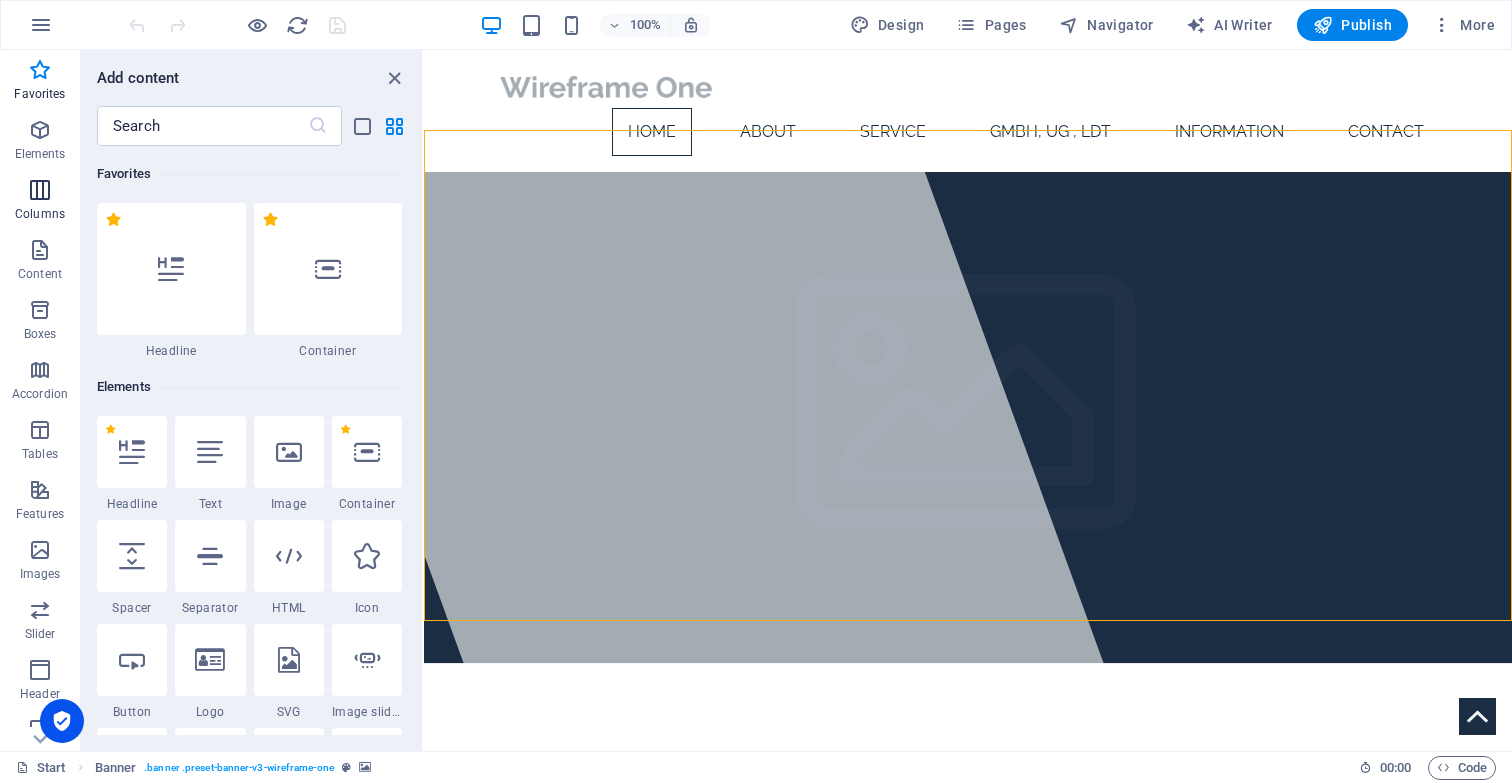 click on "Columns" at bounding box center [40, 202] 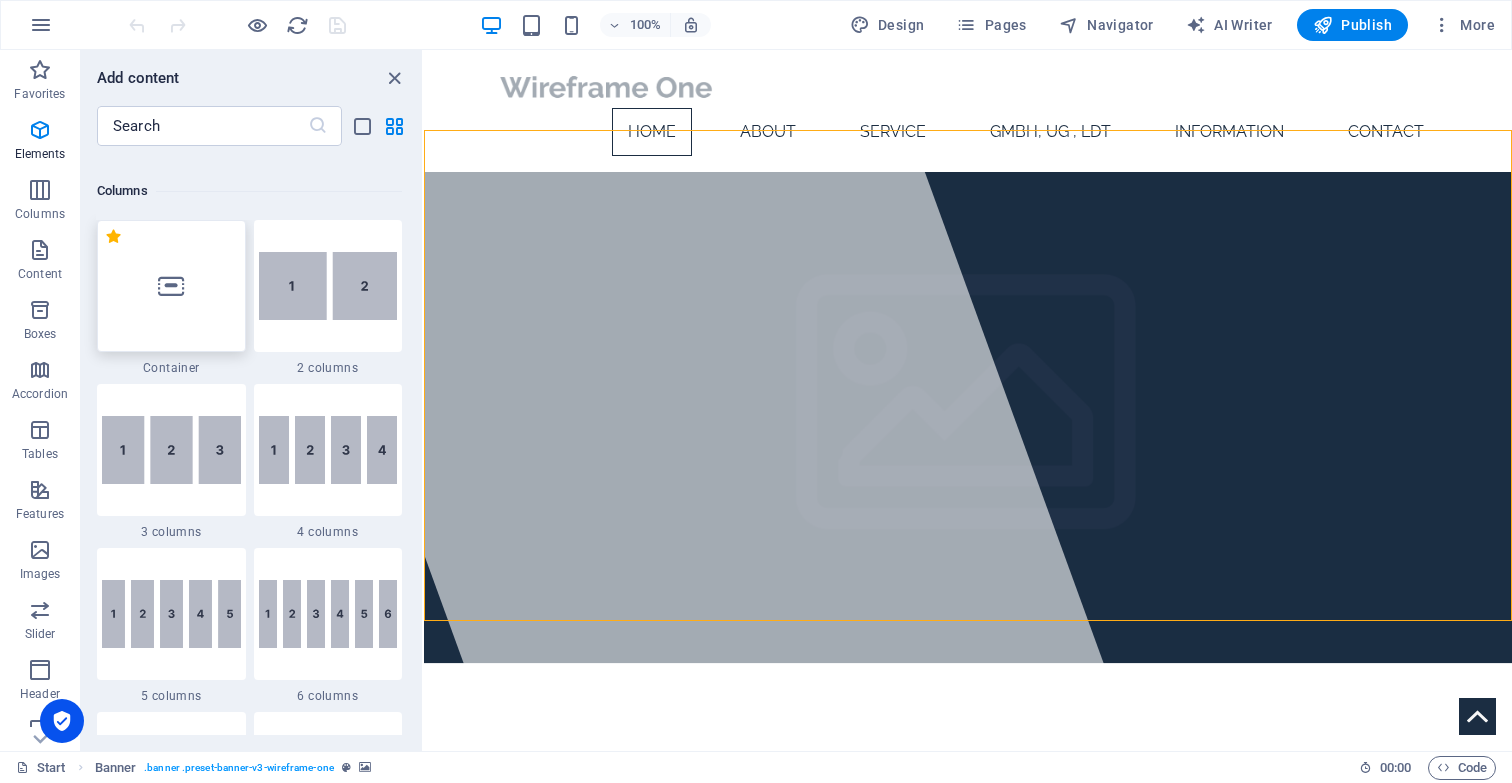 scroll, scrollTop: 990, scrollLeft: 0, axis: vertical 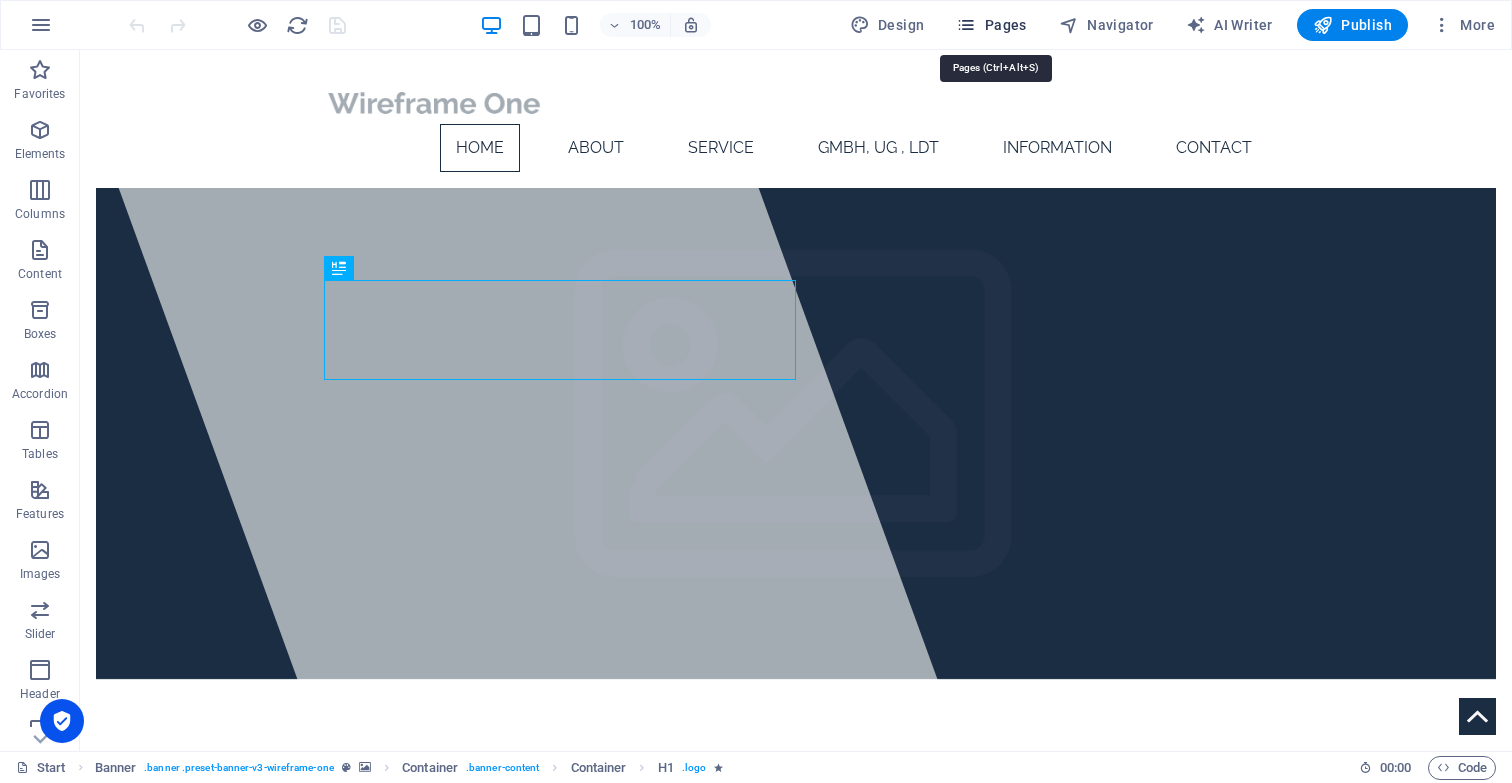 click on "Pages" at bounding box center (991, 25) 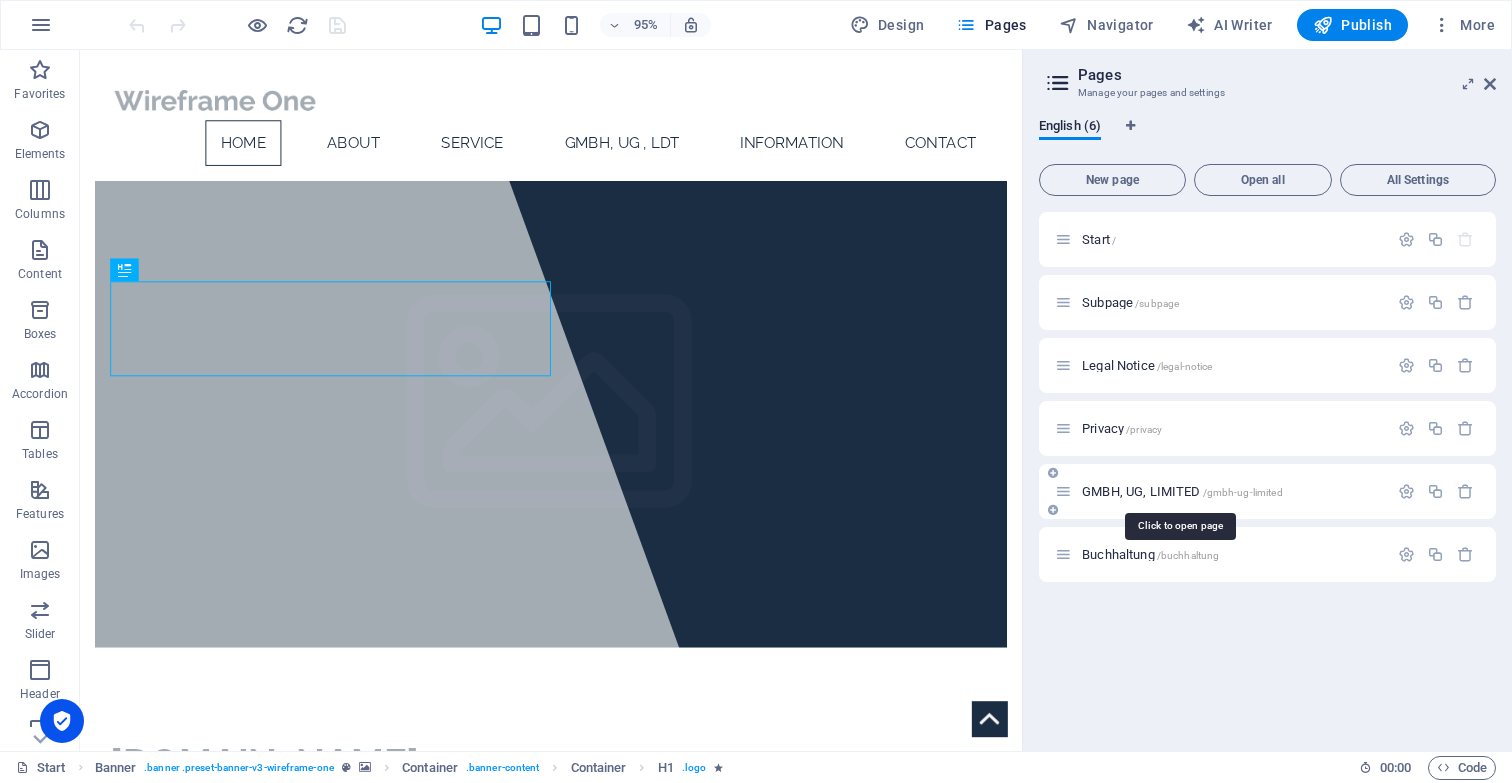 click on "GMBH, UG, LIMITED /gmbh-ug-limited" at bounding box center (1182, 491) 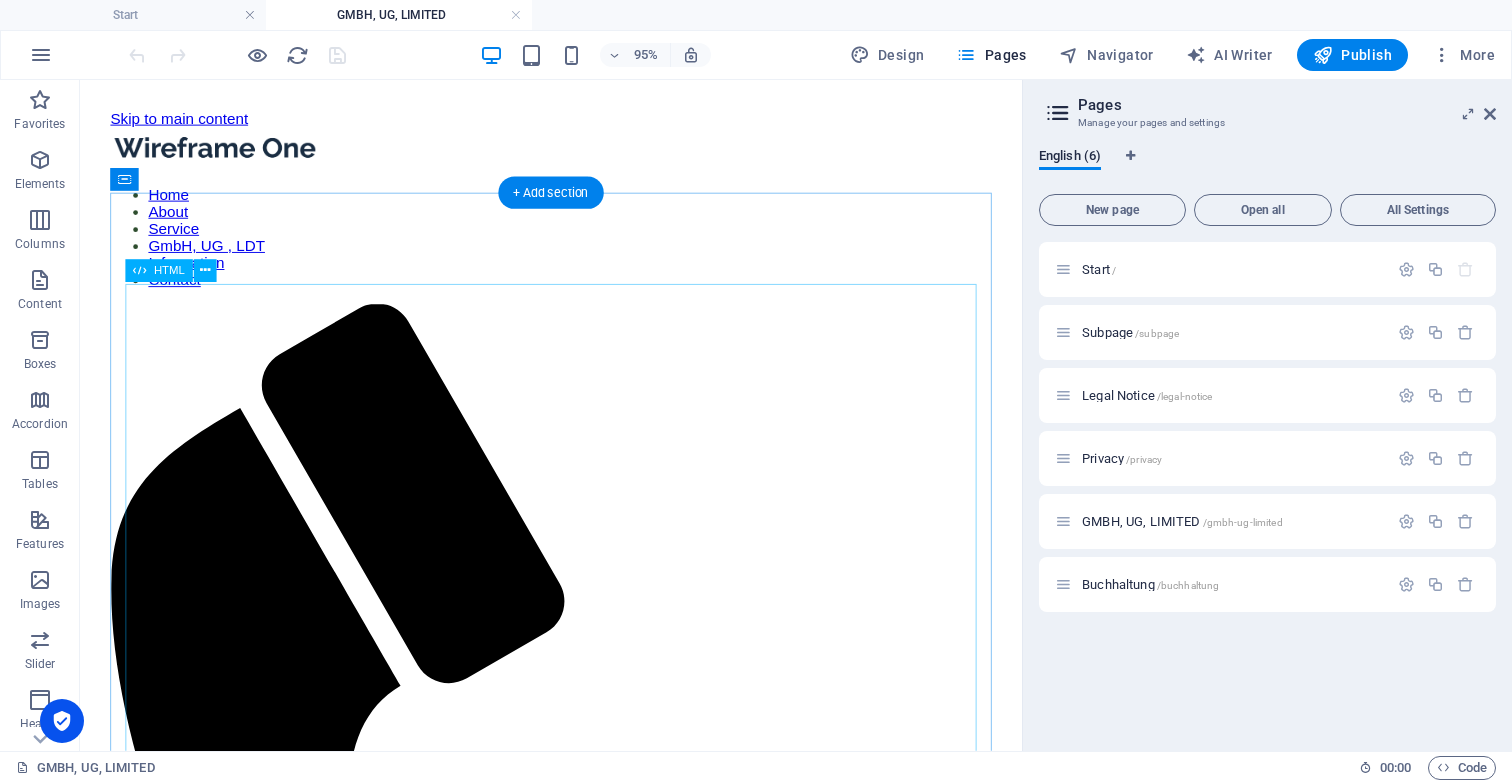 scroll, scrollTop: 0, scrollLeft: 0, axis: both 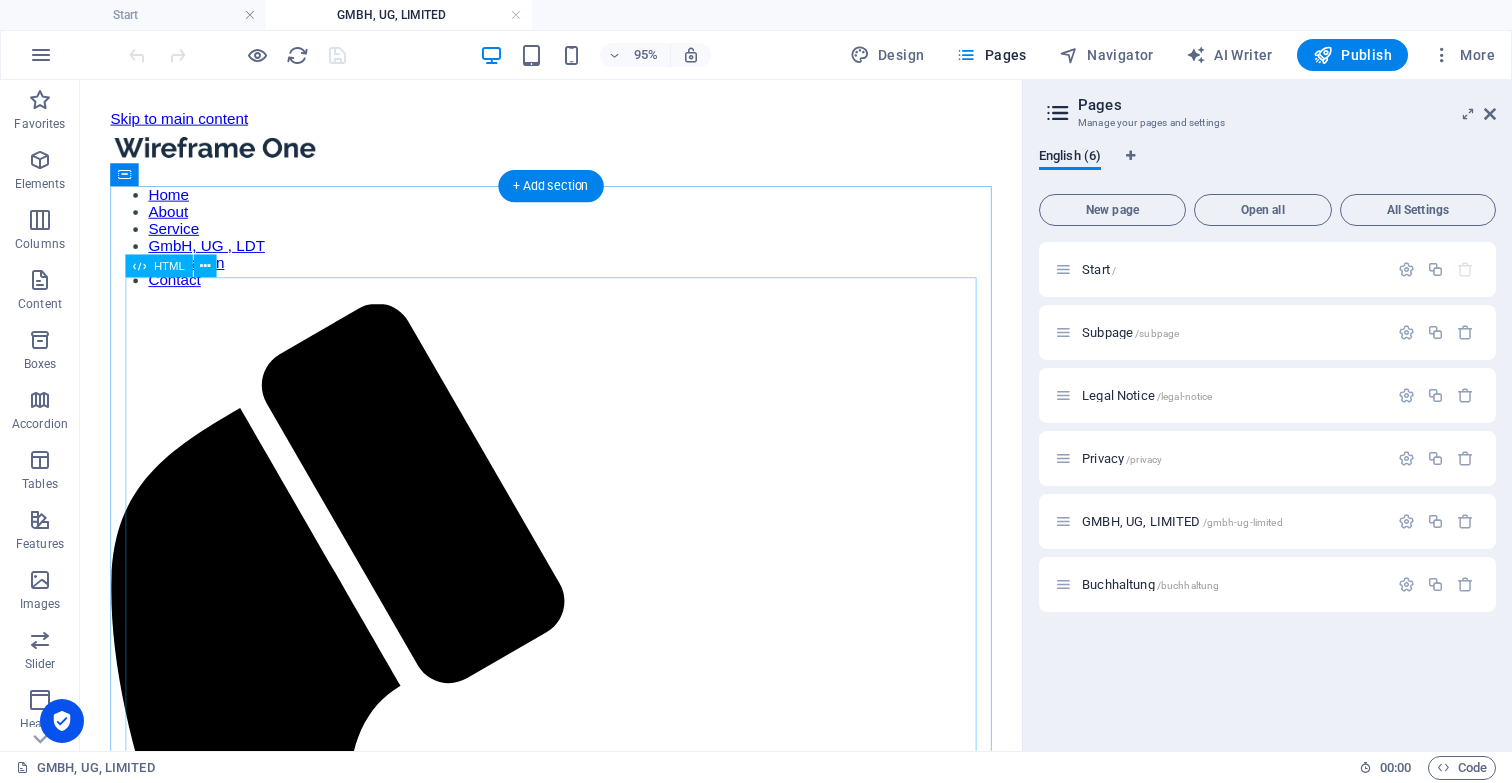 click on "Gebührenrechner
Jahresabschluss
Buchhaltung
Gebührenrechner Jahresabschluss
Umsatz / Gegenstandswert:  25.000  €
Eilzuschlag (20%)
Abweichendes Wirtschaftsjahr (10%)
Gewerbesteuer-Zerlegung (70 €)
eBilanz (100 €)
Hinterlegung Bundesanzeiger (100 €)
Komplementär-GmbH (750 €)
Liquidationseröffnungsbilanz (120 €)
Atypisch stille Beteiligung (850 €)
Monatliche Kosten: 0,00 €
Gesamtkosten jährlich: 0,00 €
Buchhaltungsrechner
Anzahl der Buchungen:
0
Anzahl Vorsysteme (Datenimport):
0
Mehraufwand in 15-Minuten-Schritten:
0
Nicht digitale Buchhaltung (10 €)
Testierte BWA (45 €)
Zusammenfassende Meldung (45 €)
OSS-Meldung (70 €)
Eilservice-Zuschlag (20%)" at bounding box center [576, 1871] 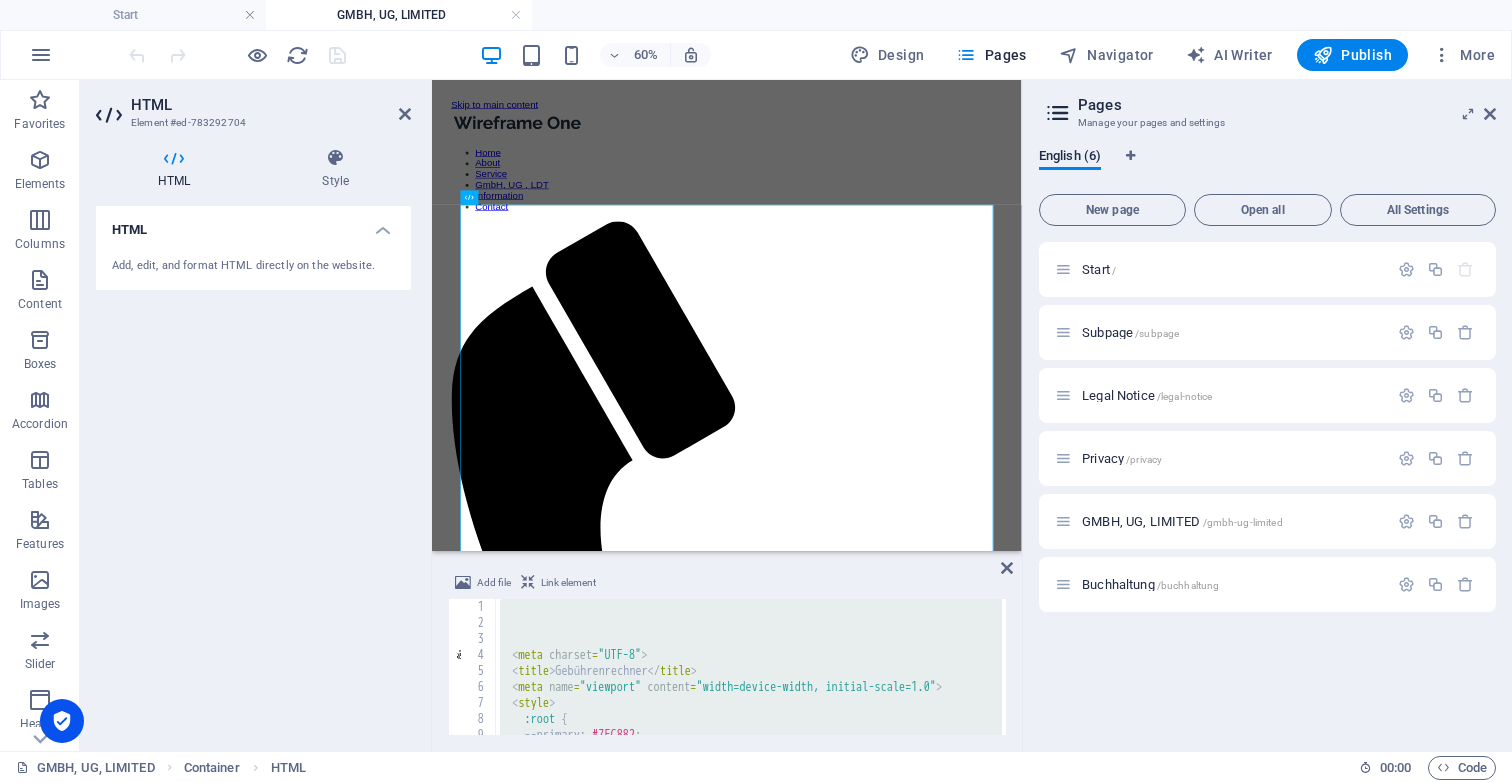 click on "< meta   charset = "UTF-8" >    < title > Gebührenrechner </ title >    < meta   name = "viewport"   content = "width=device-width, initial-scale=1.0" >    < style >      :root   {        --primary :   #7EC882 ;        --primary-dark :   #6BB76F ;" at bounding box center (940, 681) 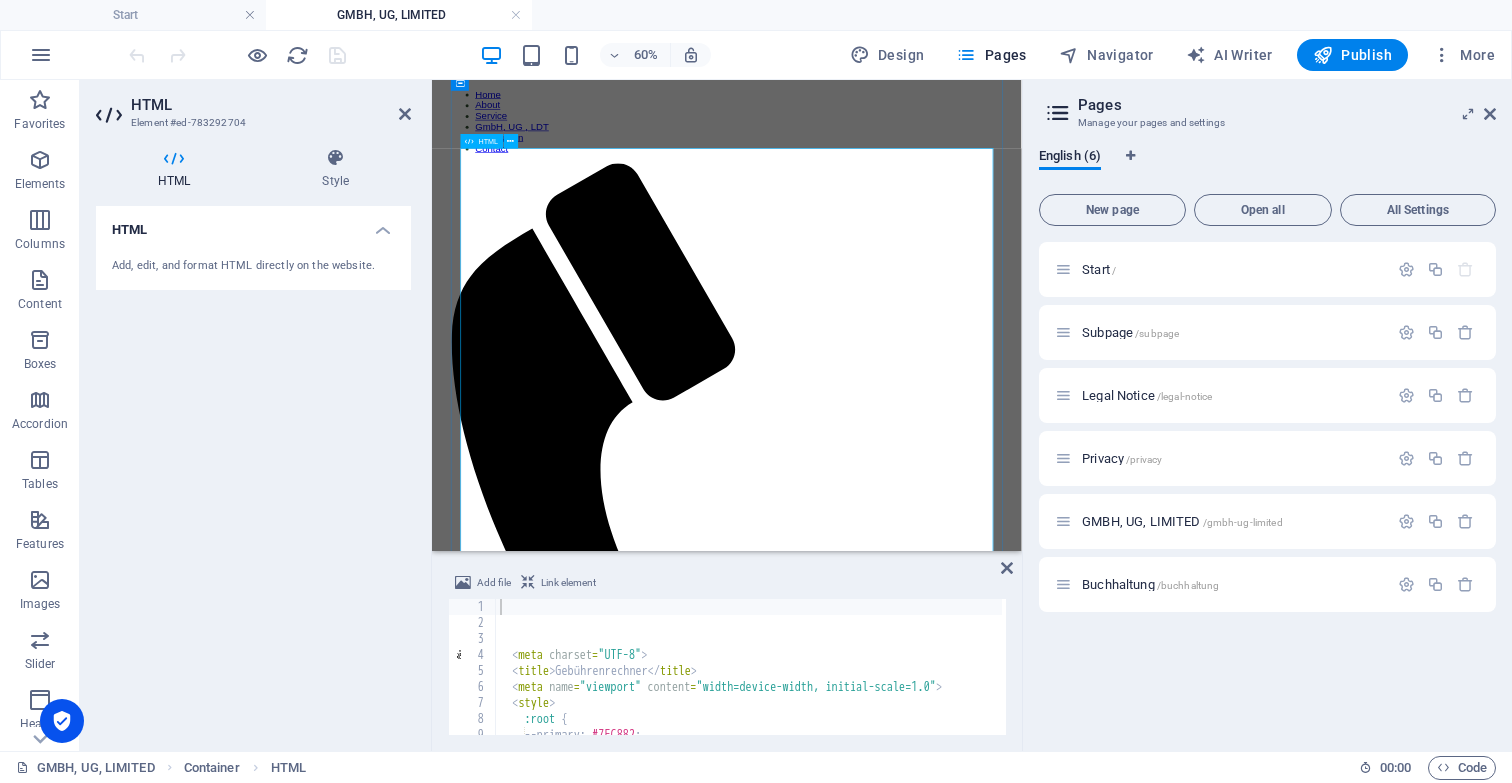 scroll, scrollTop: 94, scrollLeft: 0, axis: vertical 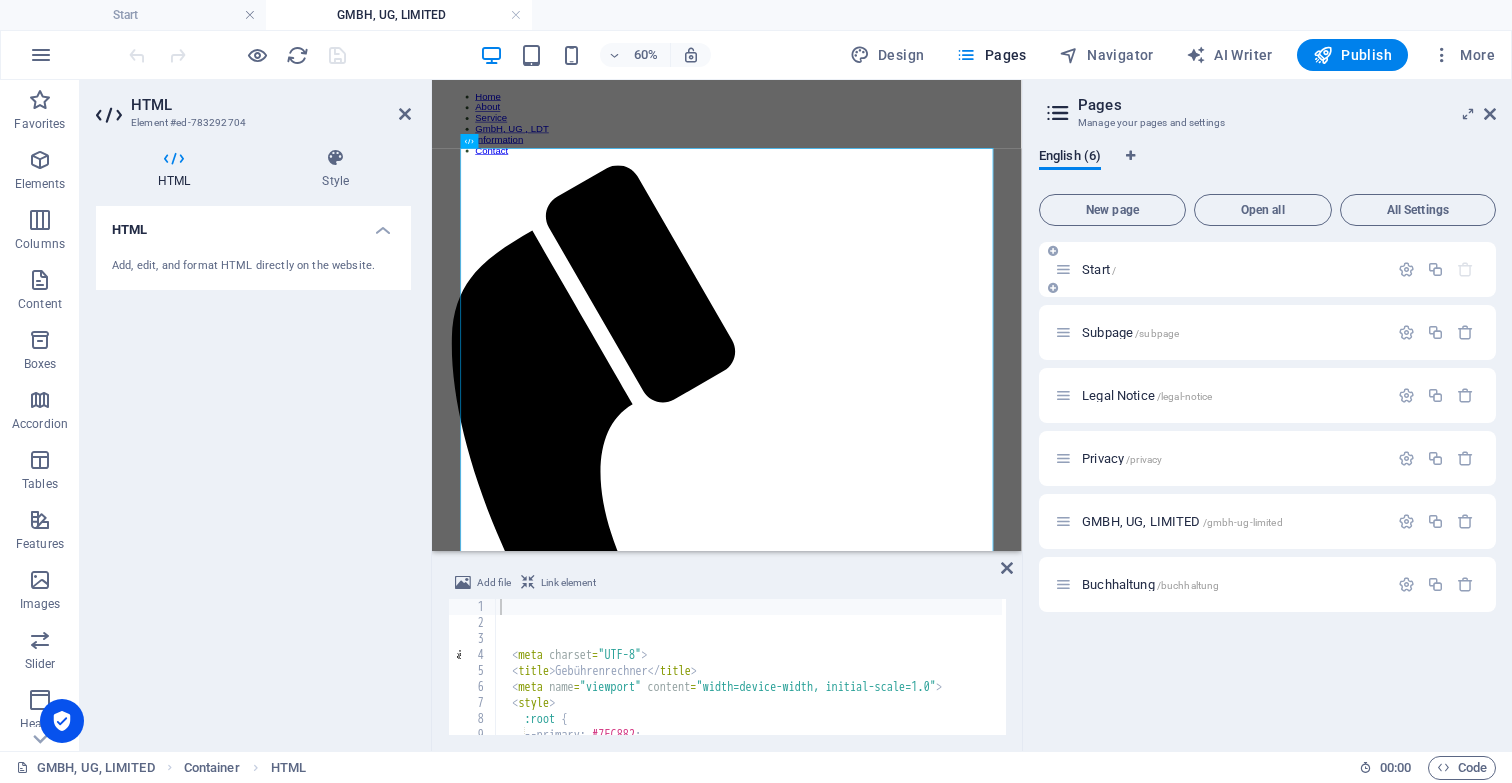 click on "Start /" at bounding box center (1267, 269) 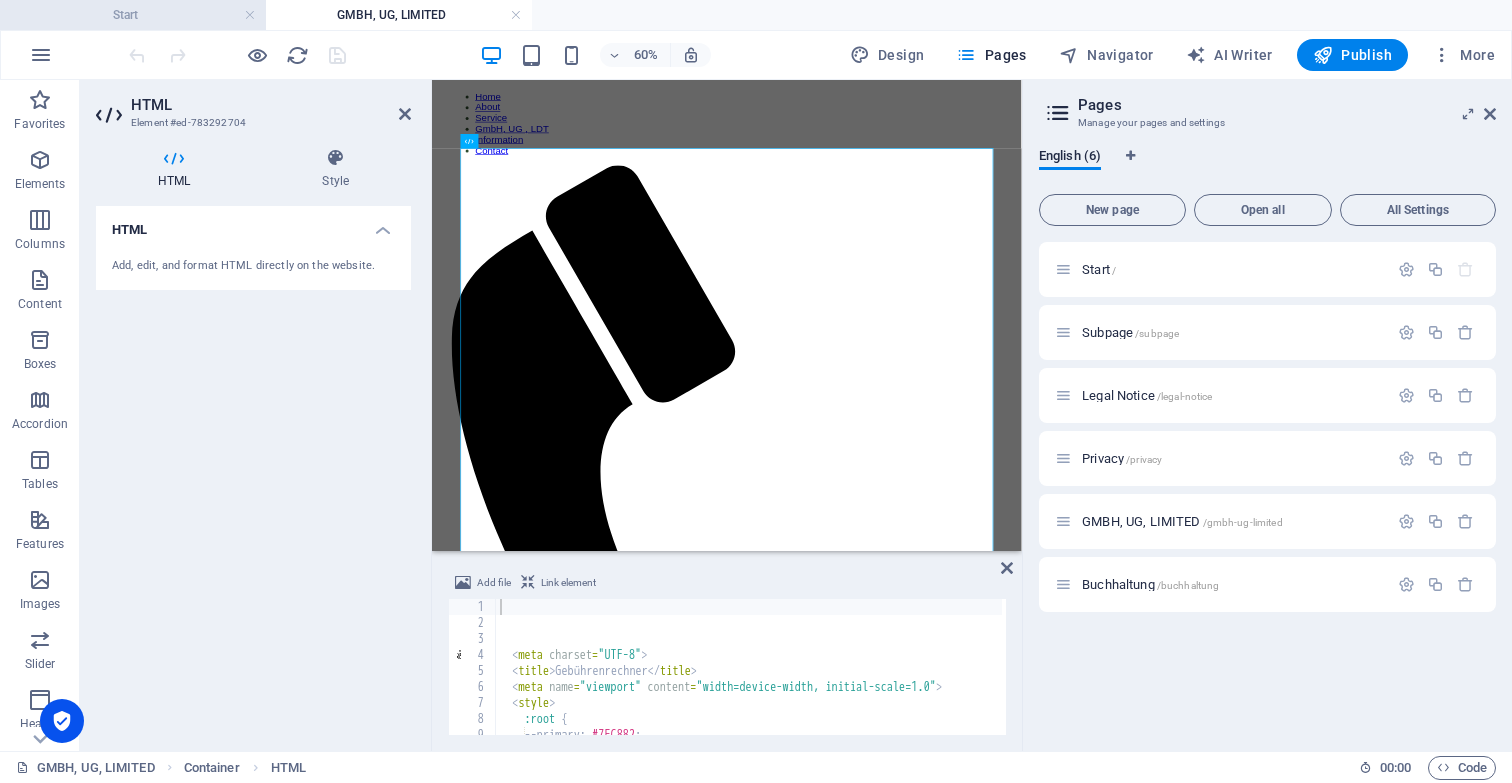 click on "Start" at bounding box center (133, 15) 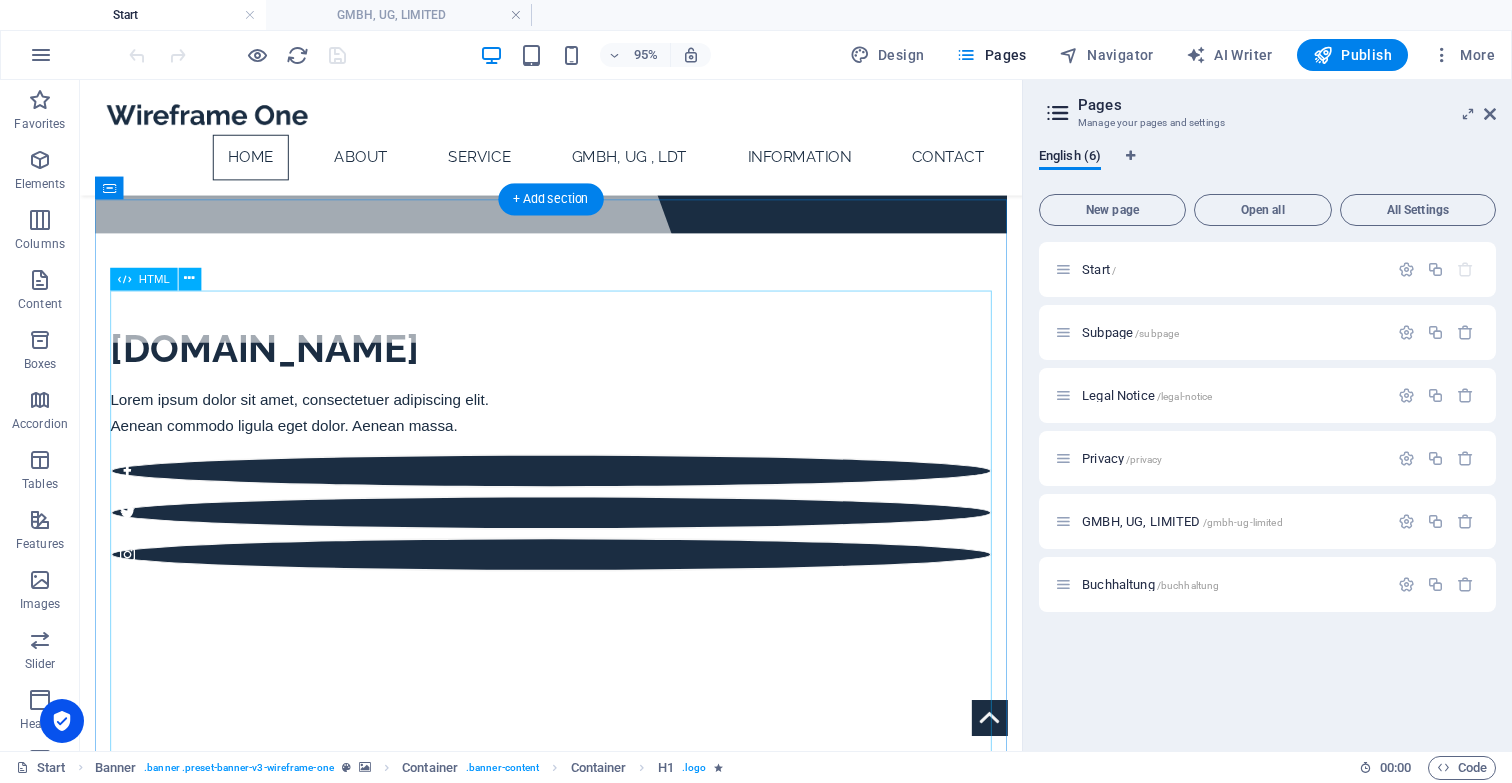 scroll, scrollTop: 483, scrollLeft: 0, axis: vertical 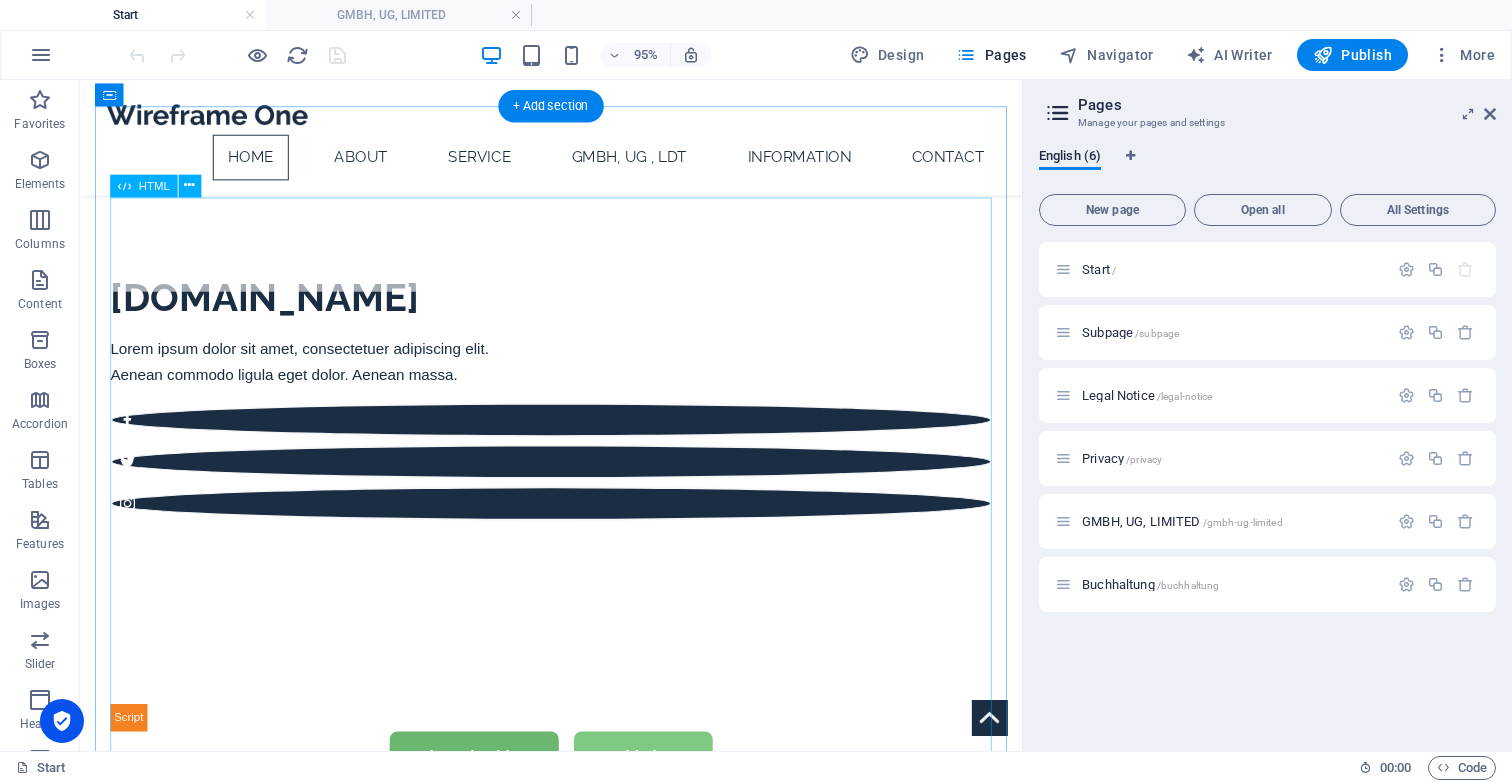 click on "OCT Gebührenrechner
Jahresabschluss
Buchhaltung
Jahresabschluss-Rechner
Umsatz/Gegenstandswert:
Eilzuschlag (20%)
Abweichendes Wirtschaftsjahr (10%)
eBilanz (100€)
Bundesanzeiger (100€)
Monatlich: – | Jährlich: –
Berechnung durchführen
Buchhaltungs-Rechner
Anzahl Buchungen:
25
Testierte BWA (45€)
ZM (45€)
OSS-Meldung (70€)
Eilzuschlag (20%)
Buchhaltungskosten: –
Berechnung durchführen
Mandantendaten
Angebot als PDF exportieren" at bounding box center (576, 1044) 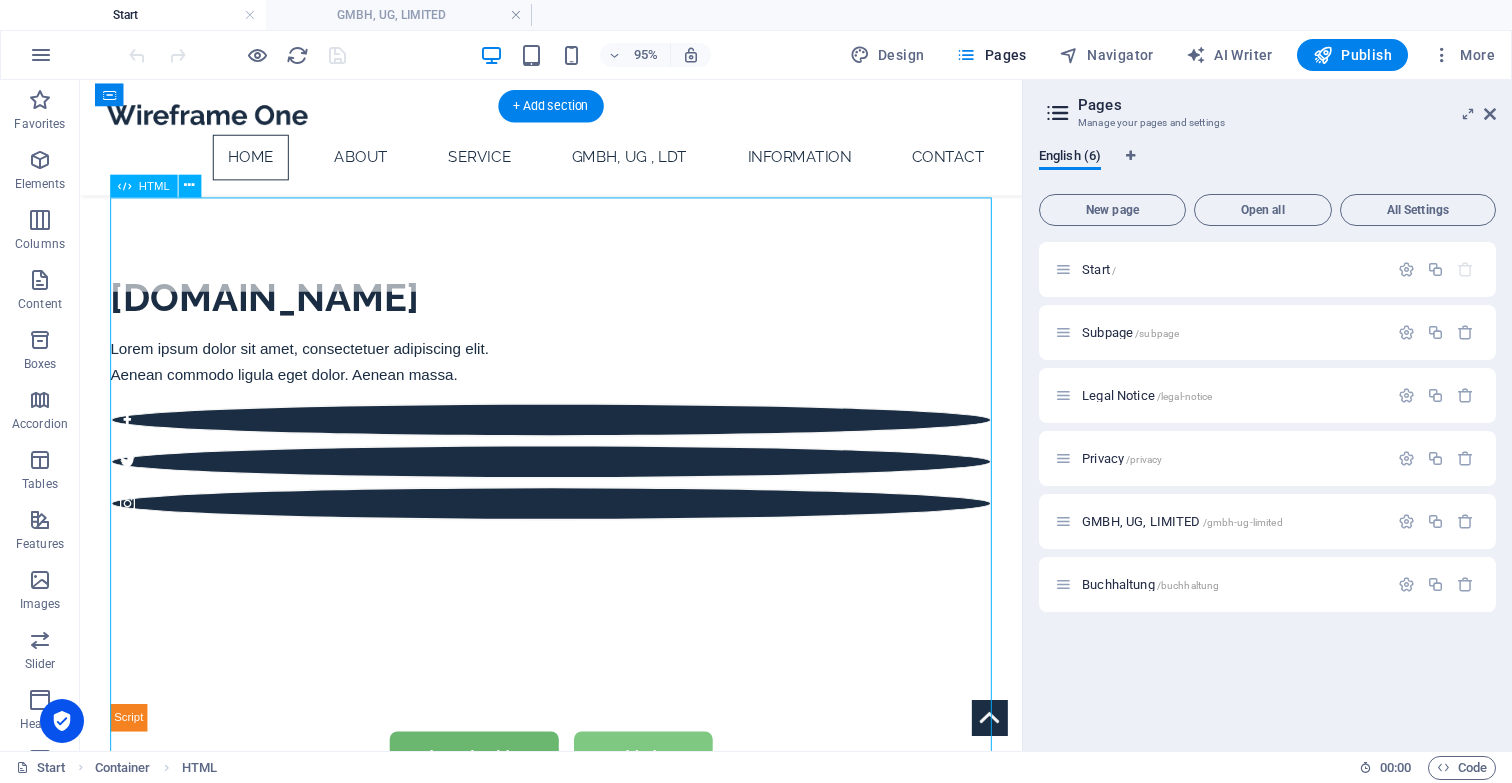 click on "OCT Gebührenrechner
Jahresabschluss
Buchhaltung
Jahresabschluss-Rechner
Umsatz/Gegenstandswert:
Eilzuschlag (20%)
Abweichendes Wirtschaftsjahr (10%)
eBilanz (100€)
Bundesanzeiger (100€)
Monatlich: – | Jährlich: –
Berechnung durchführen
Buchhaltungs-Rechner
Anzahl Buchungen:
25
Testierte BWA (45€)
ZM (45€)
OSS-Meldung (70€)
Eilzuschlag (20%)
Buchhaltungskosten: –
Berechnung durchführen
Mandantendaten
Angebot als PDF exportieren" at bounding box center (576, 1044) 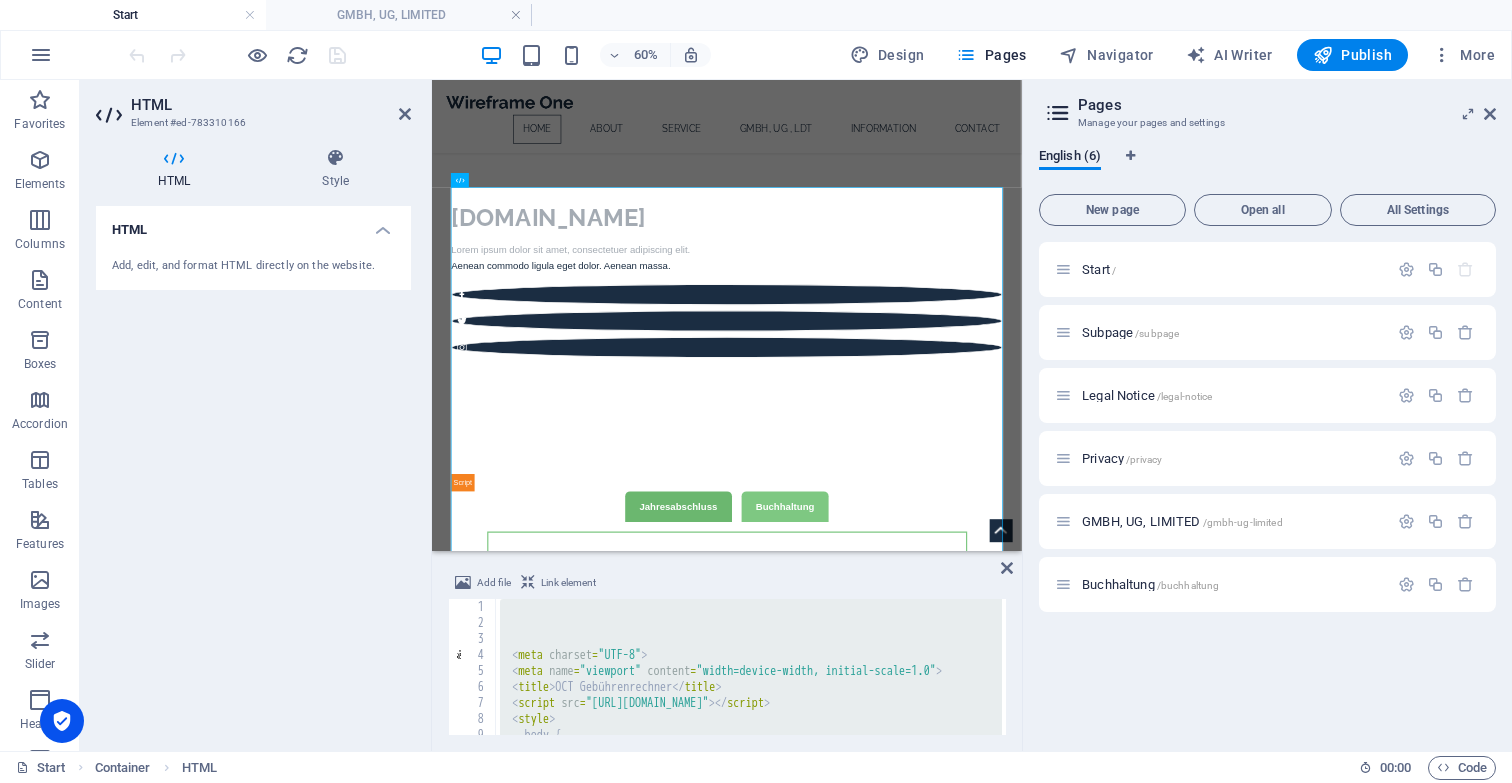 type 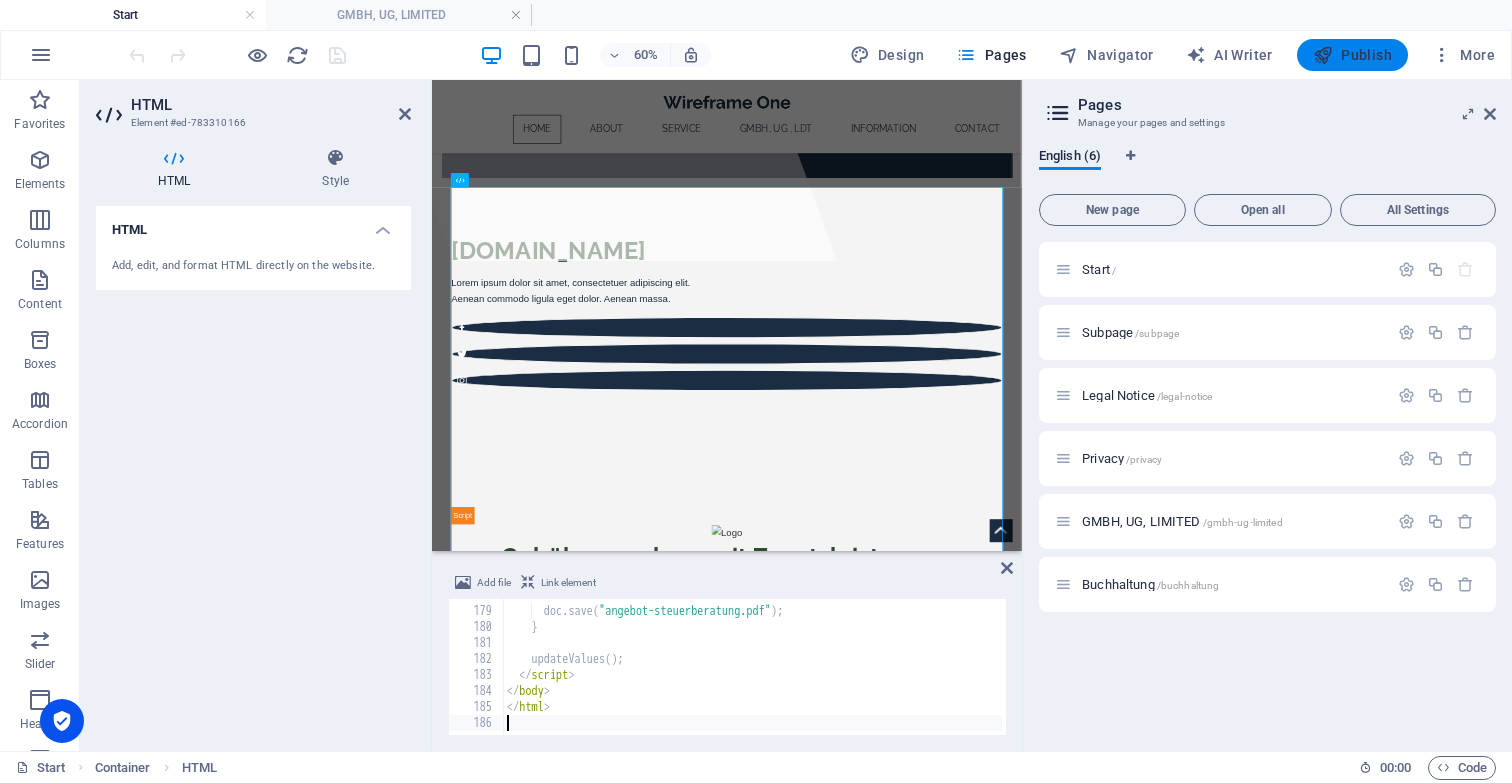 click on "Publish" at bounding box center (1352, 55) 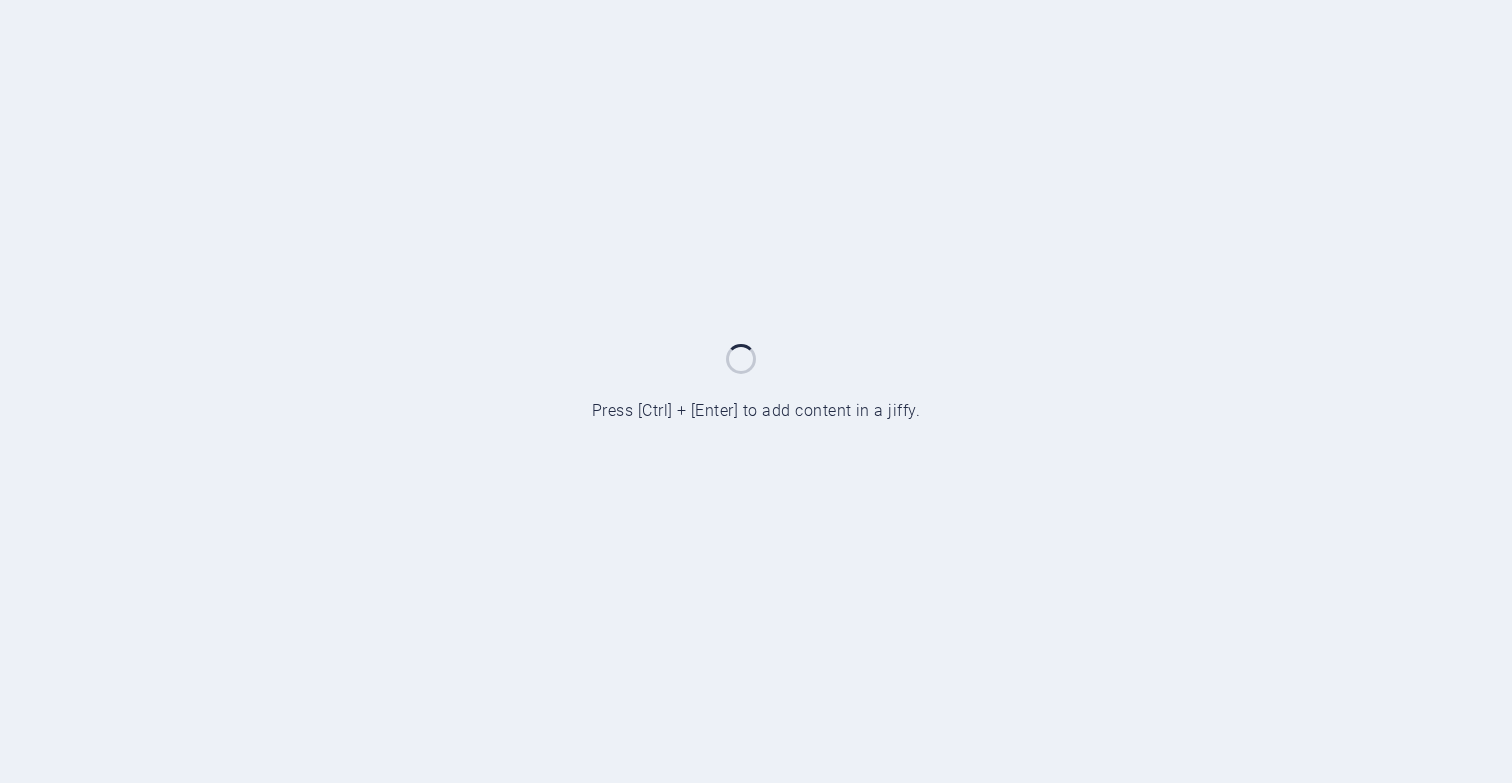 scroll, scrollTop: 0, scrollLeft: 0, axis: both 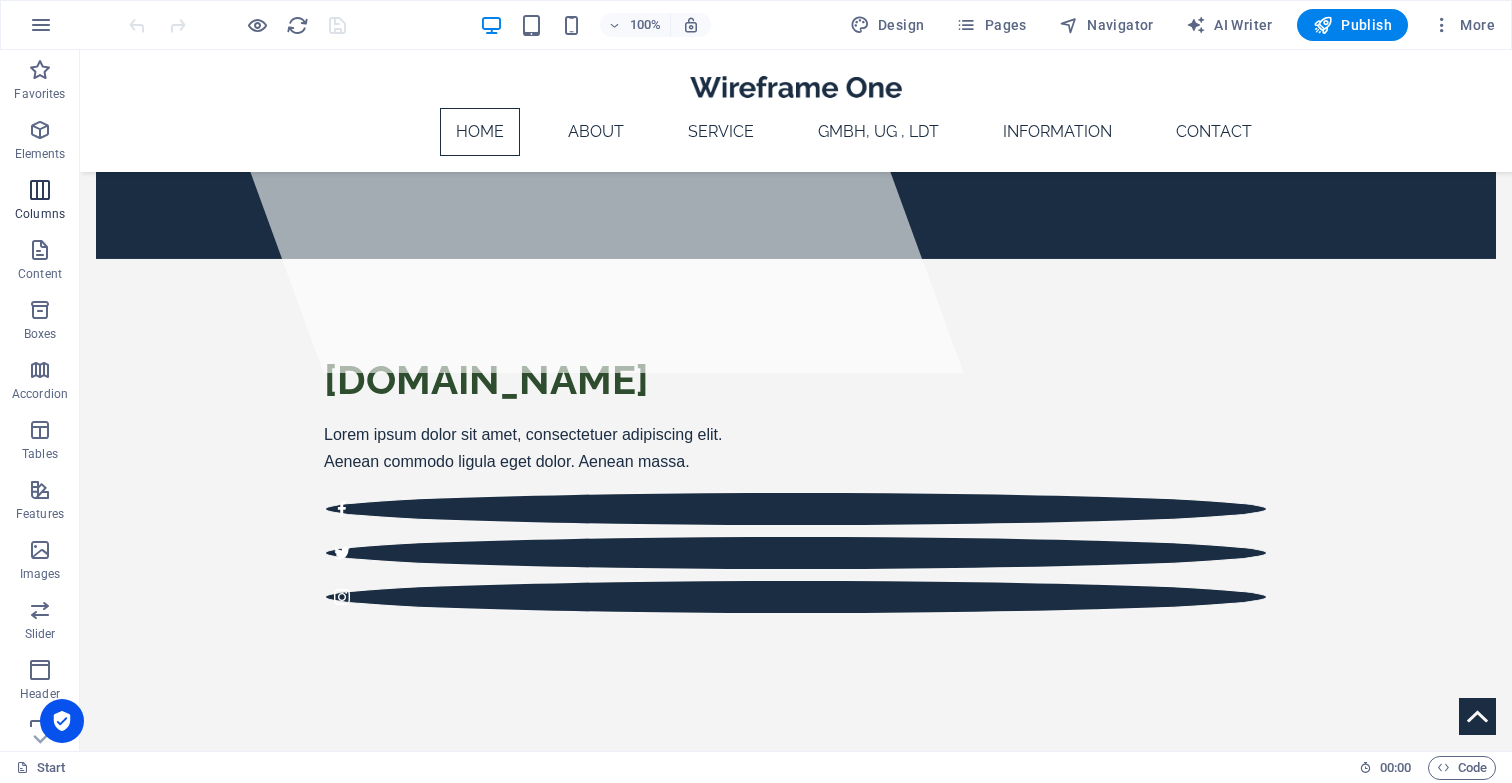 click at bounding box center [40, 190] 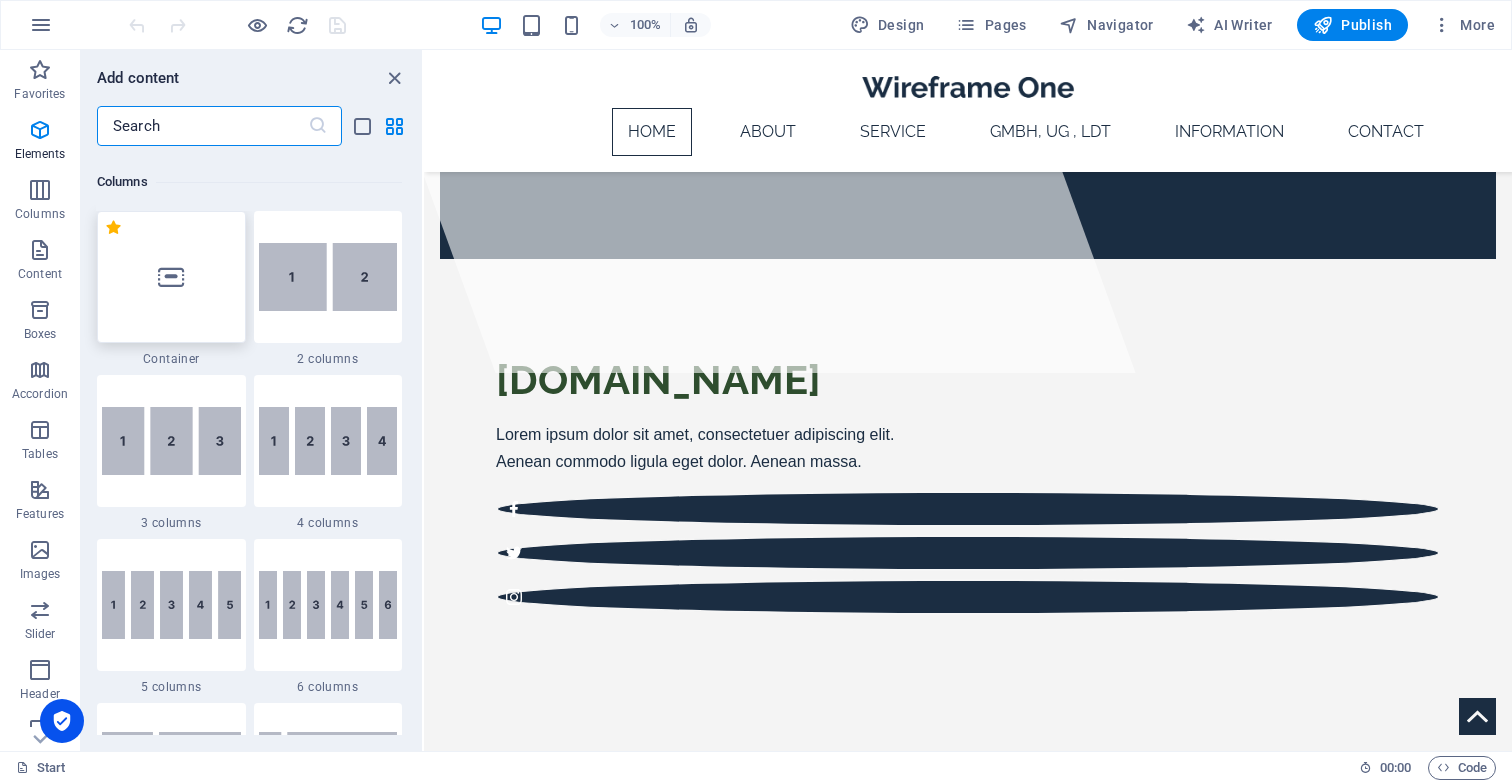 scroll, scrollTop: 990, scrollLeft: 0, axis: vertical 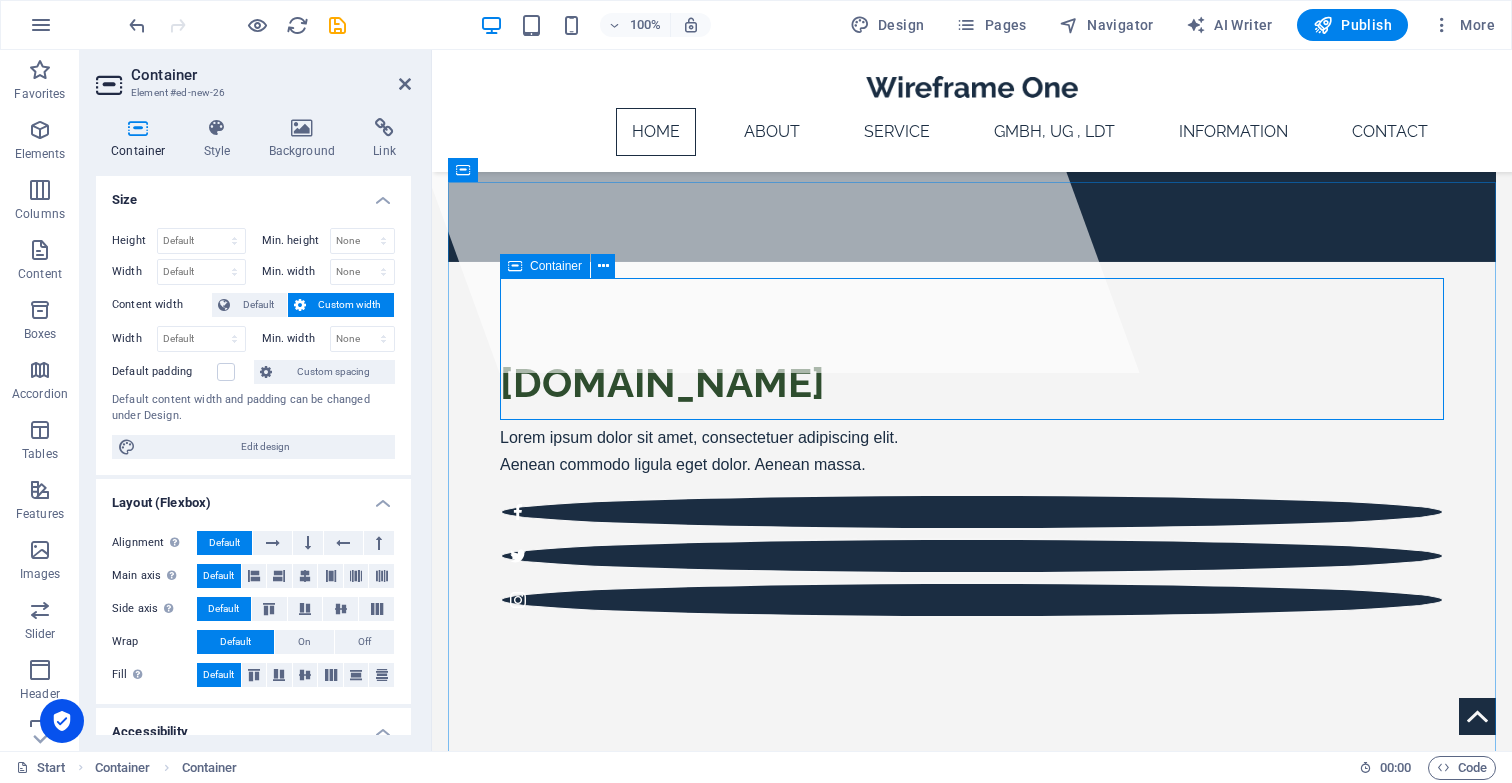 click on "Add elements" at bounding box center [913, 911] 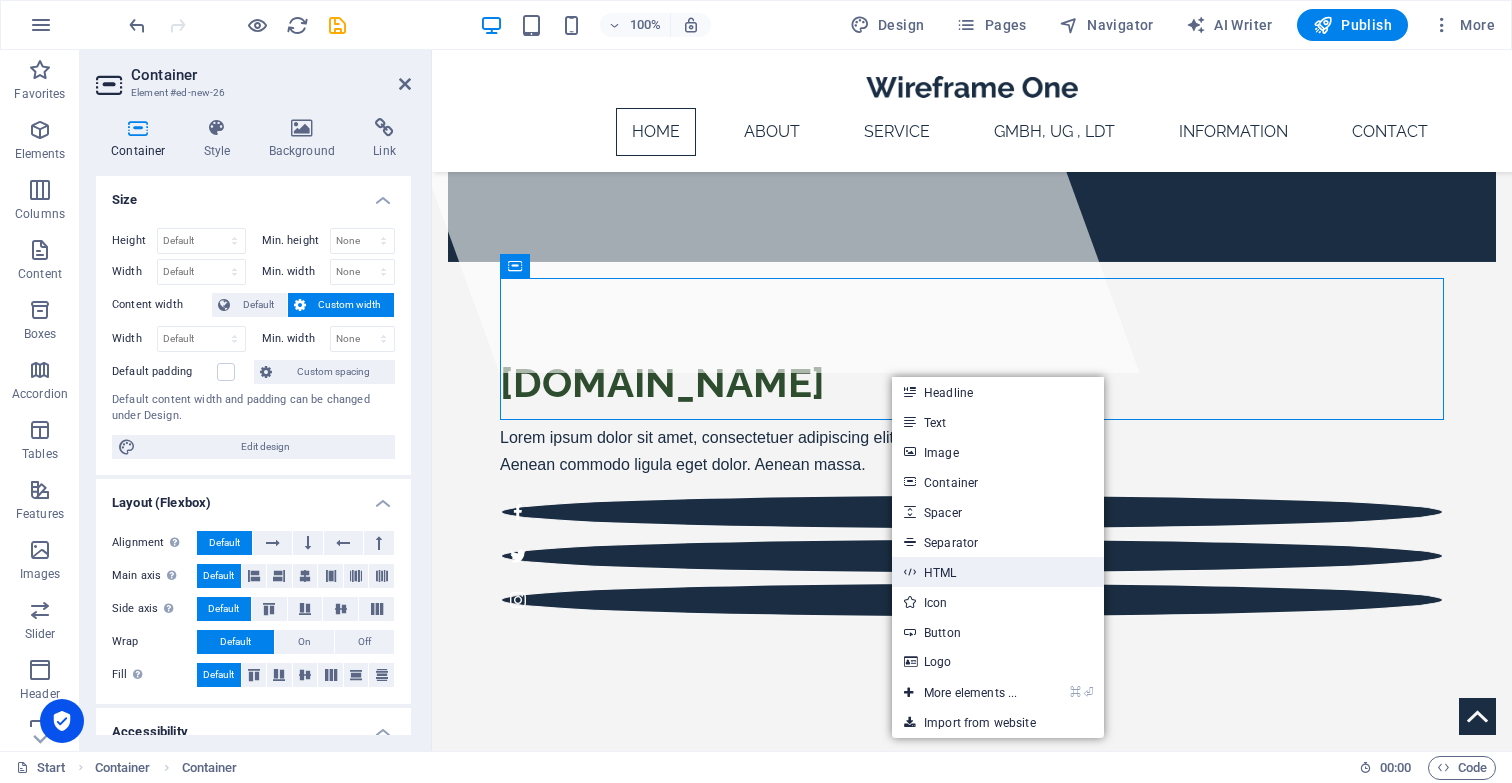 click on "HTML" at bounding box center (998, 572) 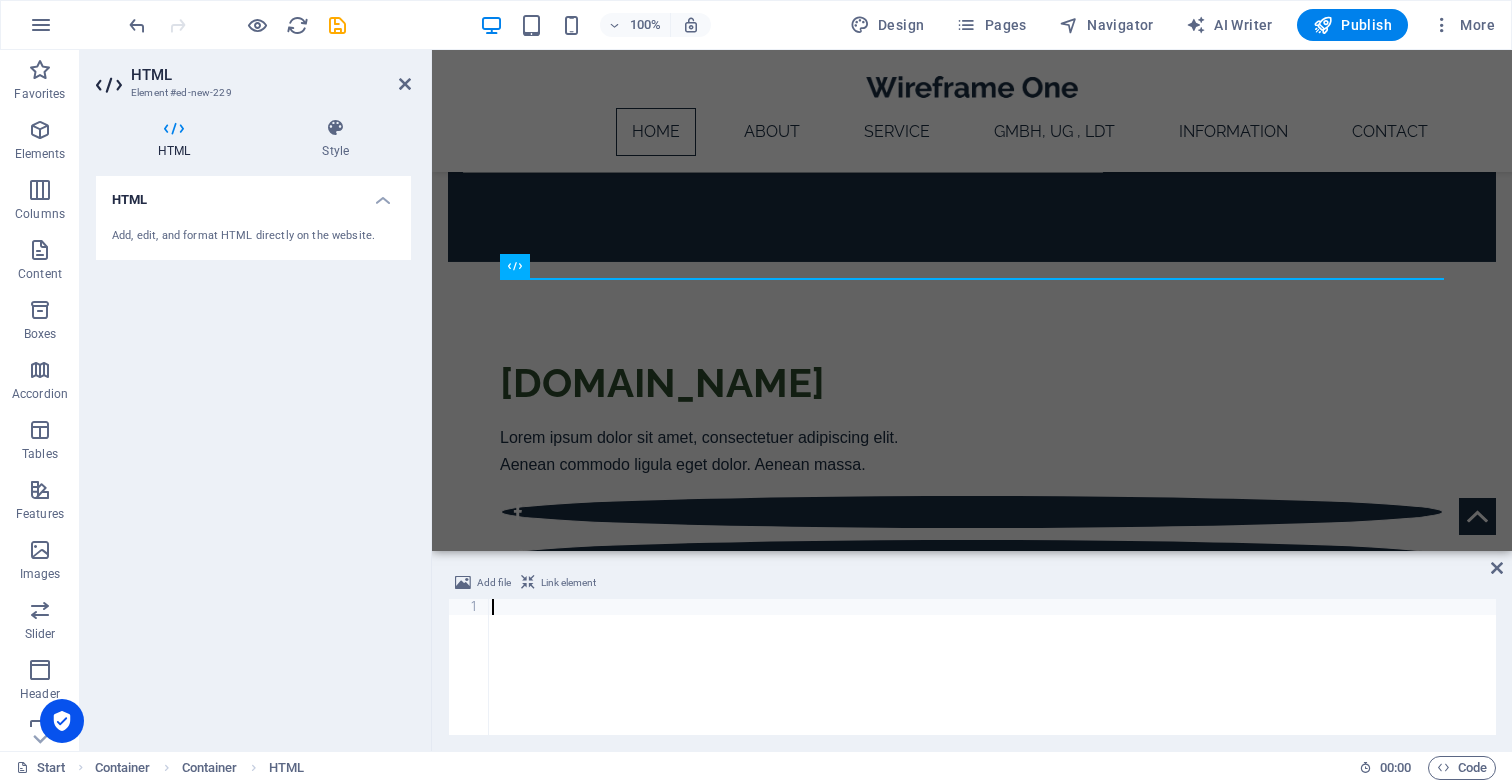 type on "font-size: 1rem;" 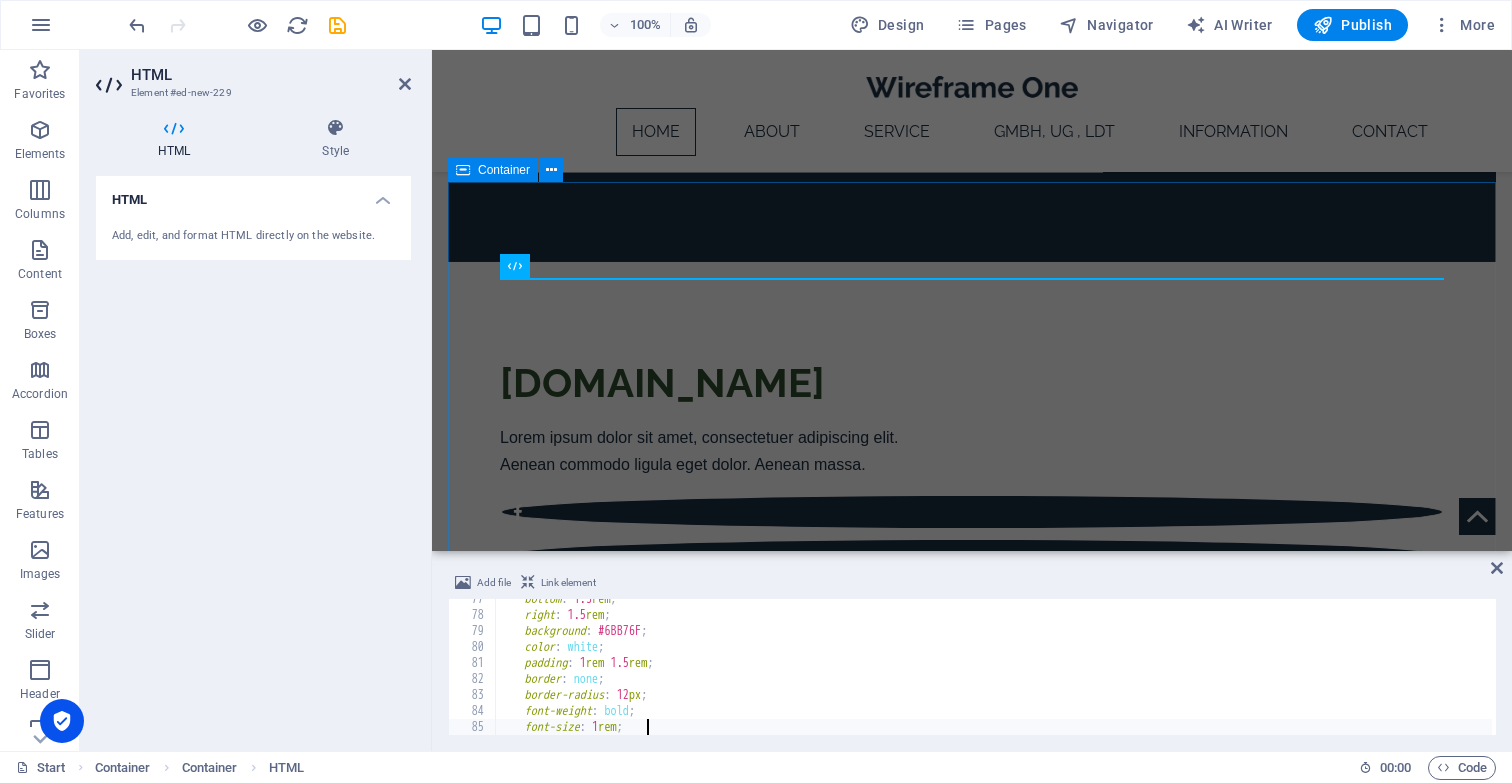 click on "Gebührenrechner mit Zusatzleistungen
Gebührenrechner mit Zusatzleistungen
Jahresabschluss
Umsatz / Gegenstandswert (€):
25.000 €
Eilzuschlag (+20%)
Abweichendes Wirtschaftsjahr (+10%)
Gewerbesteuer-Zerlegung (+70 €)
eBilanz (+100 €)
Bundesanzeiger (+100 €)
Komplementär-GmbH (+750 €)
Liquidationseröffnungsbilanz (+120 €)
Atypisch stille Beteiligung (+850 €)
Kosten jährlich: 0,00 €
Buchhaltung
Anzahl der Buchungen:
0
Vorsysteme (Import):
0
Mehraufwand (15-Minuten-Schritte):
0
Nicht digitale Buchhaltung (+10 €)
Testierte BWA (+45 €)
Zusammenfassende Meldung (+45 €)
OSS-Meldung (+70 €)
Eilservice-[PERSON_NAME] (+20%)
Monatliche Kosten: 0,00 €
Angebot als PDF speichern" at bounding box center (972, 1979) 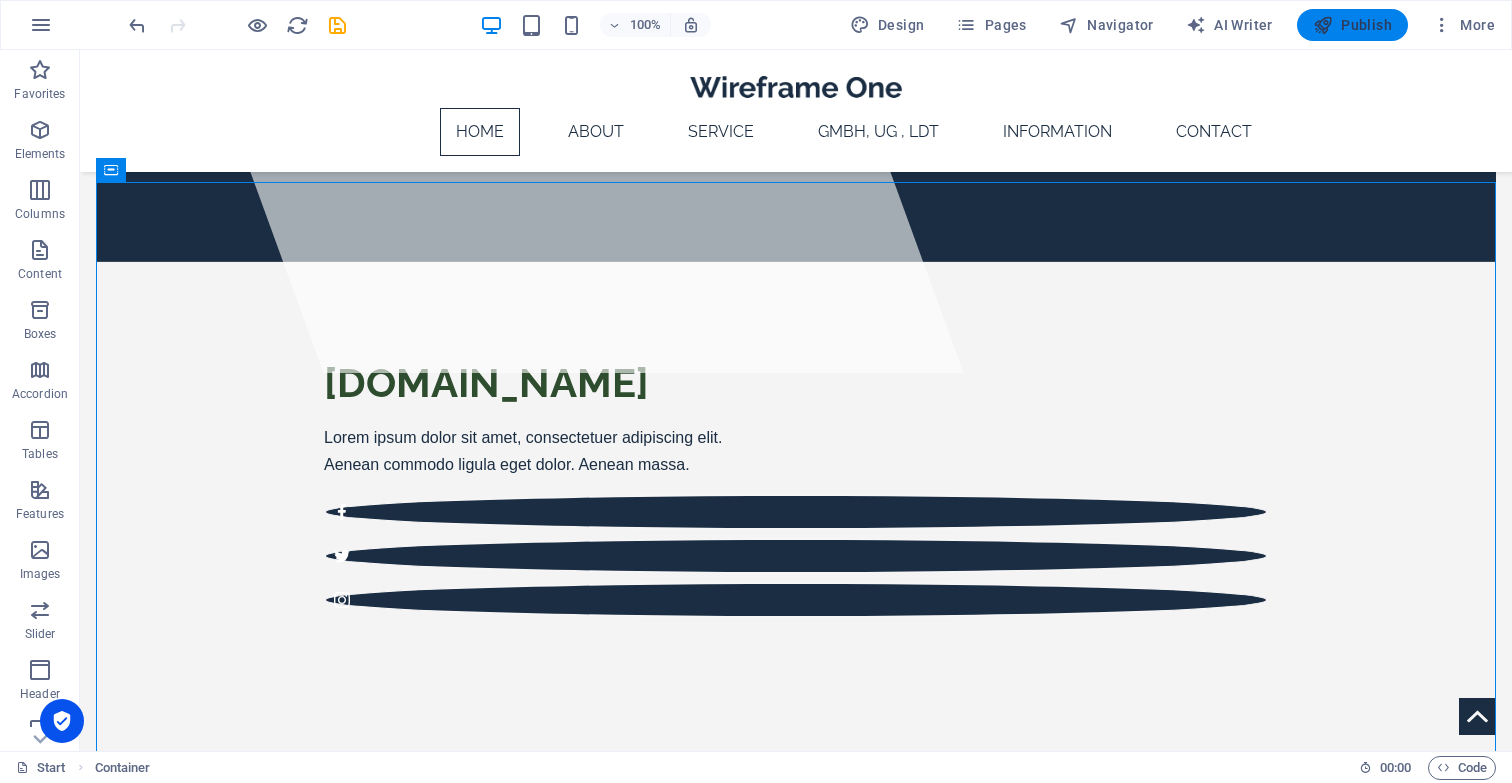 click on "Publish" at bounding box center (1352, 25) 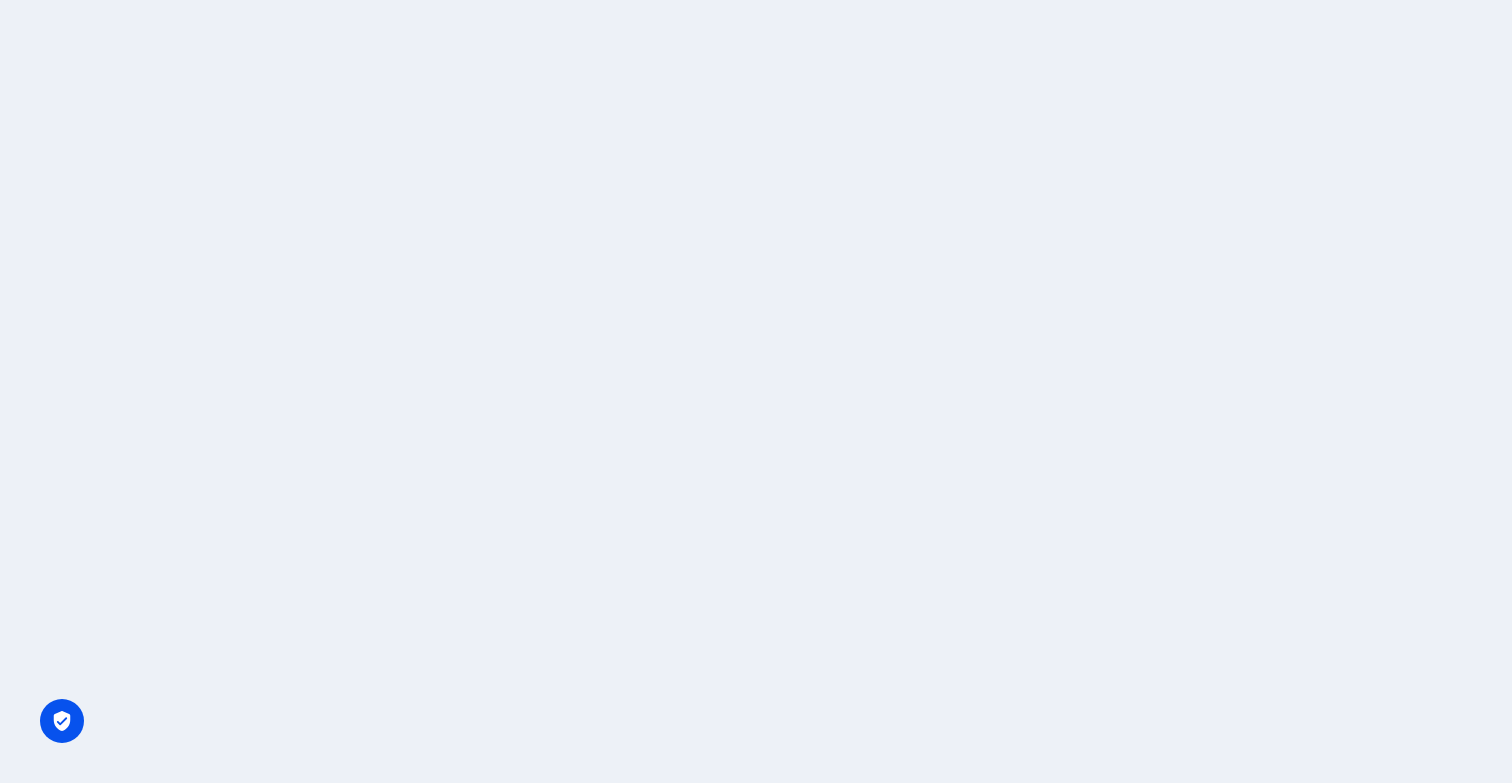 scroll, scrollTop: 0, scrollLeft: 0, axis: both 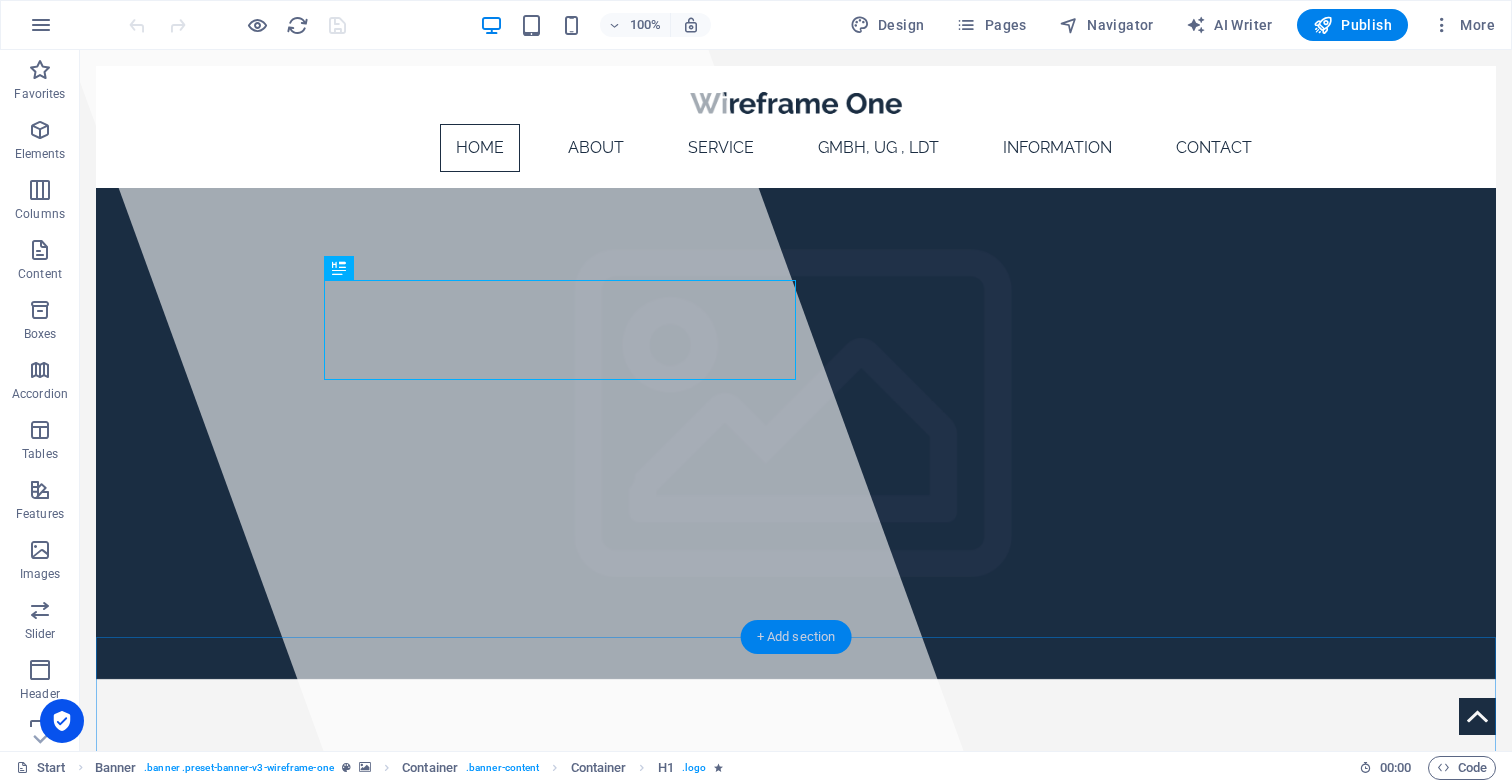 click on "+ Add section" at bounding box center [796, 637] 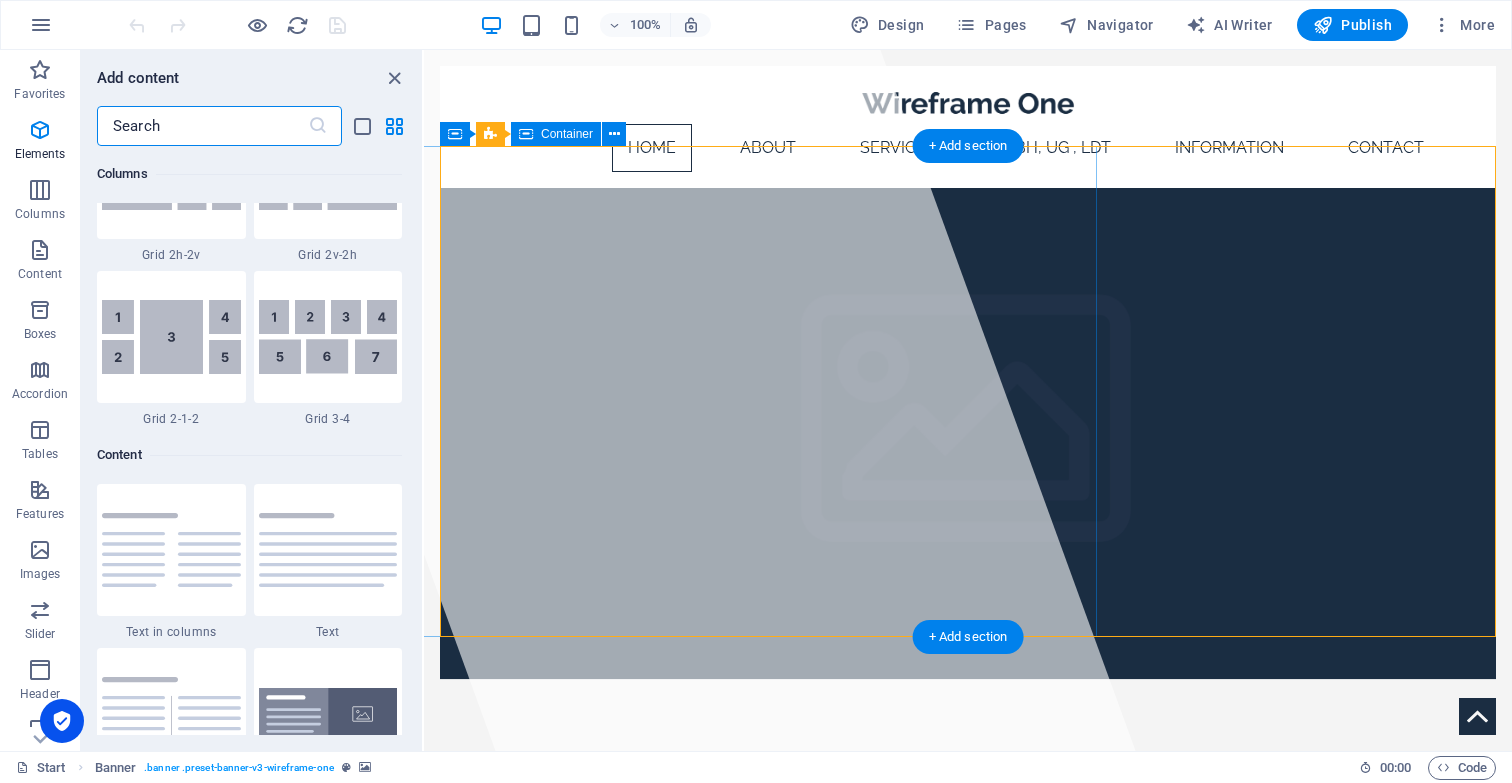 scroll, scrollTop: 3499, scrollLeft: 0, axis: vertical 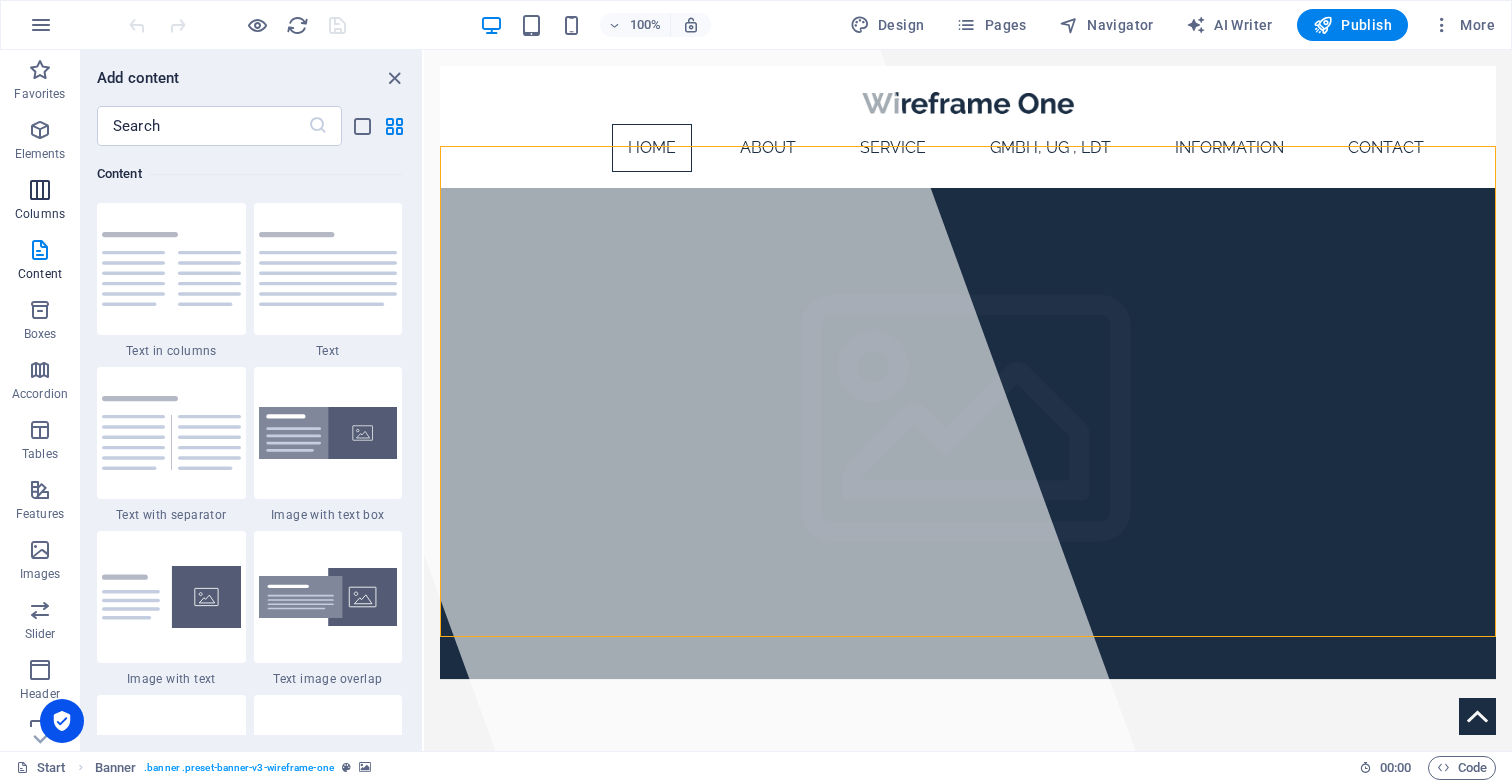click at bounding box center [40, 190] 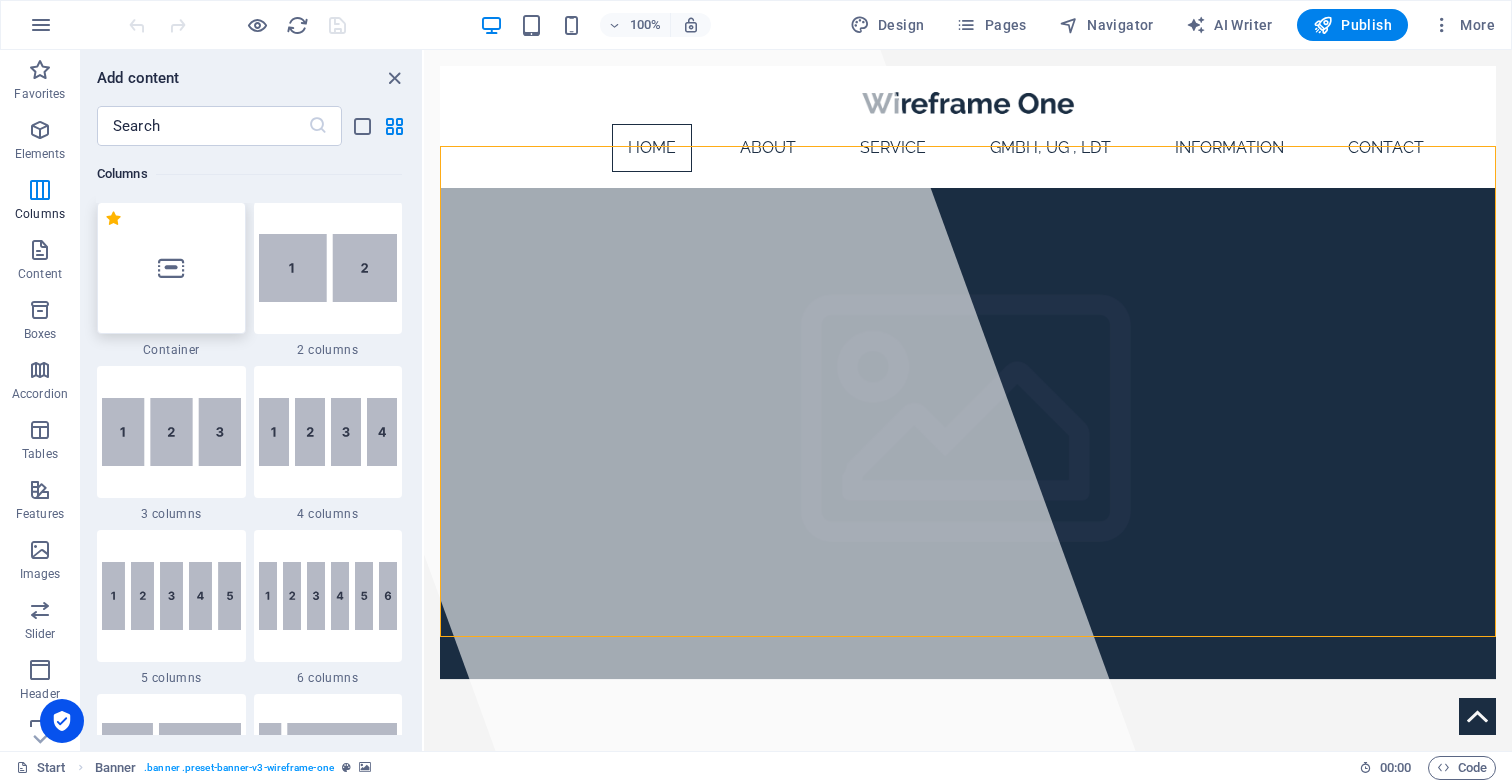 scroll, scrollTop: 990, scrollLeft: 0, axis: vertical 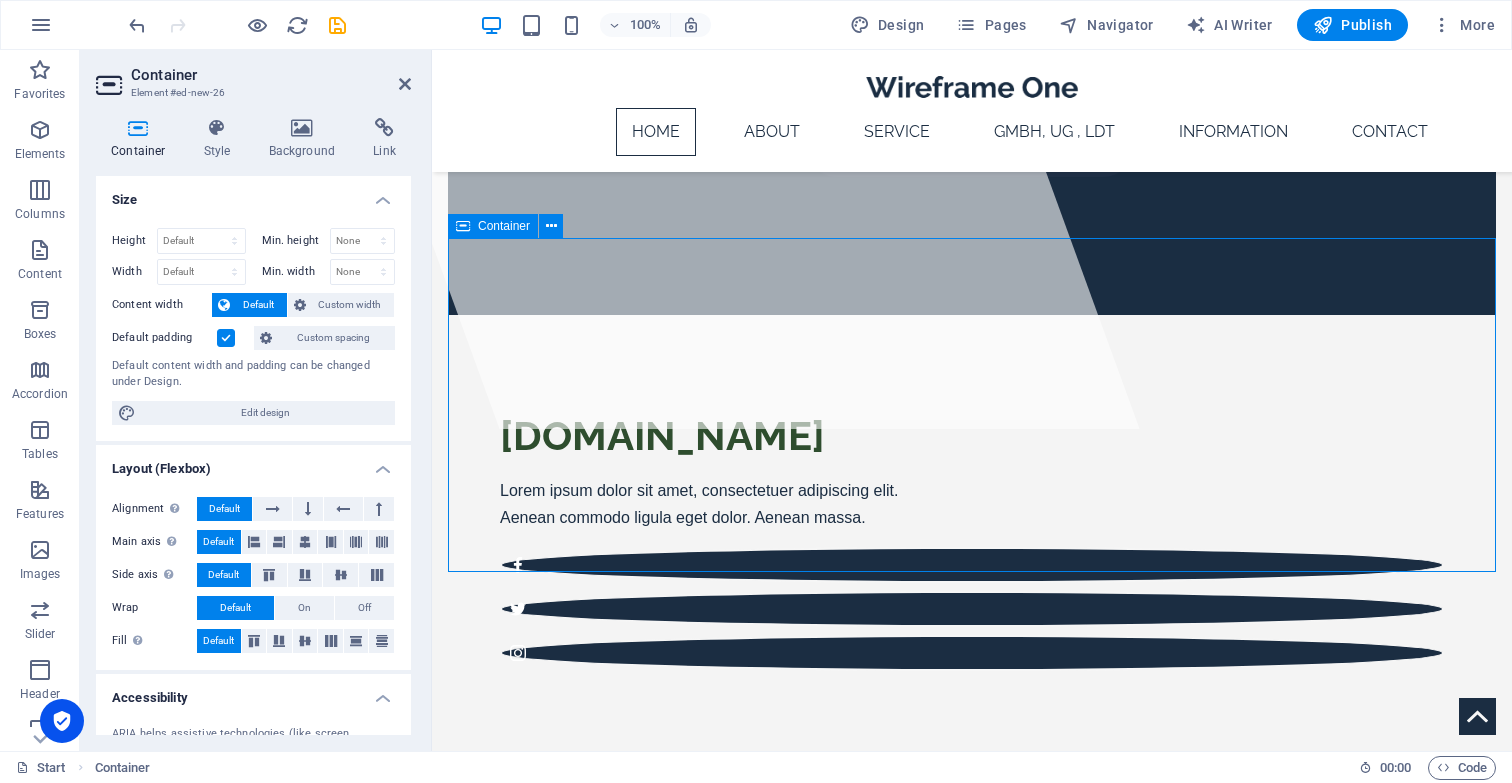 click on "Add elements" at bounding box center (913, 964) 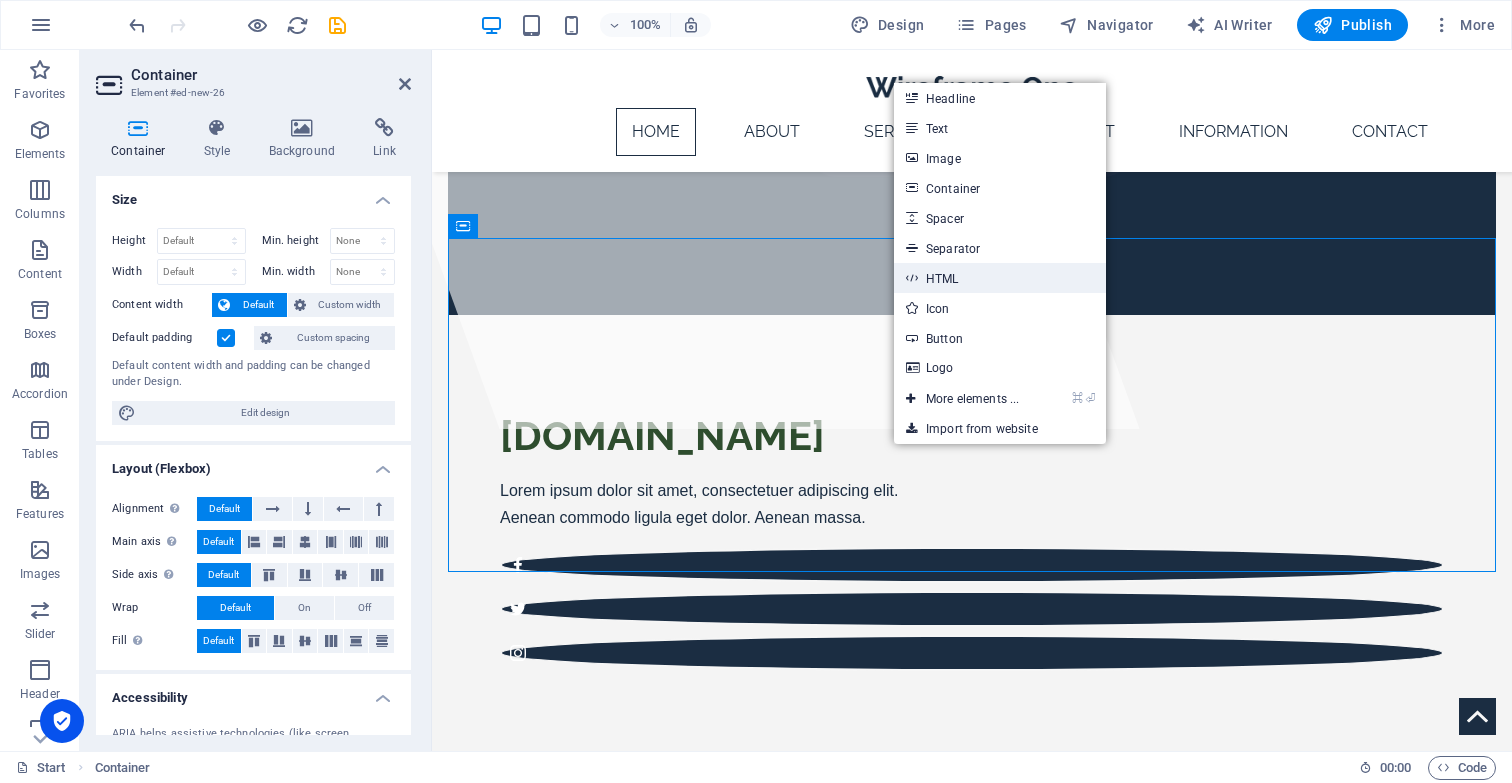 click on "HTML" at bounding box center [1000, 278] 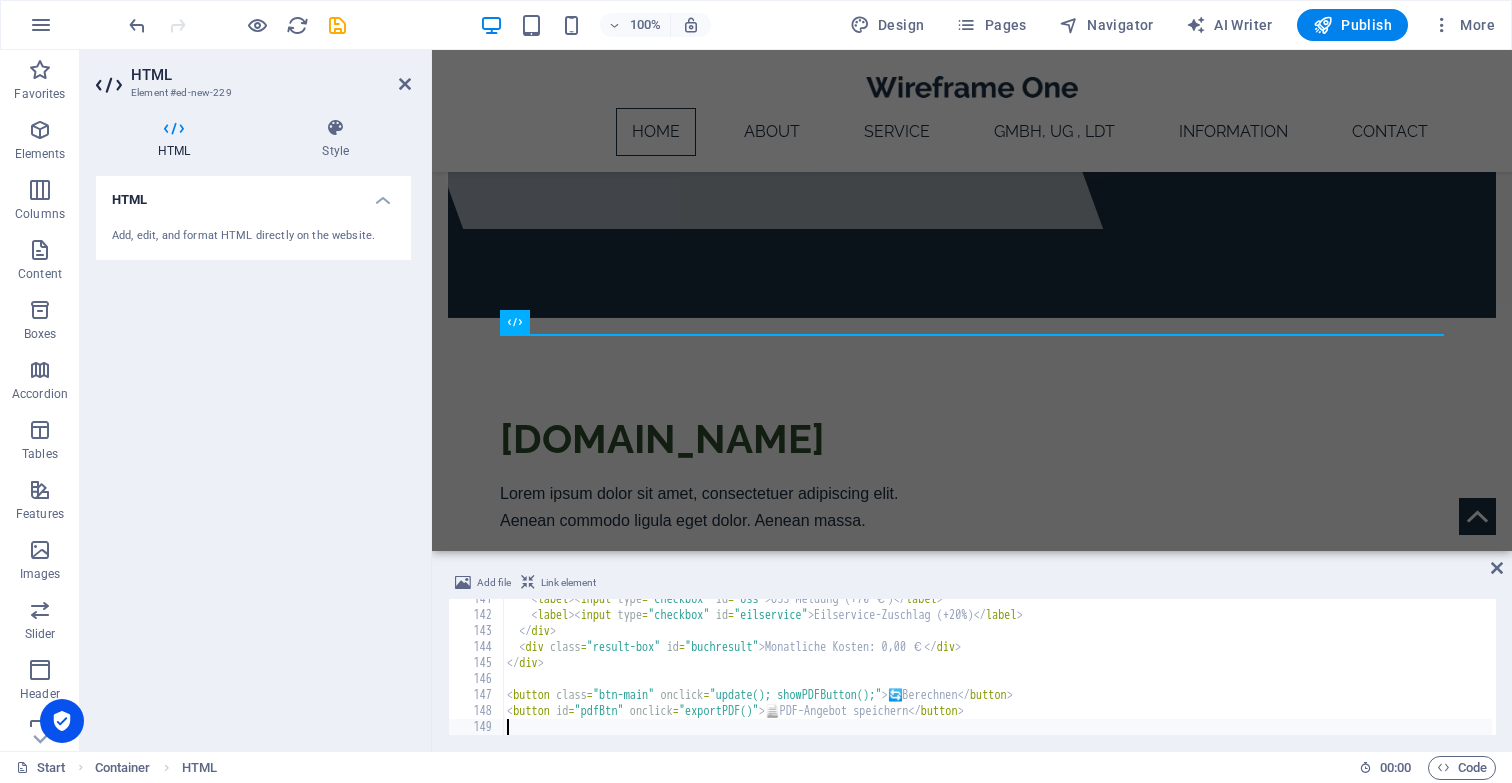 scroll, scrollTop: 2248, scrollLeft: 0, axis: vertical 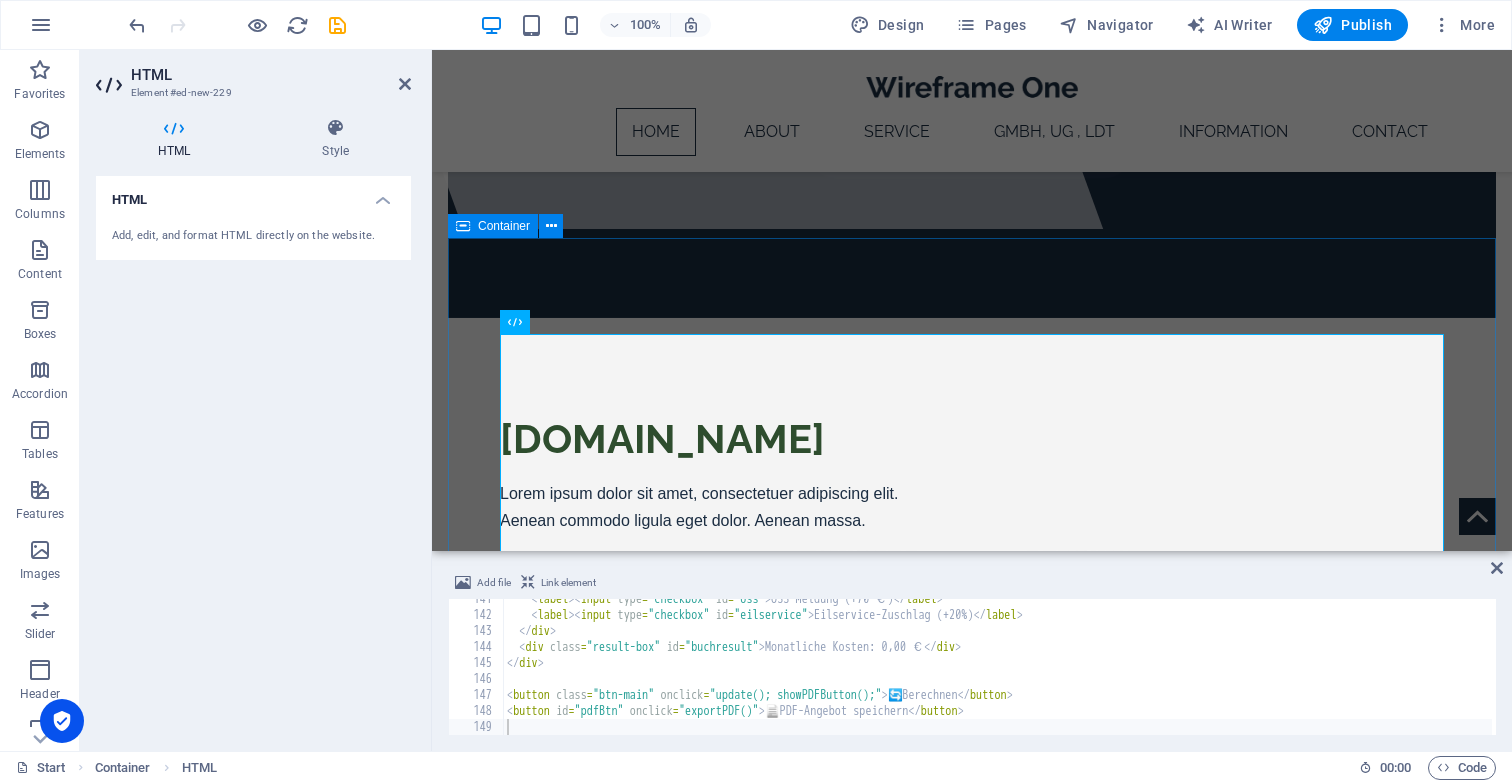 click on "Jahresabschluss
Umsatz / Gegenstandswert:  25.000  €
Eilzuschlag (+20%)
Abweichendes Wirtschaftsjahr (+10%)
Gewerbesteuer-Zerlegung (+70 €)
eBilanz (+100 €)
Bundesanzeiger (+100 €)
Komplementär-GmbH (+750 €)
Liquidationseröffnungsbilanz (+120 €)
Atypisch stille Beteiligung (+850 €)
Jährliche Kosten: 0,00 €
Buchhaltung
Anzahl Buchungen:
0
Vorsysteme (Import):
0
Mehraufwand (15 Min):
0
Nicht digitale Buchhaltung (+10 €)
Testierte BWA (+45 €)
Zusammenfassende Meldung (+45 €)
OSS-Meldung (+70 €)
Eilservice-[PERSON_NAME] (+20%)
Monatliche Kosten: 0,00 €
🔄 Berechnen
📄 PDF-Angebot speichern" at bounding box center (972, 1583) 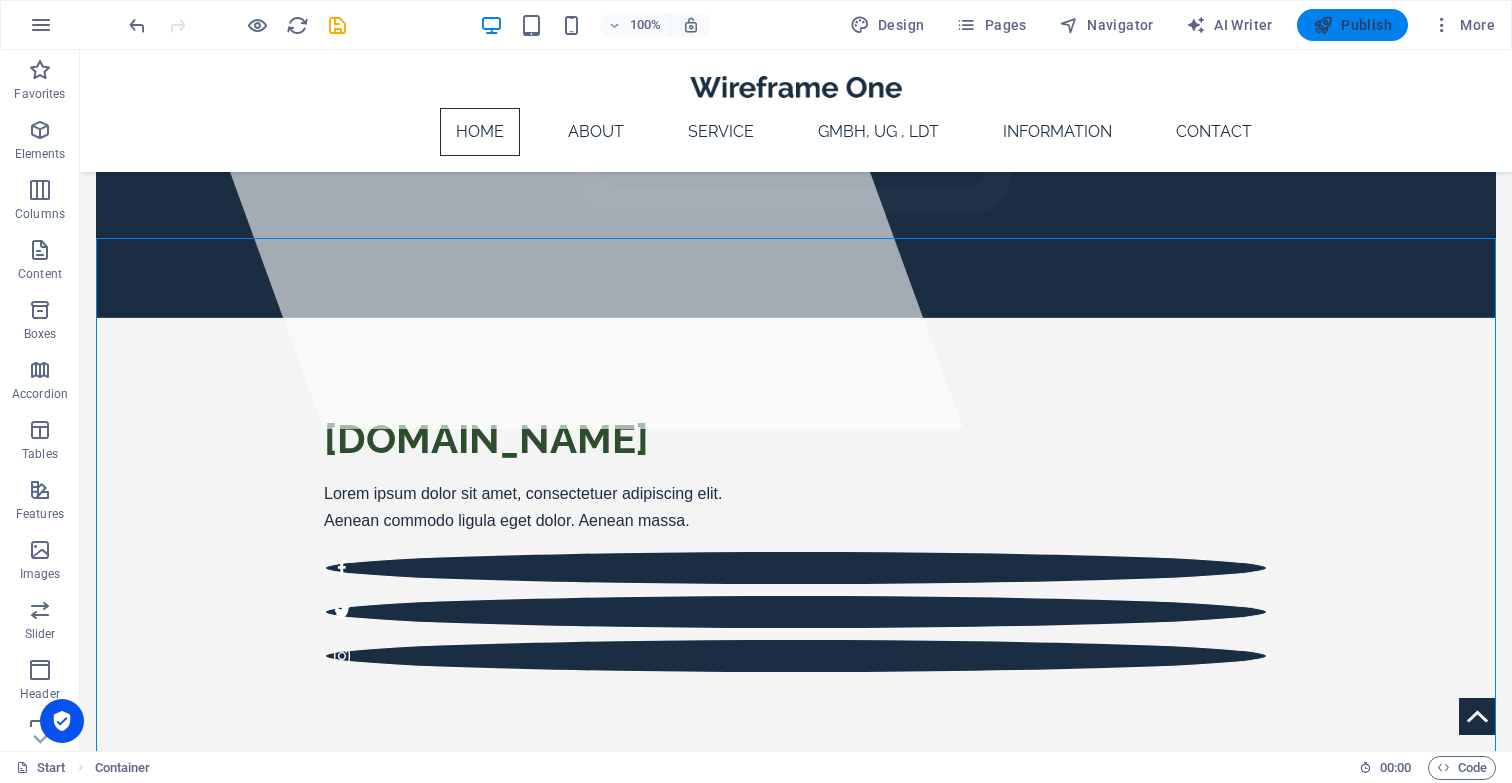 click at bounding box center [1323, 25] 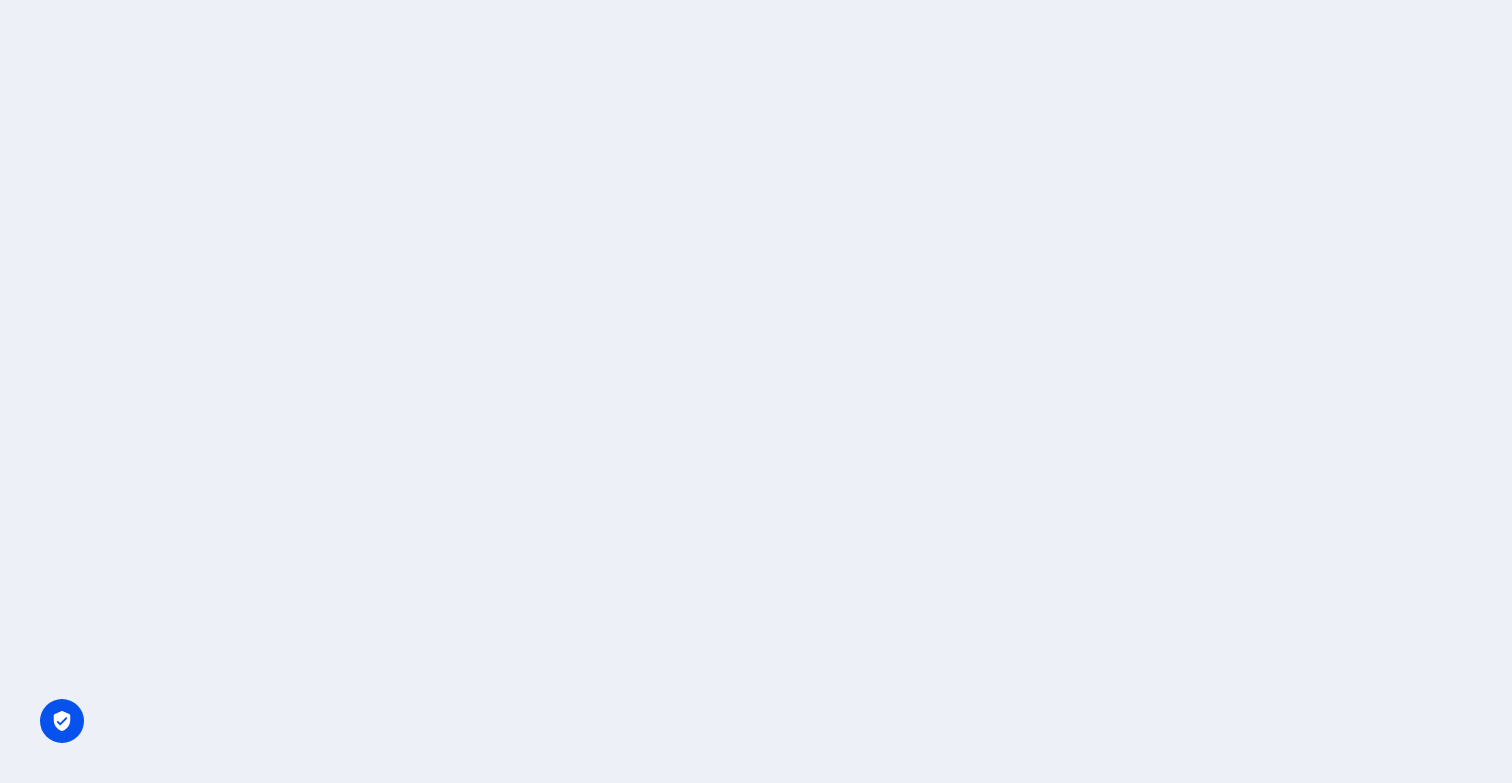 scroll, scrollTop: 0, scrollLeft: 0, axis: both 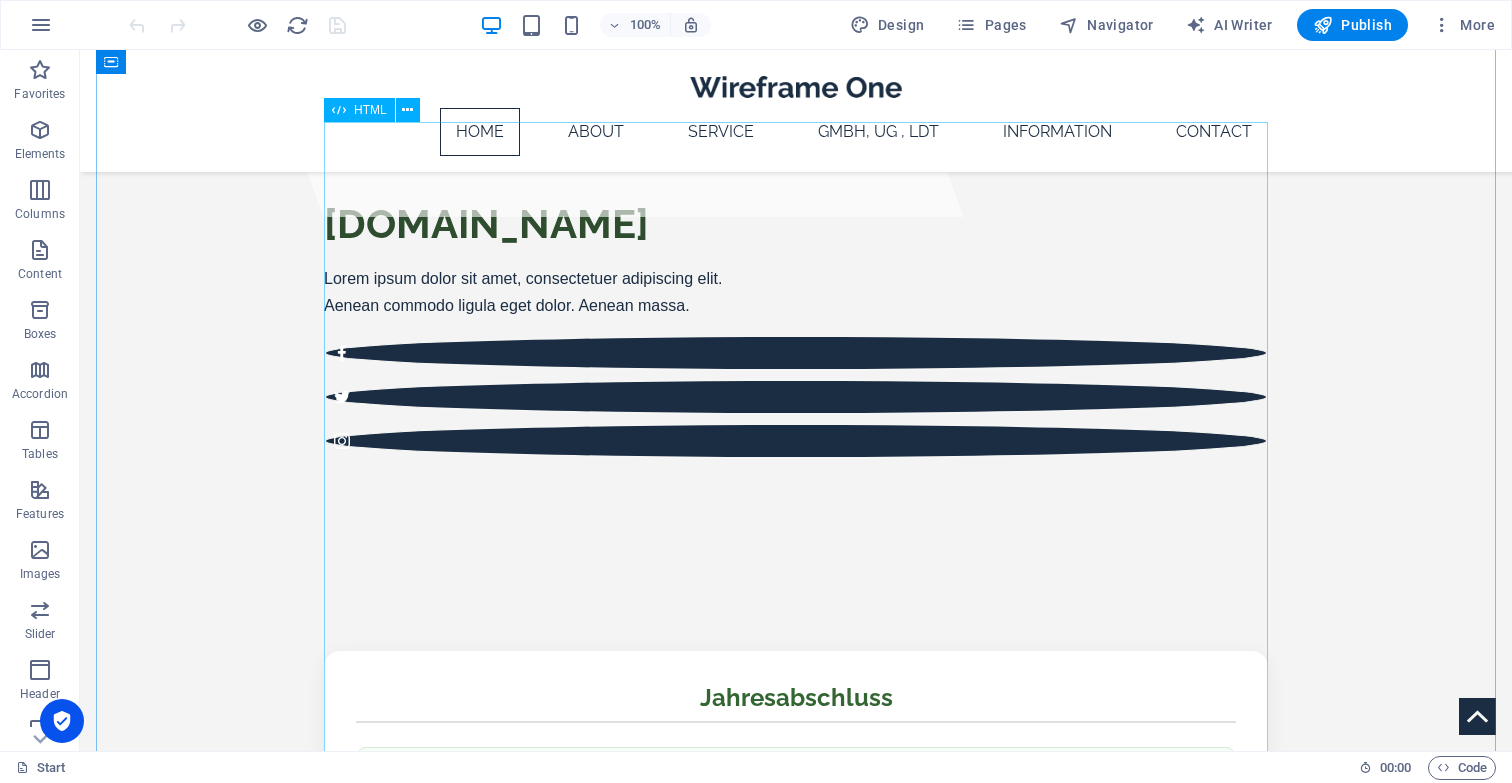 click on "Jahresabschluss
Umsatz / Gegenstandswert:  25.000  €
Eilzuschlag (+20%)
Abweichendes Wirtschaftsjahr (+10%)
Gewerbesteuer-Zerlegung (+70 €)
eBilanz (+100 €)
Bundesanzeiger (+100 €)
Komplementär-GmbH (+750 €)
Liquidationseröffnungsbilanz (+120 €)
Atypisch stille Beteiligung (+850 €)
Jährliche Kosten: 0,00 €
Buchhaltung
Anzahl Buchungen:
0
Vorsysteme (Import):
0
Mehraufwand (15 Min):
0
Nicht digitale Buchhaltung (+10 €)
Testierte BWA (+45 €)
Zusammenfassende Meldung (+45 €)
OSS-Meldung (+70 €)
Eilservice-[PERSON_NAME] (+20%)
Monatliche Kosten: 0,00 €
🔄 Berechnen
📄 PDF-Angebot speichern" at bounding box center (796, 1368) 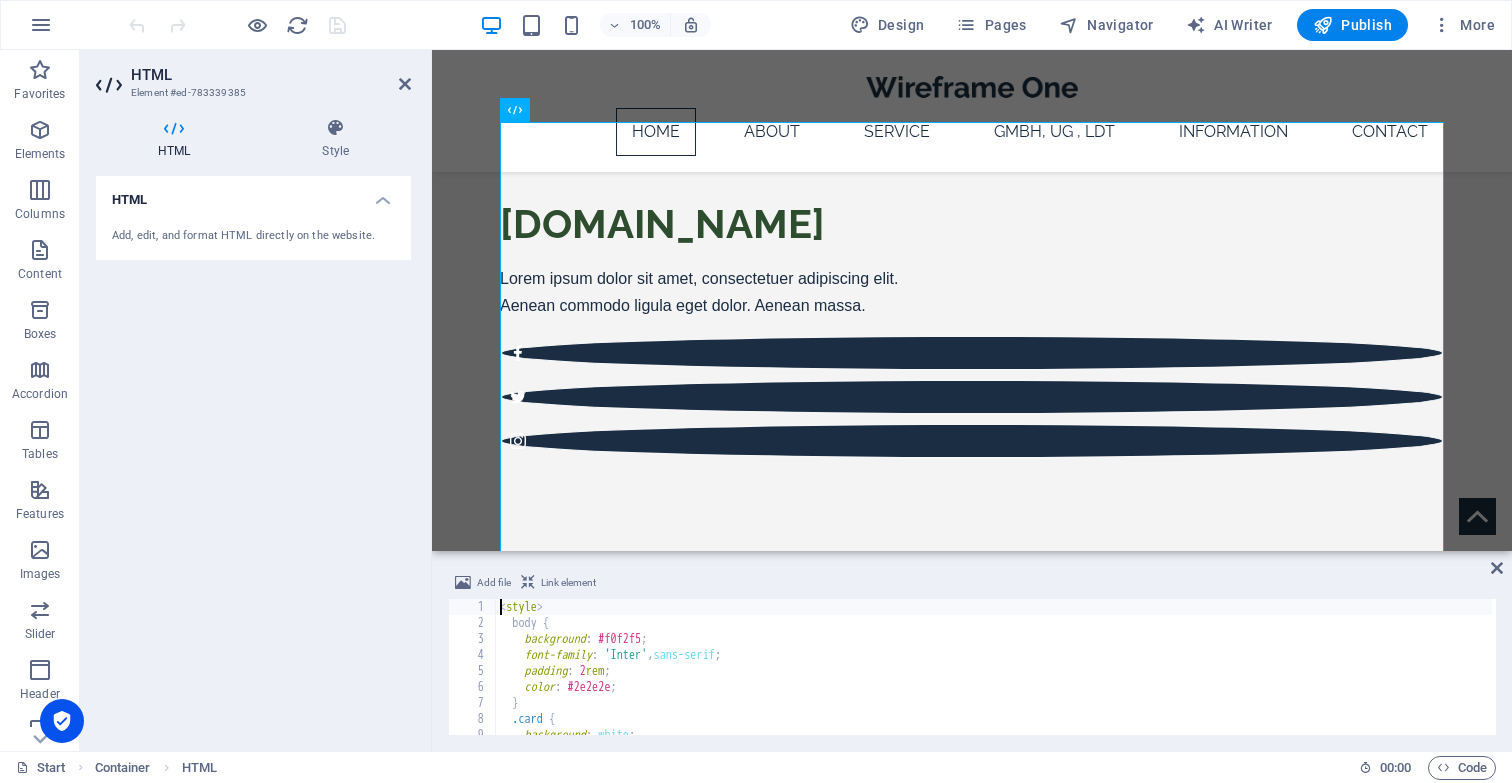 type on "<button id="pdfBtn" onclick="exportPDF()">📄 PDF-Angebot speichern</button>" 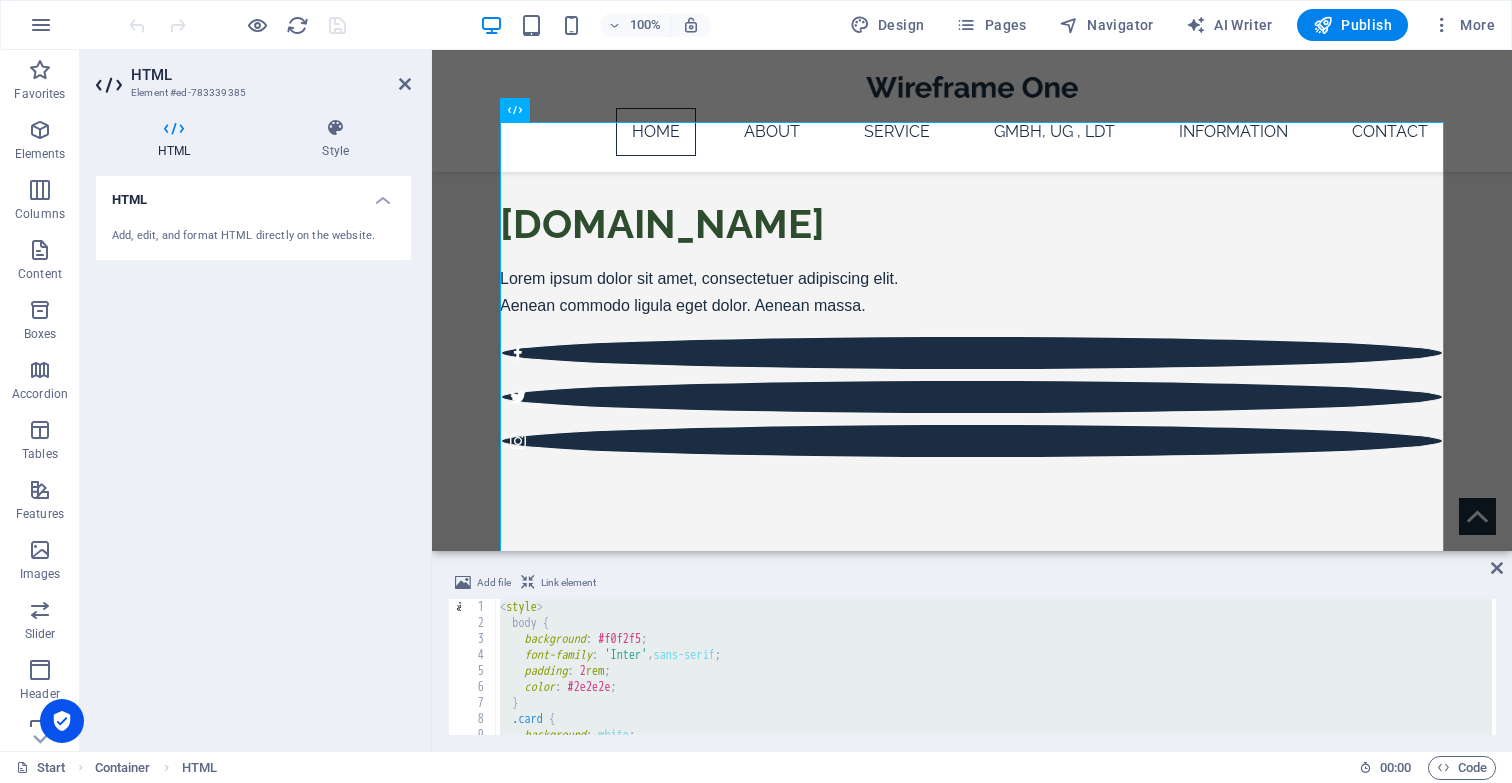 type 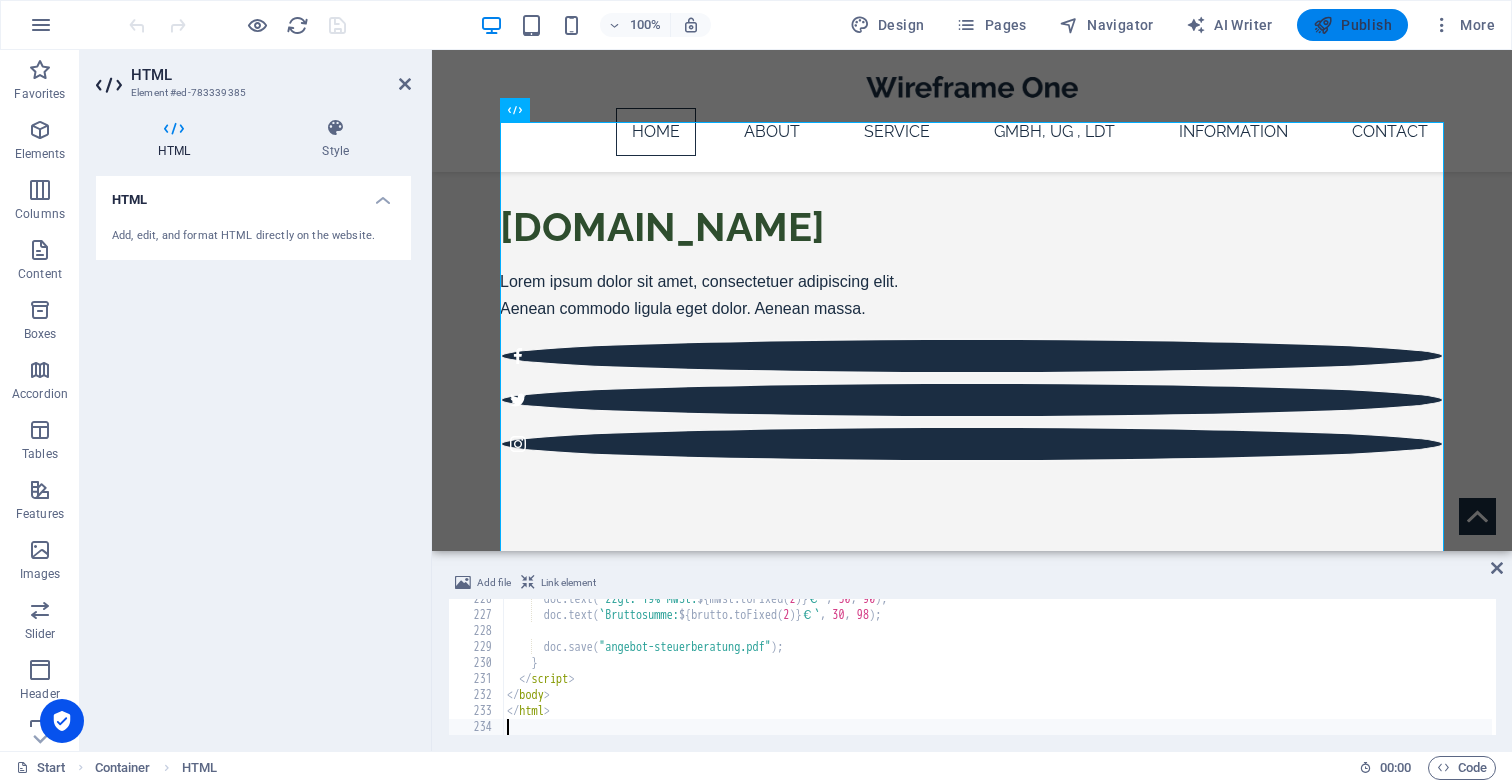 click at bounding box center [1323, 25] 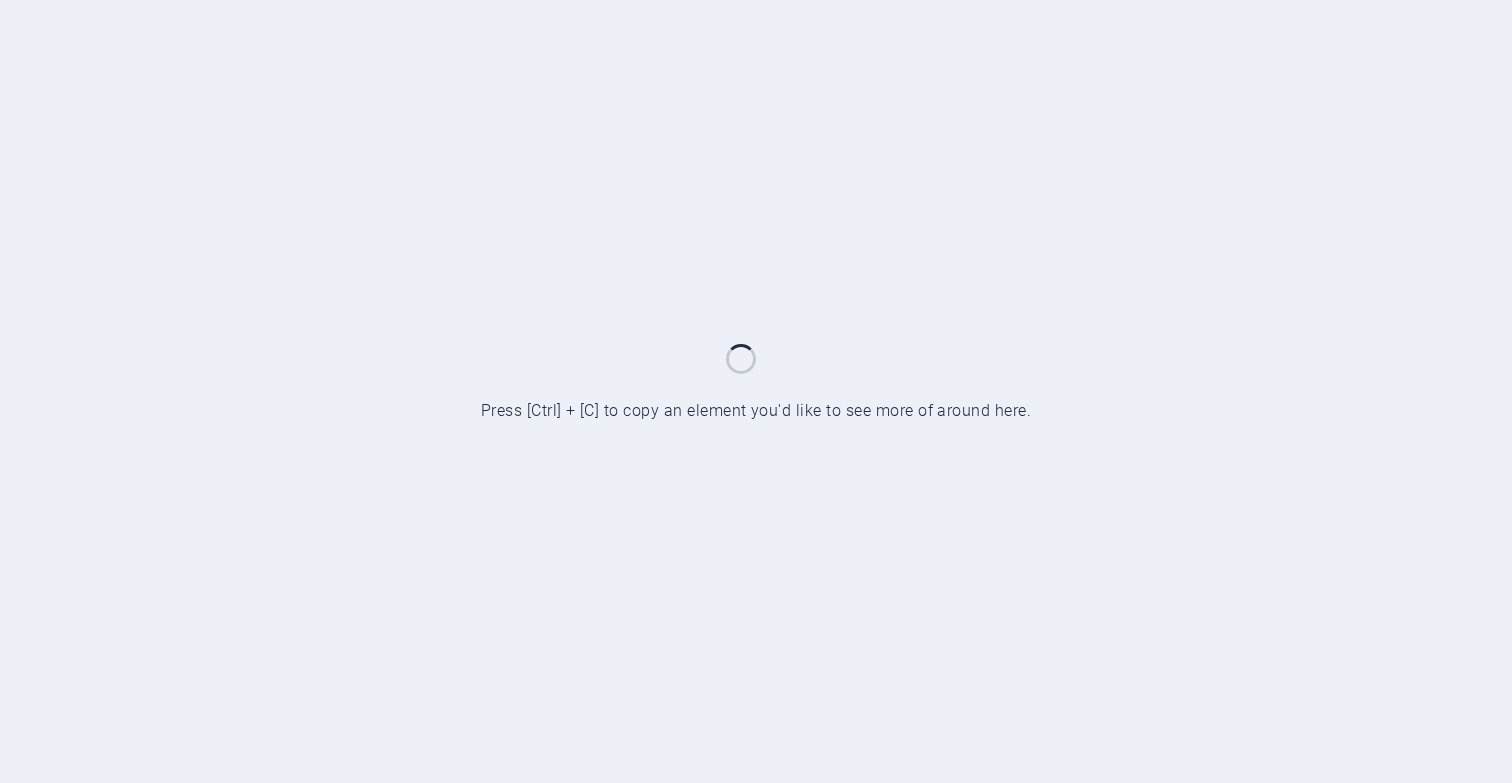 scroll, scrollTop: 0, scrollLeft: 0, axis: both 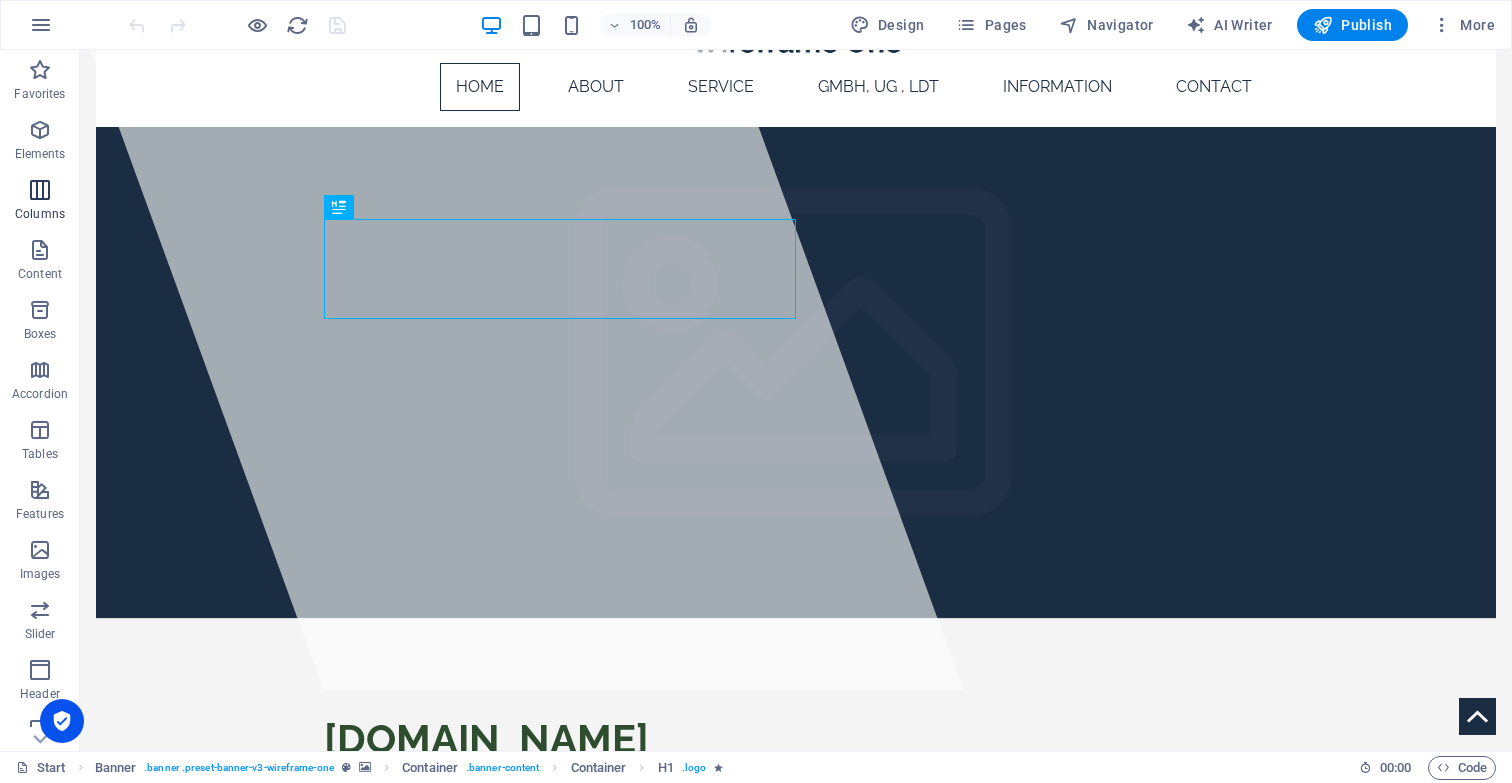 click at bounding box center [40, 190] 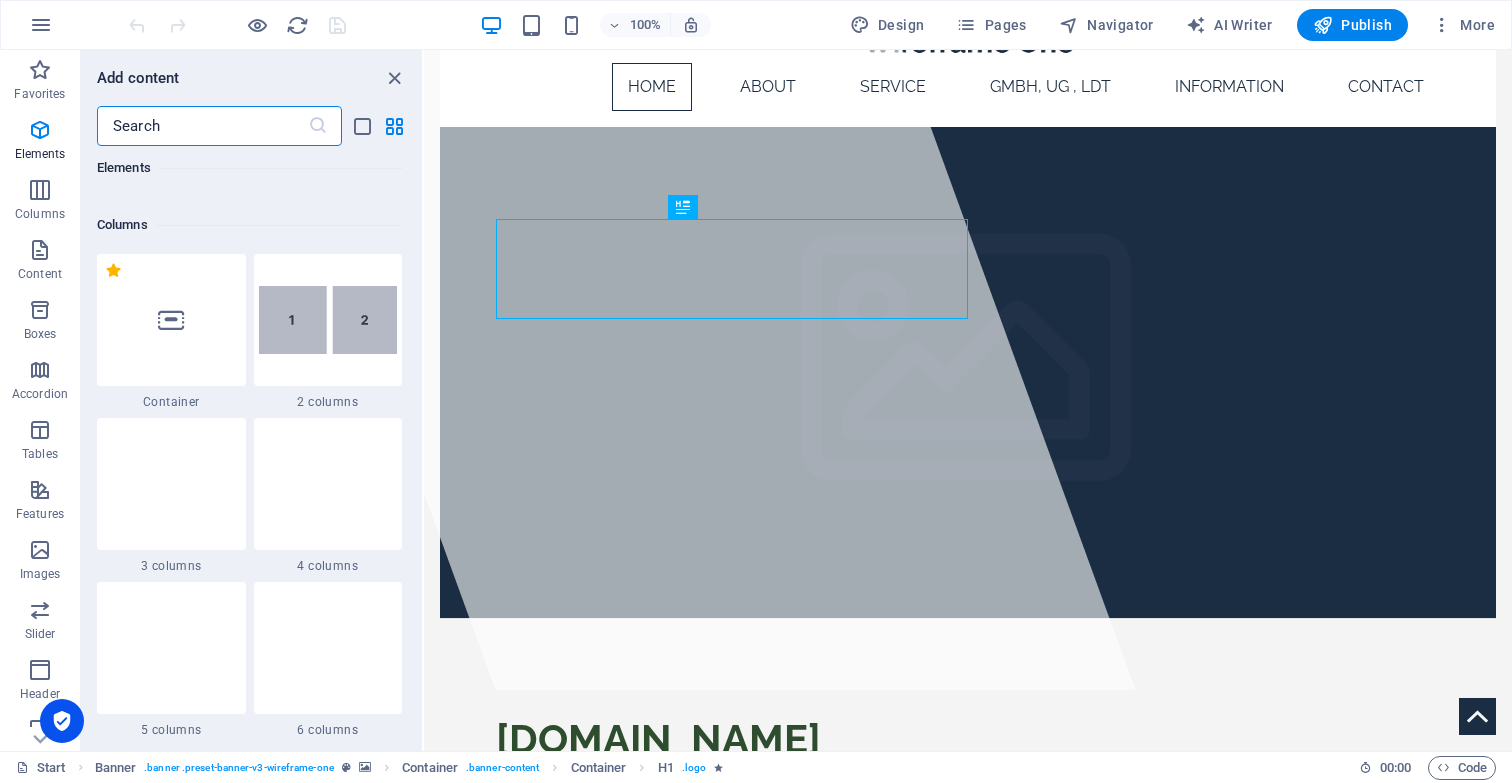 scroll, scrollTop: 990, scrollLeft: 0, axis: vertical 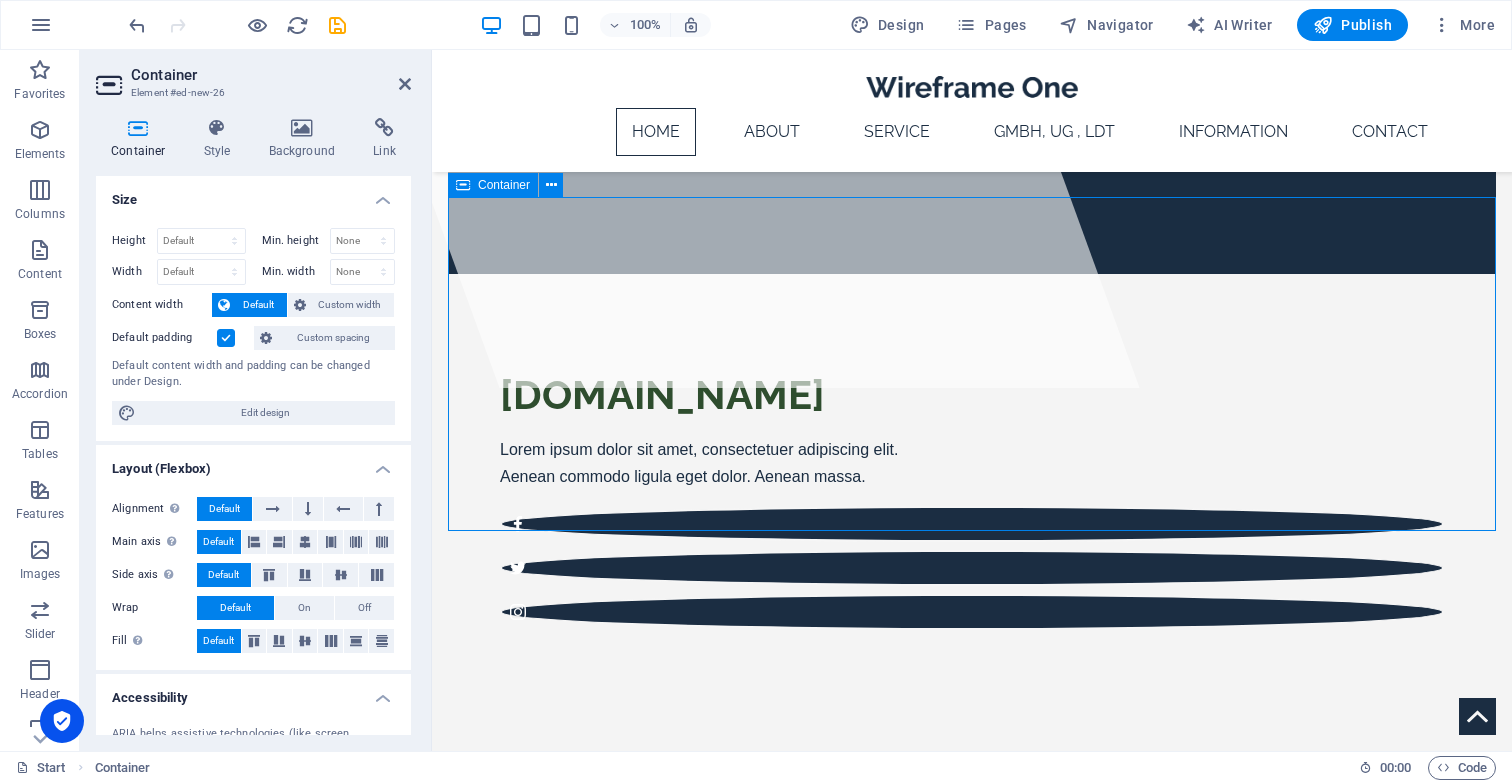 click on "Add elements" at bounding box center [913, 923] 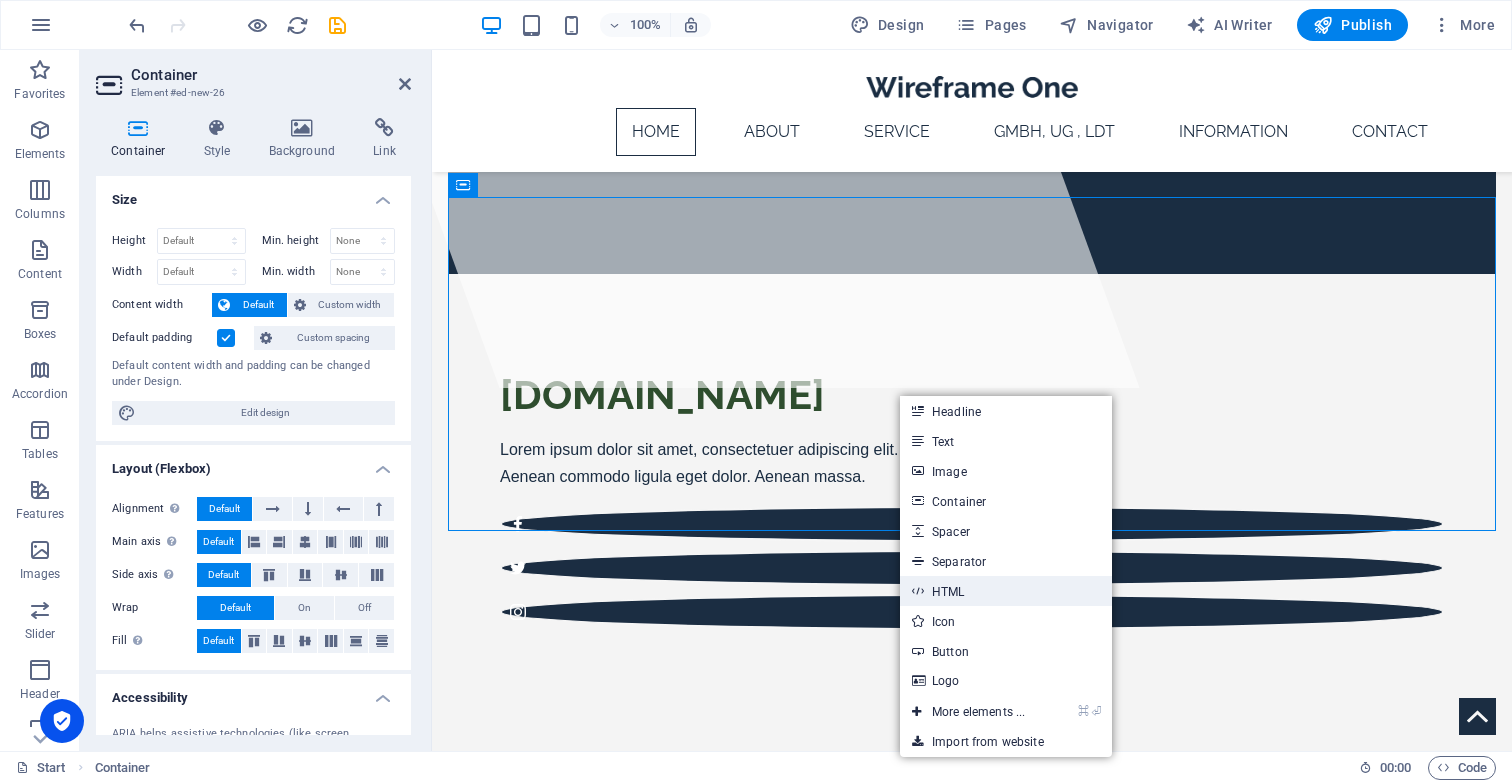 click on "HTML" at bounding box center (1006, 591) 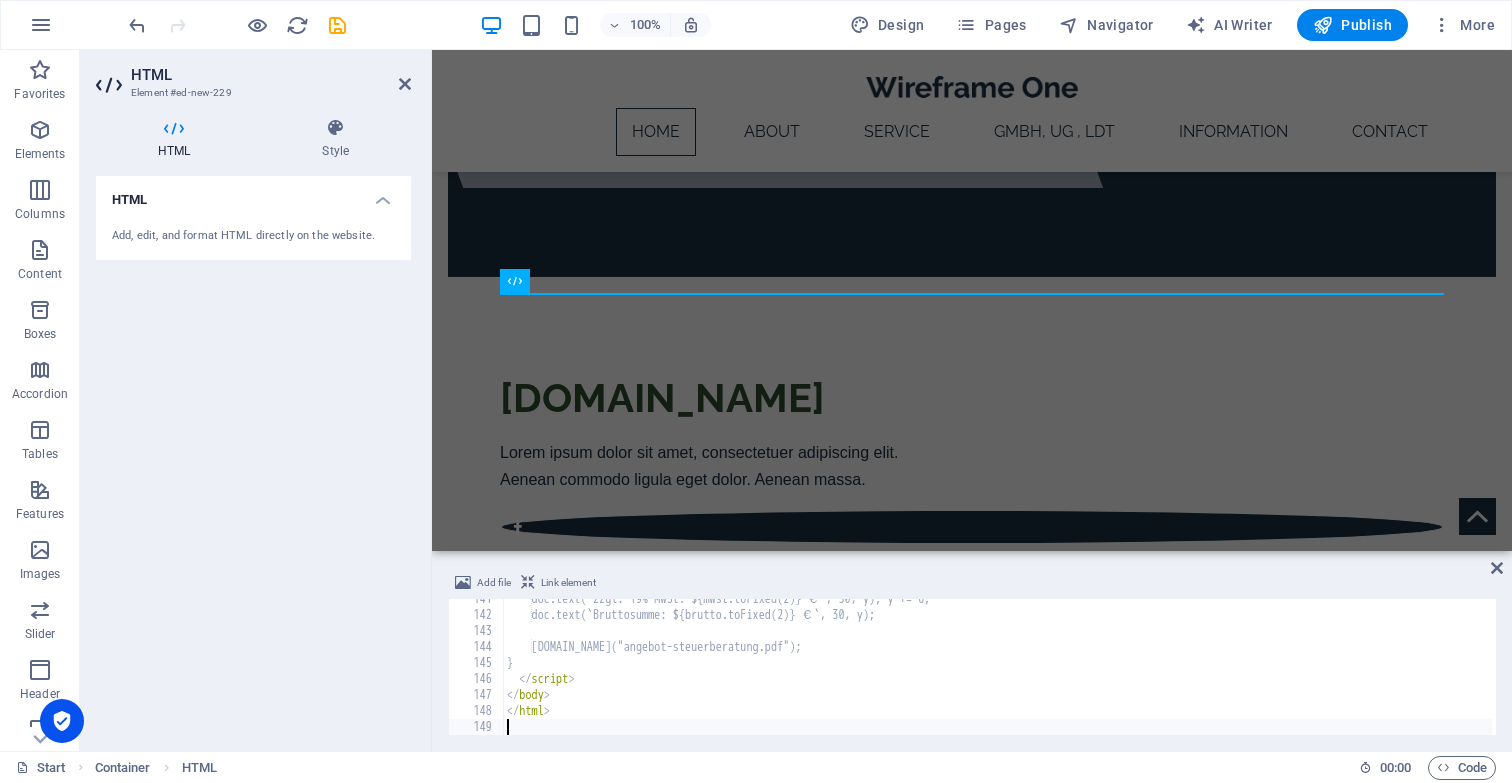 scroll, scrollTop: 2248, scrollLeft: 0, axis: vertical 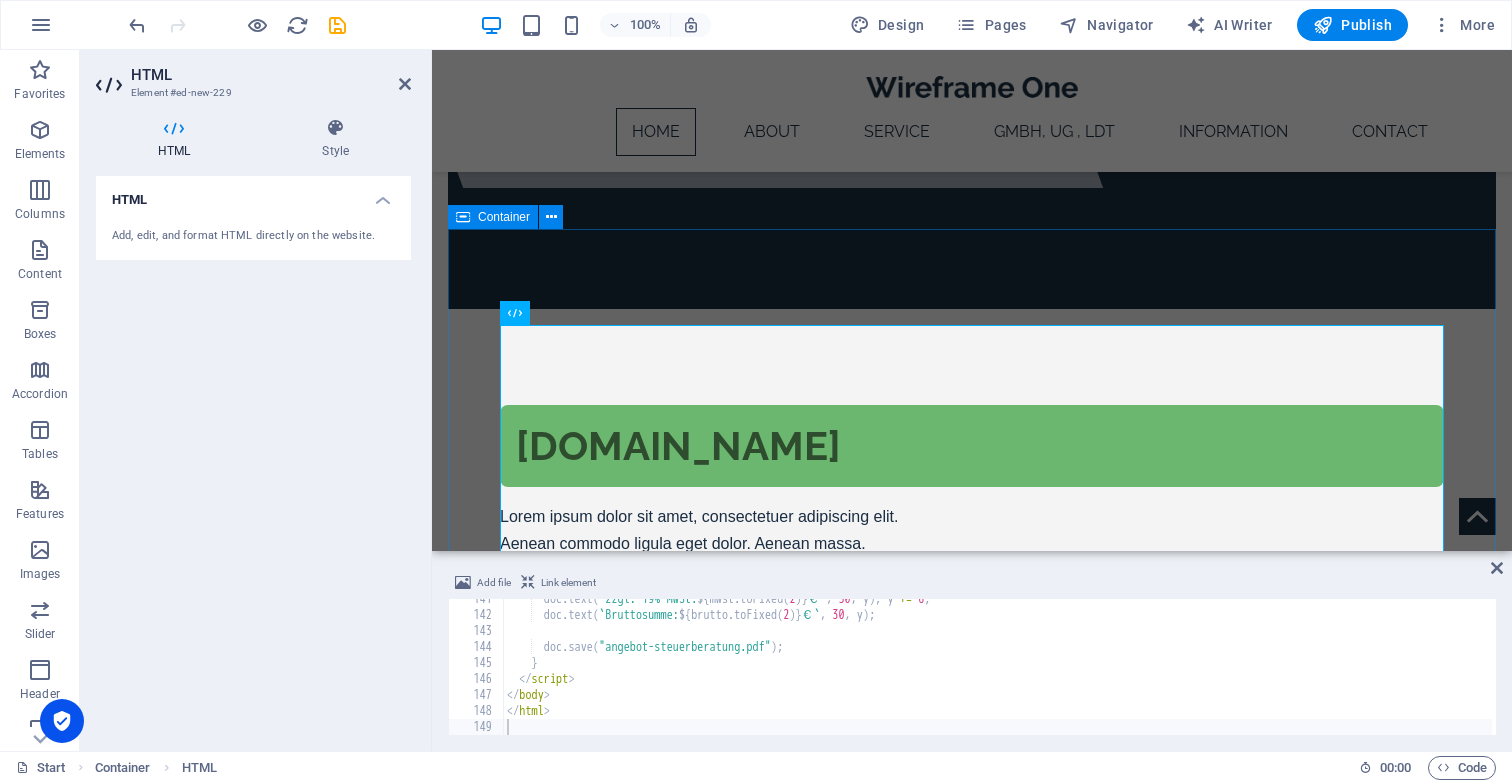 click on "Gebührenrechner Vorschau
Angebot für Buchhaltung und Jahresabschluss durch die OCT Steuerberatungsgesellschaft mbH
Eilzuschlag
Abweichendes Wirtschaftsjahr
Gewerbesteuer-Zerlegung
eBilanz
Bundesanzeiger
Komplementär-GmbH
Liquidationseröffnungsbilanz
Atypisch stille Beteiligung
Nicht digitale Buchhaltung
Testierte BWA
Zusammenfassende Meldung
OSS-Meldung
Eilservice-Zuschlag
Jahresabschluss: 1200,00 €
Buchhaltung: 350,00 €
📄 PDF-Angebot erstellen" at bounding box center (972, 1762) 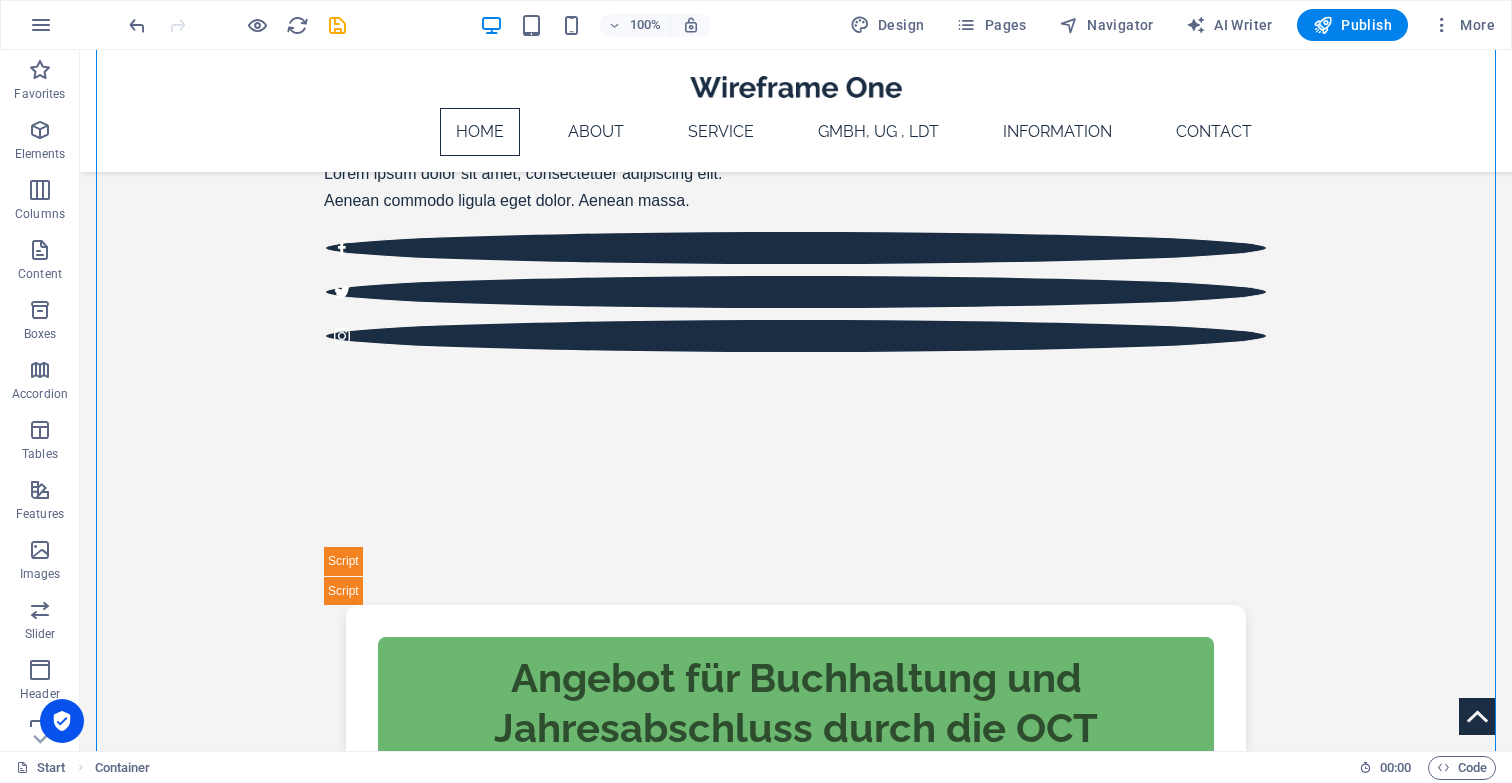 scroll, scrollTop: 694, scrollLeft: 0, axis: vertical 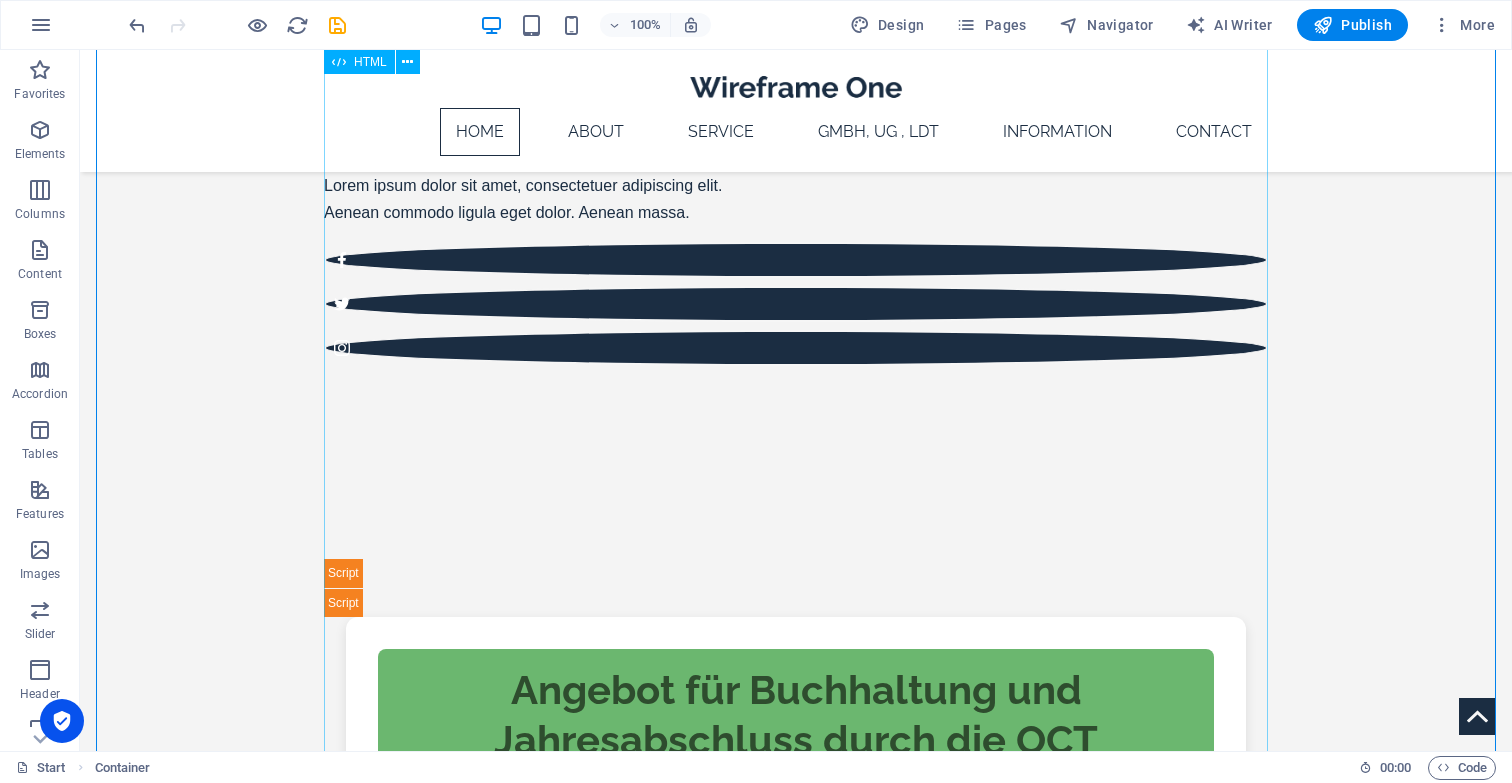 click on "Gebührenrechner Vorschau
Angebot für Buchhaltung und Jahresabschluss durch die OCT Steuerberatungsgesellschaft mbH
Eilzuschlag
Abweichendes Wirtschaftsjahr
Gewerbesteuer-Zerlegung
eBilanz
Bundesanzeiger
Komplementär-GmbH
Liquidationseröffnungsbilanz
Atypisch stille Beteiligung
Nicht digitale Buchhaltung
Testierte BWA
Zusammenfassende Meldung
OSS-Meldung
Eilservice-Zuschlag
Jahresabschluss: 1200,00 €
Buchhaltung: 350,00 €
📄 PDF-Angebot erstellen" at bounding box center [796, 1431] 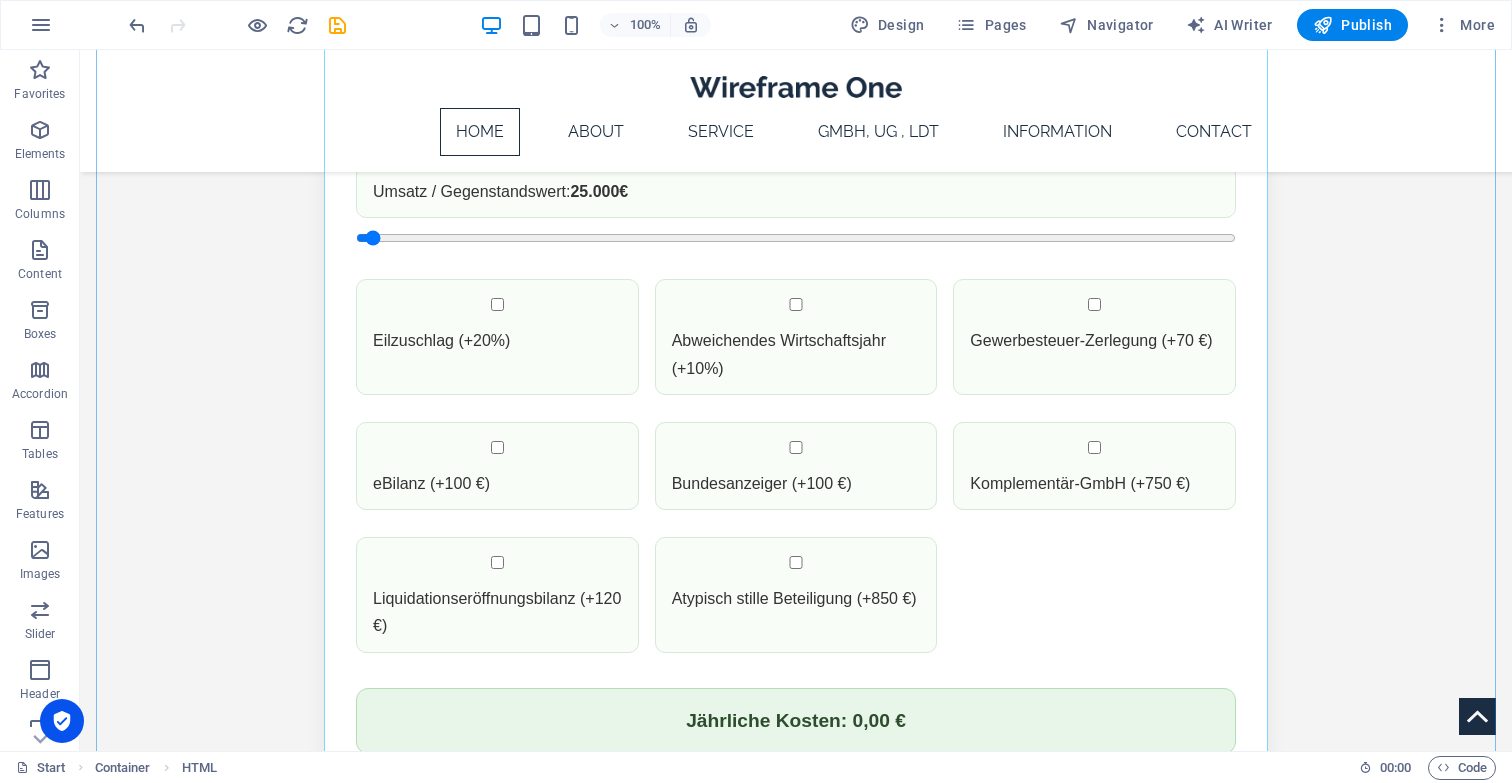 scroll, scrollTop: 3139, scrollLeft: 0, axis: vertical 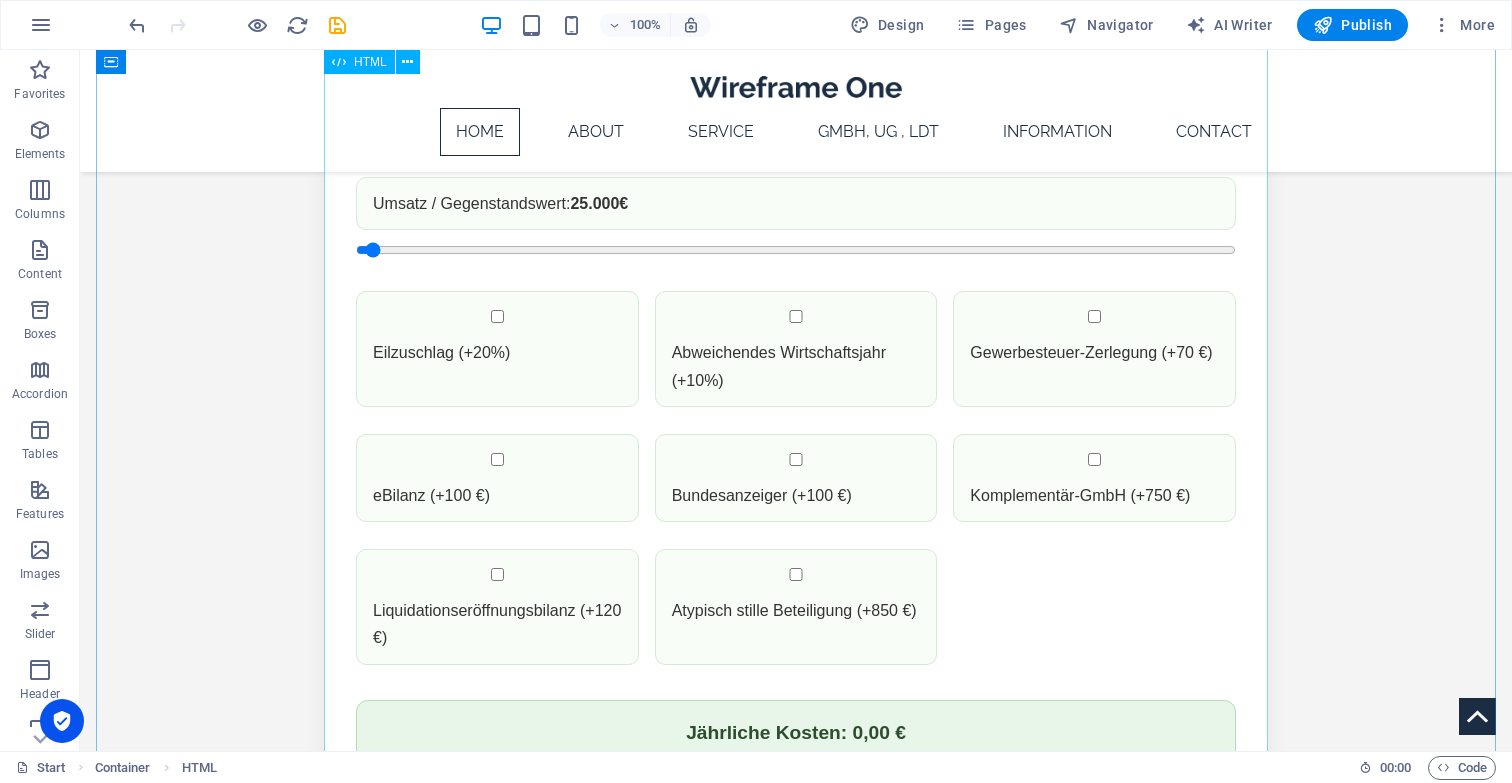 click on "Gebührenrechner
Jahresabschluss
Umsatz / Gegenstandswert:  25.000  €
Eilzuschlag (+20%)
Abweichendes Wirtschaftsjahr (+10%)
Gewerbesteuer-Zerlegung (+70 €)
eBilanz (+100 €)
Bundesanzeiger (+100 €)
Komplementär-GmbH (+750 €)
Liquidationseröffnungsbilanz (+120 €)
Atypisch stille Beteiligung (+850 €)
Jährliche Kosten: 0,00 €
Buchhaltung
Anzahl Buchungen:
0
Vorsysteme (Import):
0
Mehraufwand (15 Min):
0
Nicht digitale Buchhaltung (+10 €)
Testierte BWA (+45 €)
Zusammenfassende Meldung (+45 €)
OSS-Meldung (+70 €)
Eilservice-Zuschlag (+20%)
Monatliche Kosten: 0,00 €
🔄 Berechnen
📄 PDF-Angebot speichern" at bounding box center [796, 799] 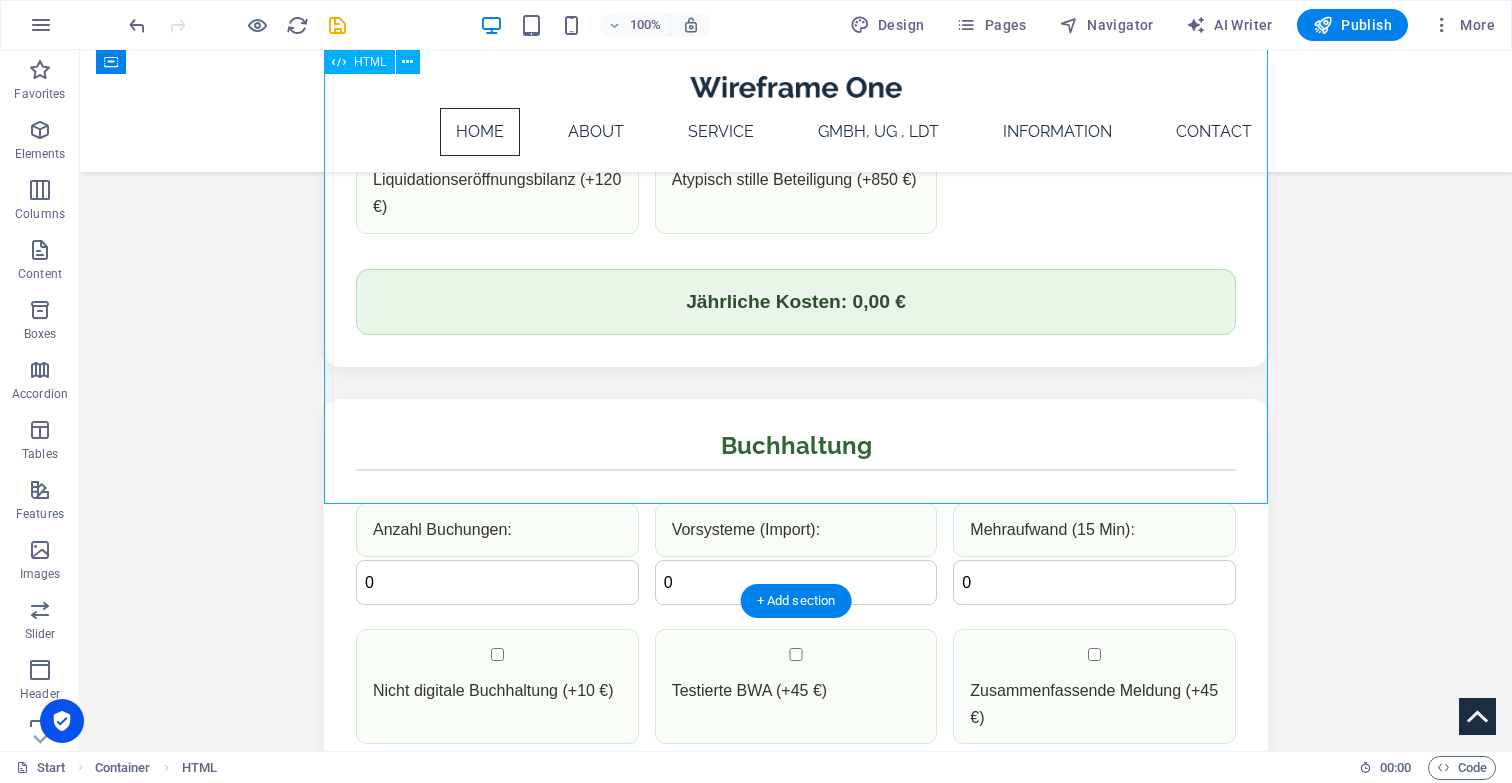 scroll, scrollTop: 3616, scrollLeft: 0, axis: vertical 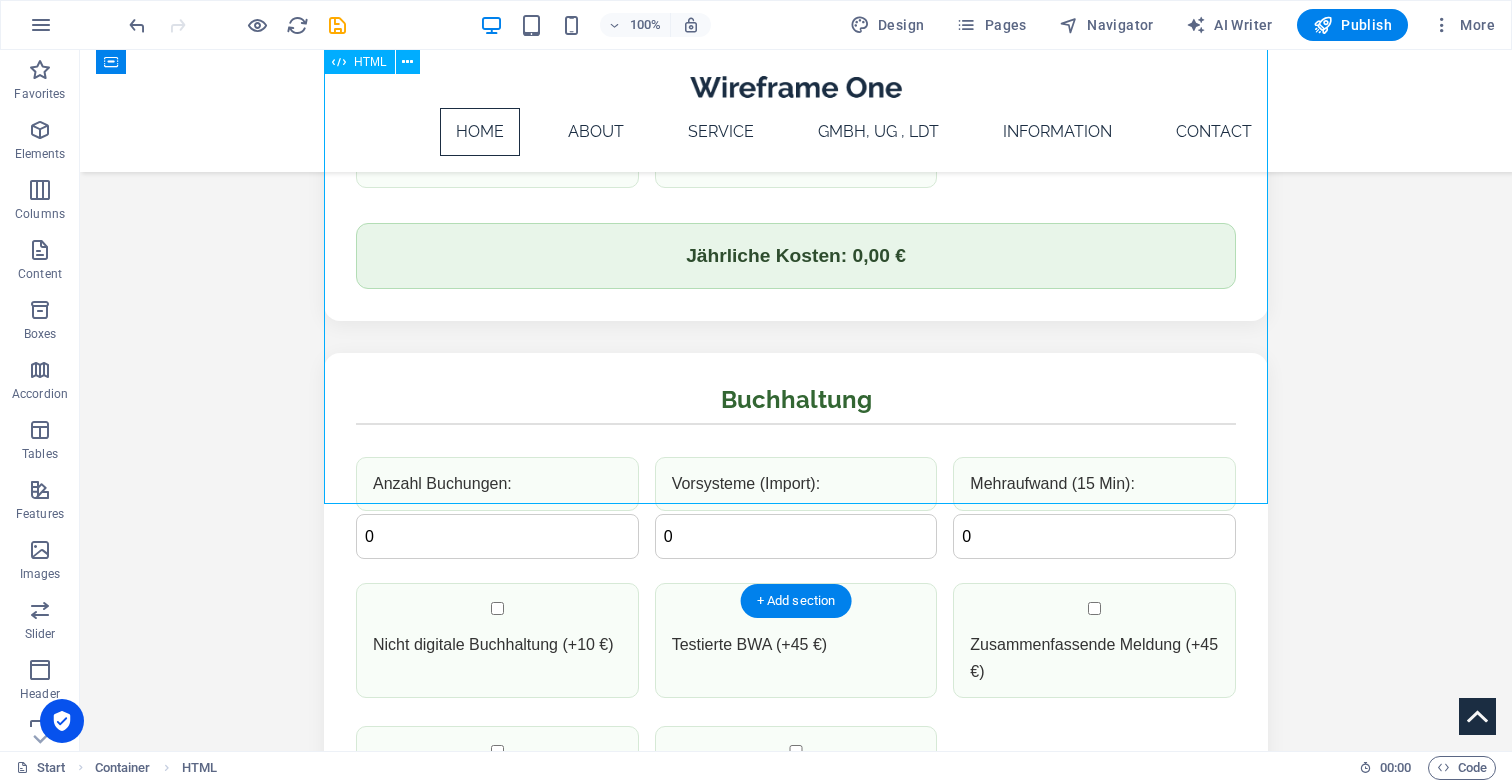 click on "Gebührenrechner
Jahresabschluss
Umsatz / Gegenstandswert:  25.000  €
Eilzuschlag (+20%)
Abweichendes Wirtschaftsjahr (+10%)
Gewerbesteuer-Zerlegung (+70 €)
eBilanz (+100 €)
Bundesanzeiger (+100 €)
Komplementär-GmbH (+750 €)
Liquidationseröffnungsbilanz (+120 €)
Atypisch stille Beteiligung (+850 €)
Jährliche Kosten: 0,00 €
Buchhaltung
Anzahl Buchungen:
0
Vorsysteme (Import):
0
Mehraufwand (15 Min):
0
Nicht digitale Buchhaltung (+10 €)
Testierte BWA (+45 €)
Zusammenfassende Meldung (+45 €)
OSS-Meldung (+70 €)
Eilservice-Zuschlag (+20%)
Monatliche Kosten: 0,00 €
🔄 Berechnen
📄 PDF-Angebot speichern" at bounding box center [796, 322] 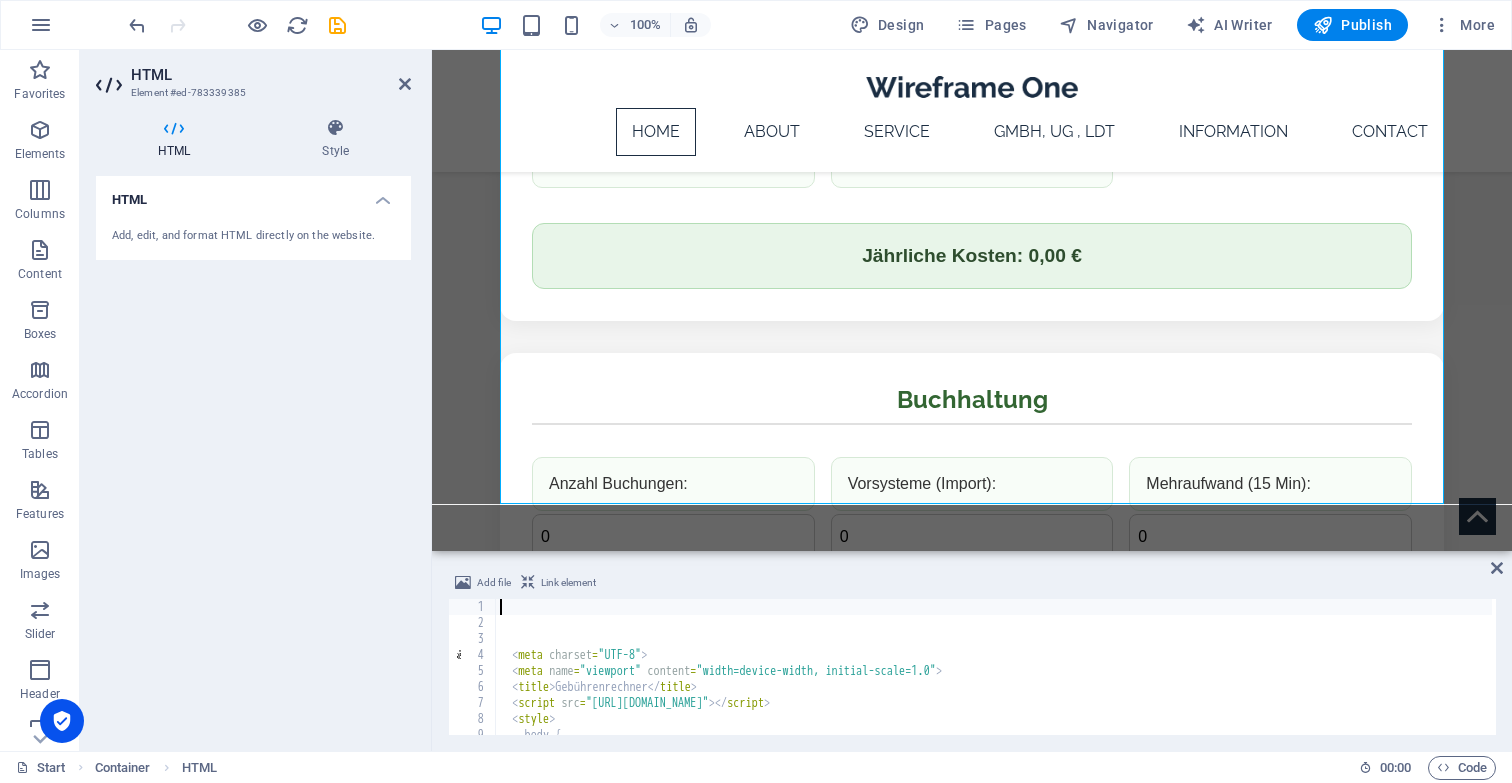 type 